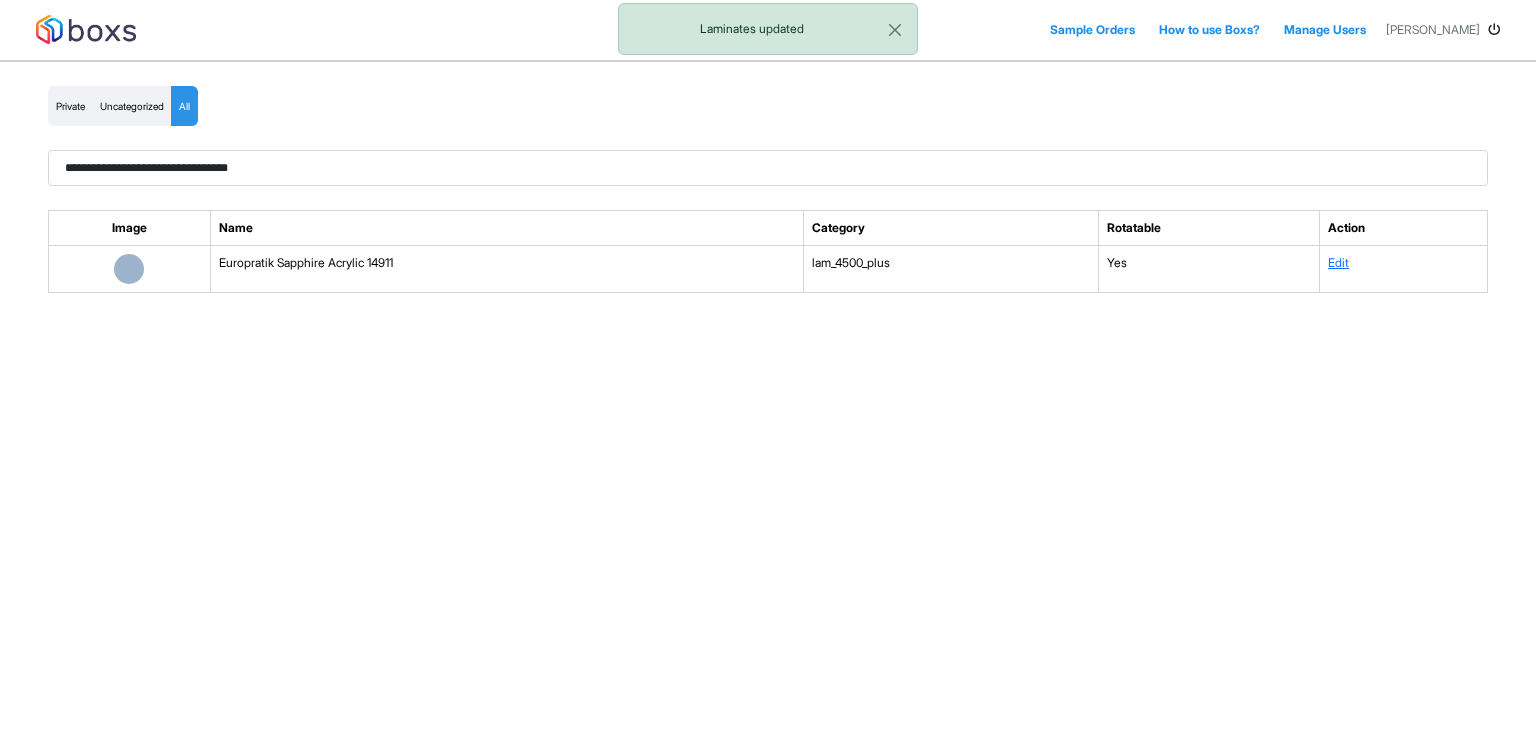 scroll, scrollTop: 0, scrollLeft: 0, axis: both 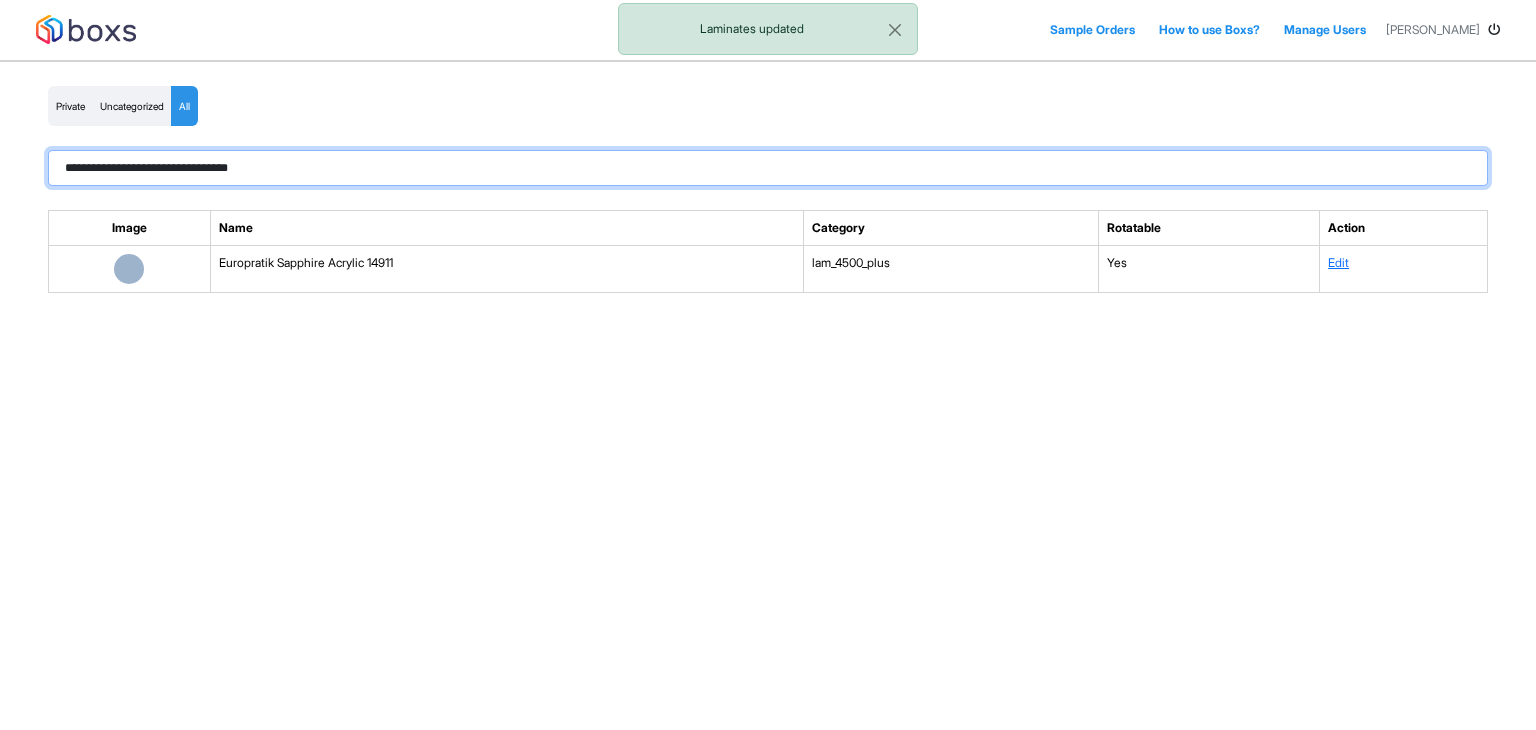click on "**********" at bounding box center [768, 168] 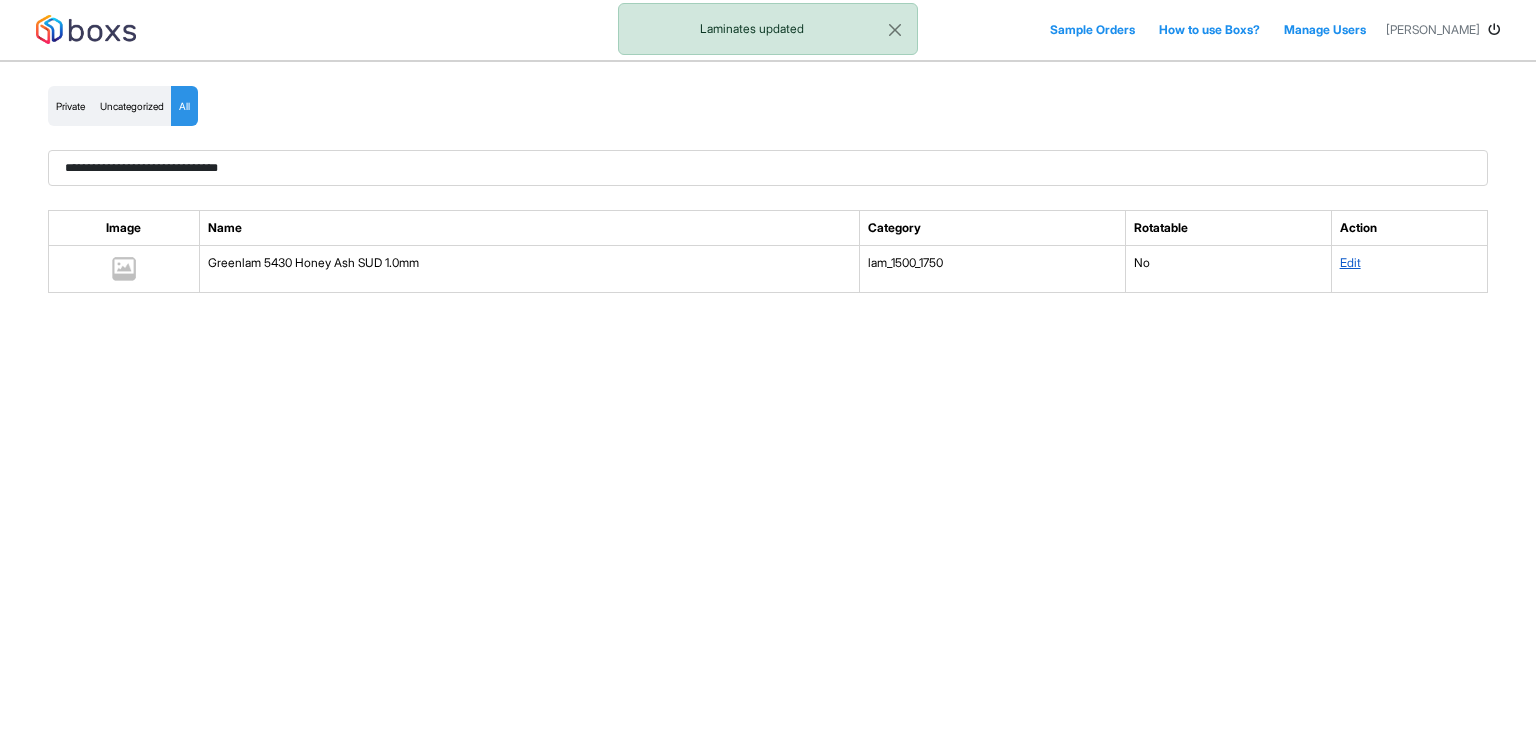 click on "Edit" at bounding box center [1350, 262] 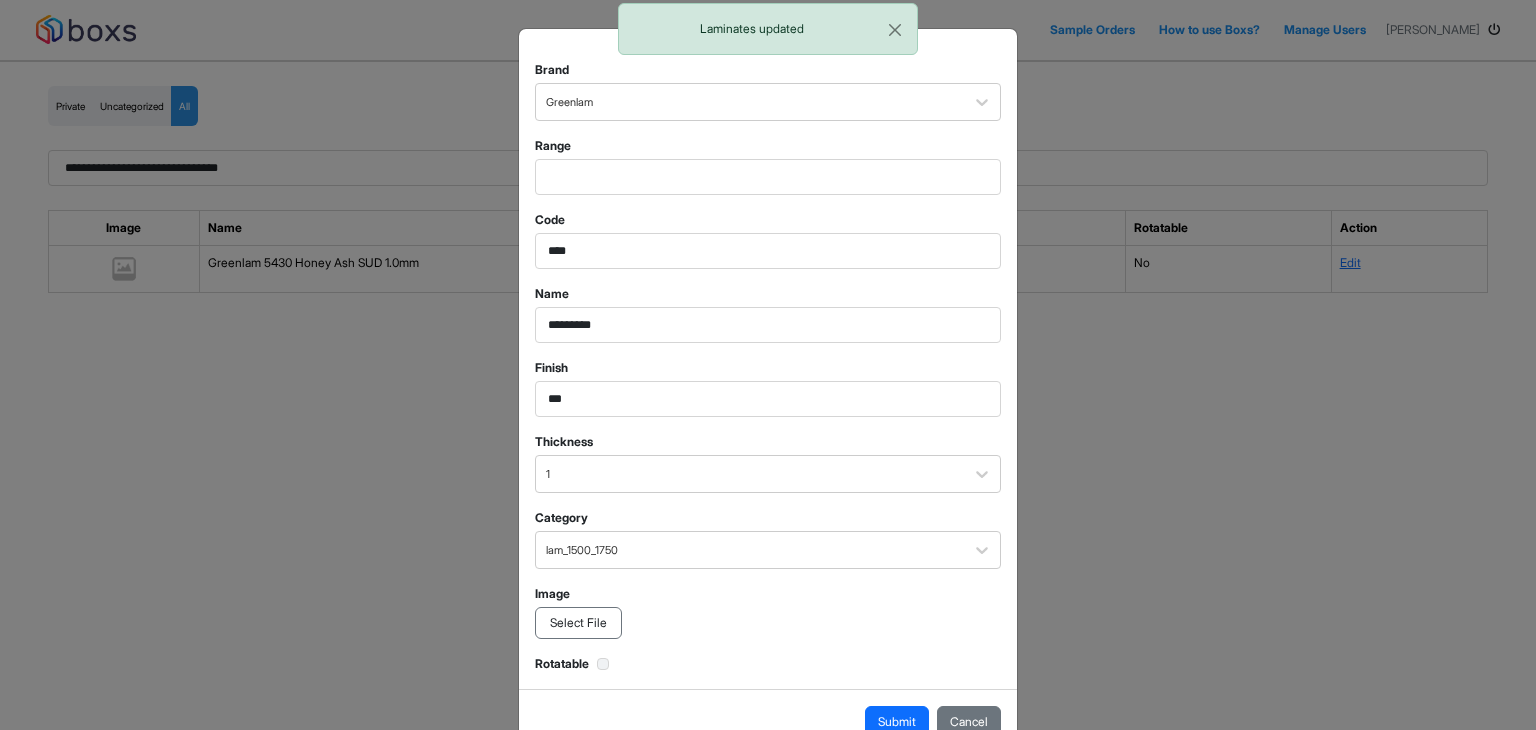 click on "Select File" at bounding box center [578, 623] 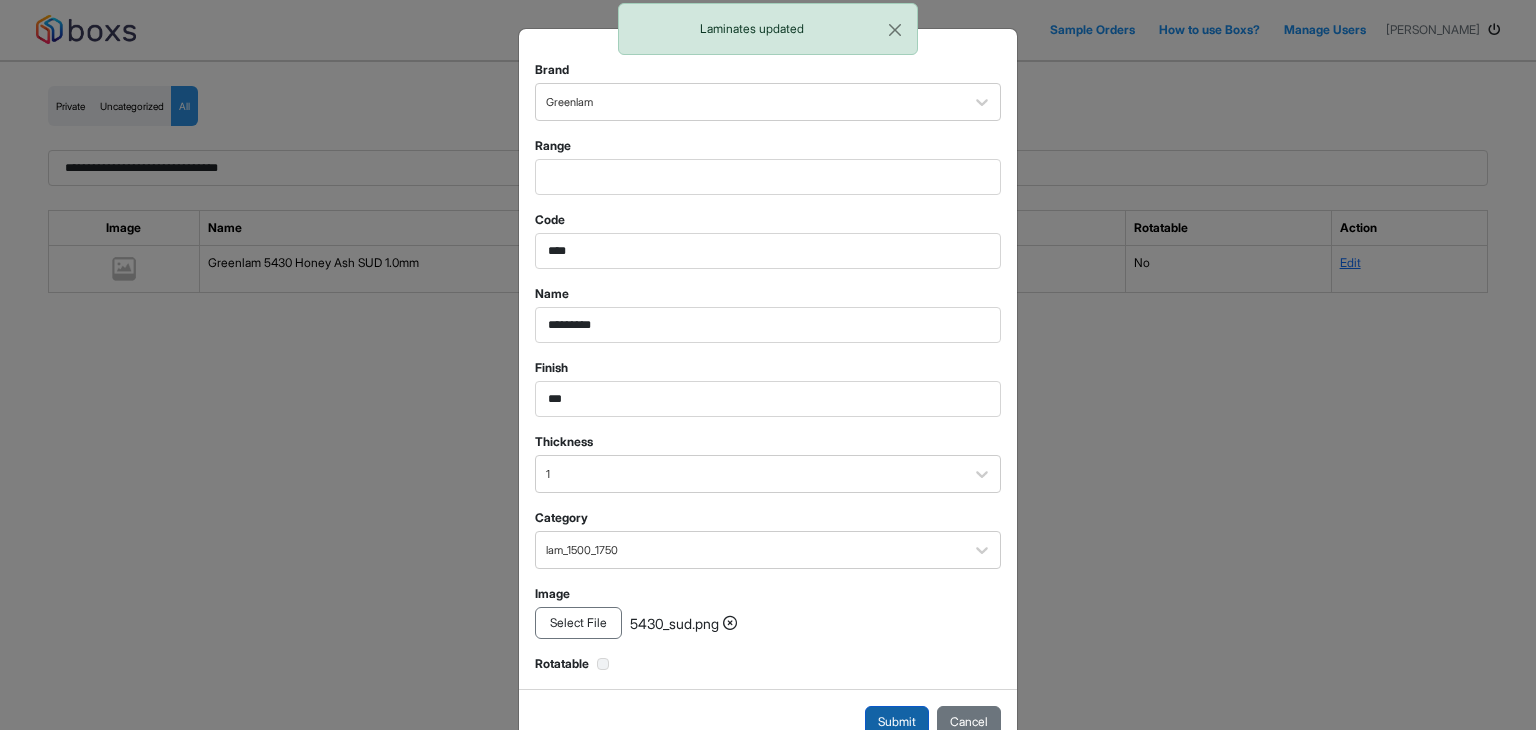 click on "Submit" at bounding box center (897, 722) 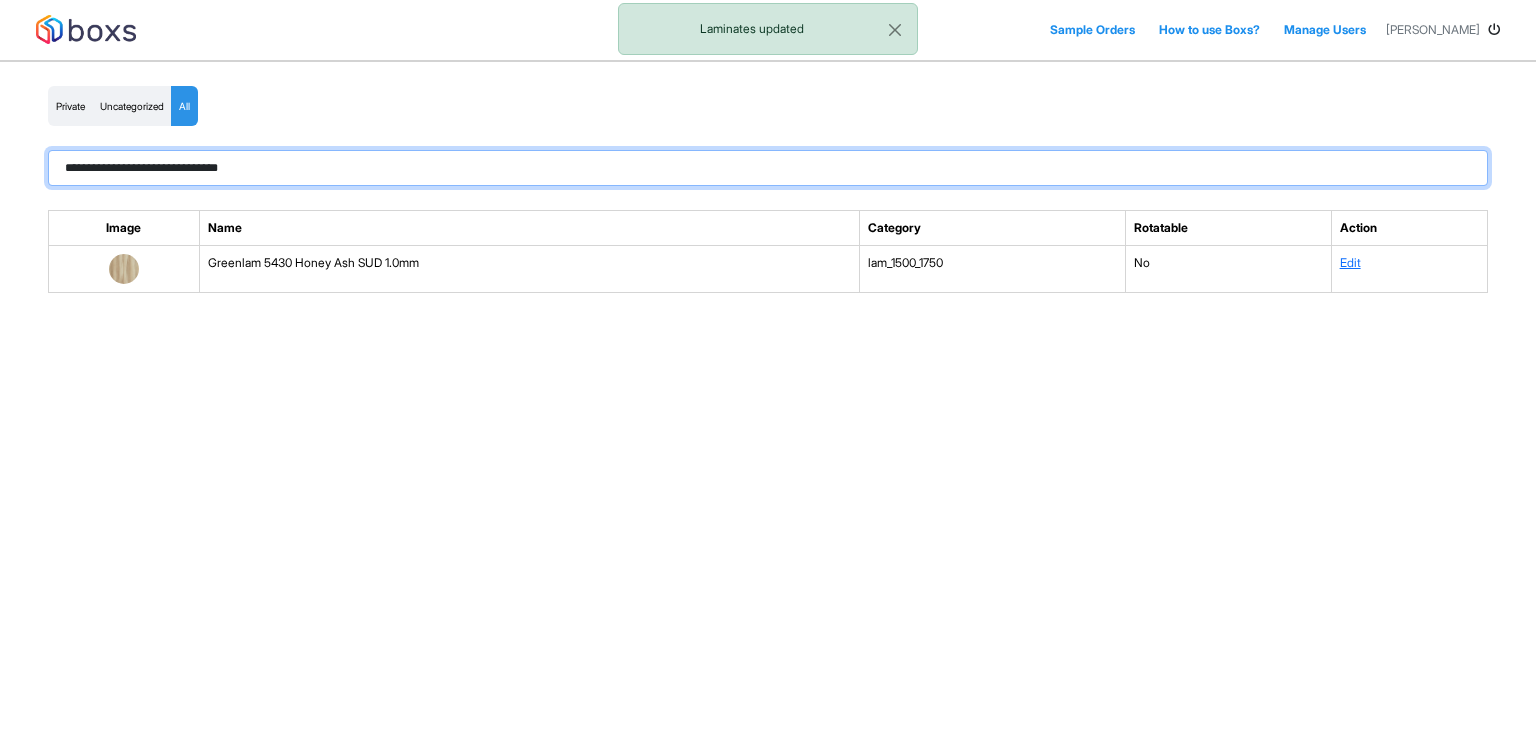 click on "**********" at bounding box center (768, 168) 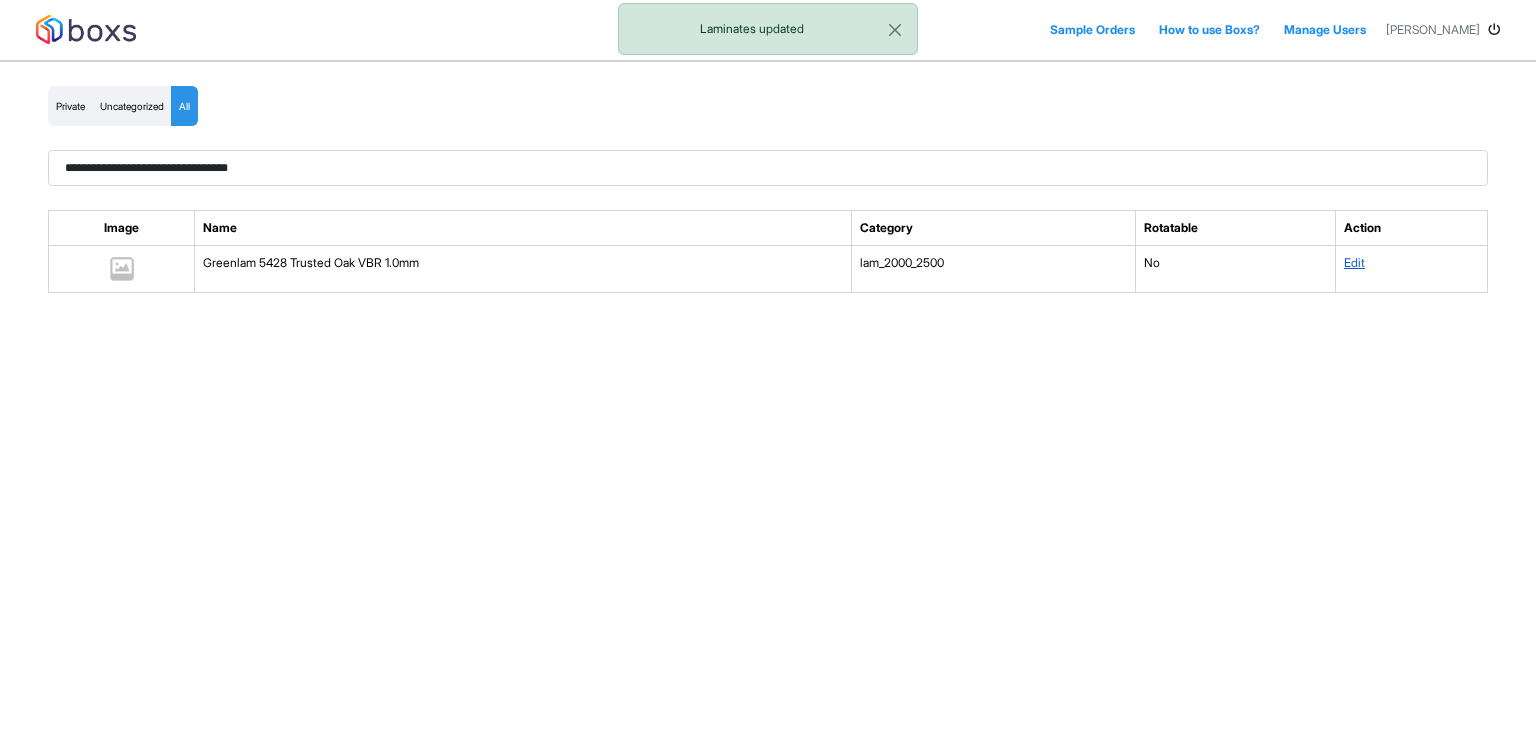 click on "Edit" at bounding box center (1354, 262) 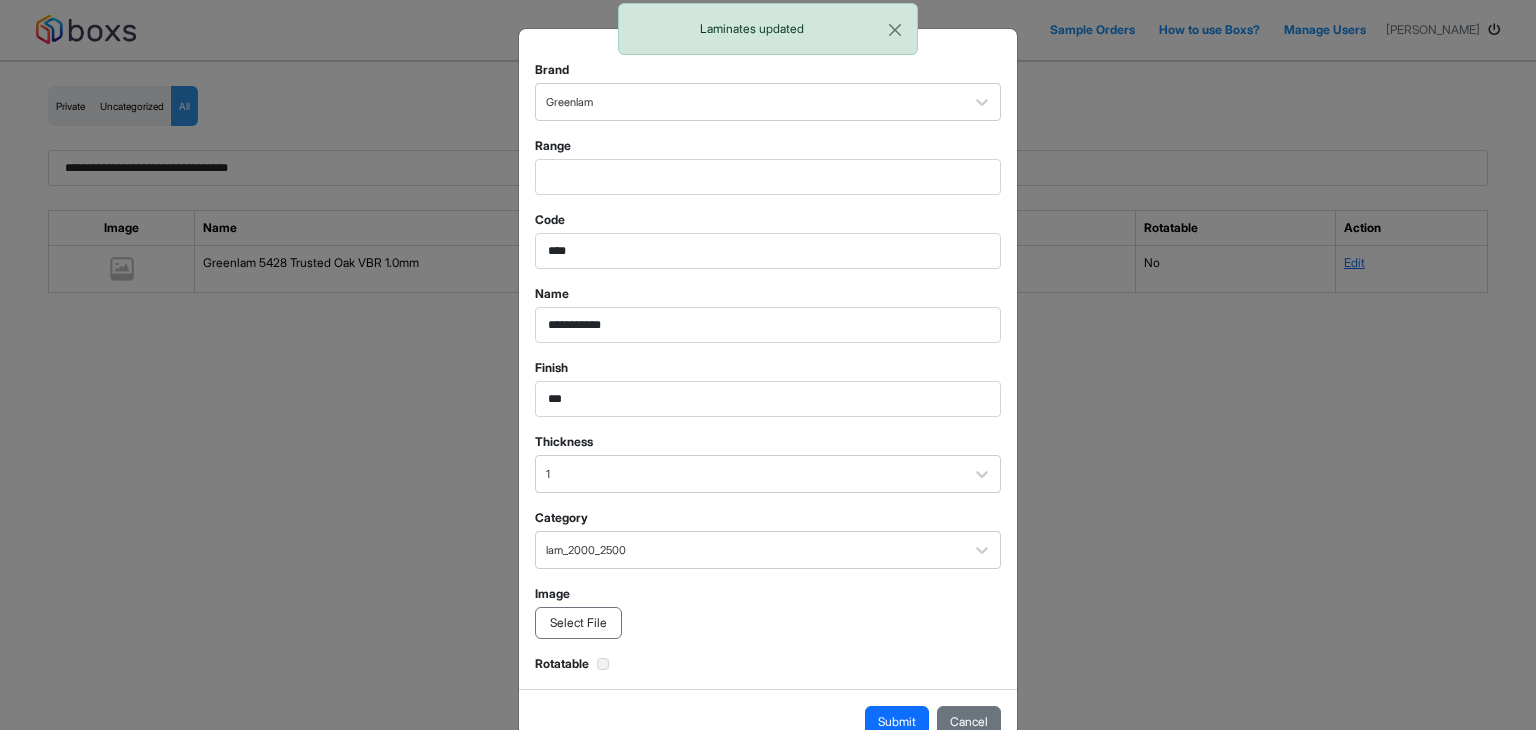 click on "Select File" at bounding box center [578, 623] 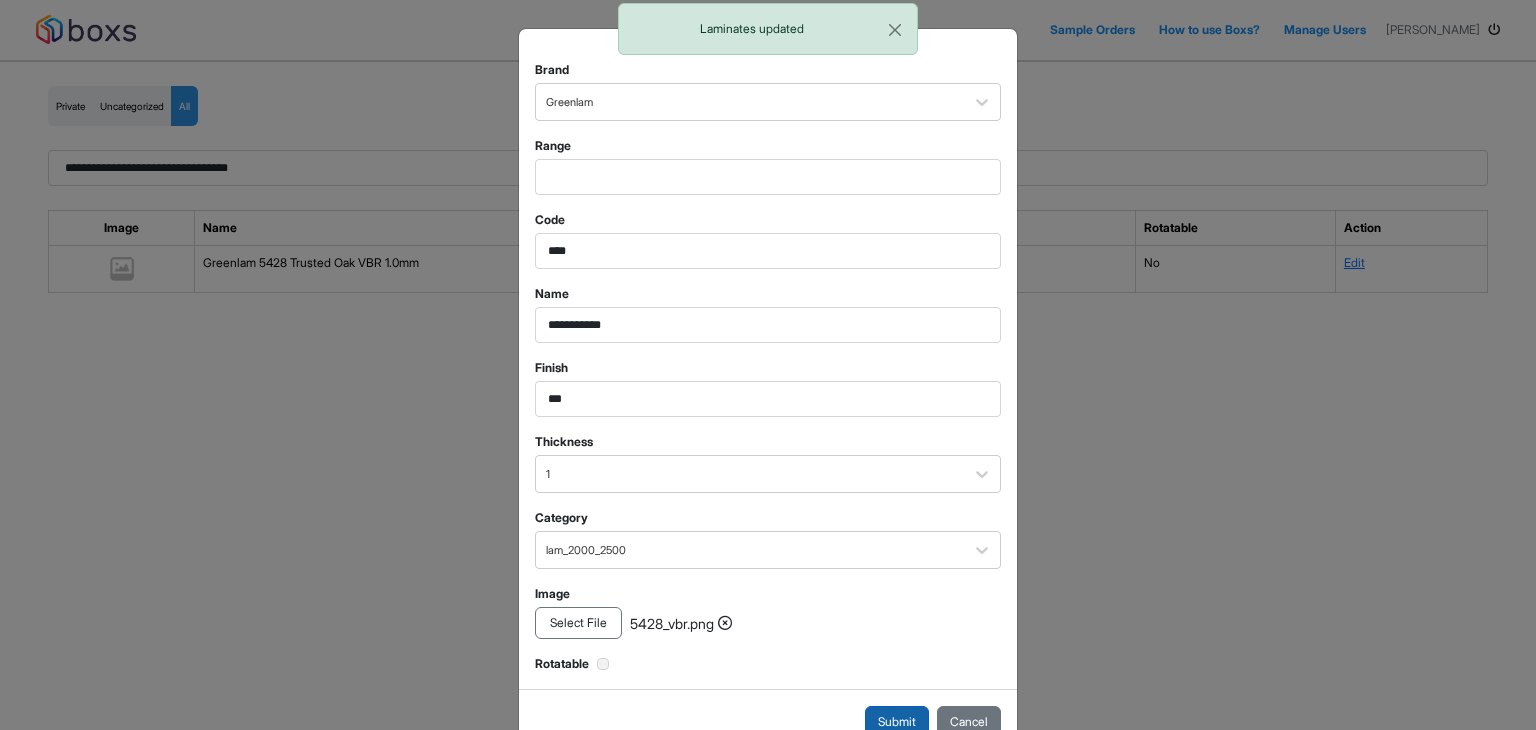 click on "Submit" at bounding box center (897, 722) 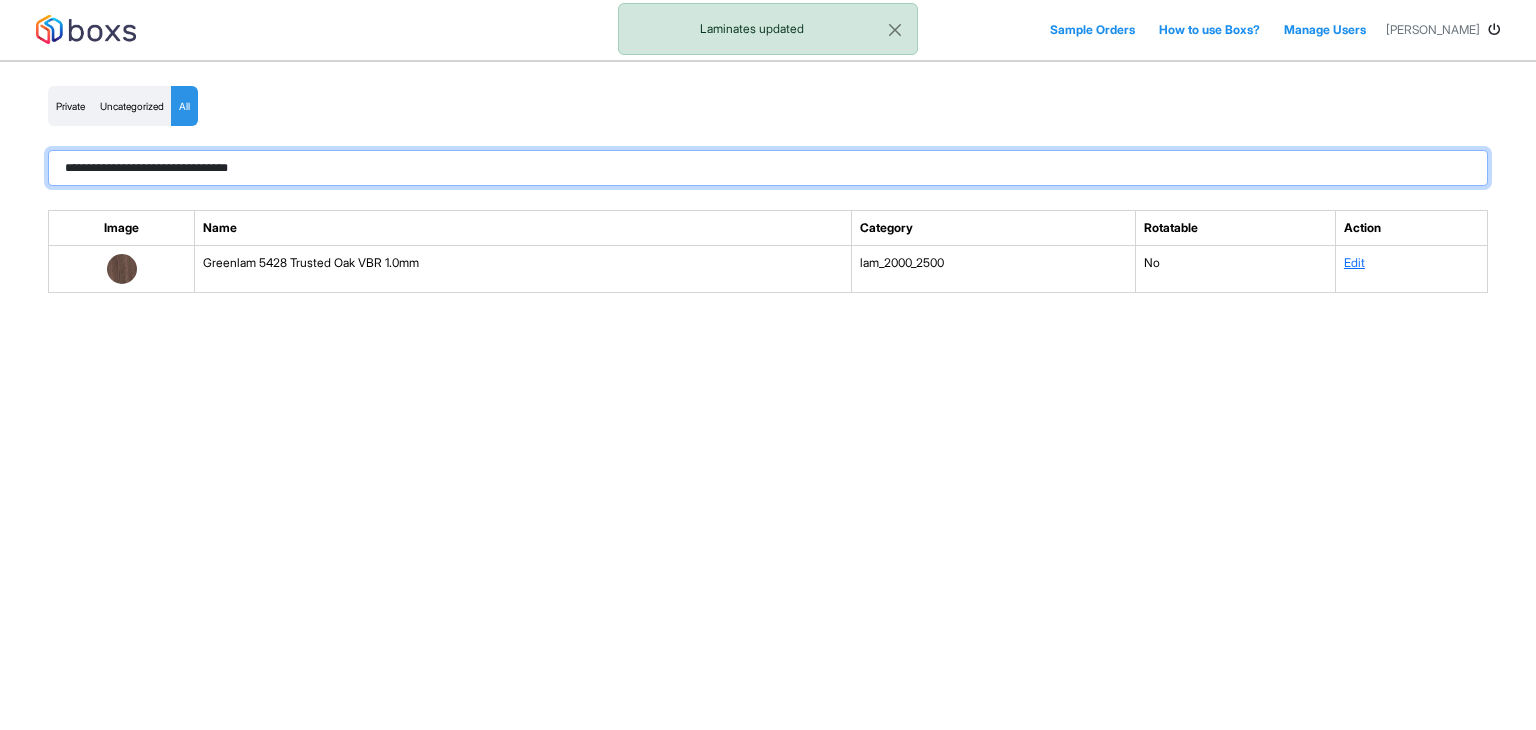 click on "**********" at bounding box center (768, 168) 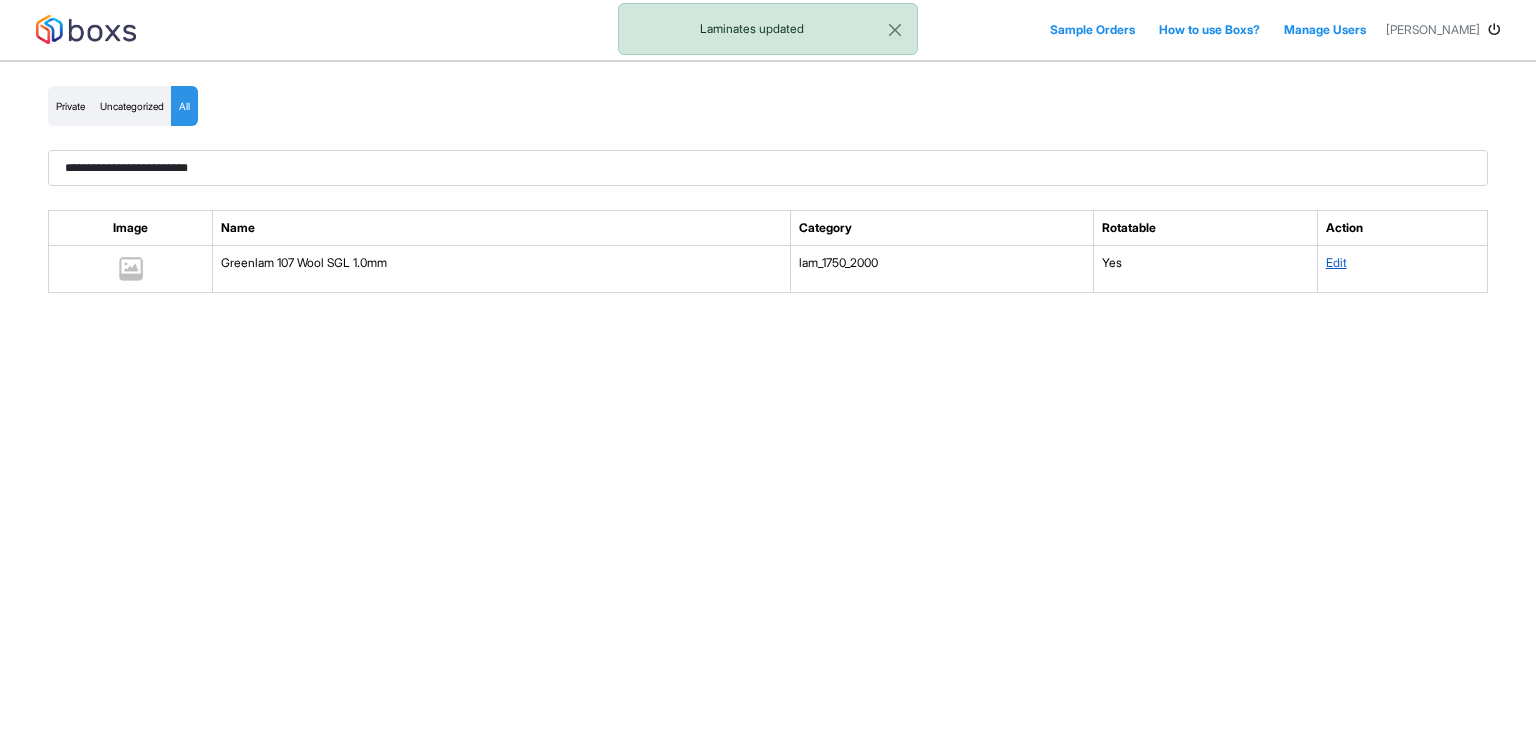 click on "Edit" at bounding box center (1336, 262) 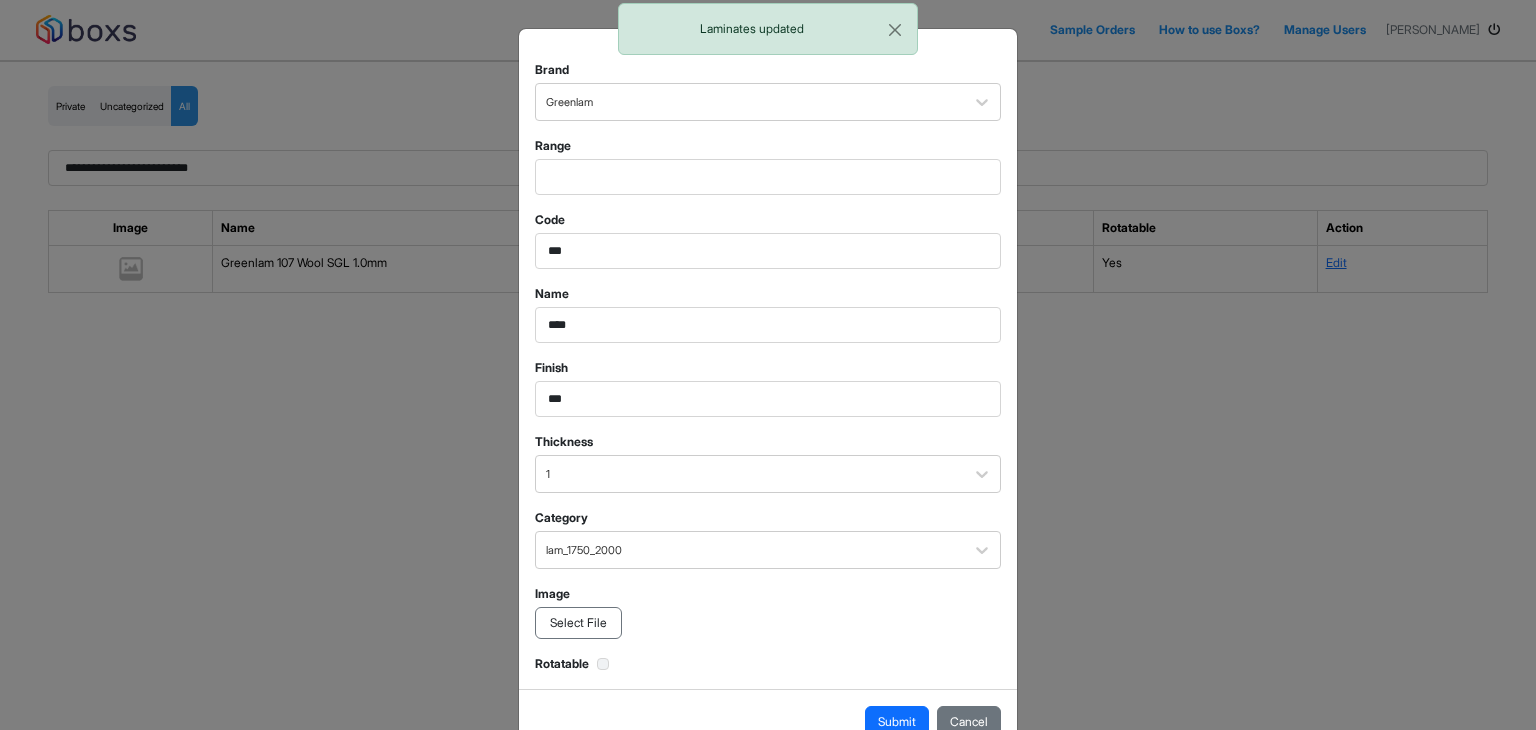 click on "Select File" at bounding box center (578, 623) 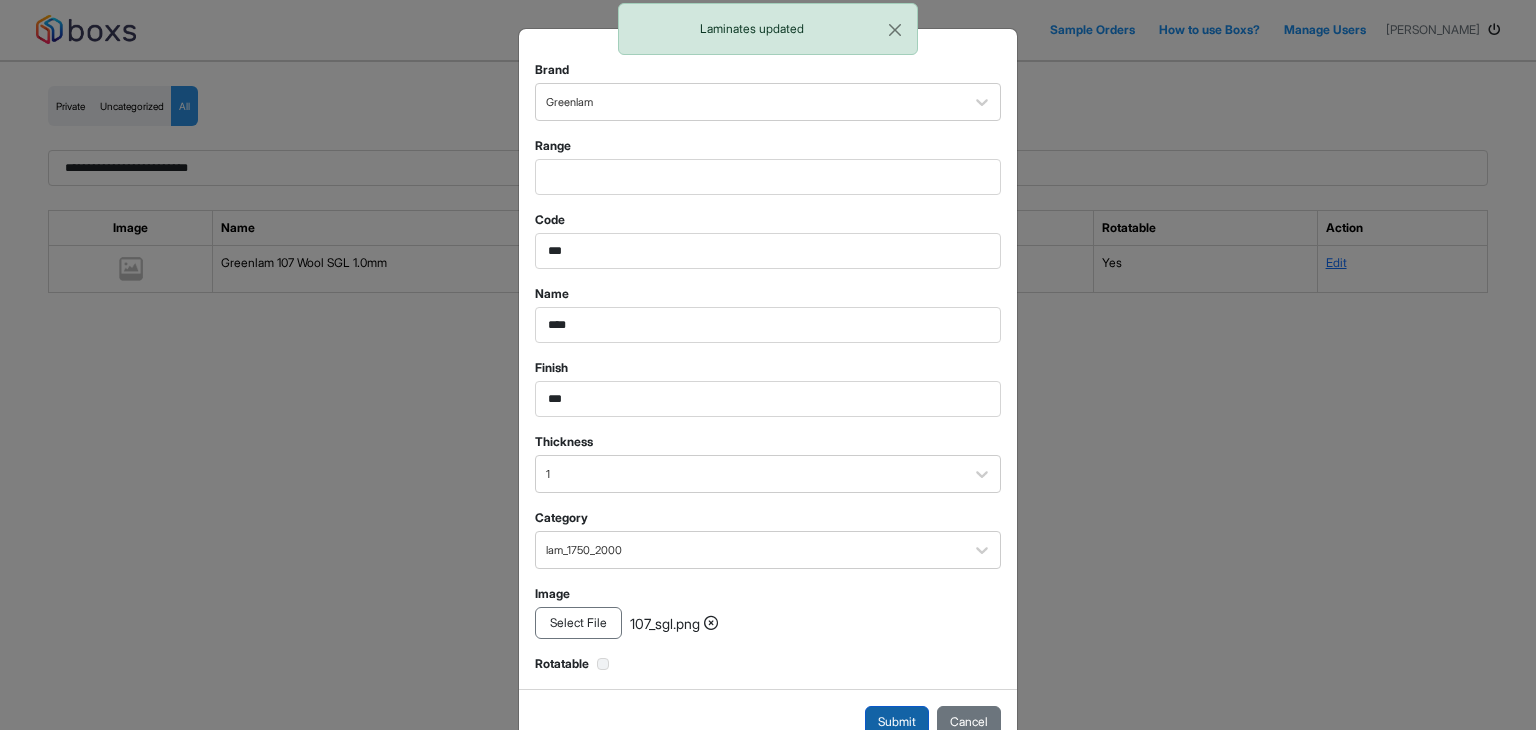 click on "Submit" at bounding box center (897, 722) 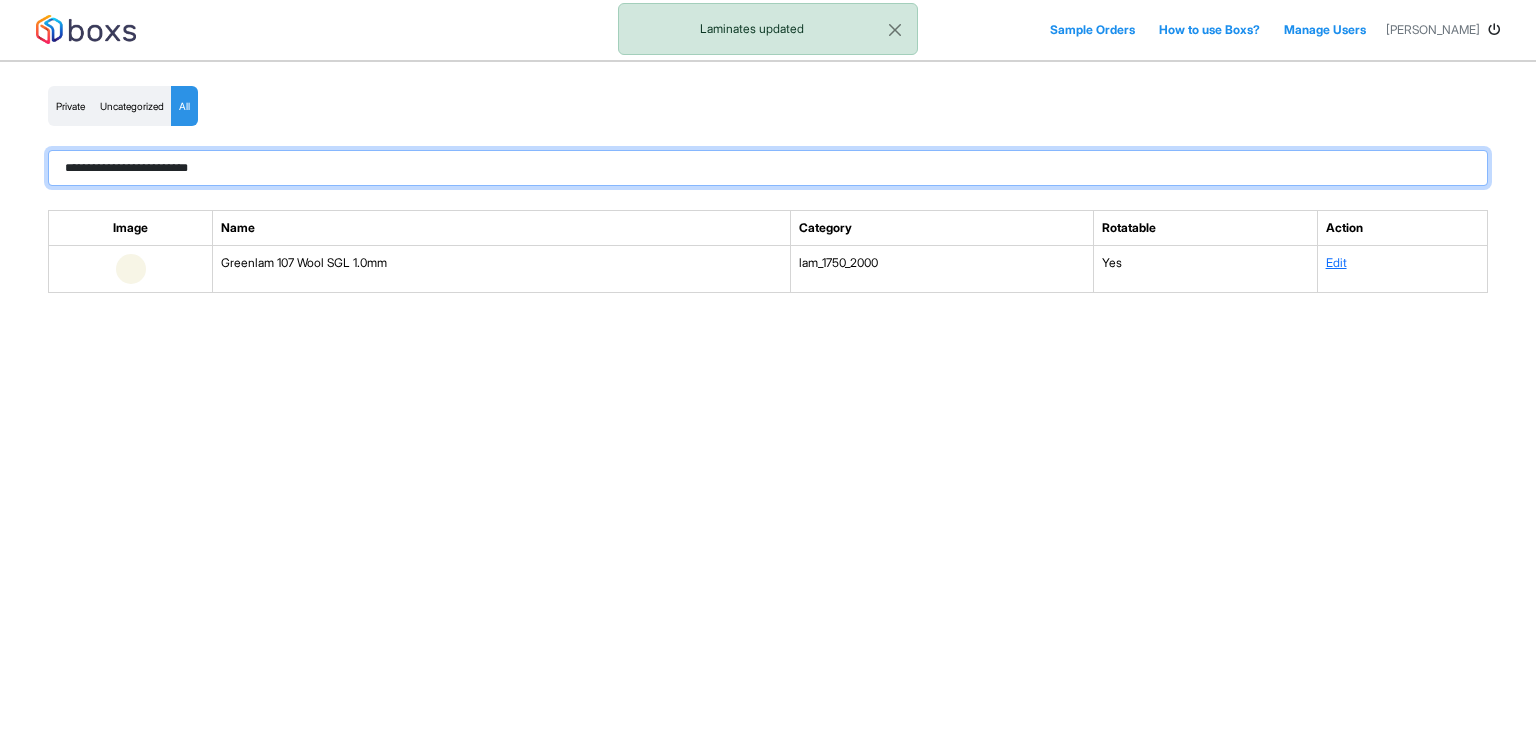 click on "**********" at bounding box center [768, 168] 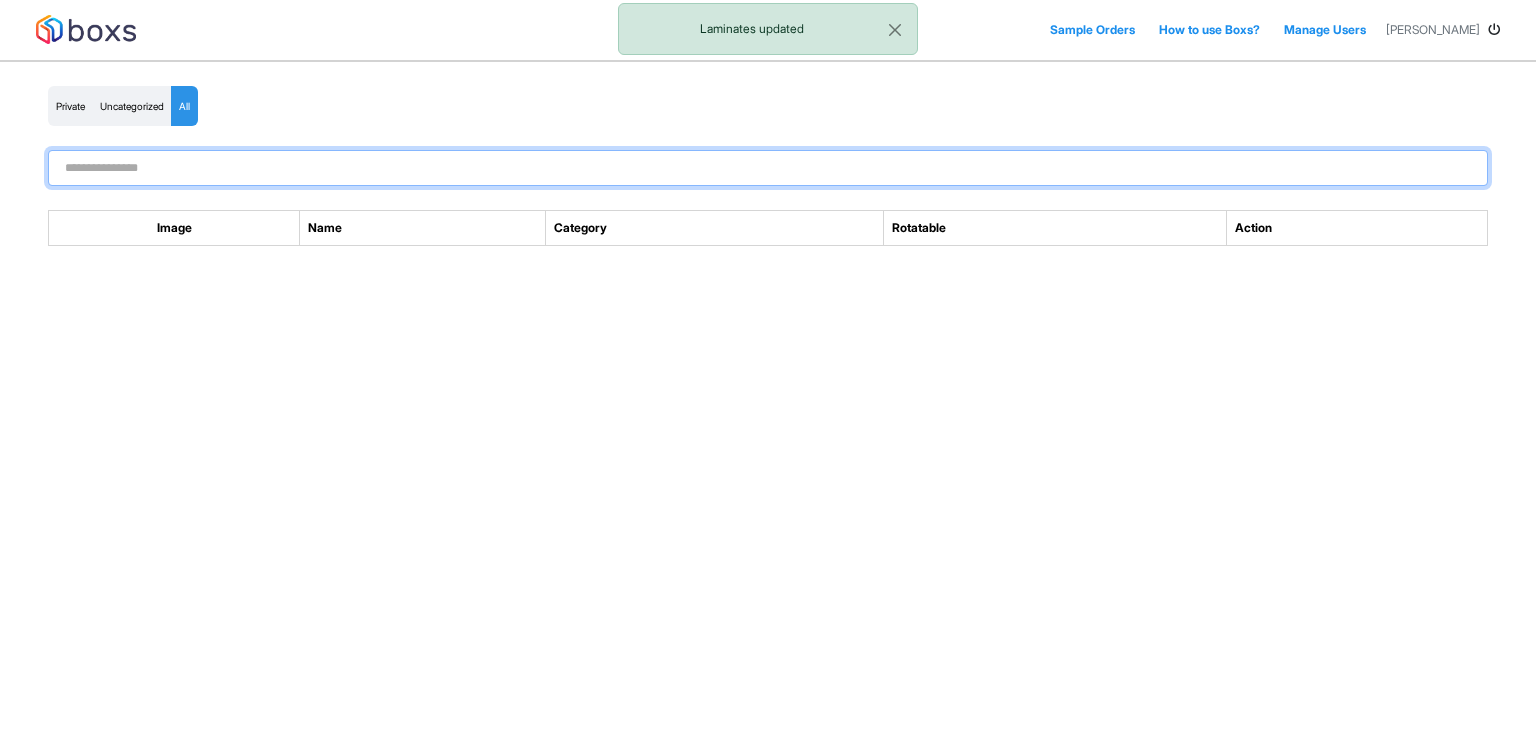paste on "**********" 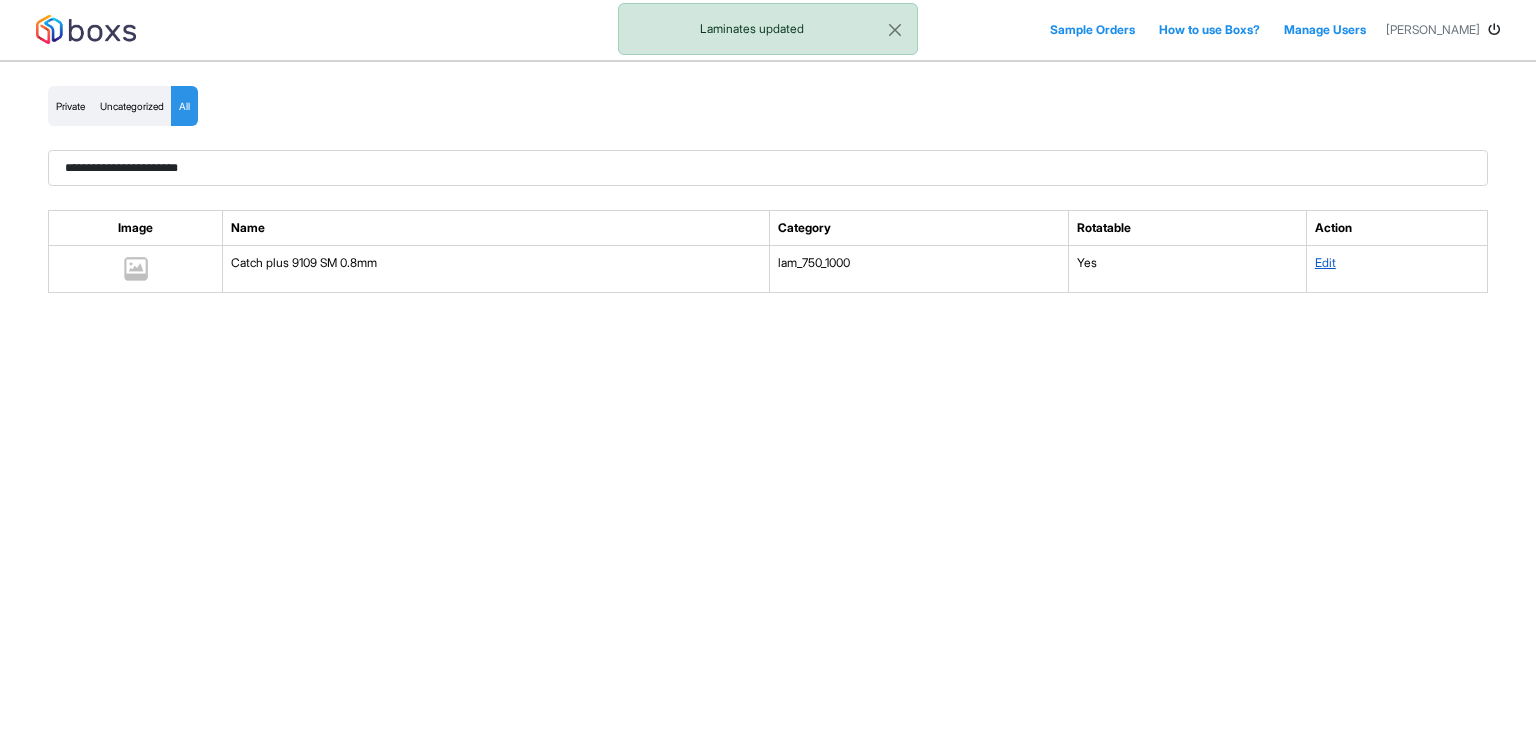 click on "Edit" at bounding box center [1325, 262] 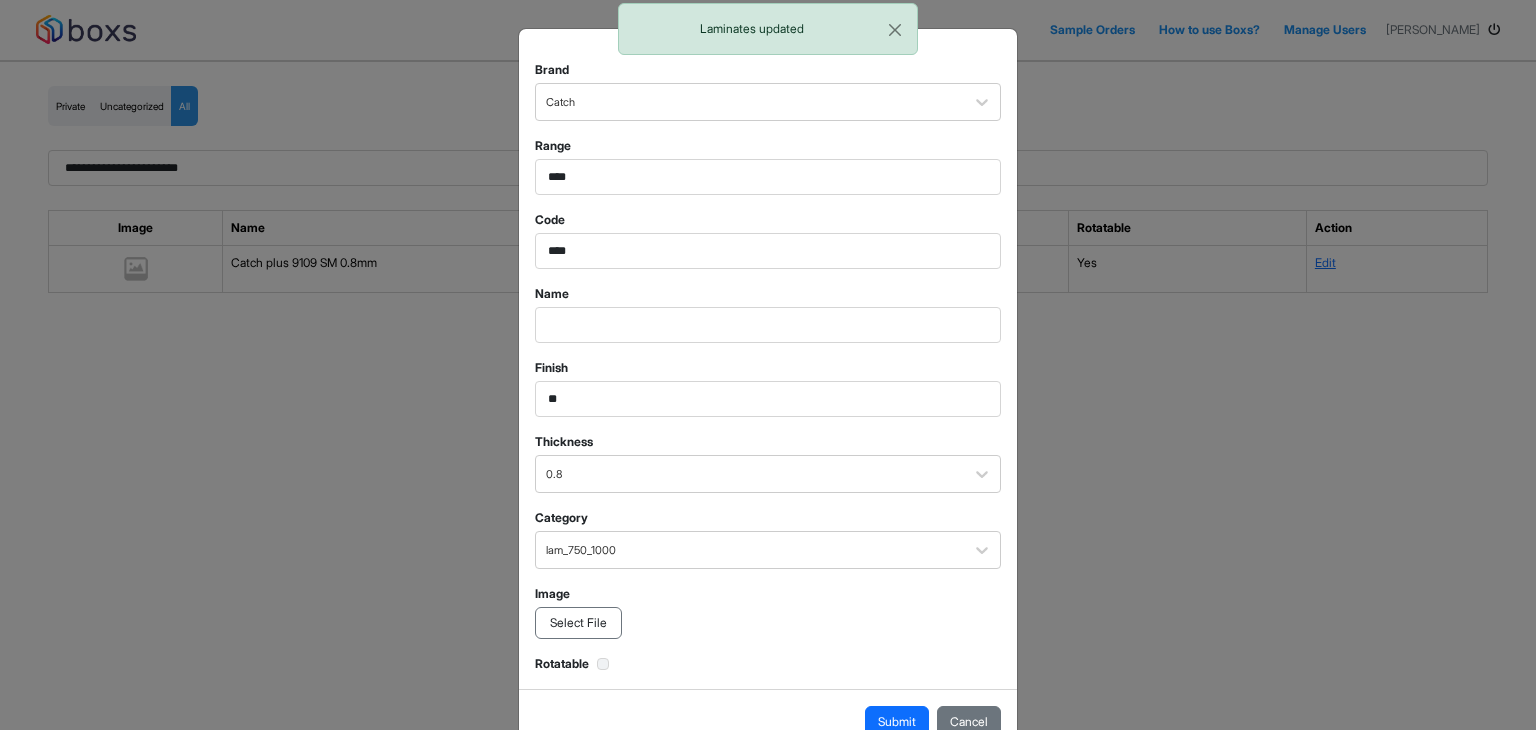 click on "Select File" at bounding box center [578, 623] 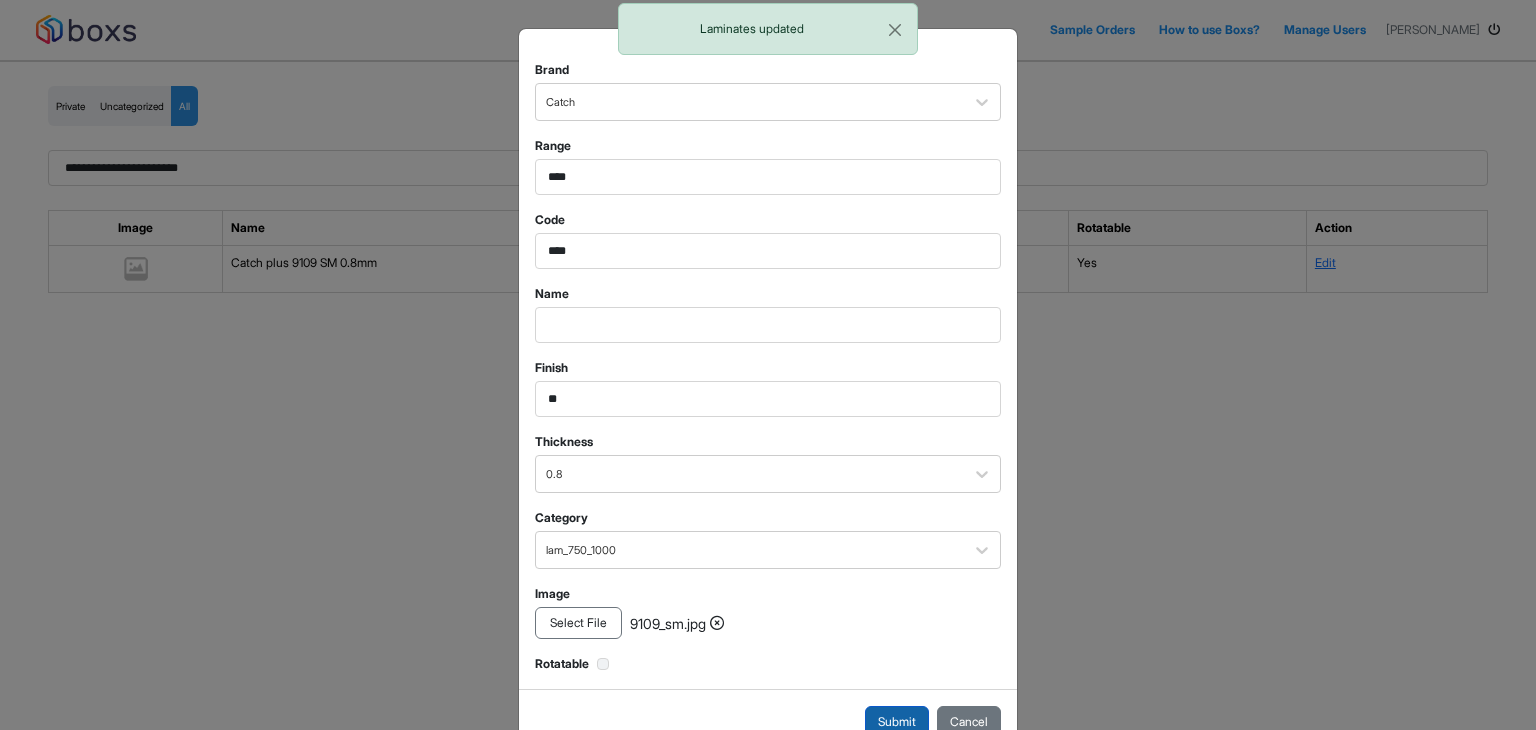 click on "Submit" at bounding box center (897, 722) 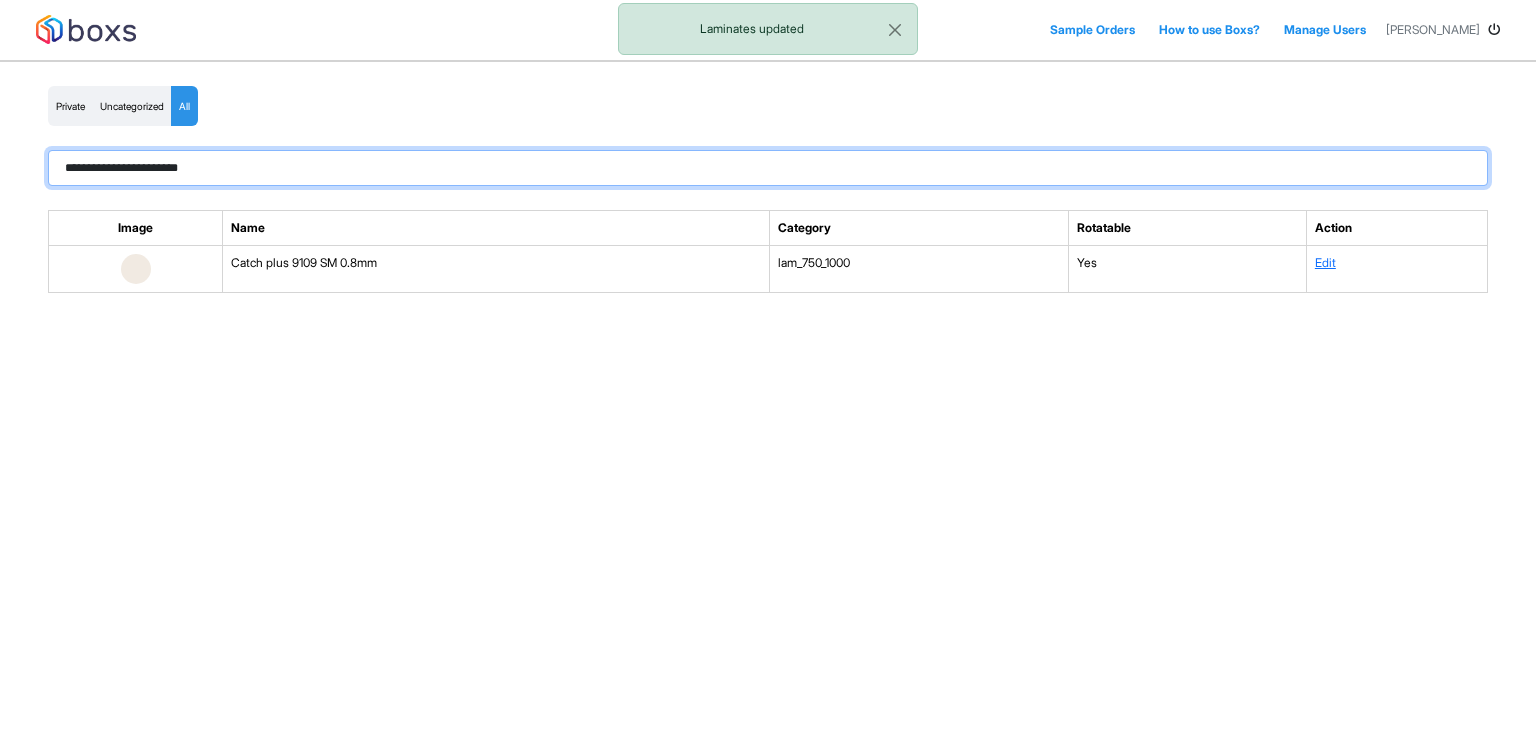 click on "**********" at bounding box center [768, 168] 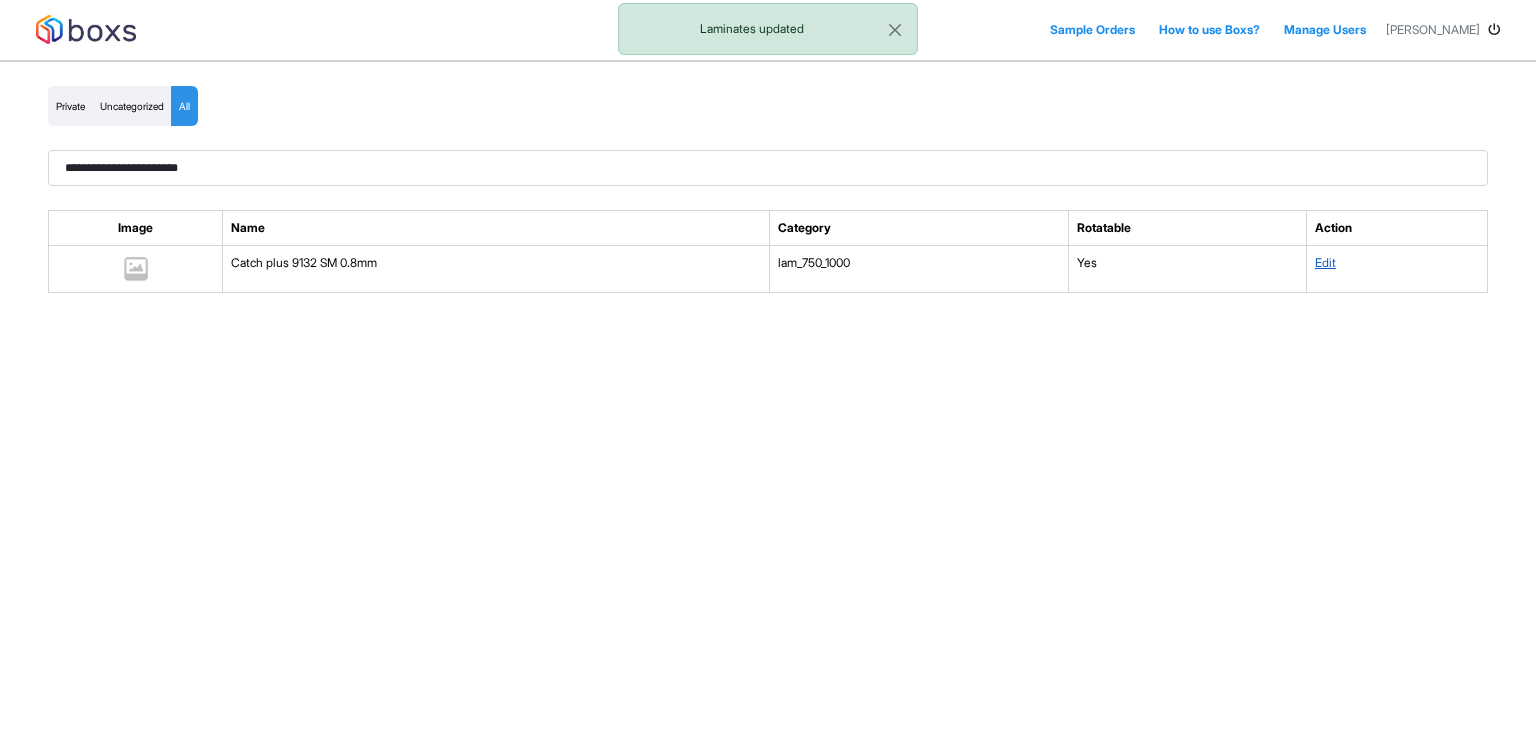 click on "Edit" at bounding box center (1325, 262) 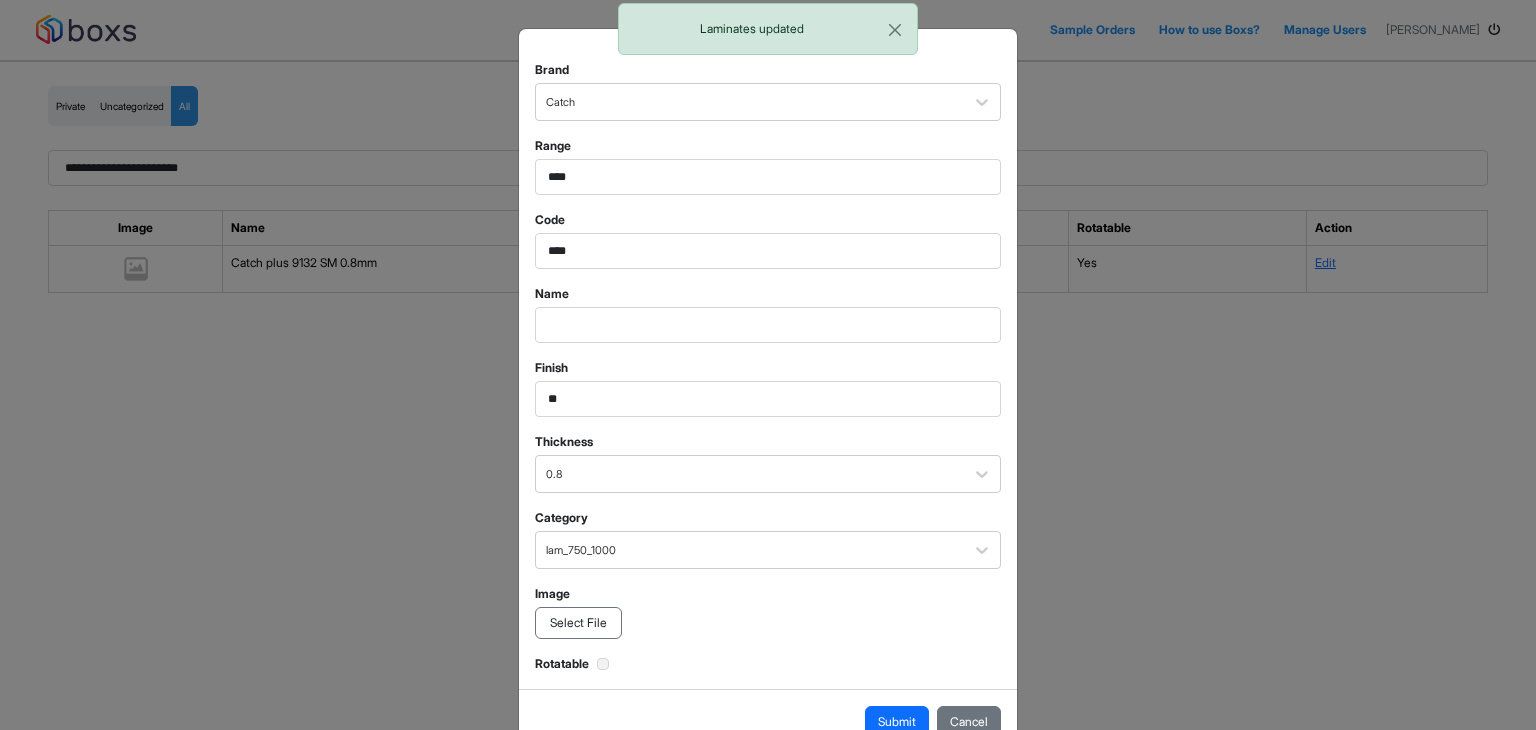 click on "Select File" at bounding box center [578, 623] 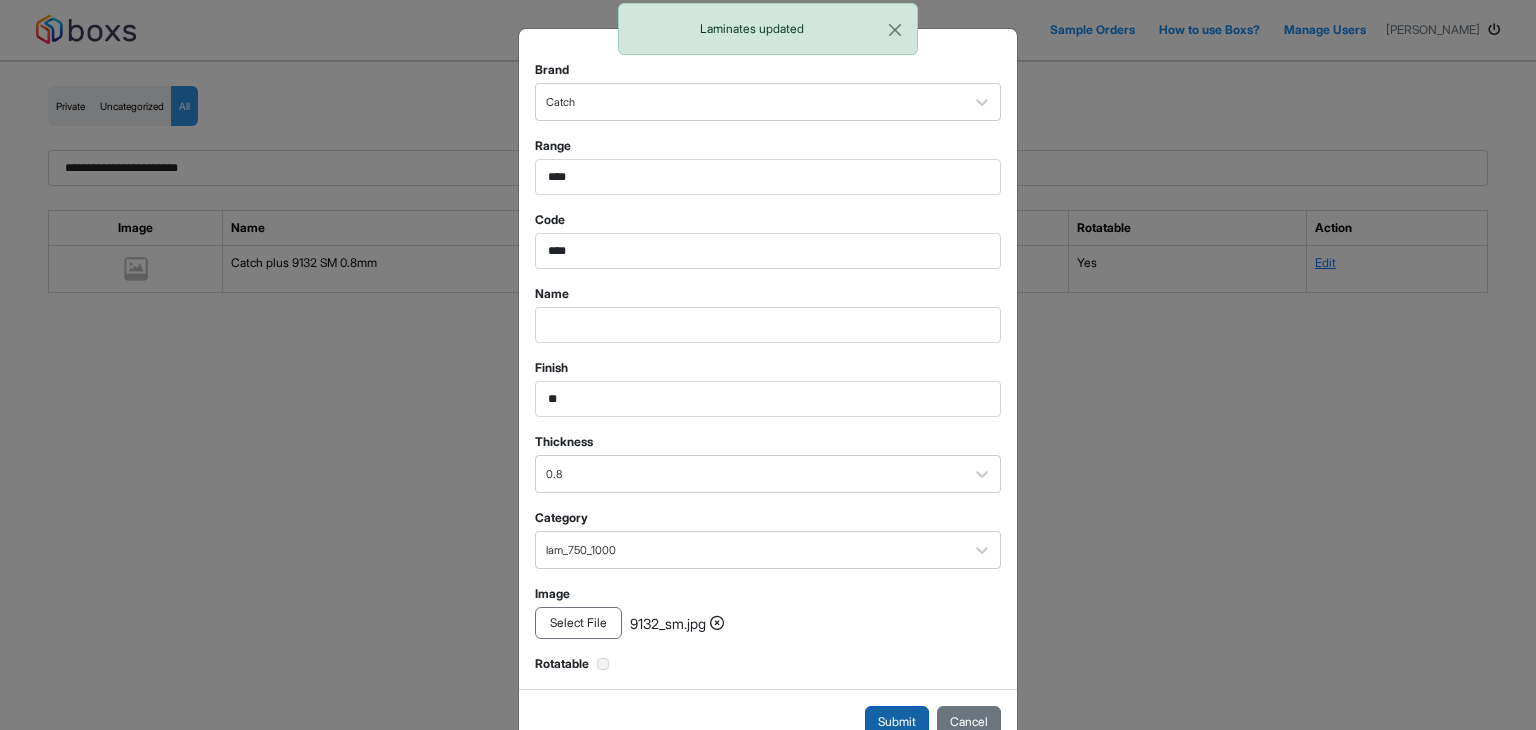 click on "Submit" at bounding box center (897, 722) 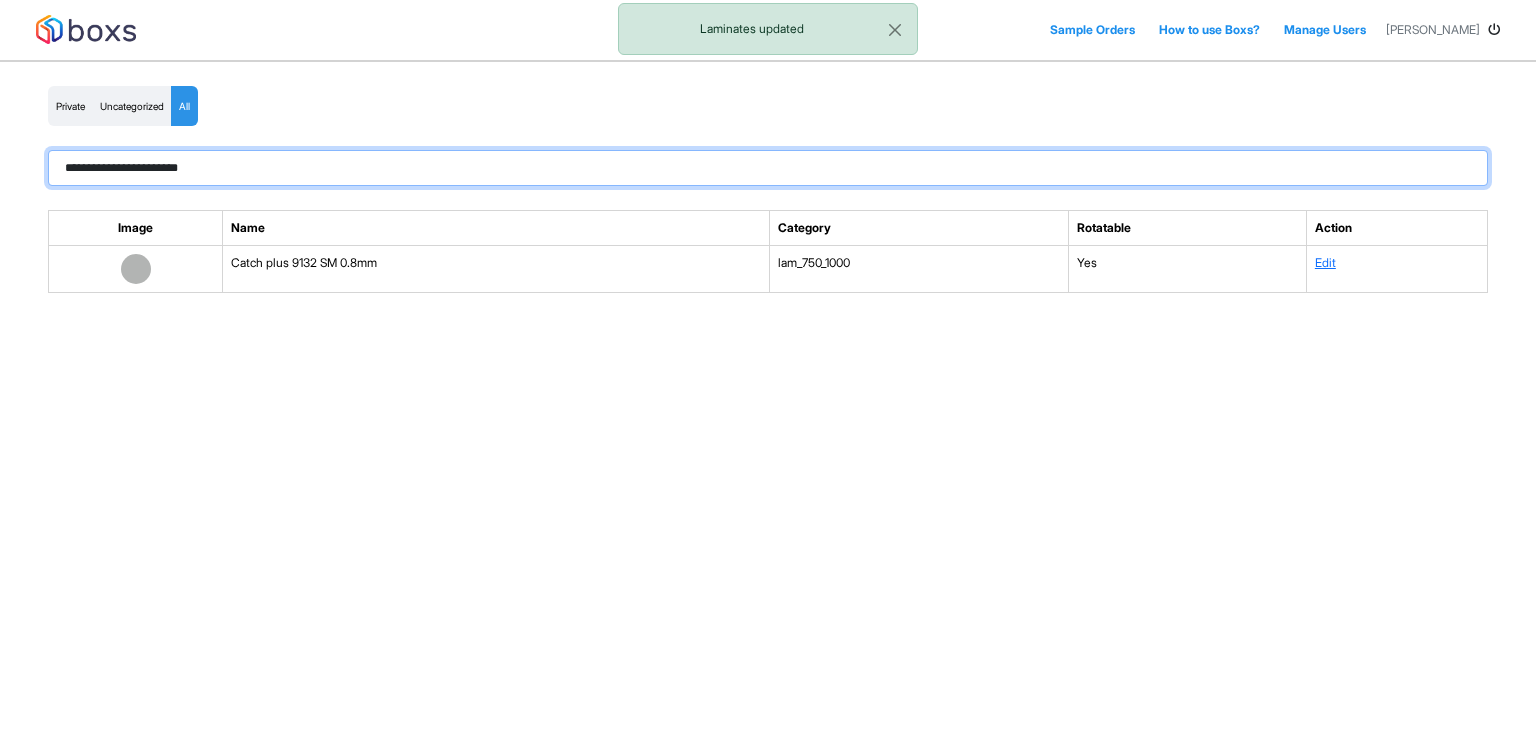 click on "**********" at bounding box center (768, 168) 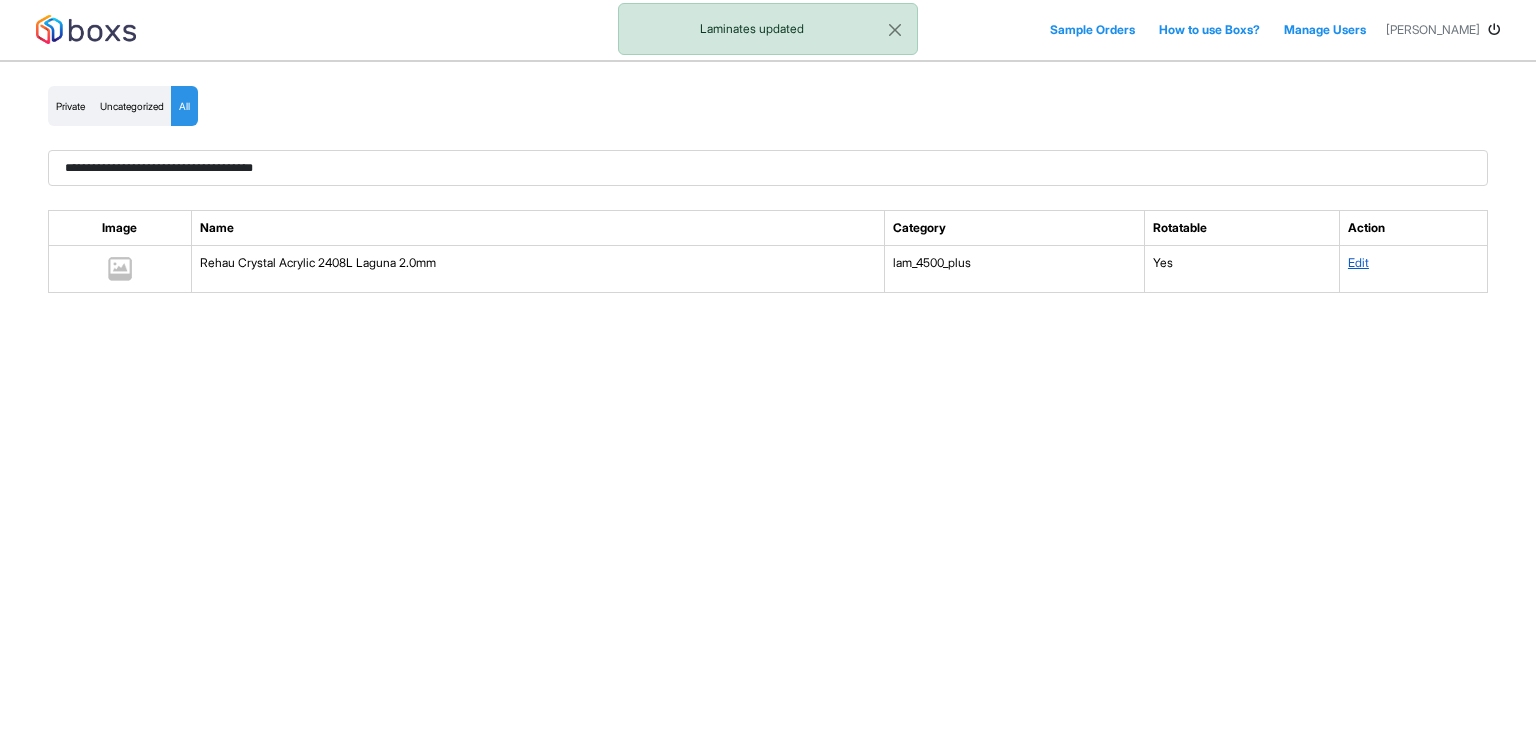 click on "Edit" at bounding box center [1358, 262] 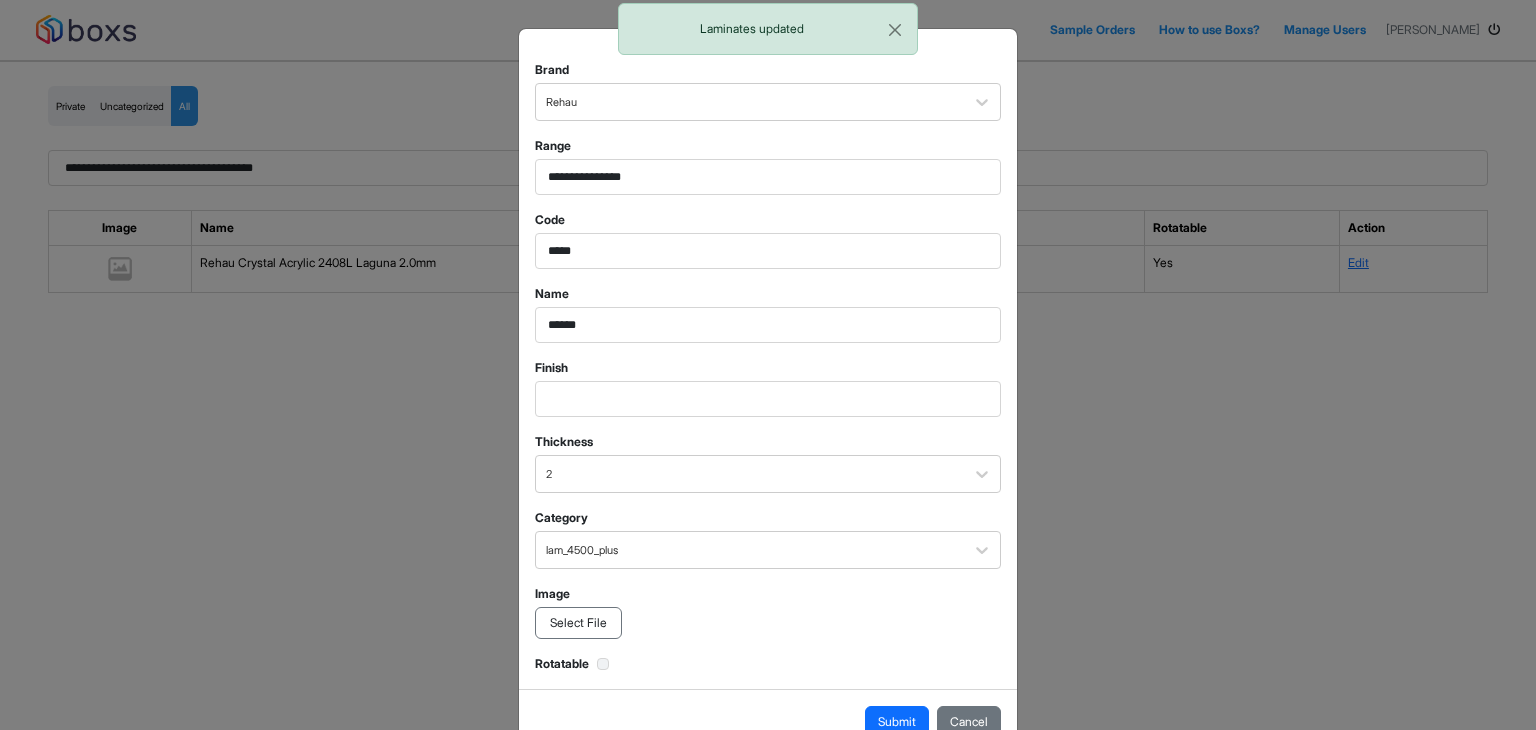 click on "**********" at bounding box center (768, 359) 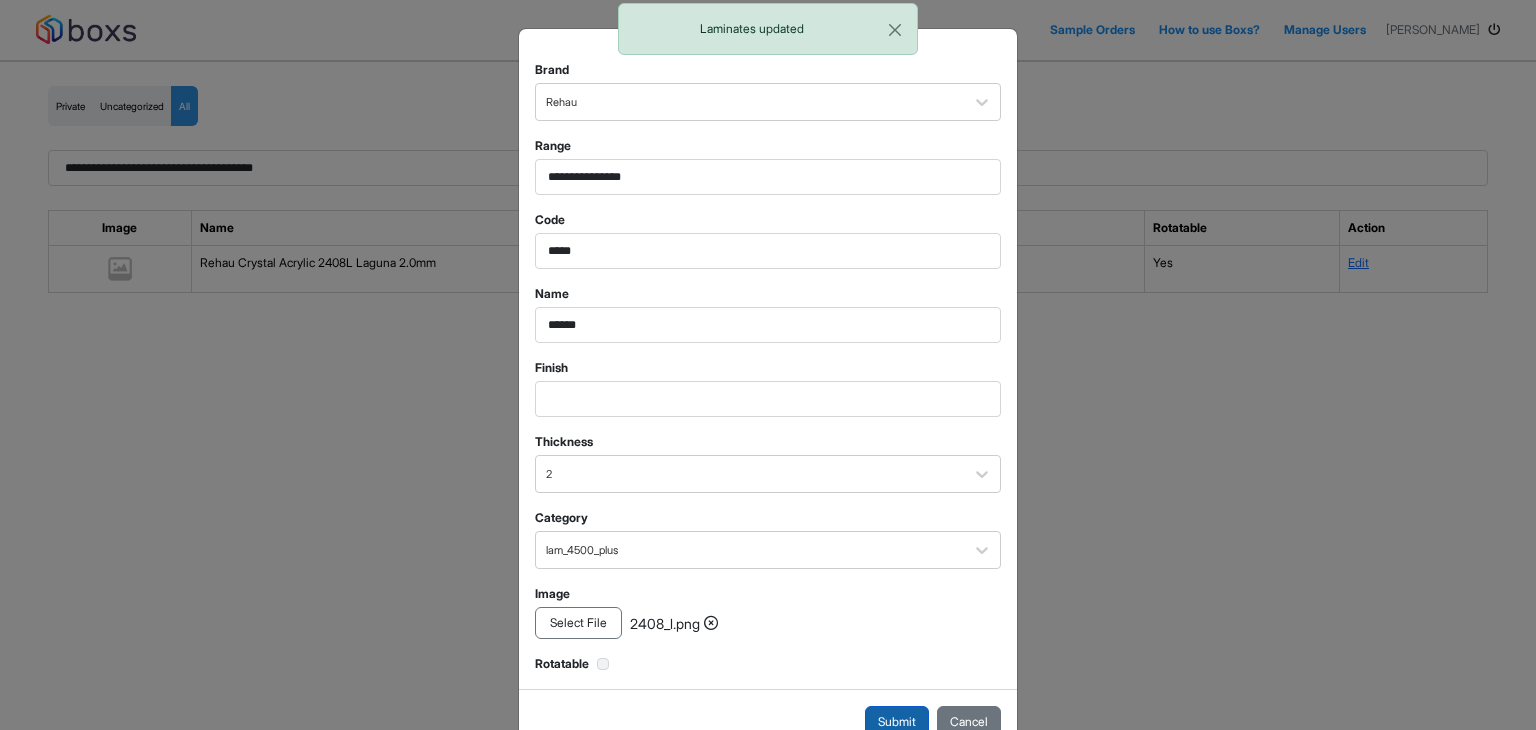 click on "Submit" at bounding box center (897, 722) 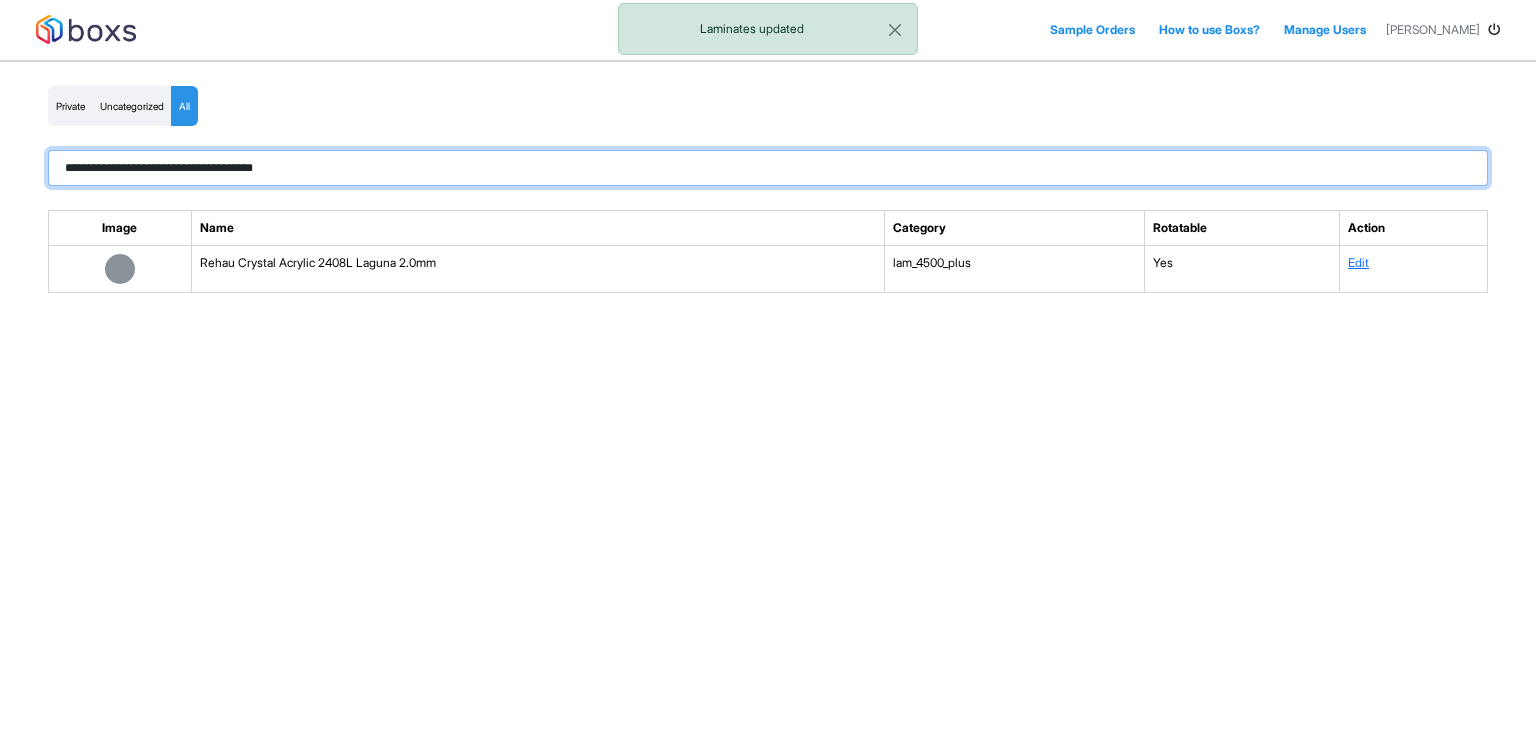 click on "**********" at bounding box center (768, 168) 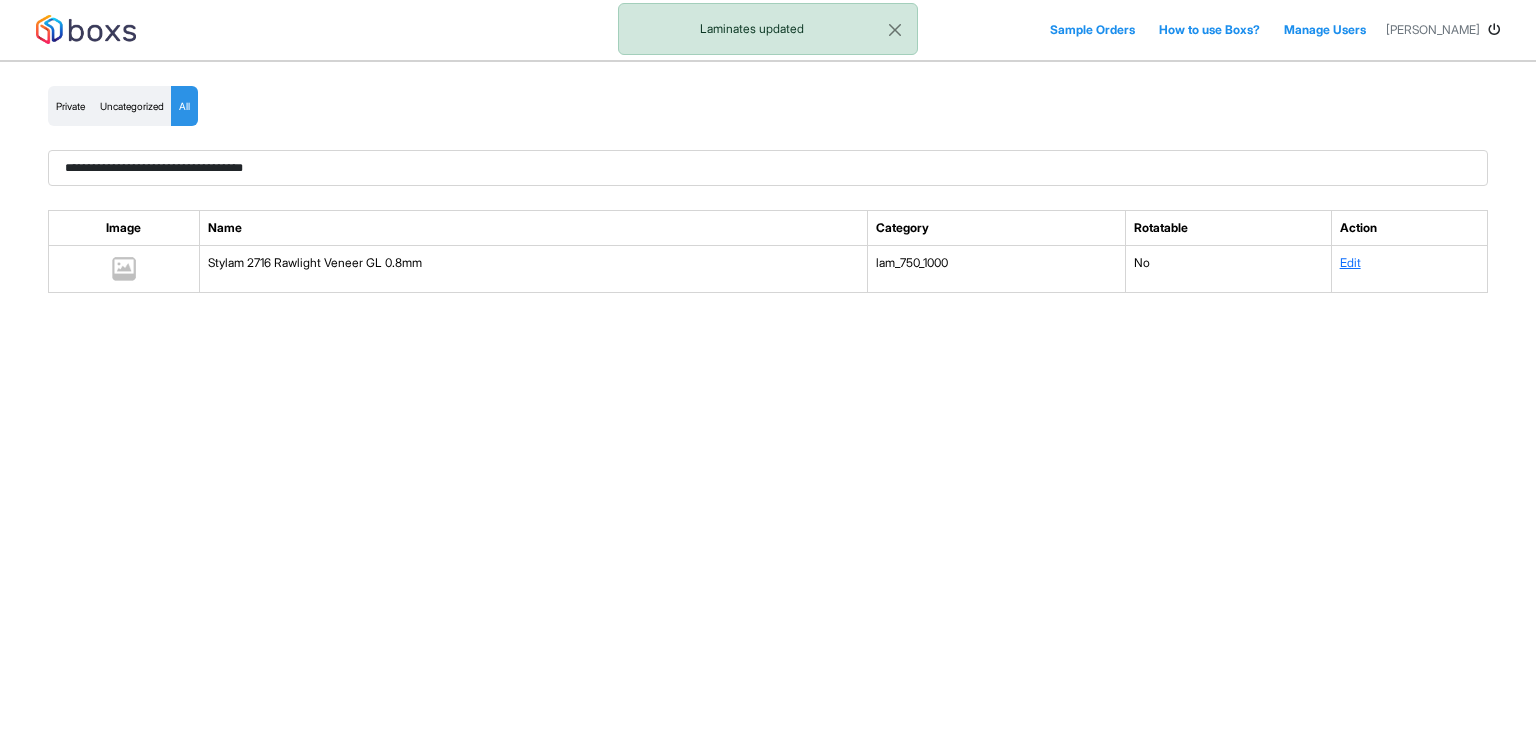 click on "Edit" at bounding box center [1409, 269] 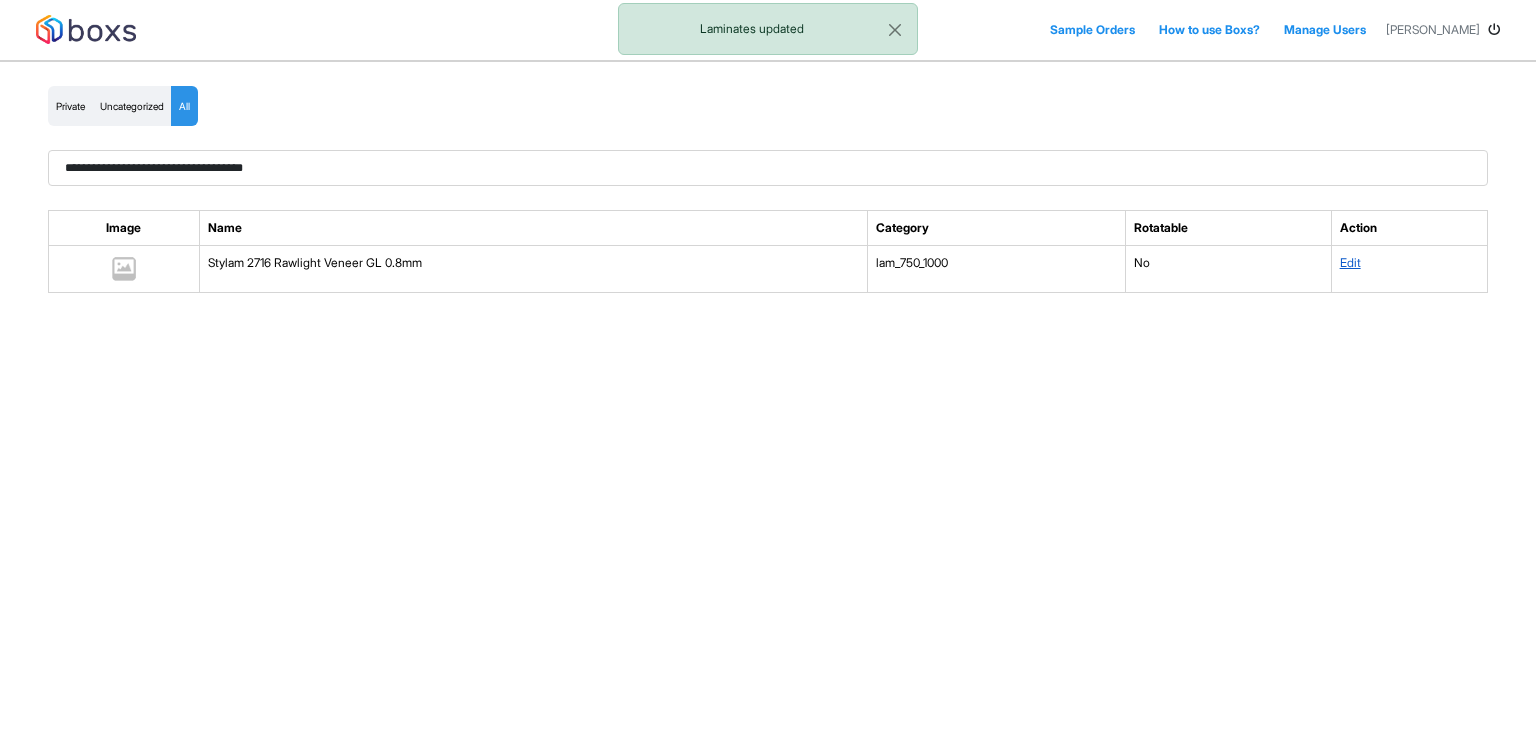 click on "Edit" at bounding box center (1350, 262) 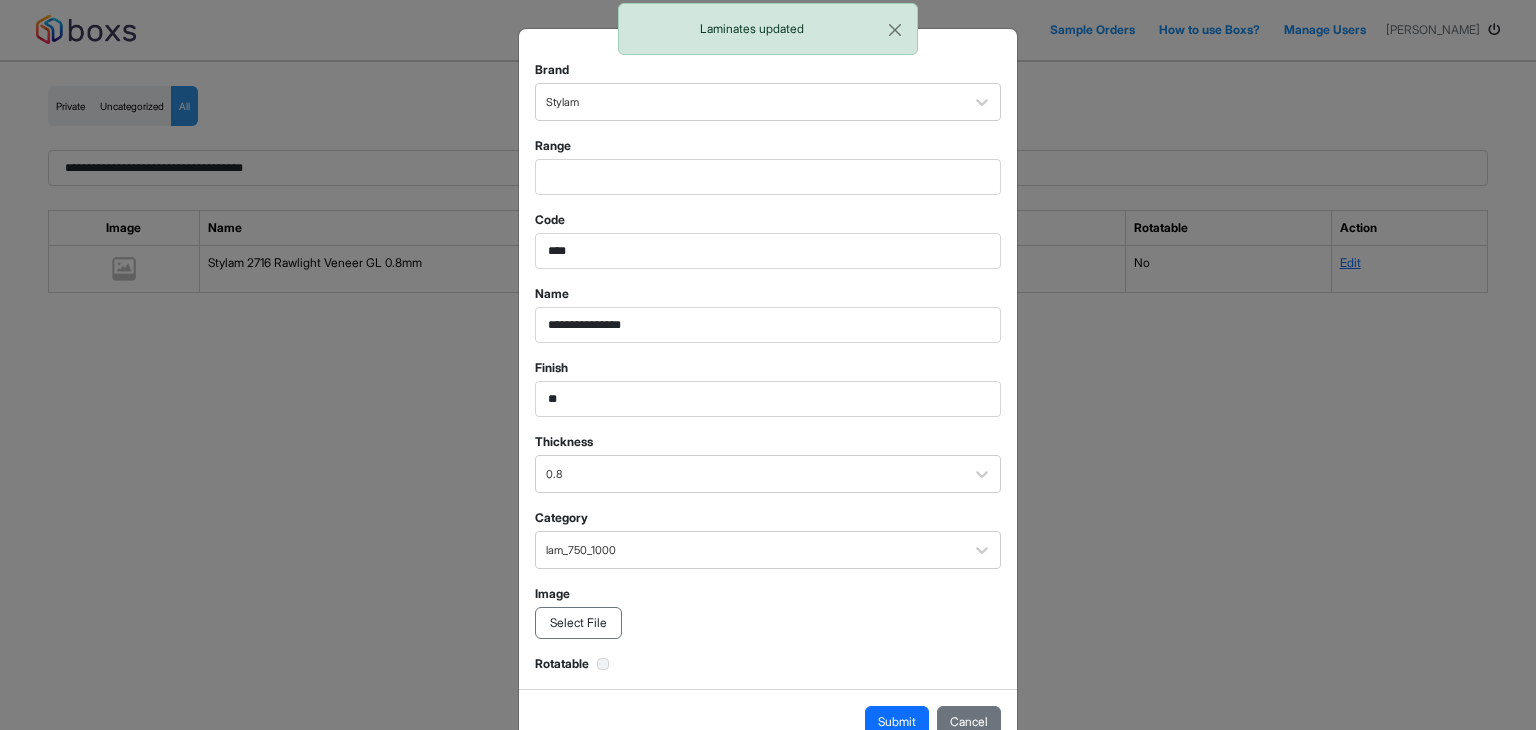 click on "Select File" at bounding box center (578, 623) 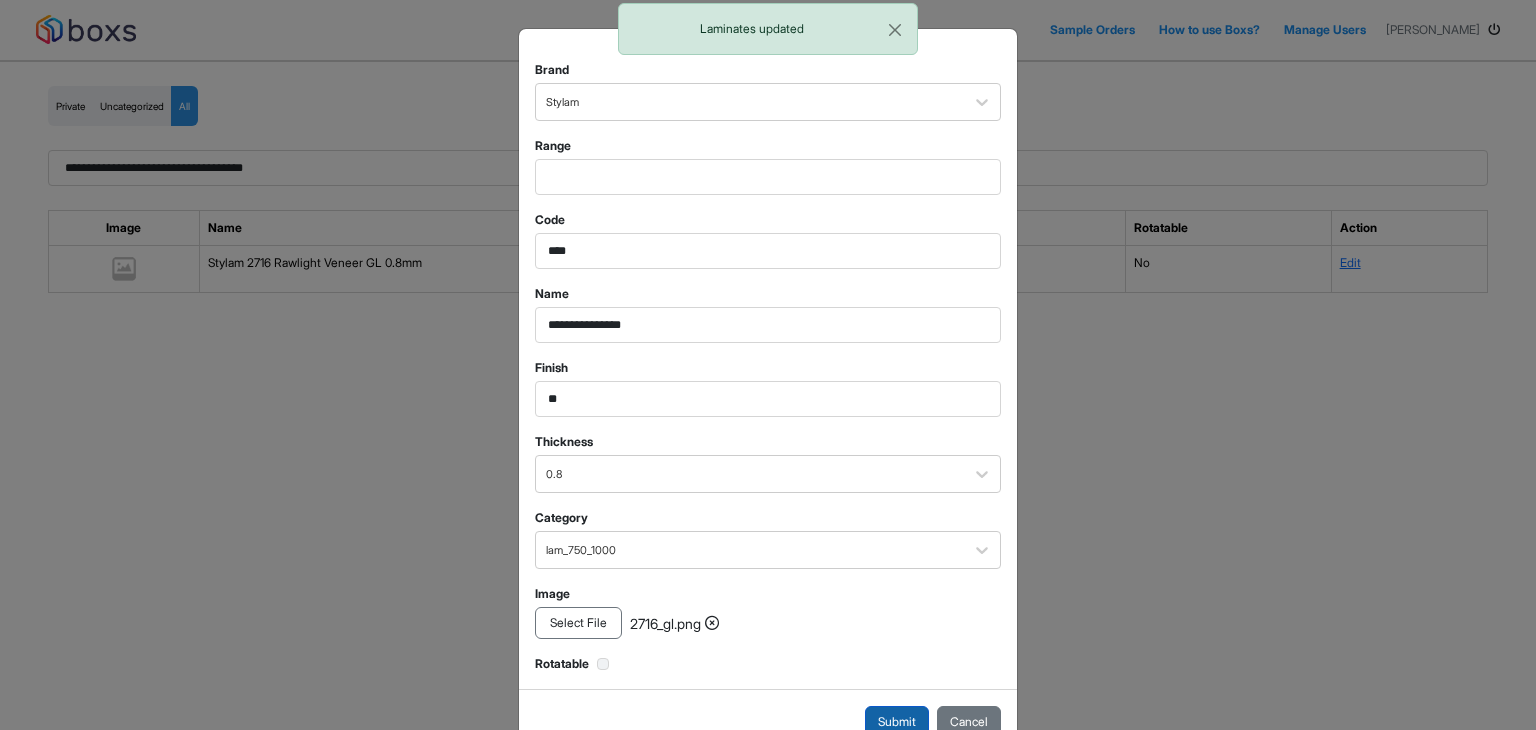 click on "Submit" at bounding box center [897, 722] 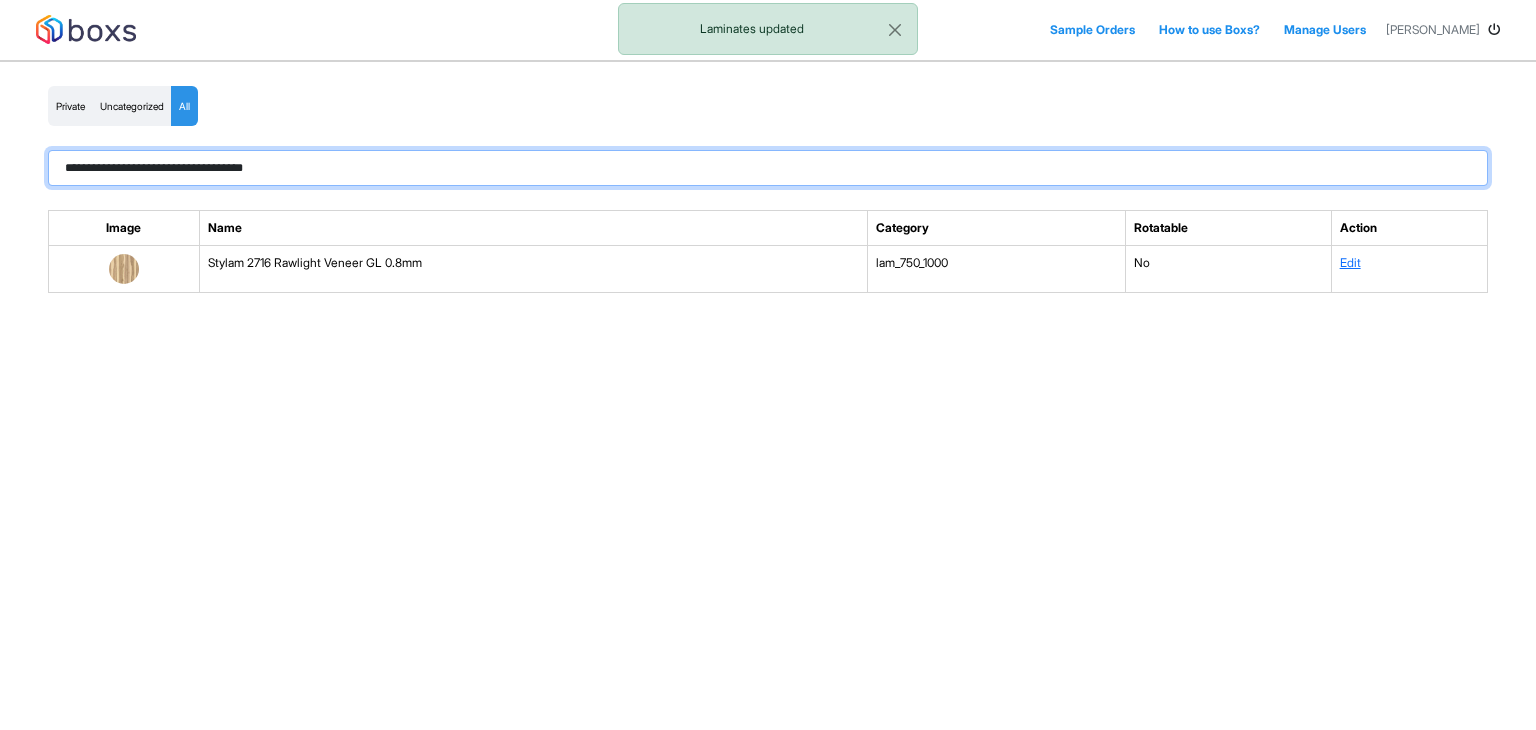 click on "**********" at bounding box center [768, 168] 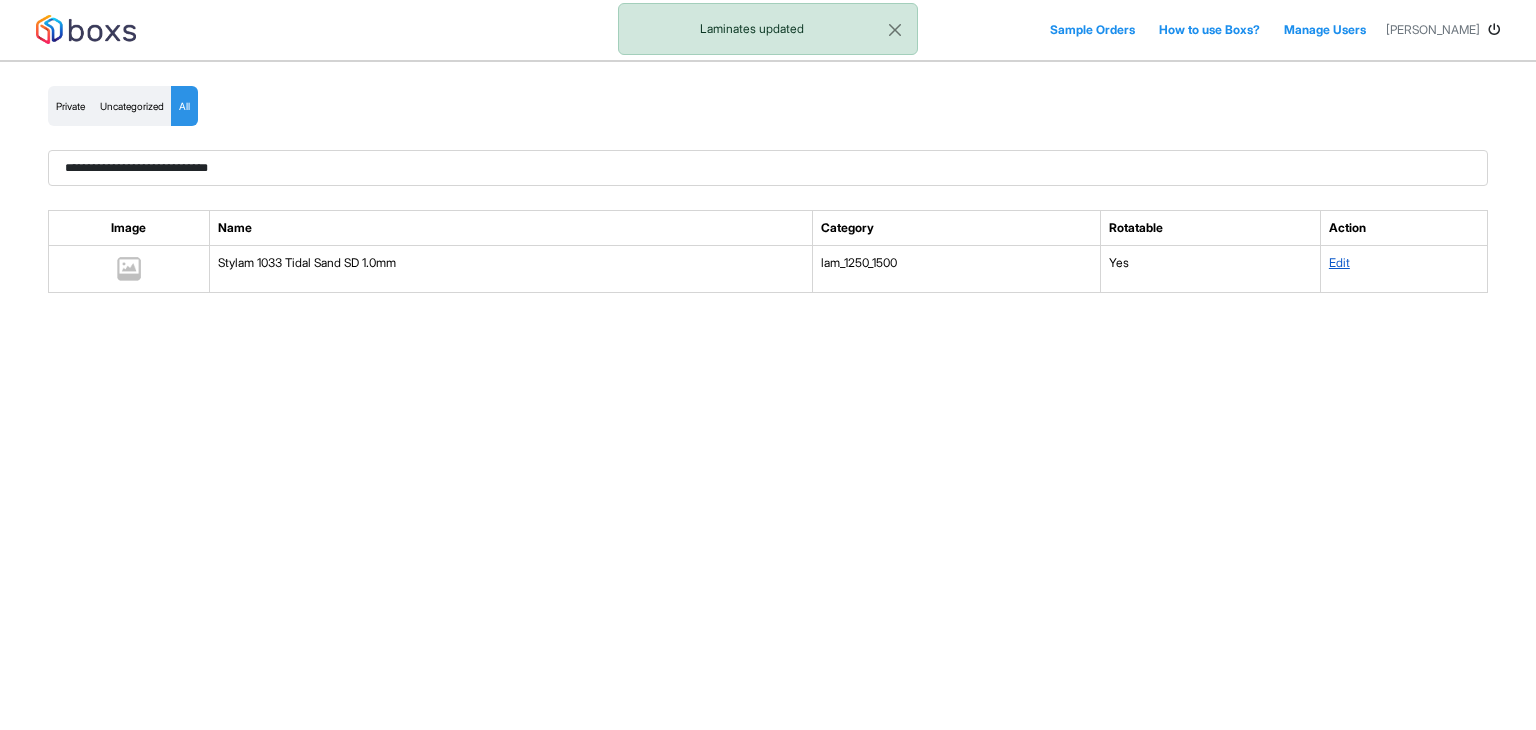 click on "Edit" at bounding box center [1339, 262] 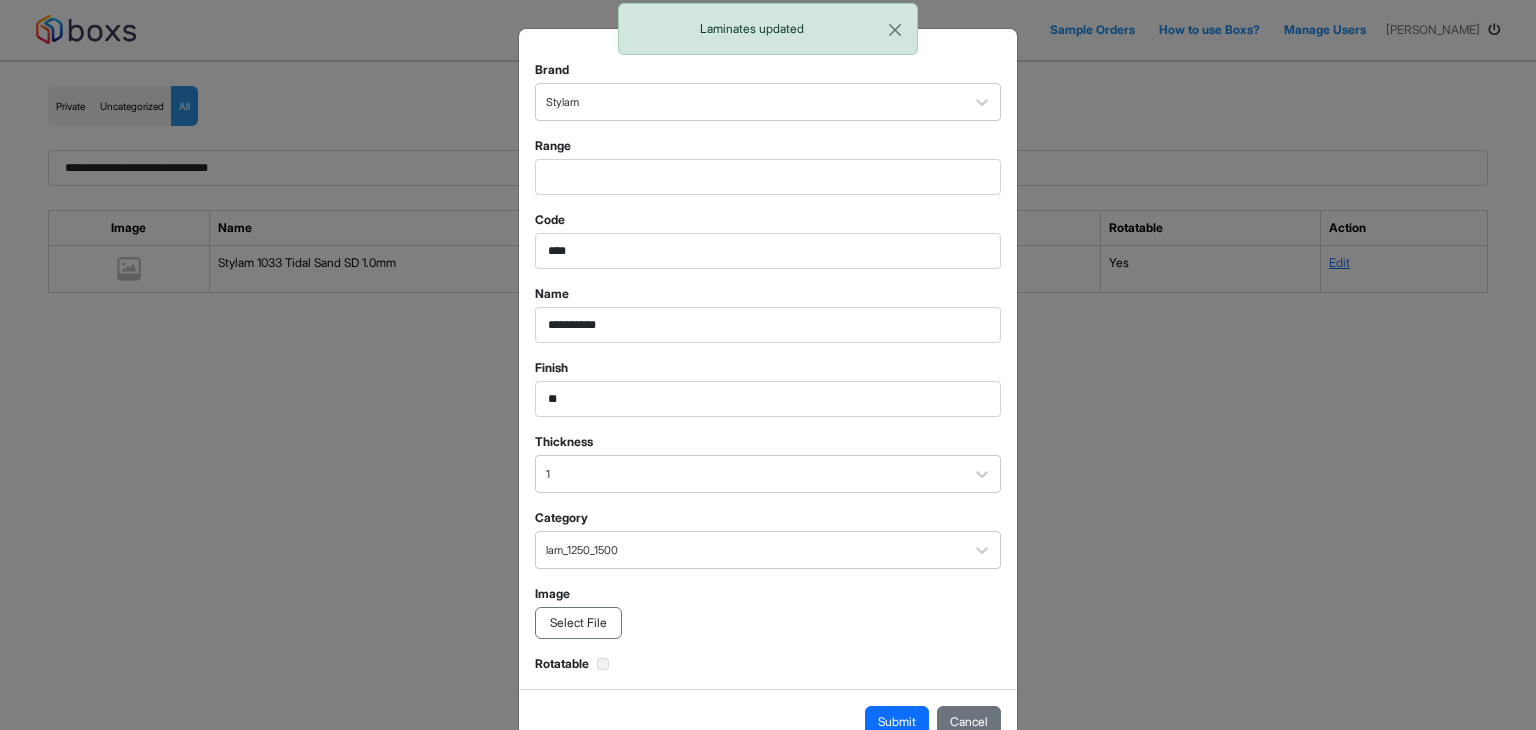 click on "Select File" at bounding box center [578, 623] 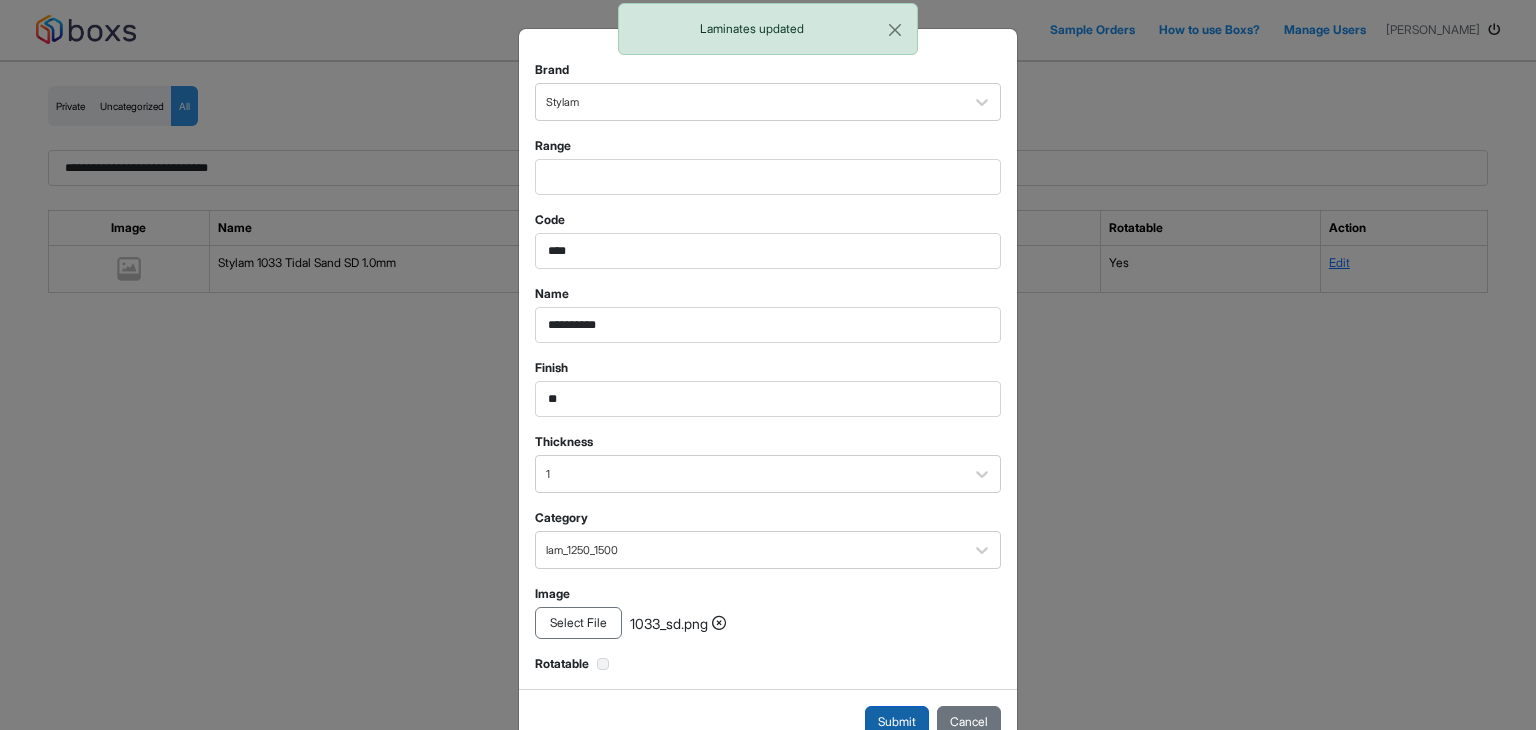 click on "Submit" at bounding box center (897, 722) 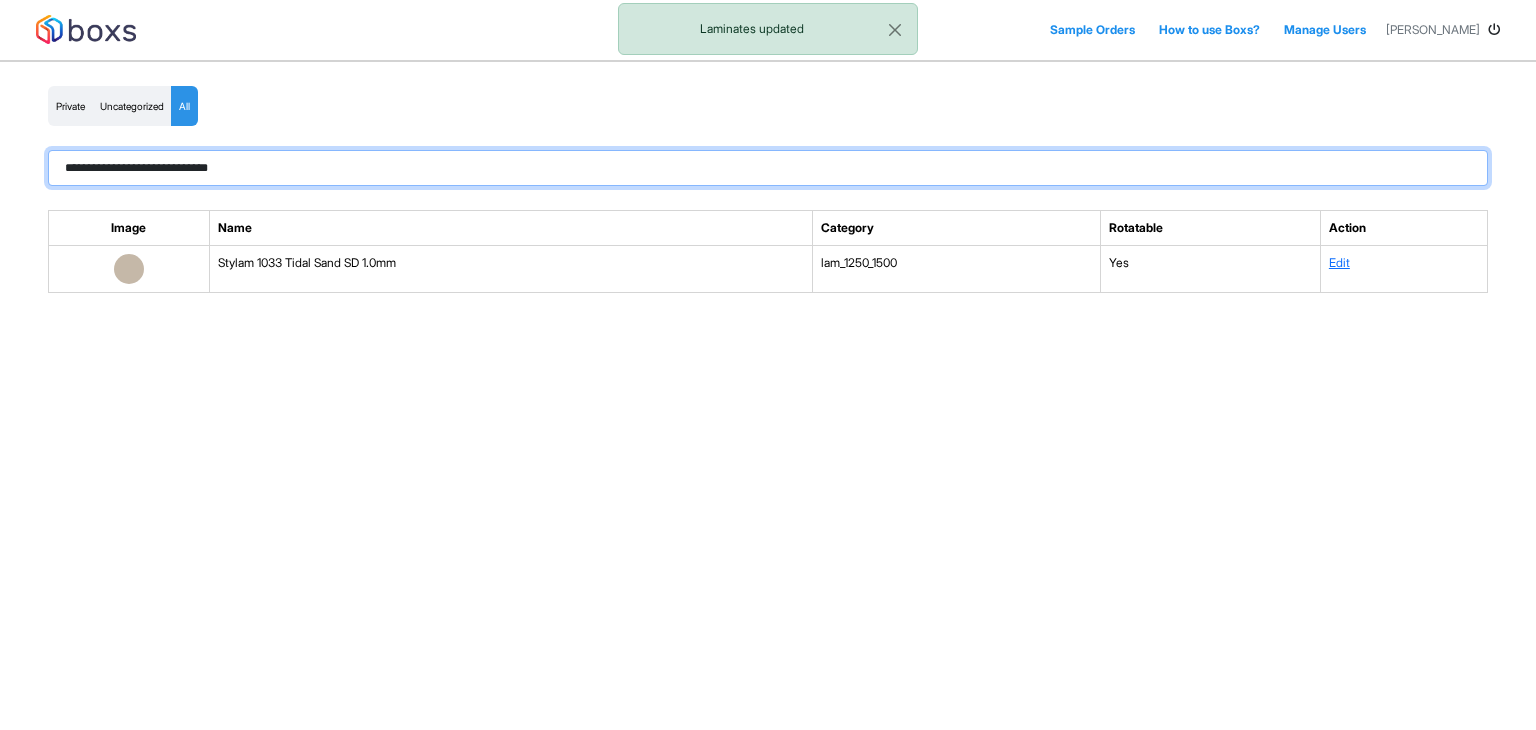 click on "**********" at bounding box center (768, 168) 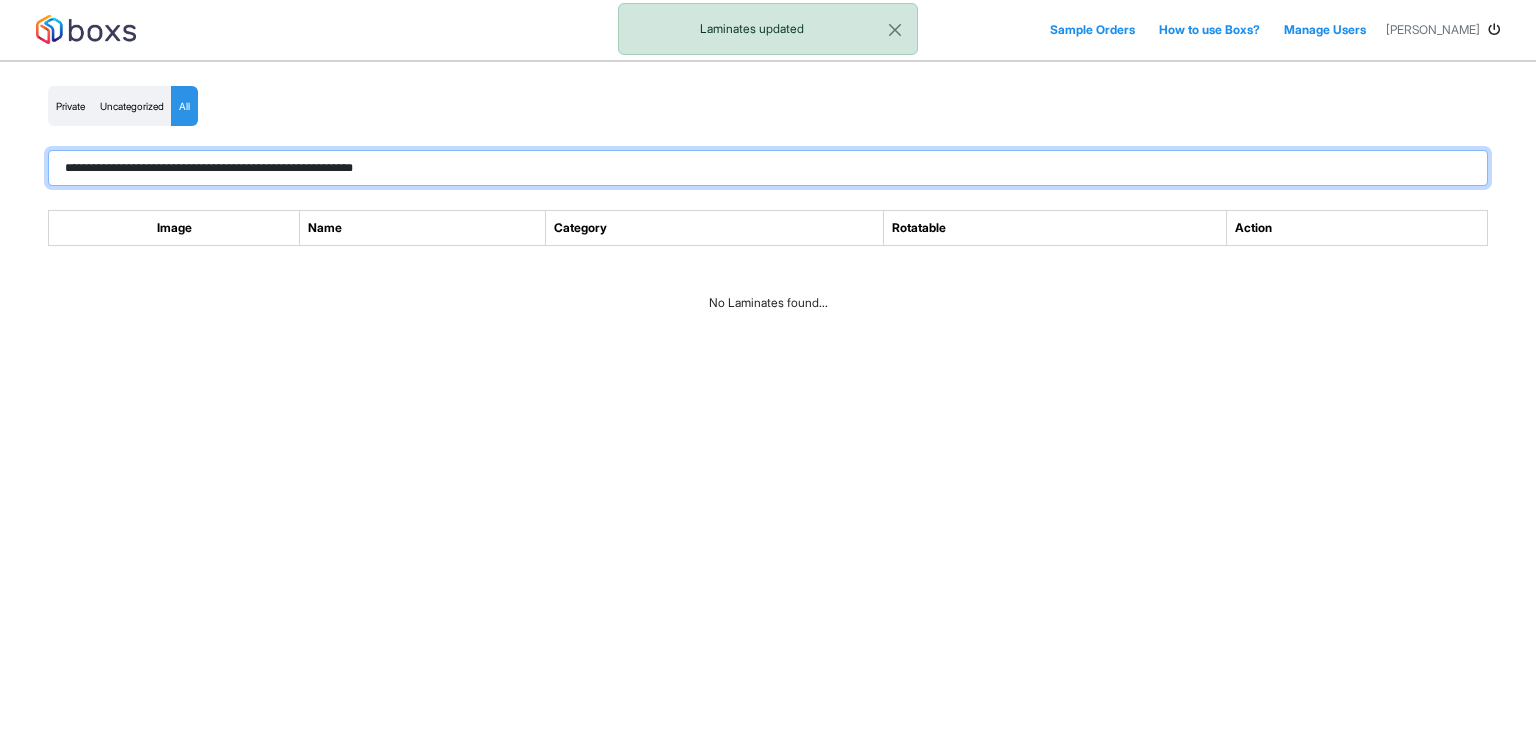 paste 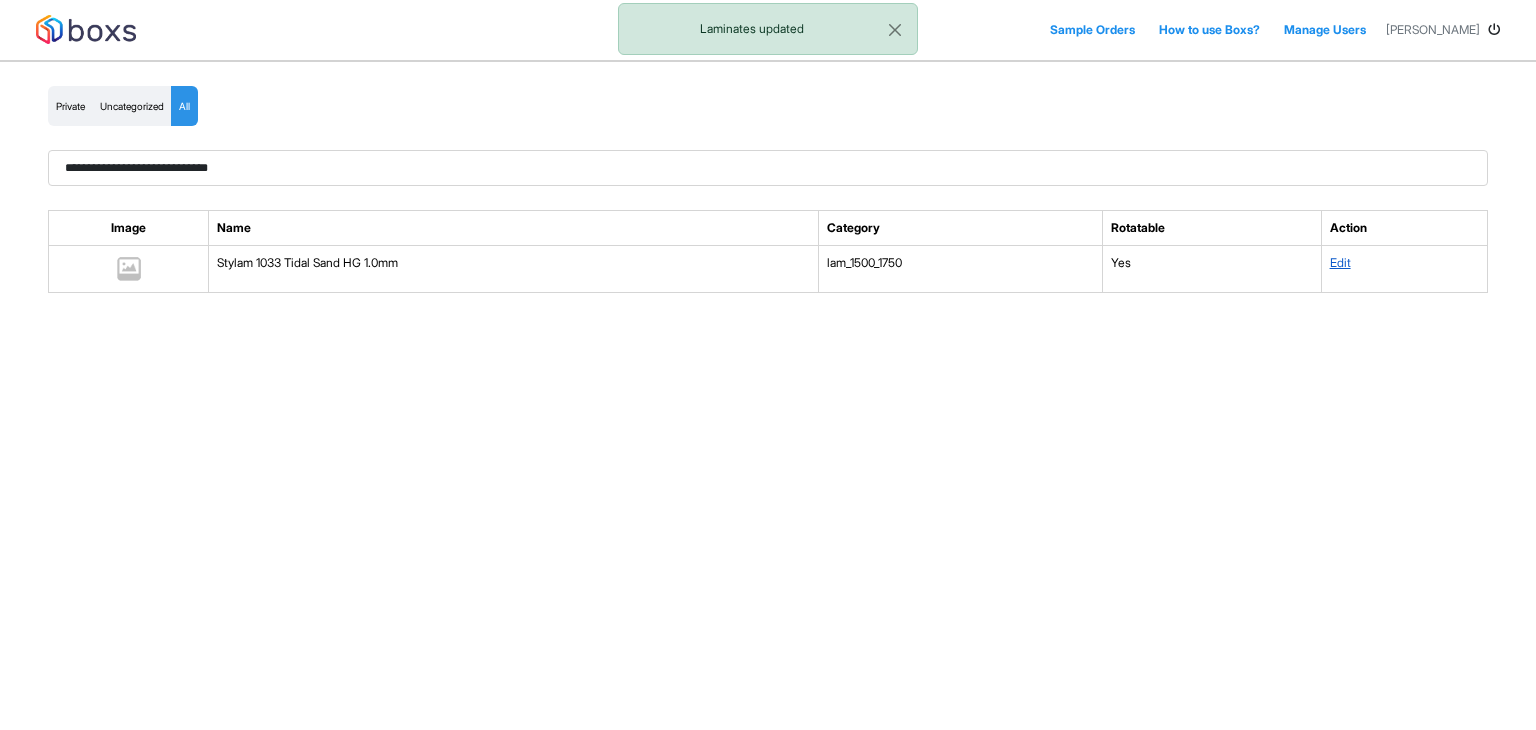 click on "Edit" at bounding box center (1340, 262) 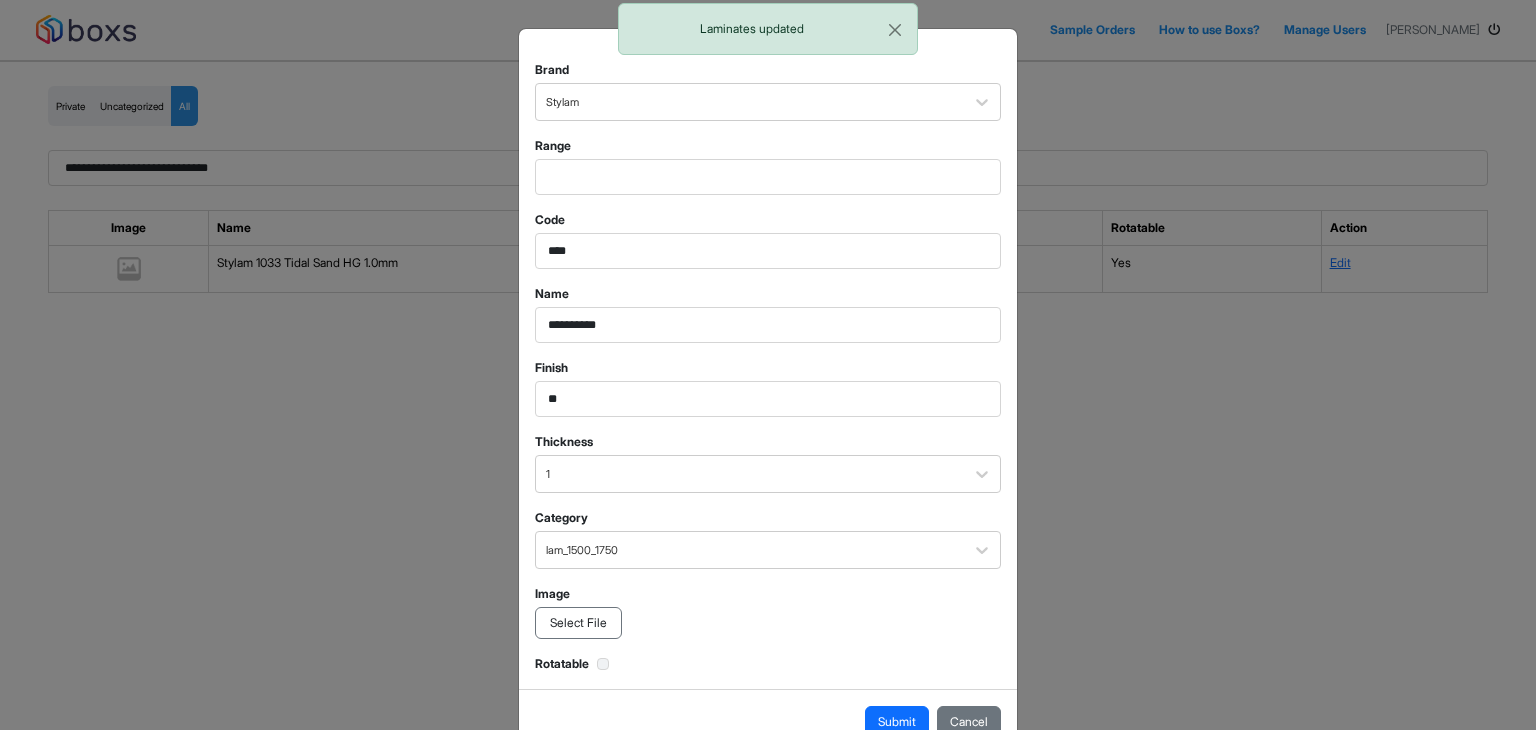 click on "Select File" at bounding box center [578, 623] 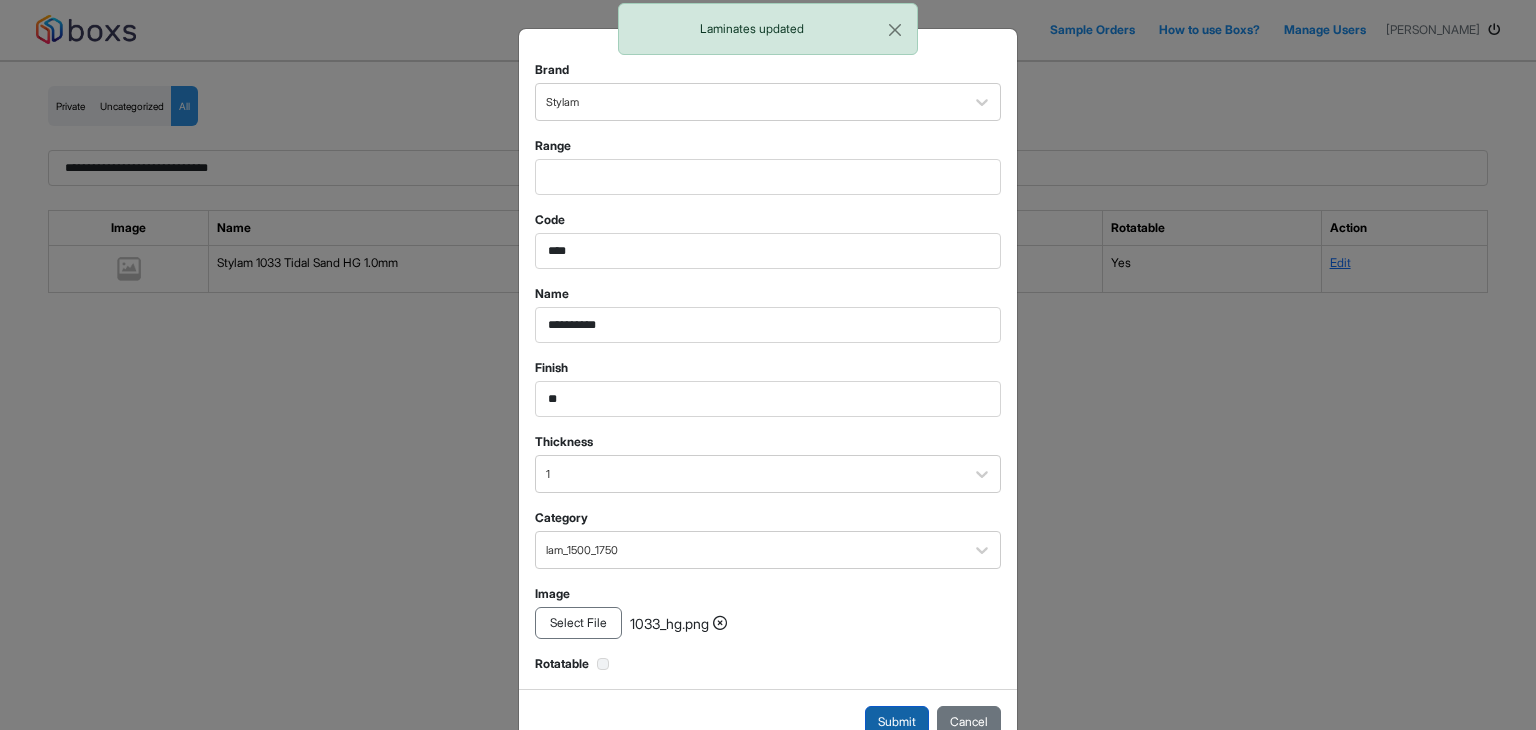 click on "Submit" at bounding box center [897, 722] 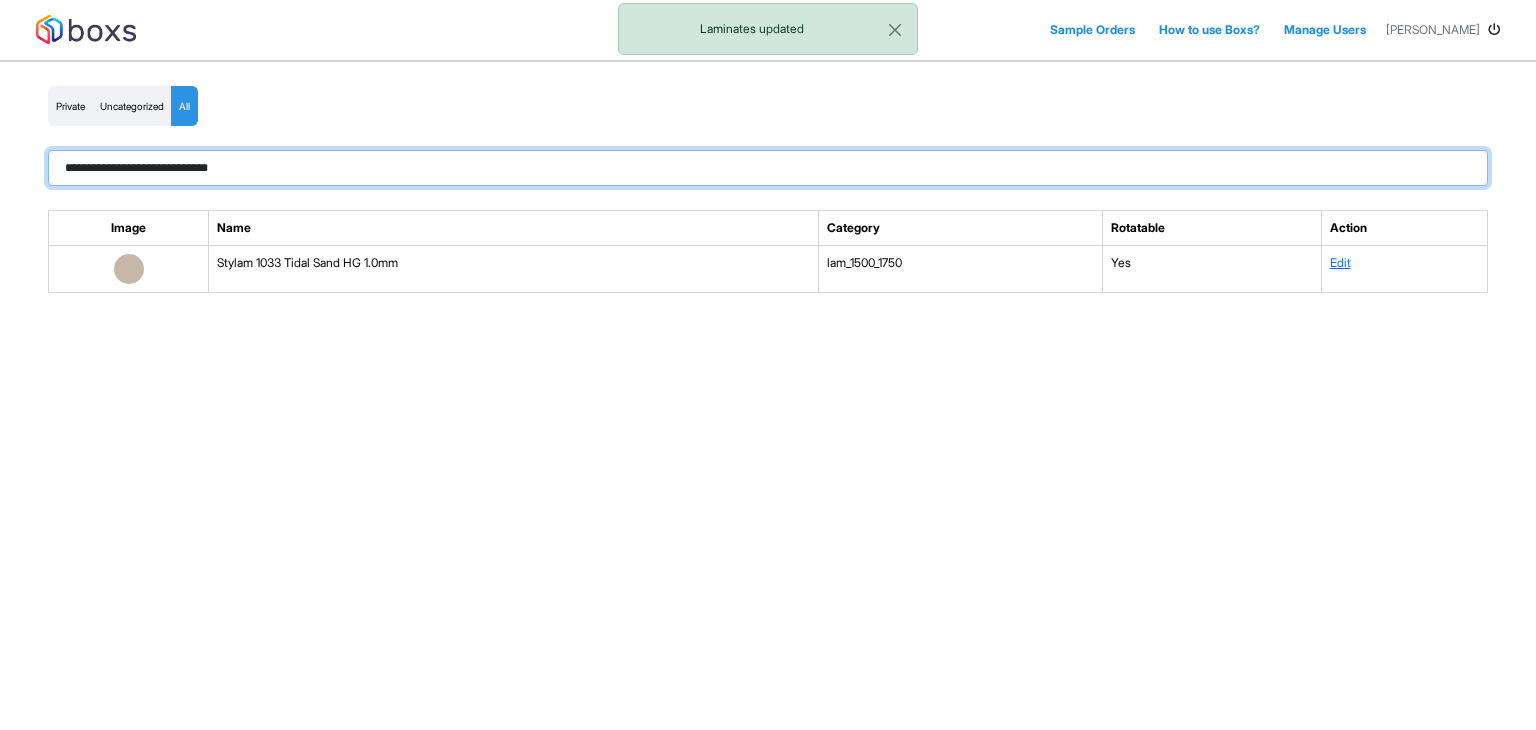 click on "**********" at bounding box center (768, 168) 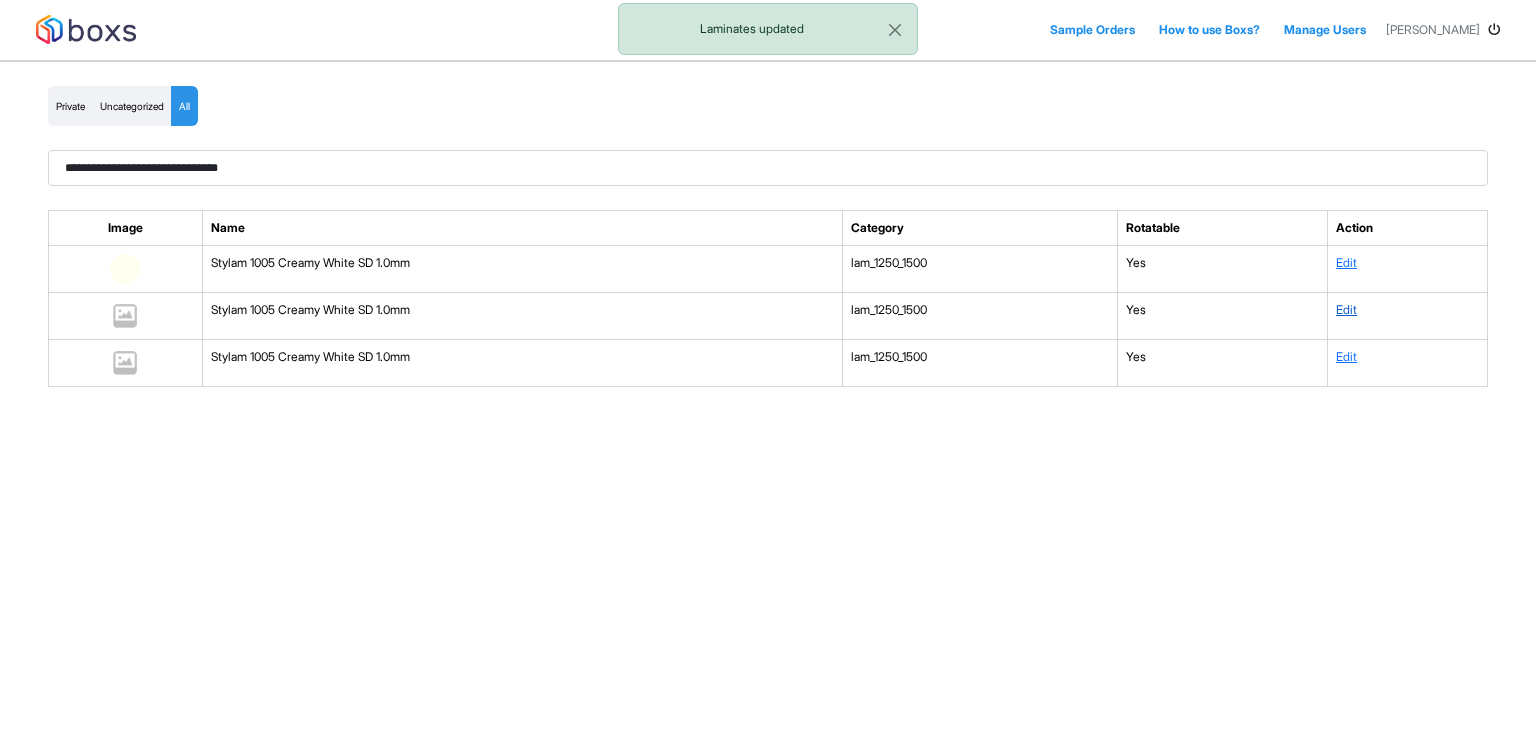 click on "Edit" at bounding box center [1346, 309] 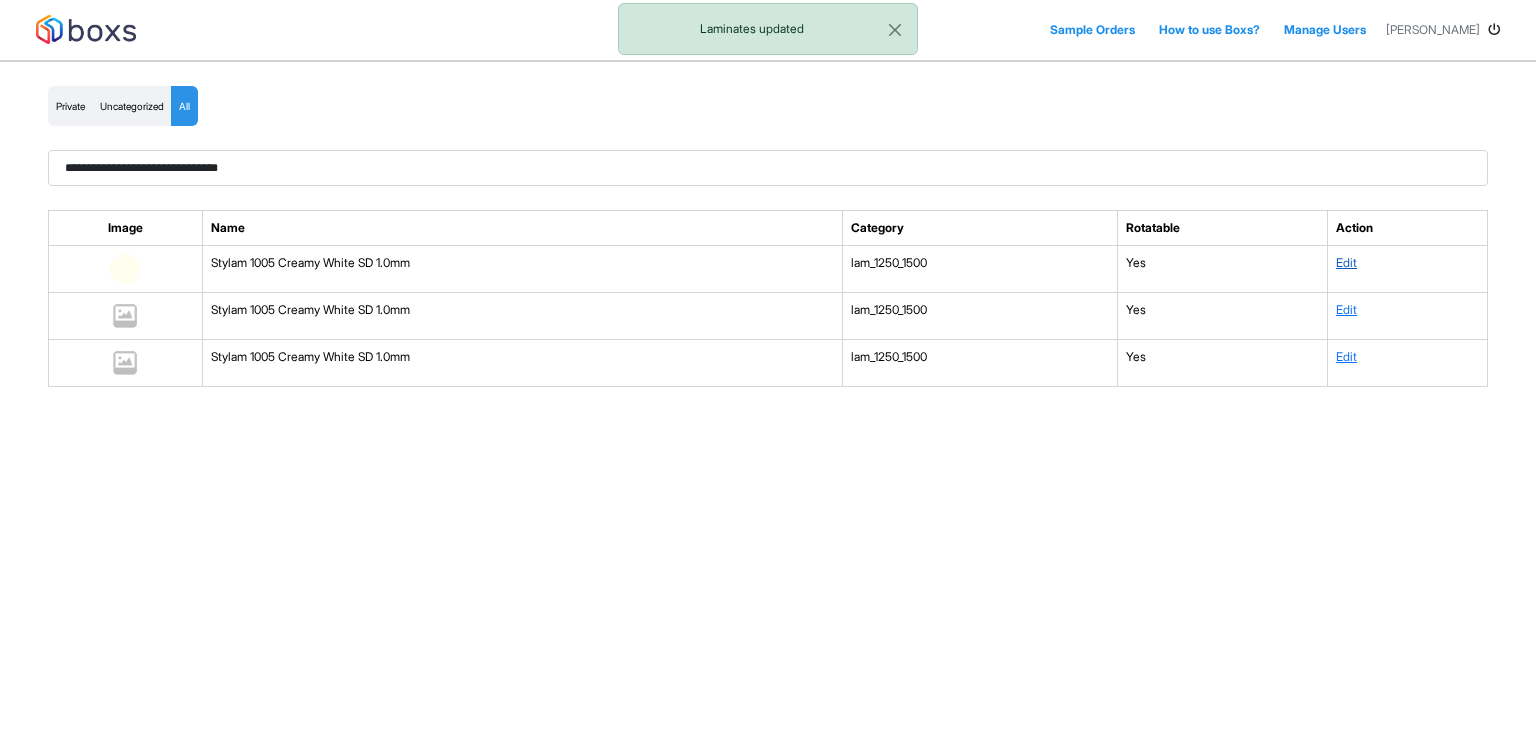 click on "Edit" at bounding box center (1346, 262) 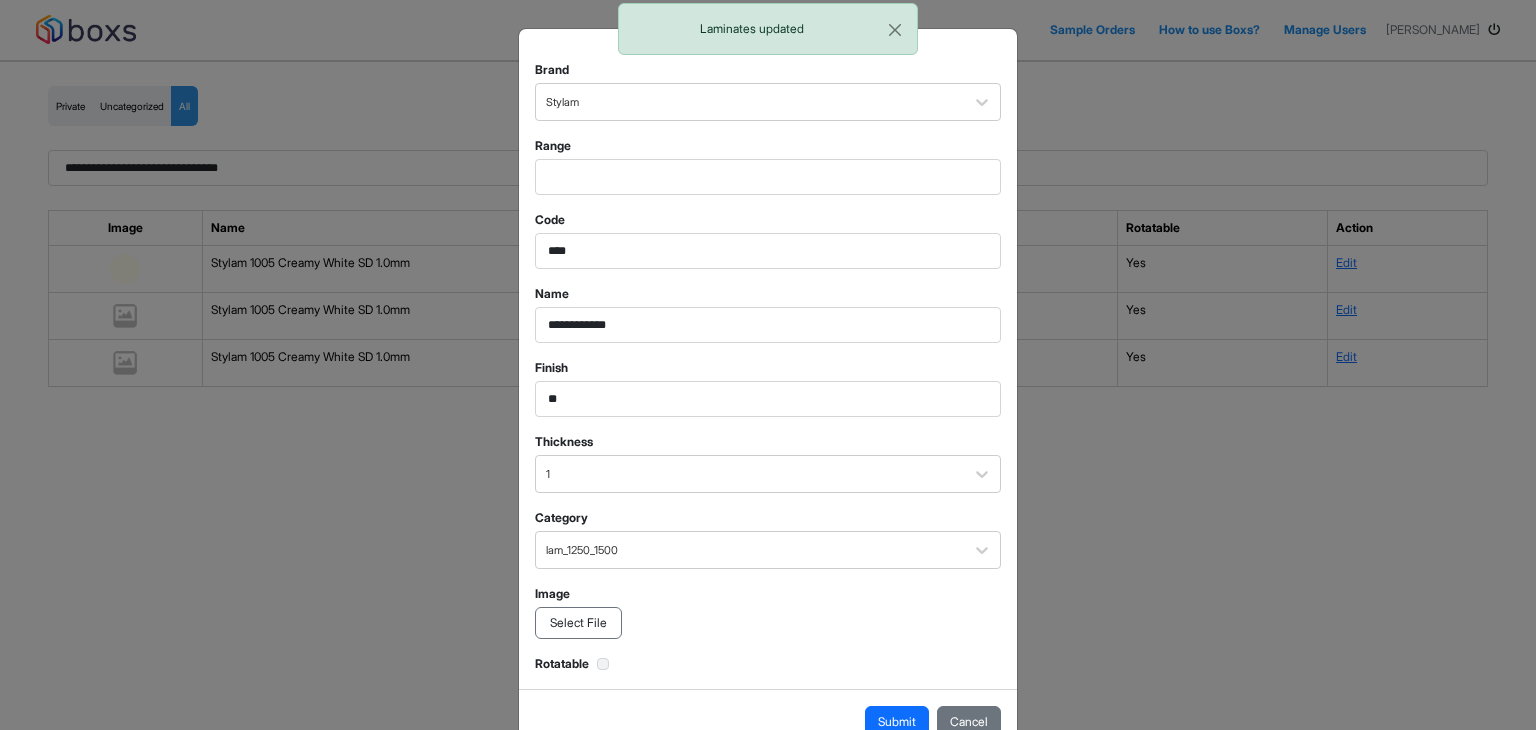 click on "Select File" at bounding box center (578, 623) 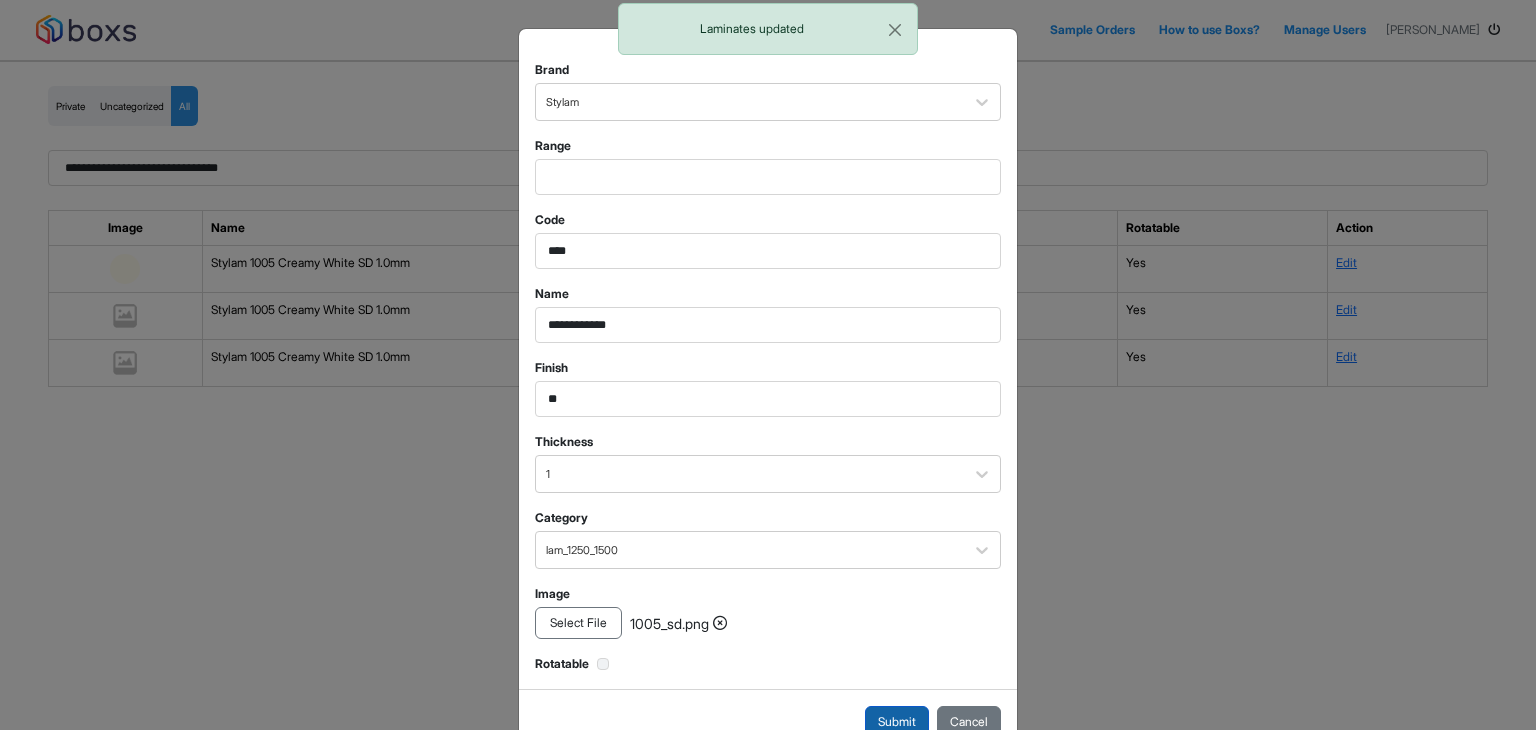 click on "Submit" at bounding box center (897, 722) 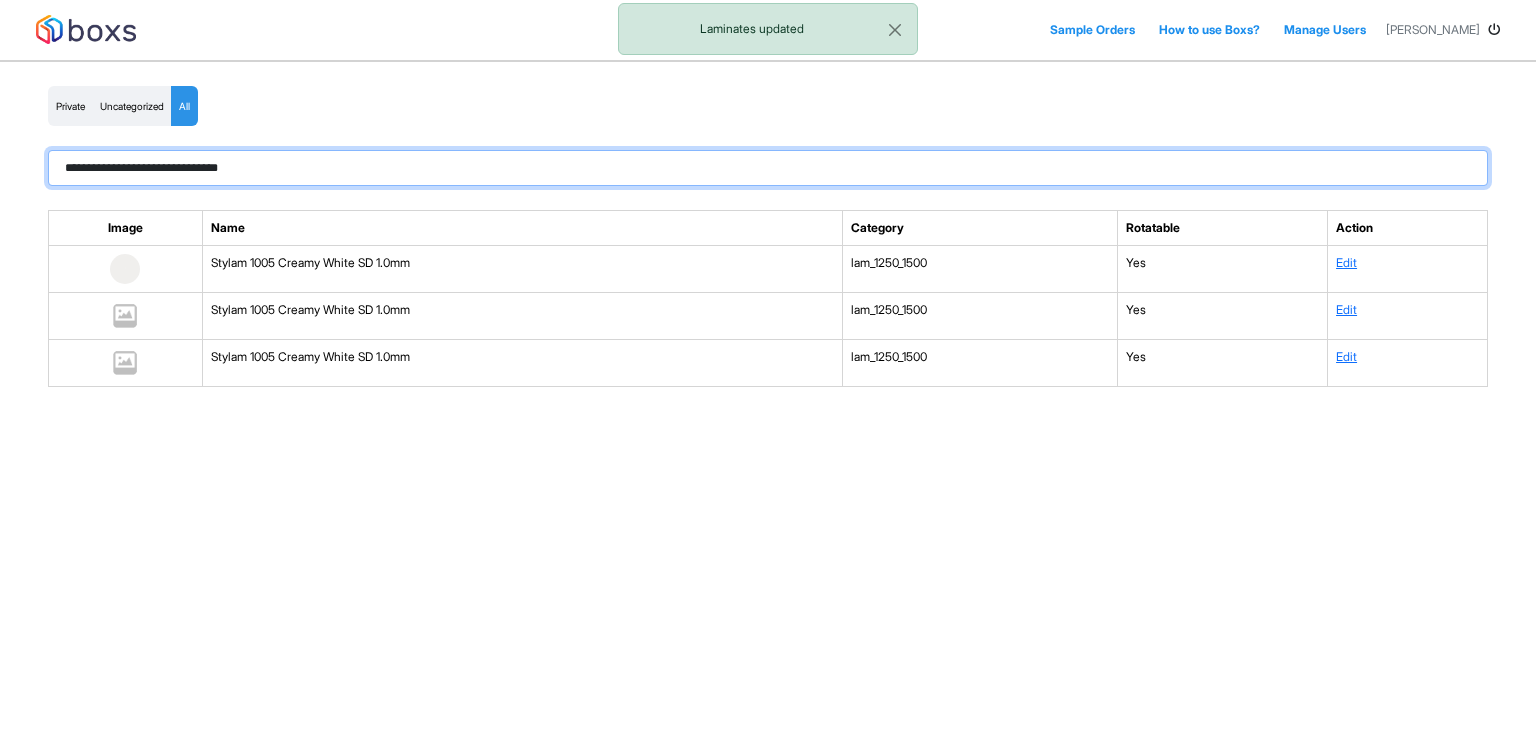 click on "**********" at bounding box center [768, 168] 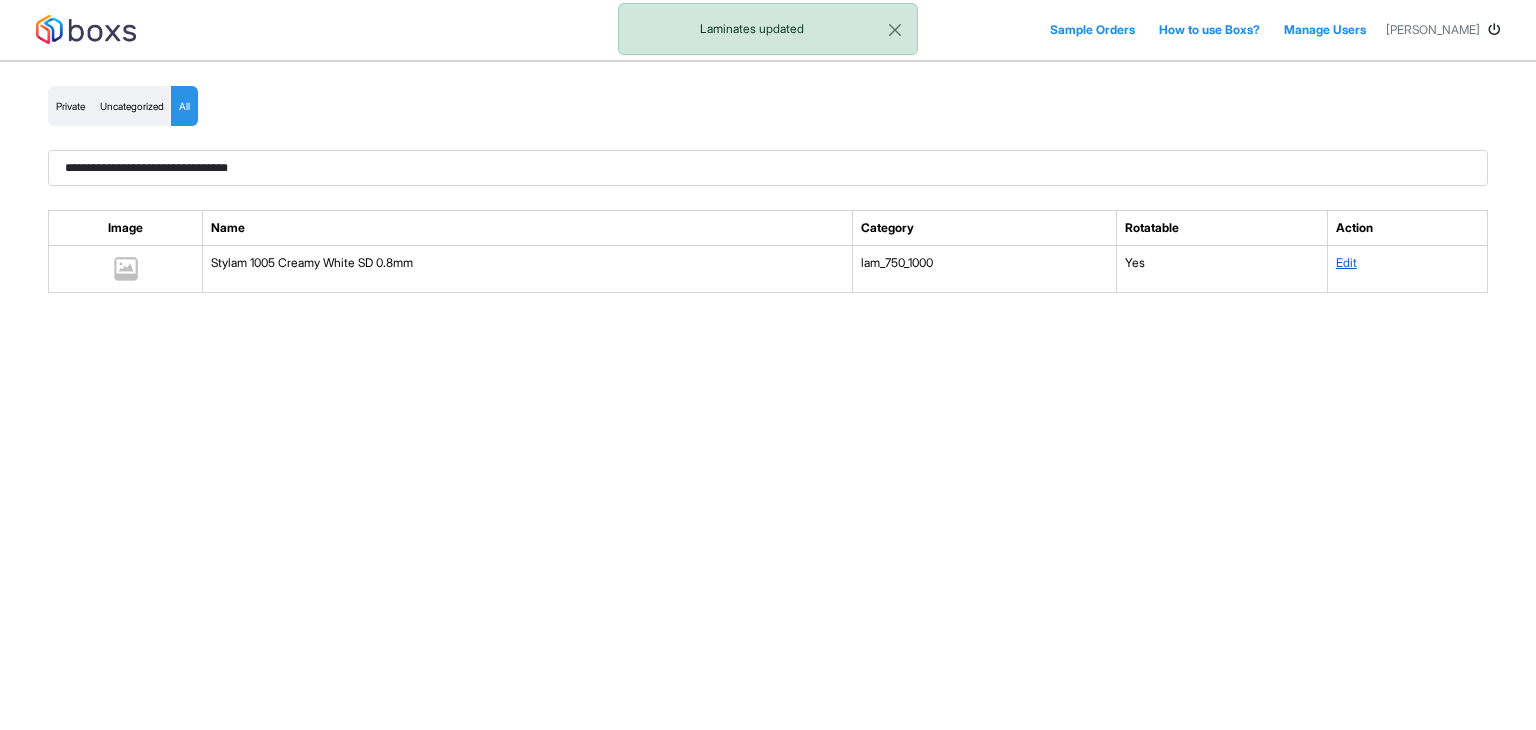 click on "Edit" at bounding box center [1346, 262] 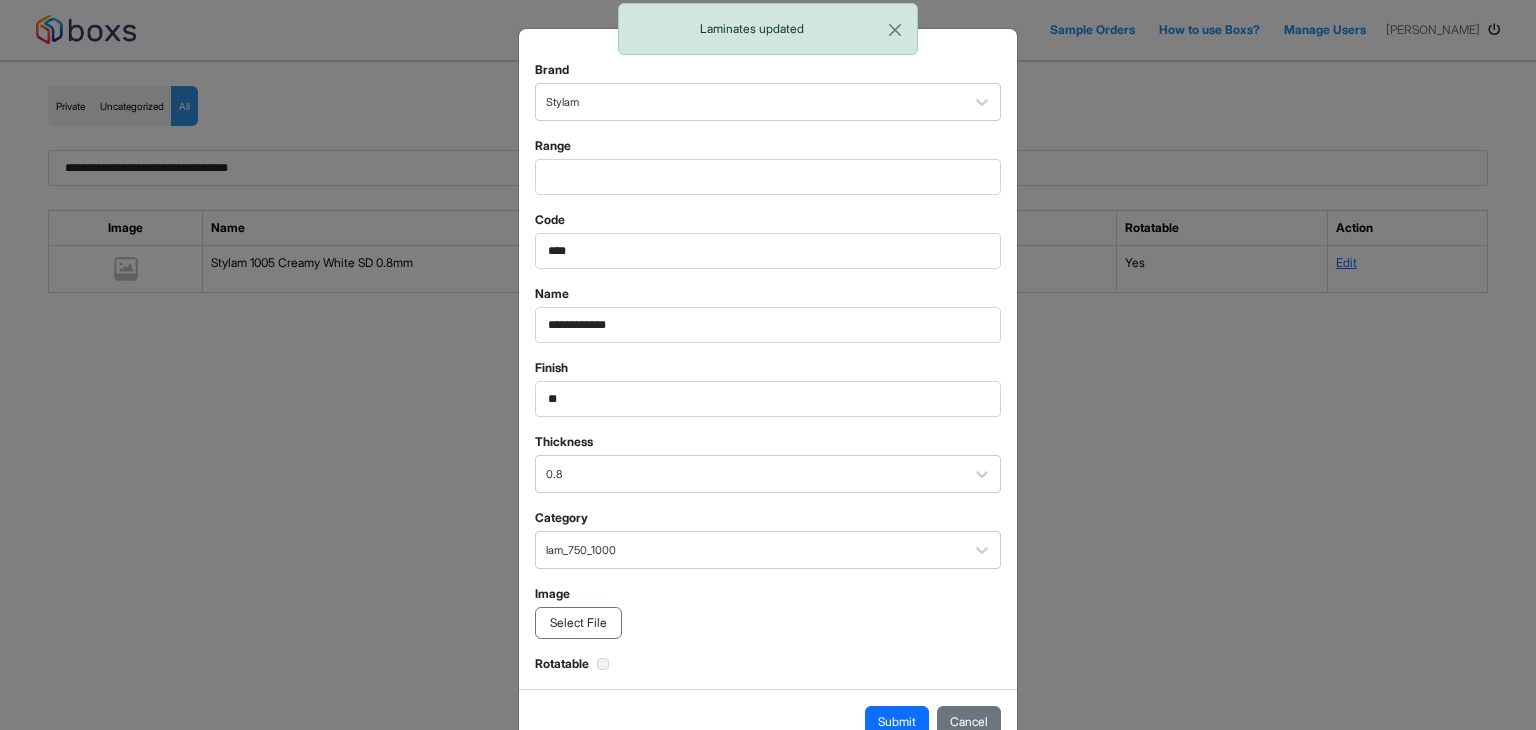 click on "Select File" at bounding box center [578, 623] 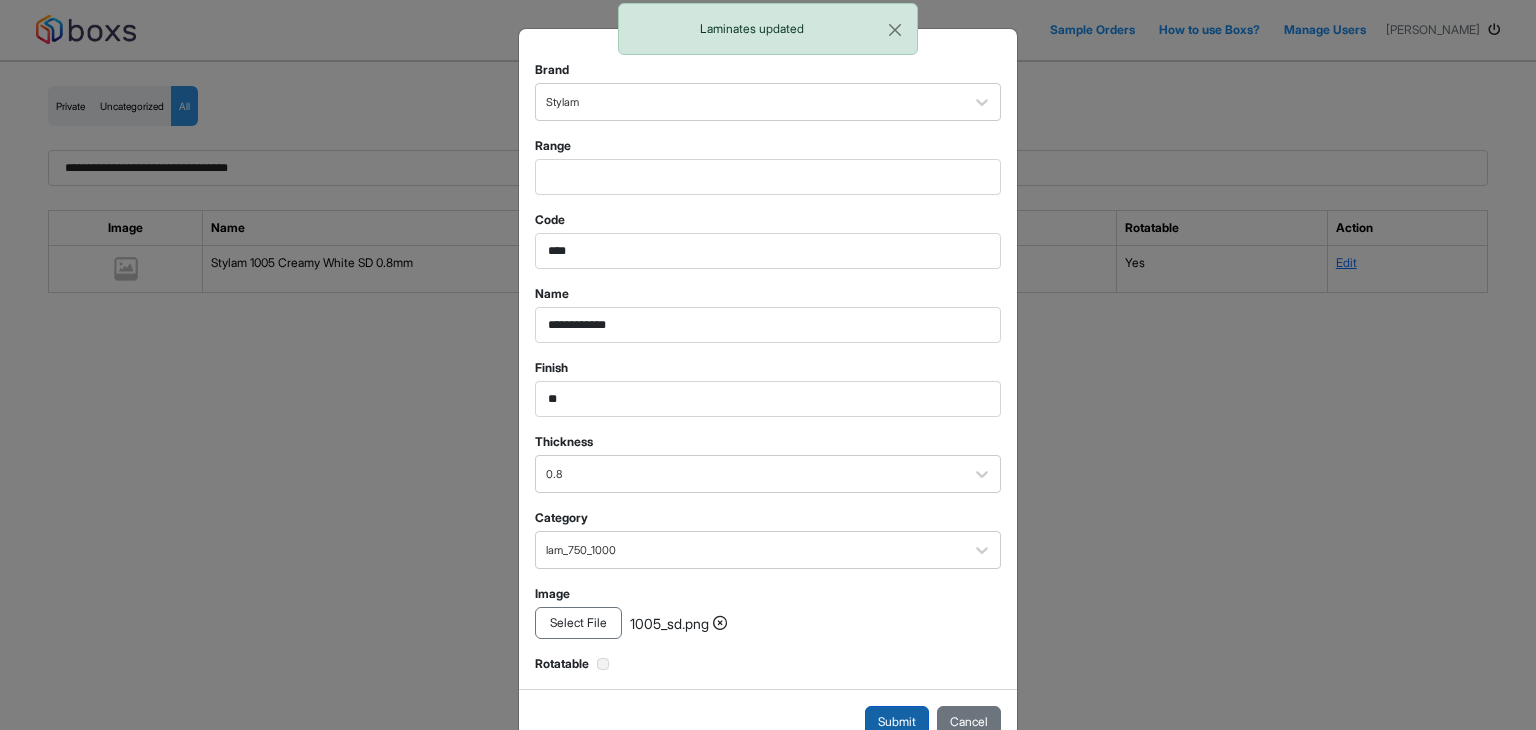 click on "Submit" at bounding box center [897, 722] 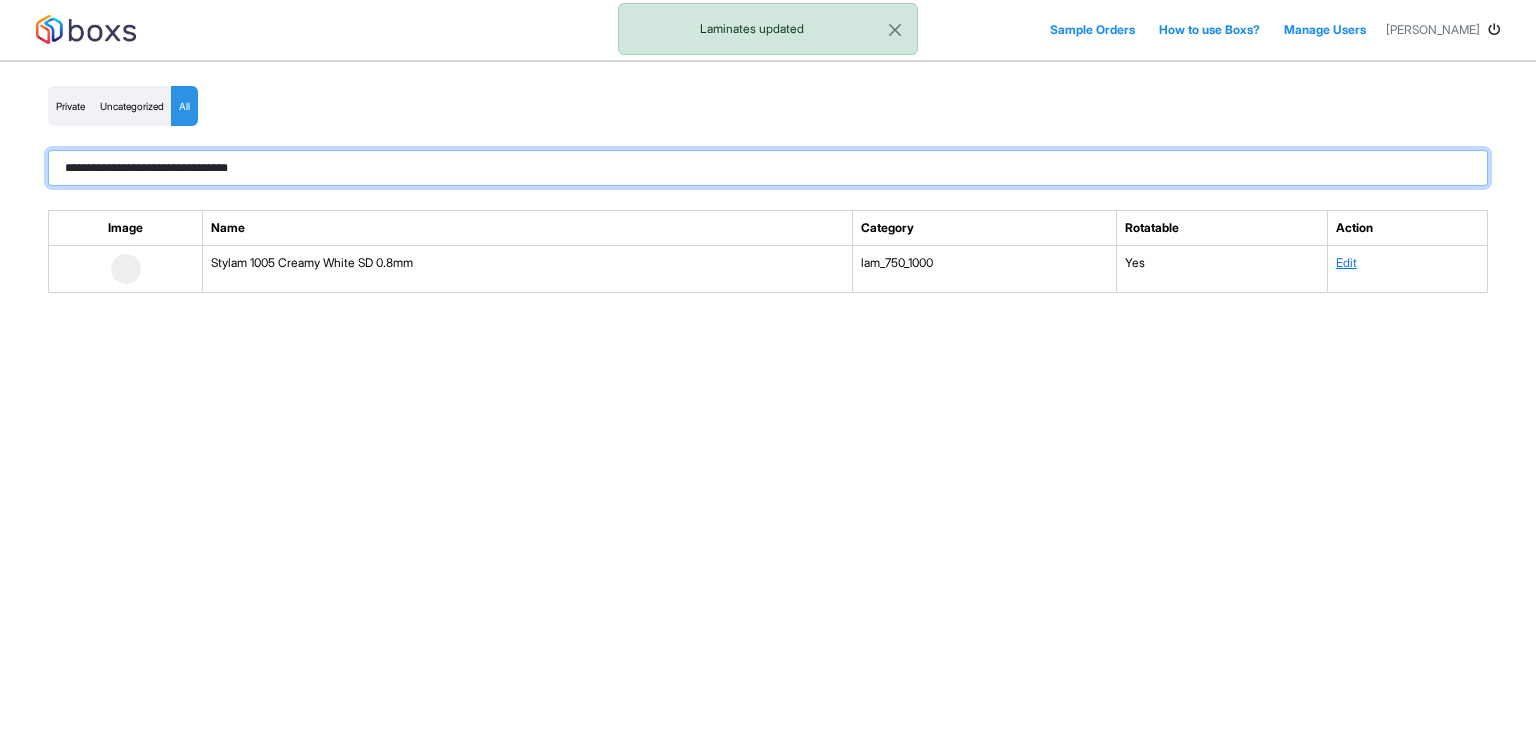 click on "**********" at bounding box center (768, 168) 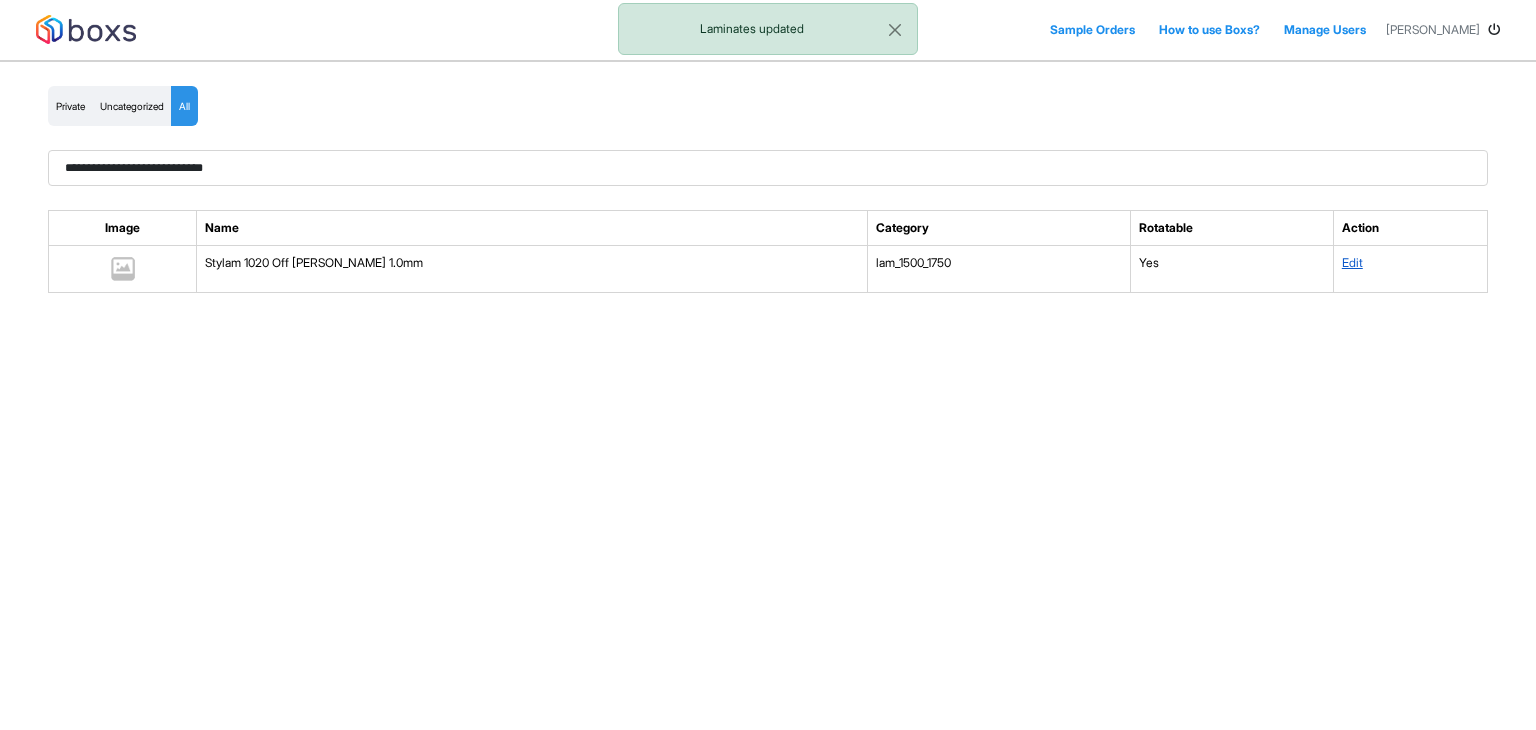 click on "Edit" at bounding box center [1352, 262] 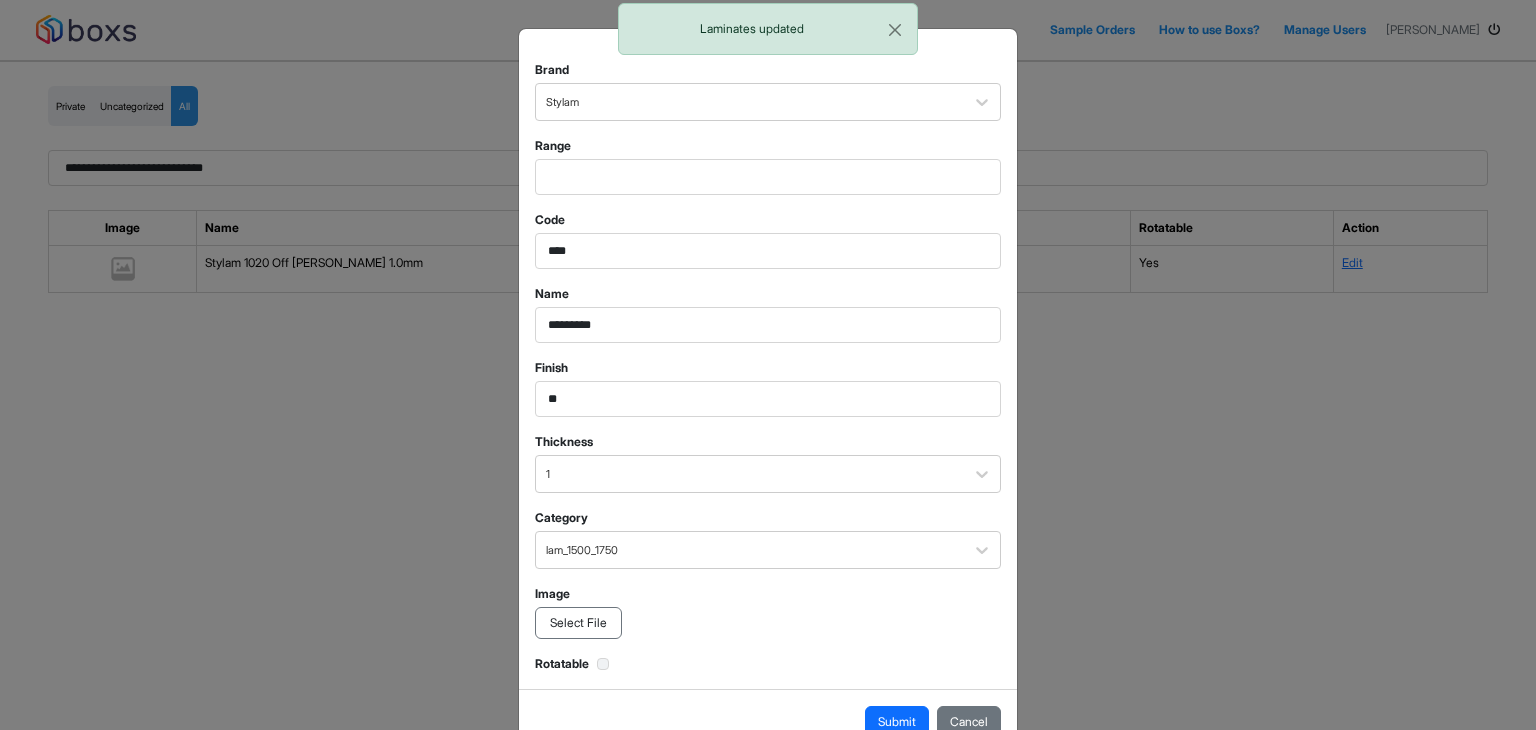 click on "Select File" at bounding box center [578, 623] 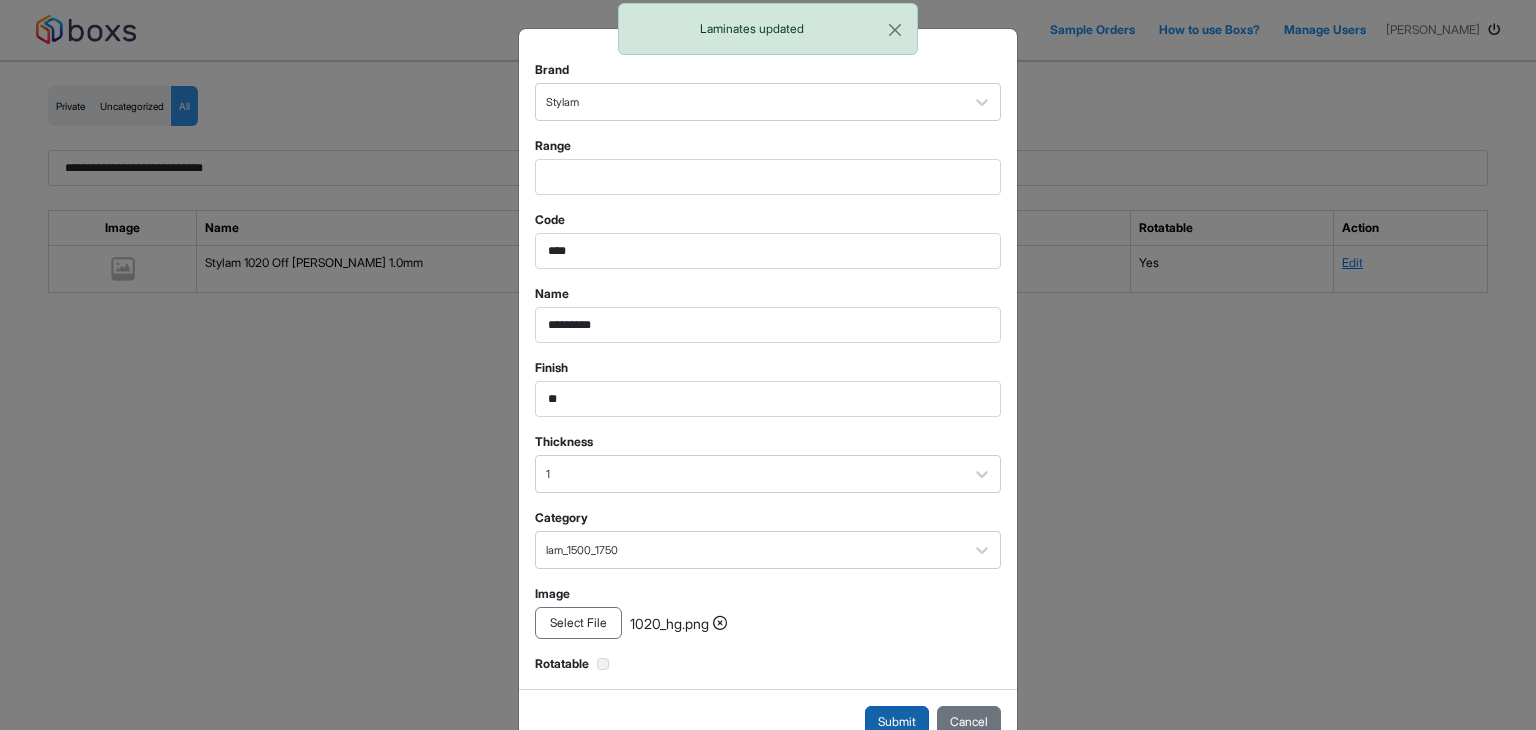click on "Submit" at bounding box center [897, 722] 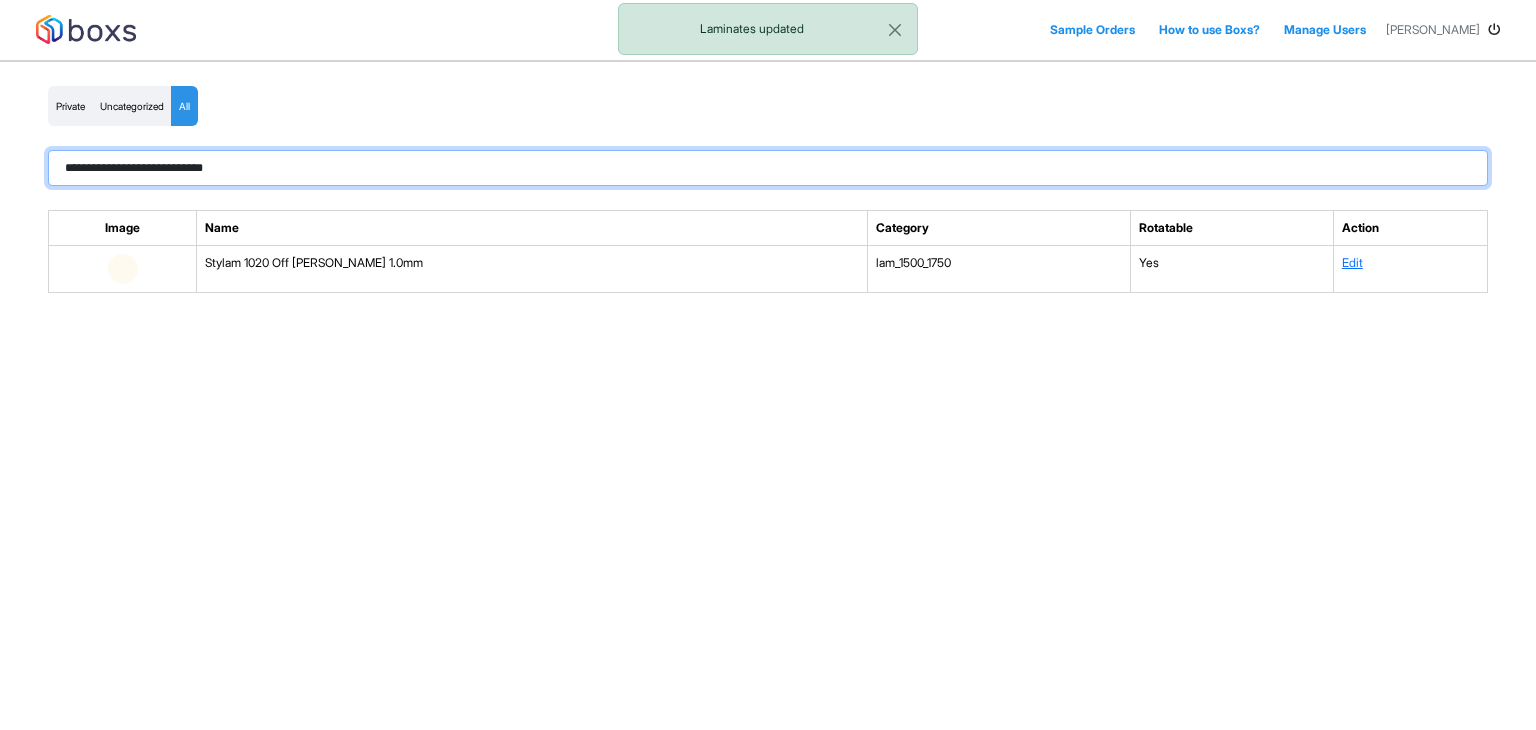 click on "**********" at bounding box center [768, 168] 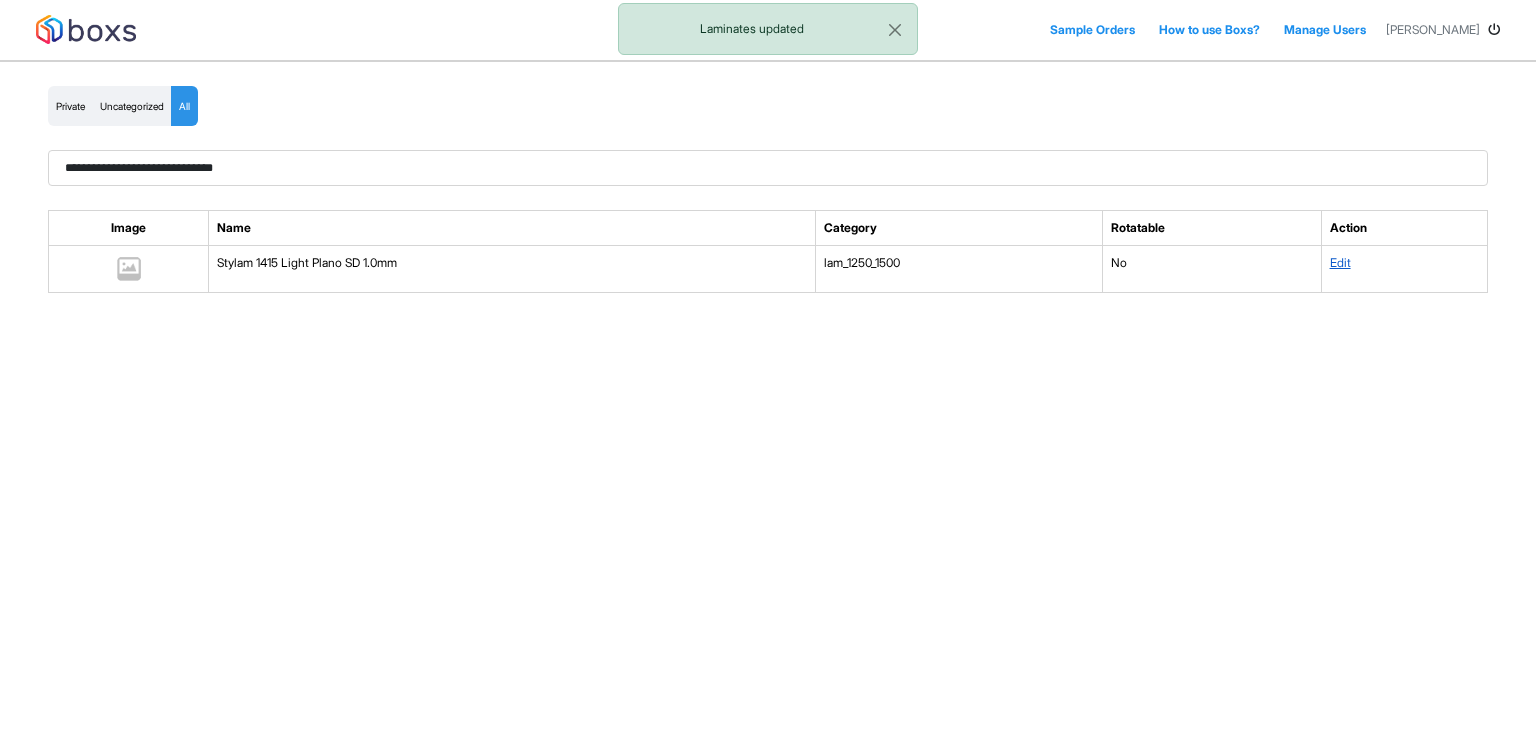 click on "Edit" at bounding box center (1340, 262) 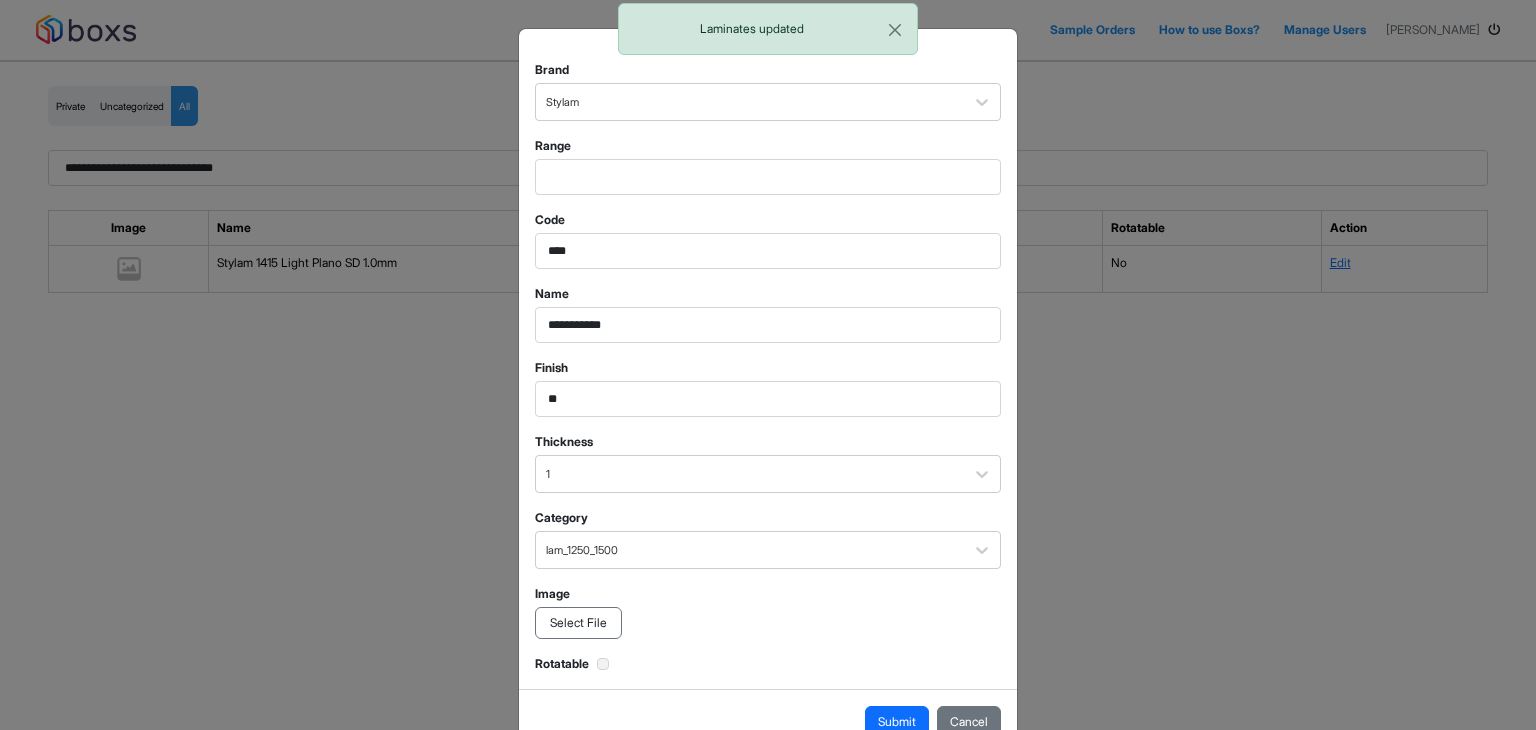 click on "Select File" at bounding box center [578, 623] 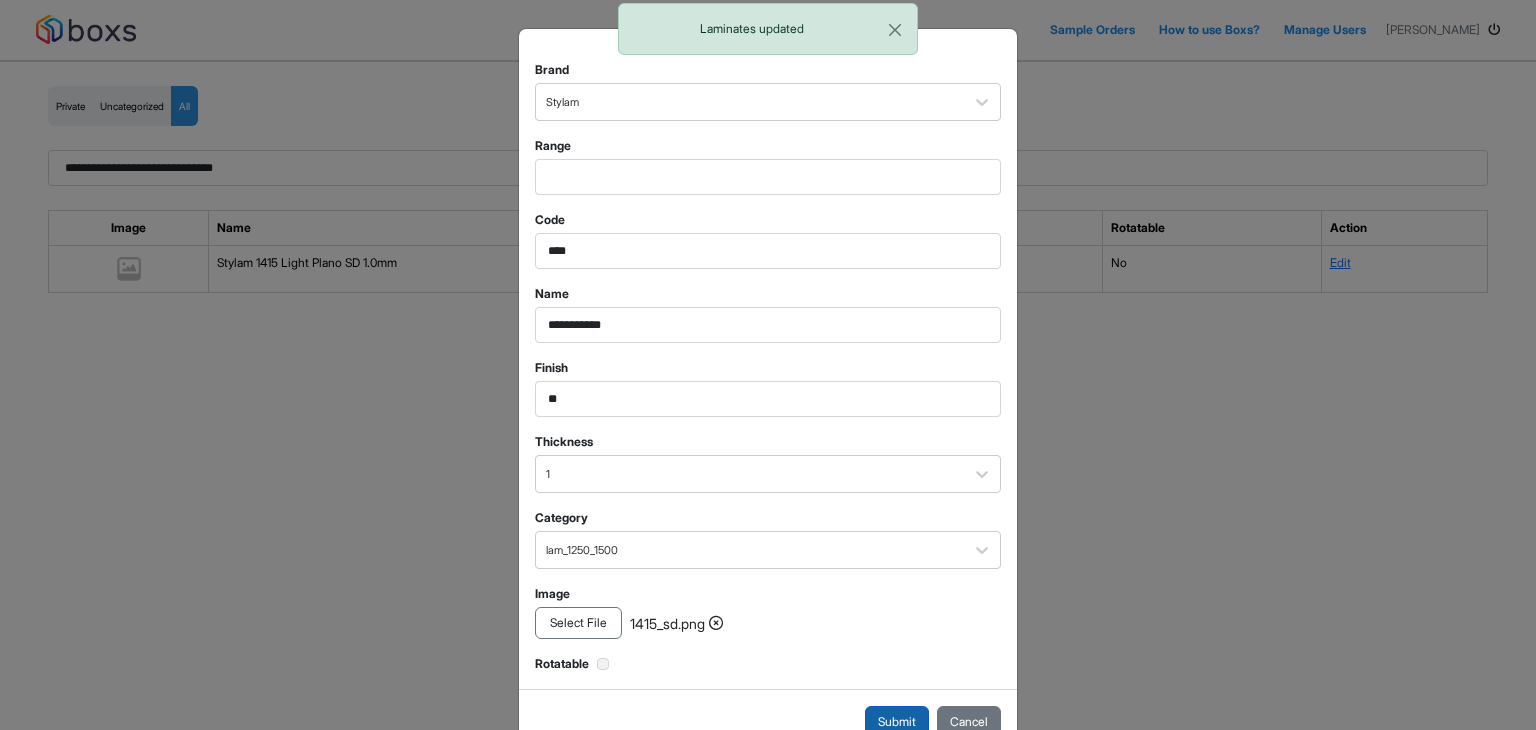 click on "Submit" at bounding box center (897, 722) 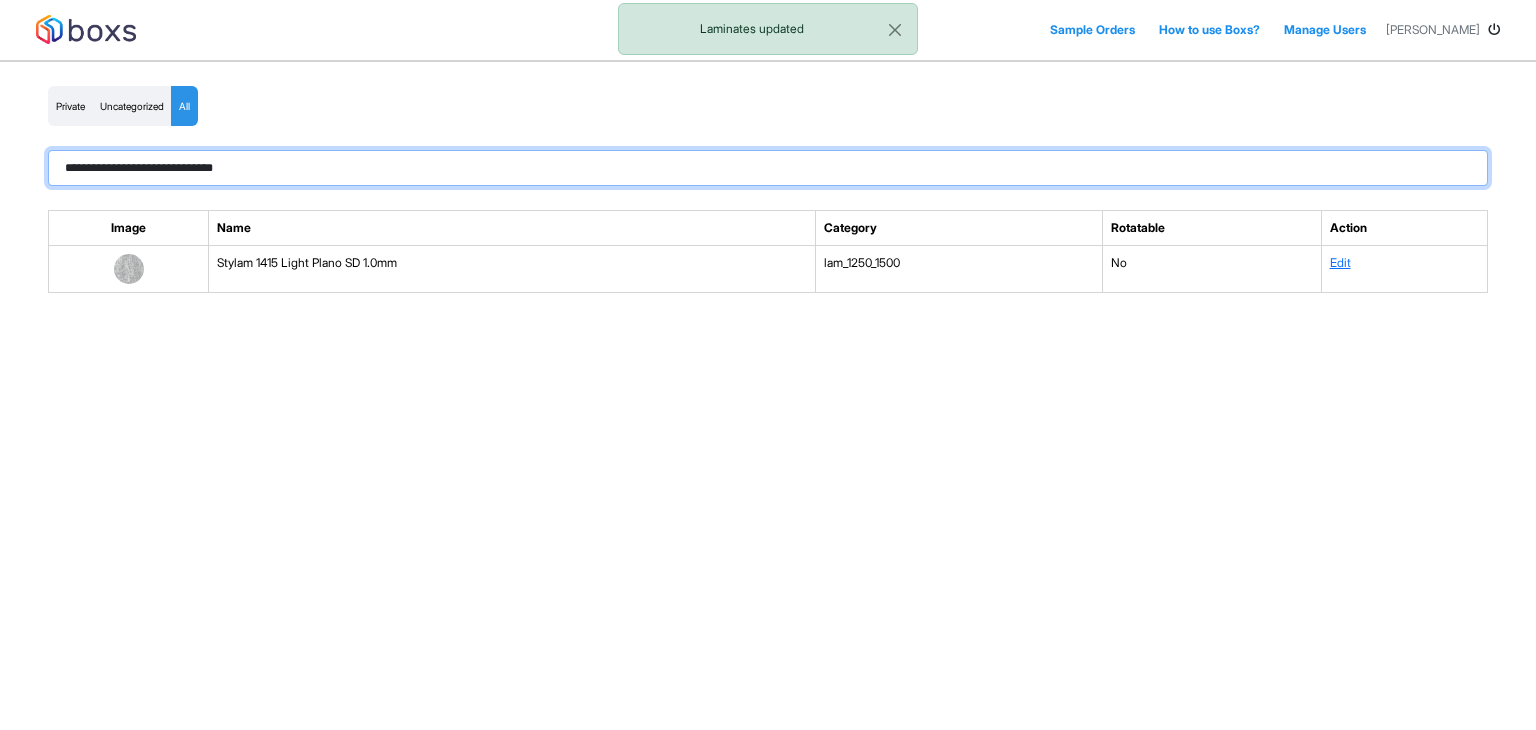 click on "**********" at bounding box center [768, 168] 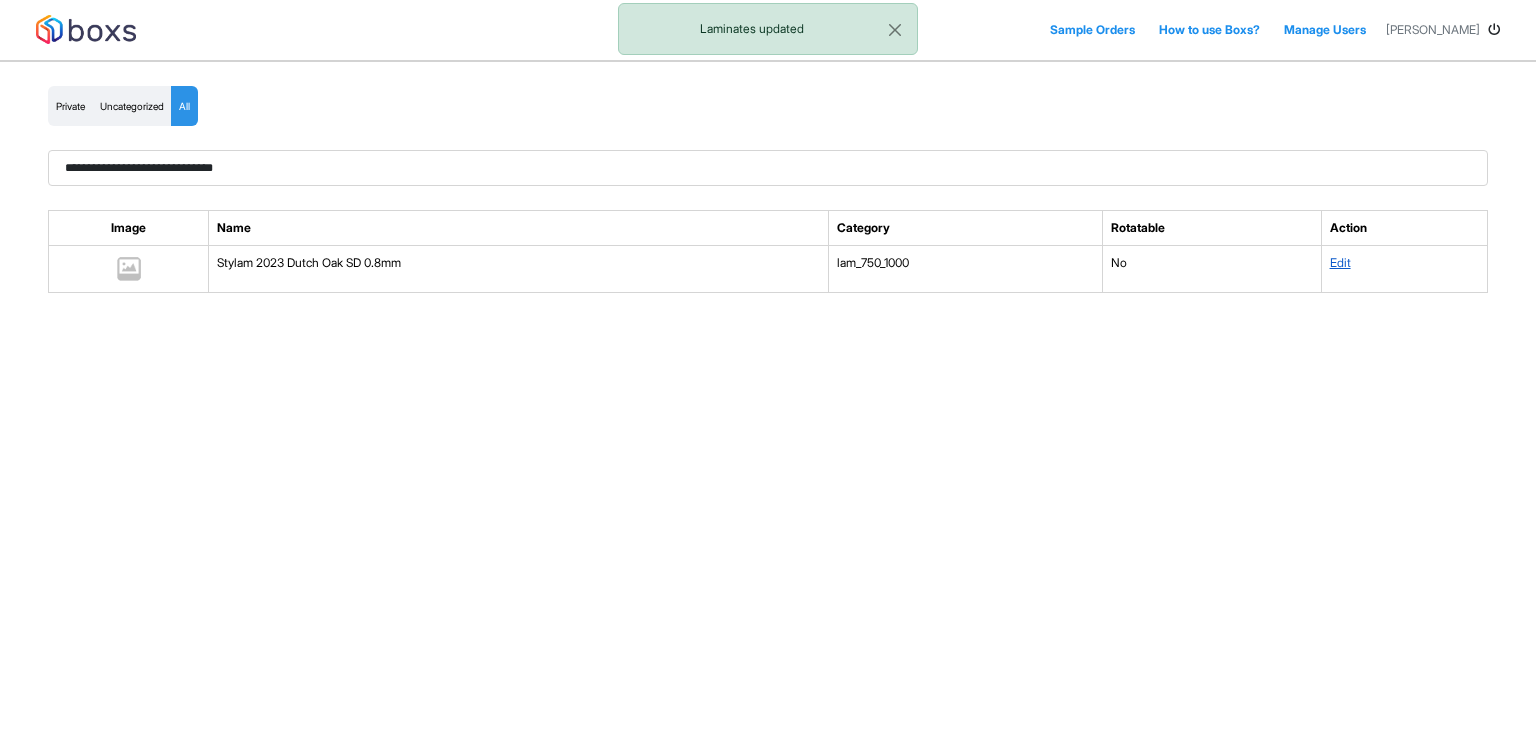 click on "Edit" at bounding box center [1340, 262] 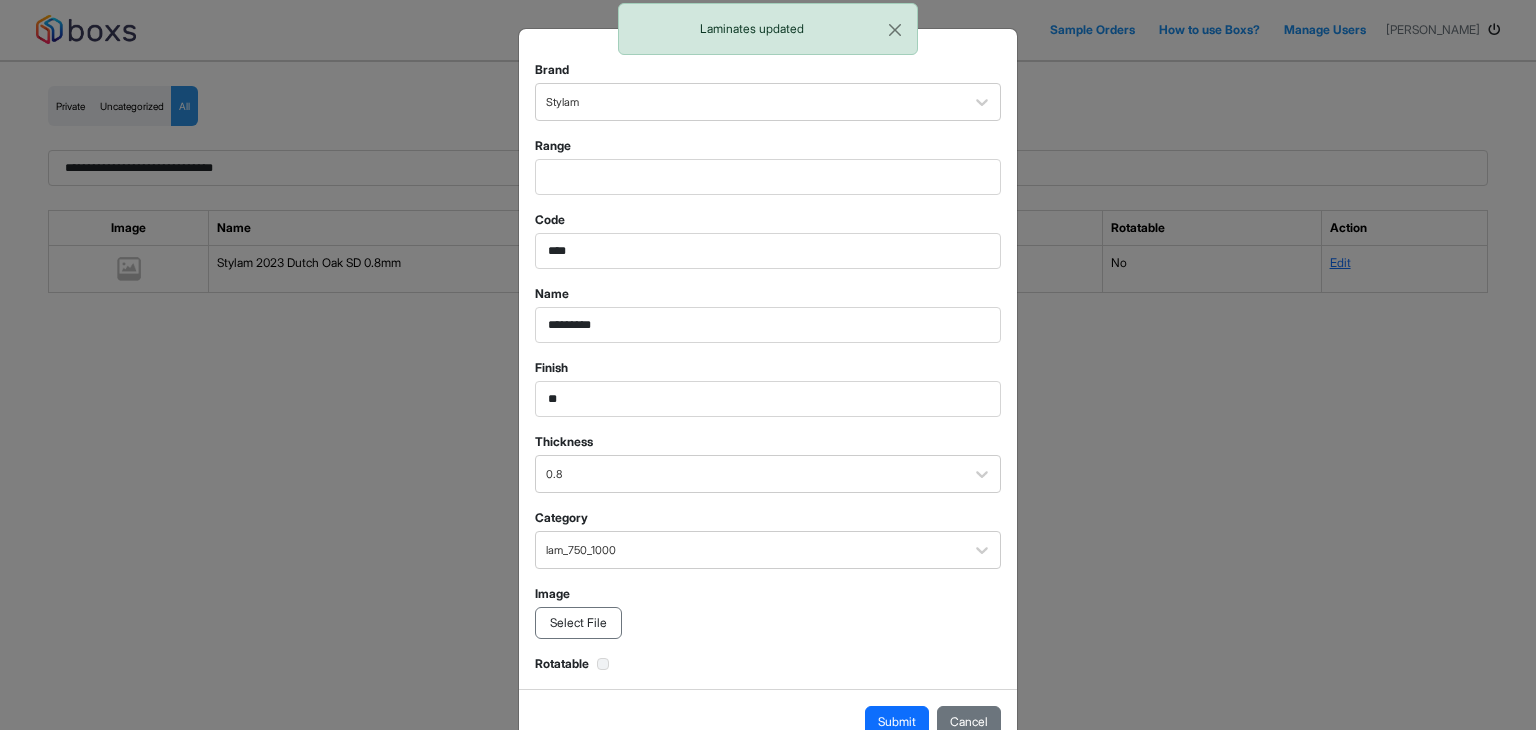 click on "Select File" at bounding box center (578, 623) 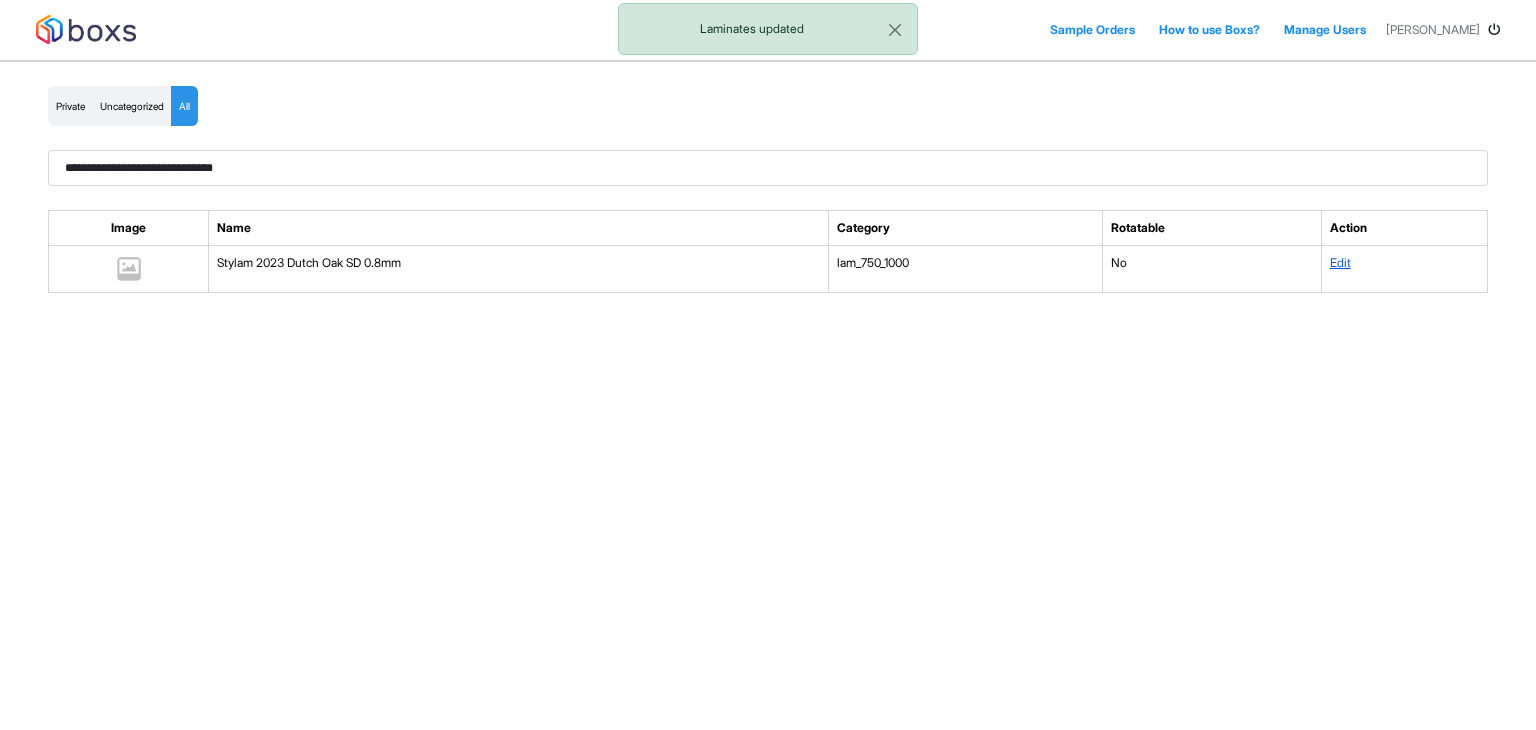 click on "Edit" at bounding box center [1340, 262] 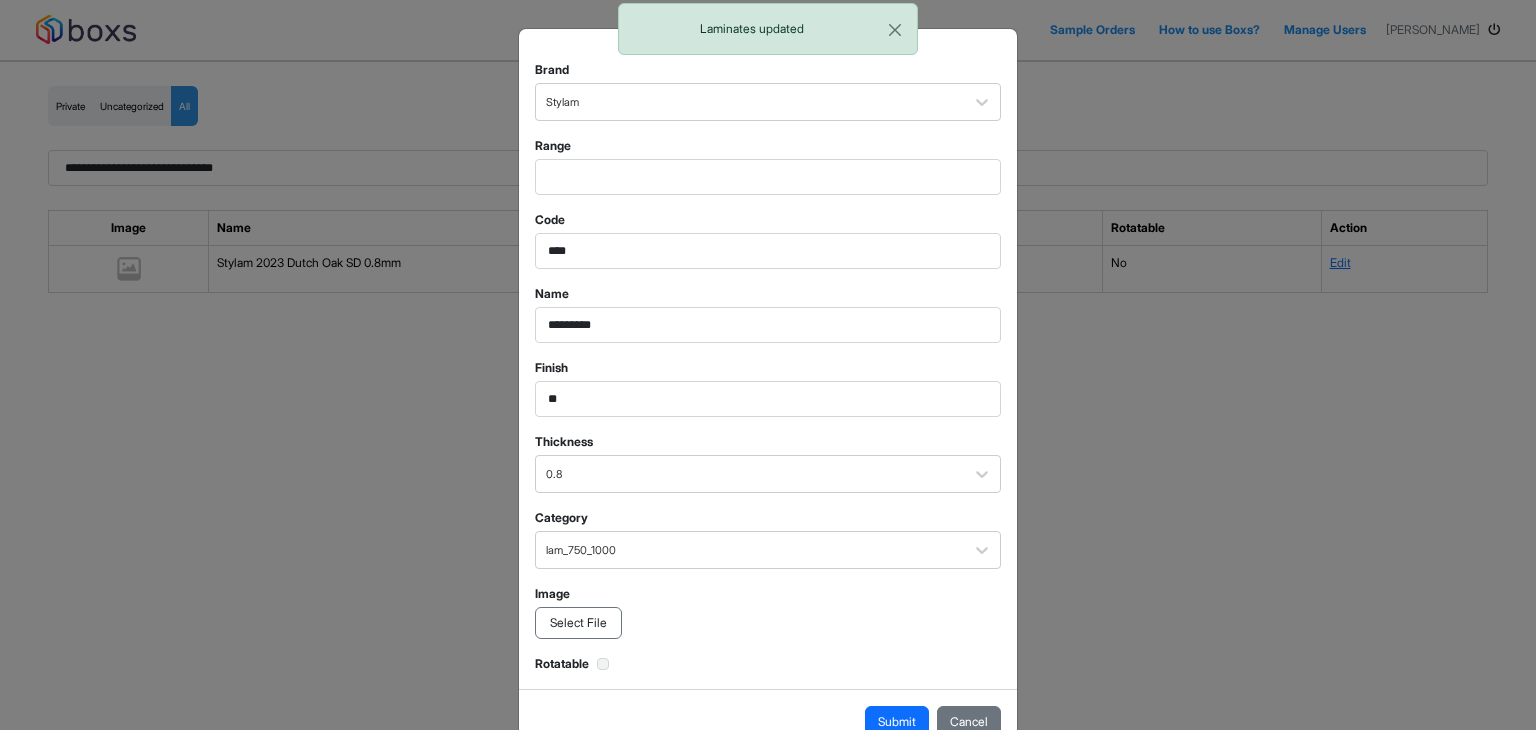 click on "Select File" at bounding box center (578, 623) 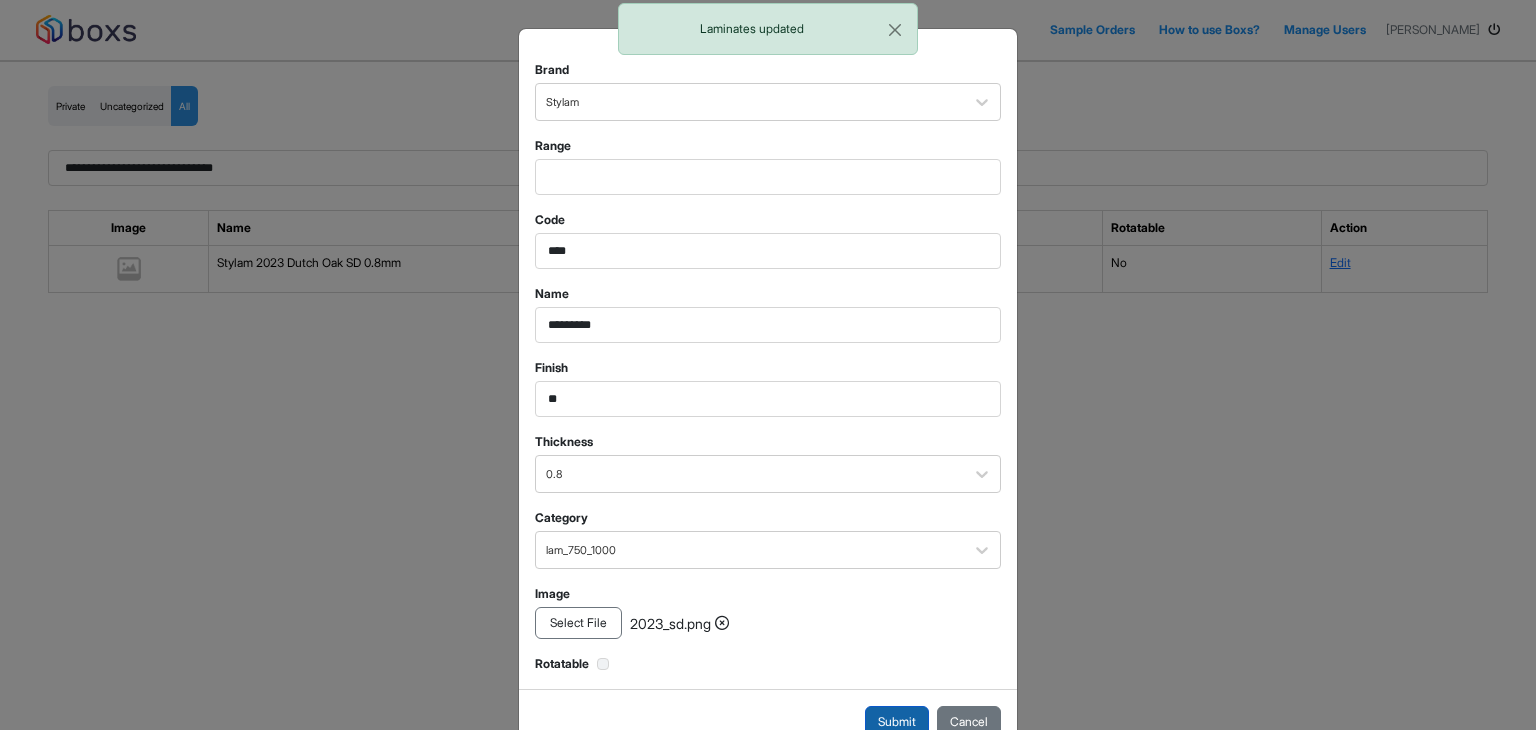 click on "Submit" at bounding box center (897, 722) 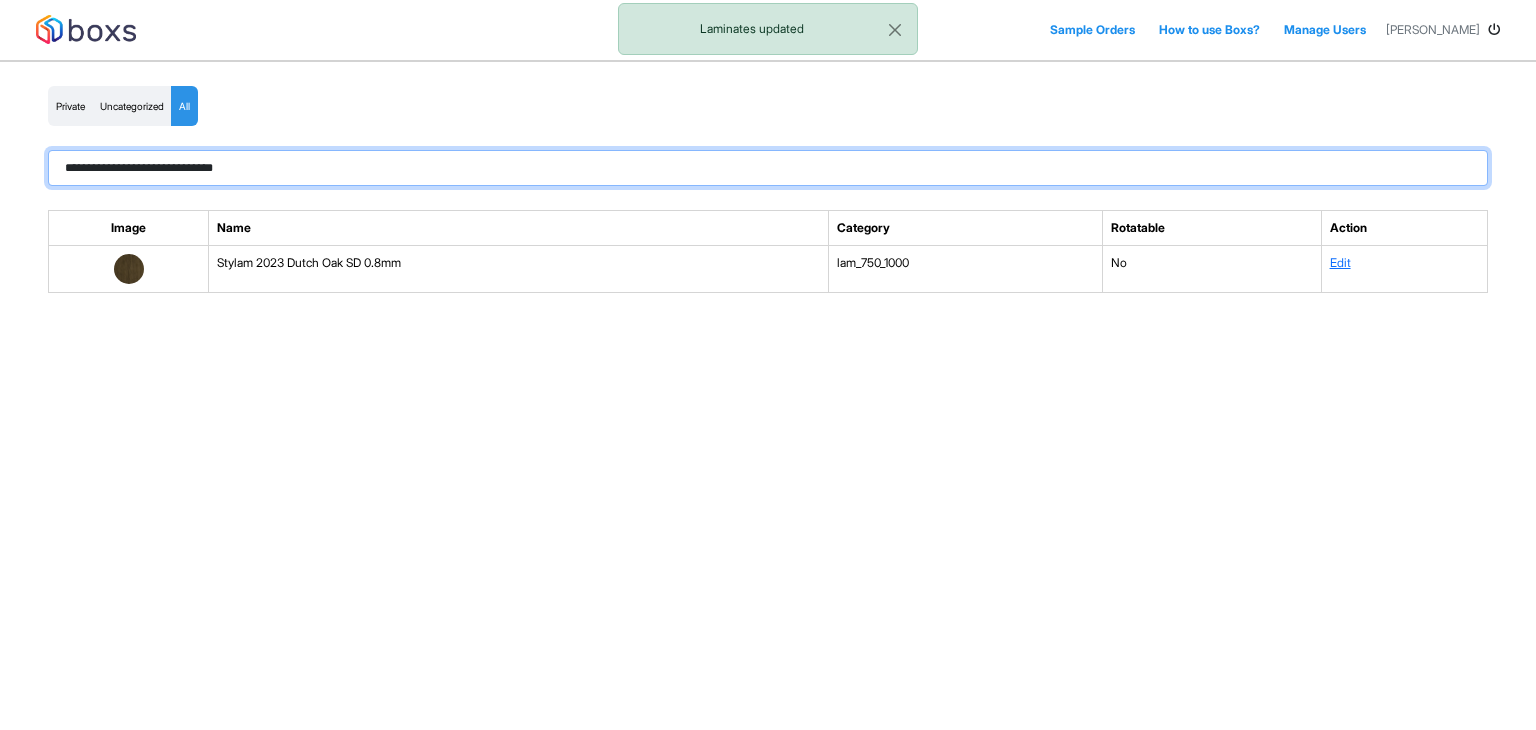click on "**********" at bounding box center (768, 168) 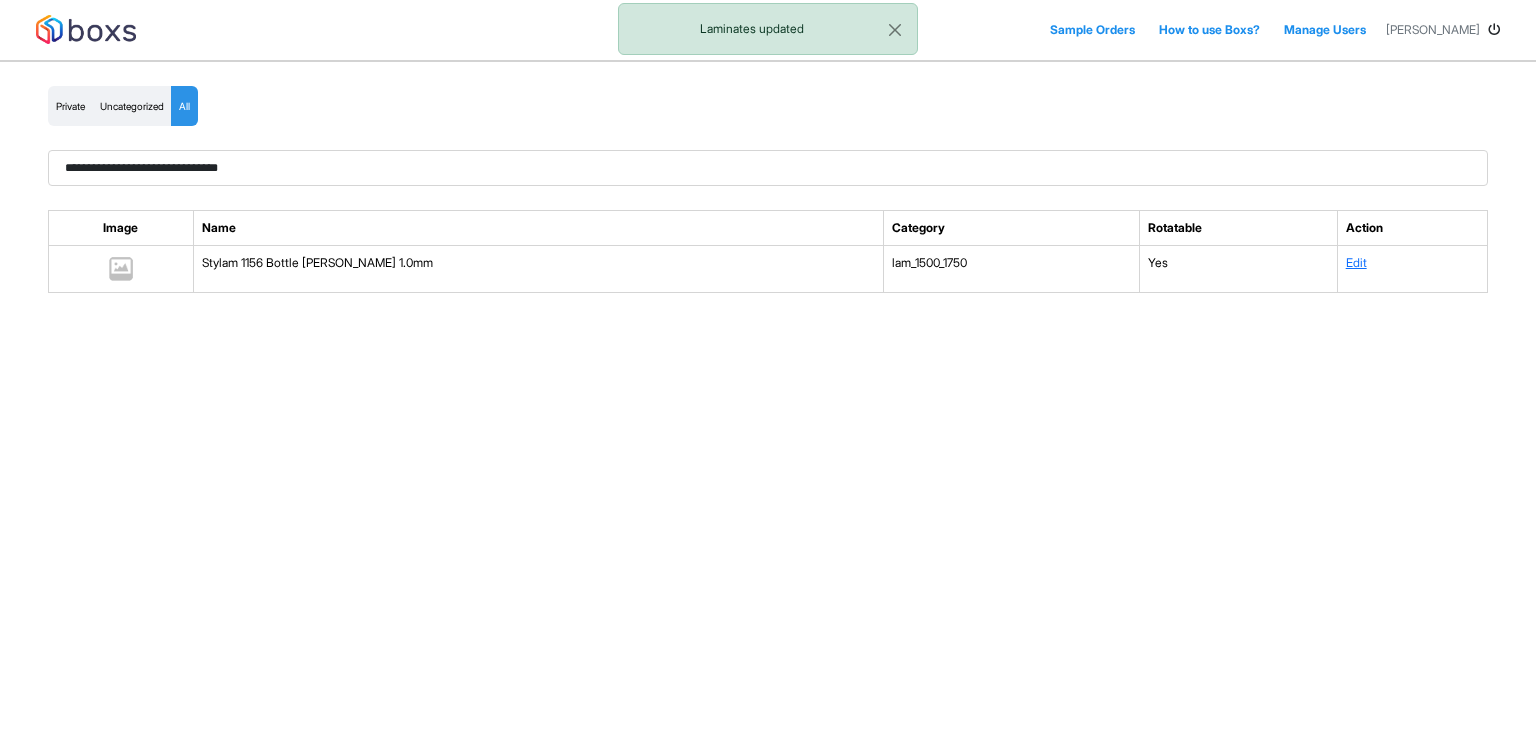 click on "**********" at bounding box center (768, 365) 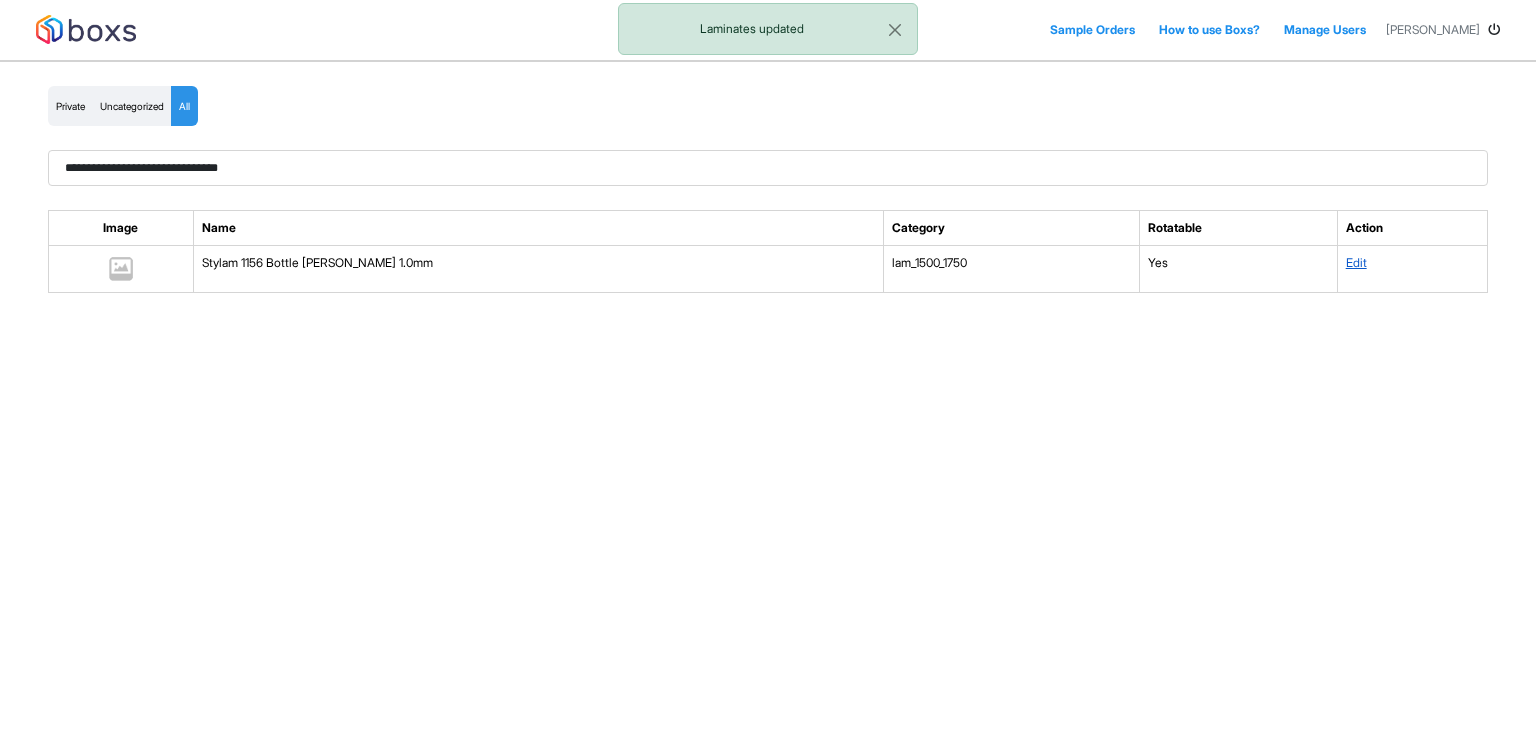click on "Edit" at bounding box center [1356, 262] 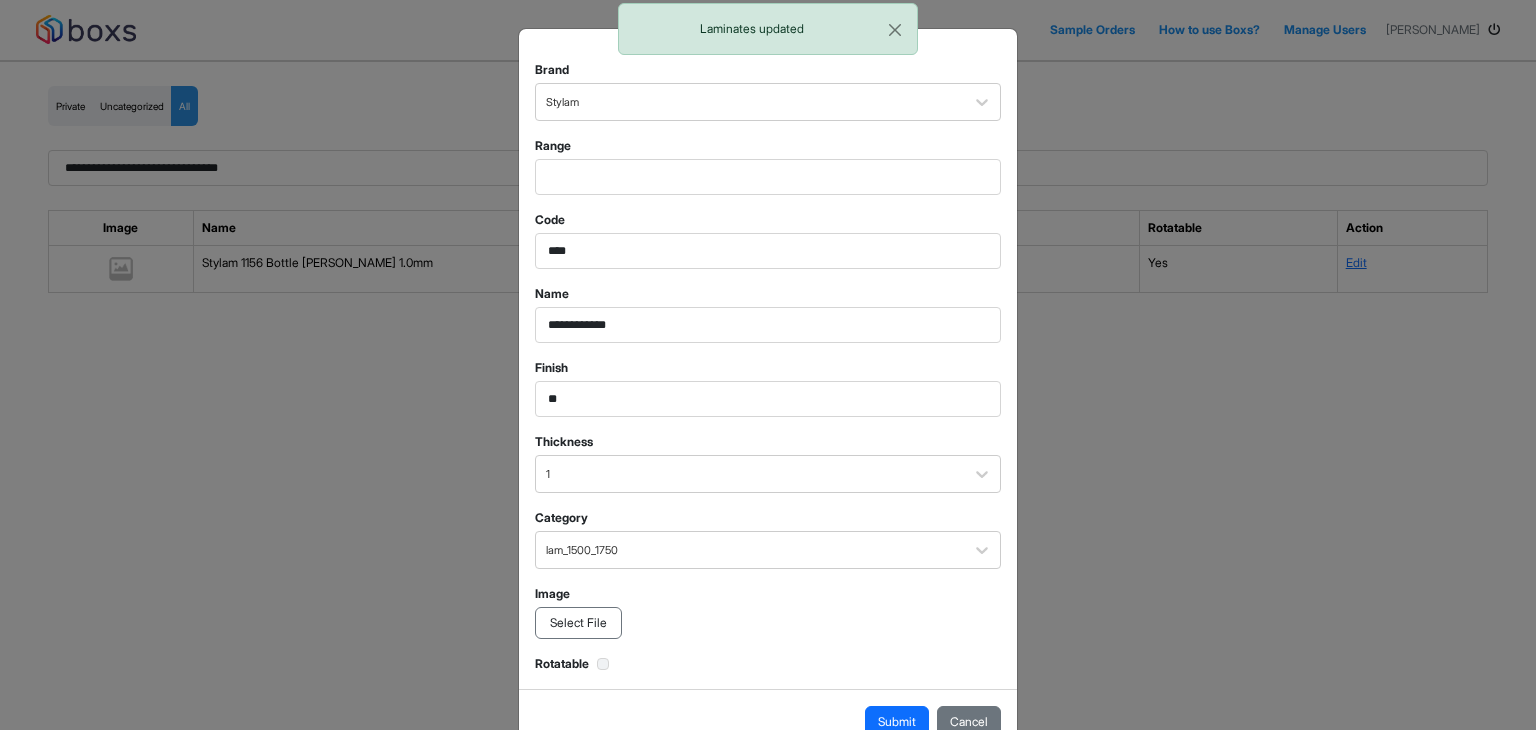 click on "Select File" at bounding box center [578, 623] 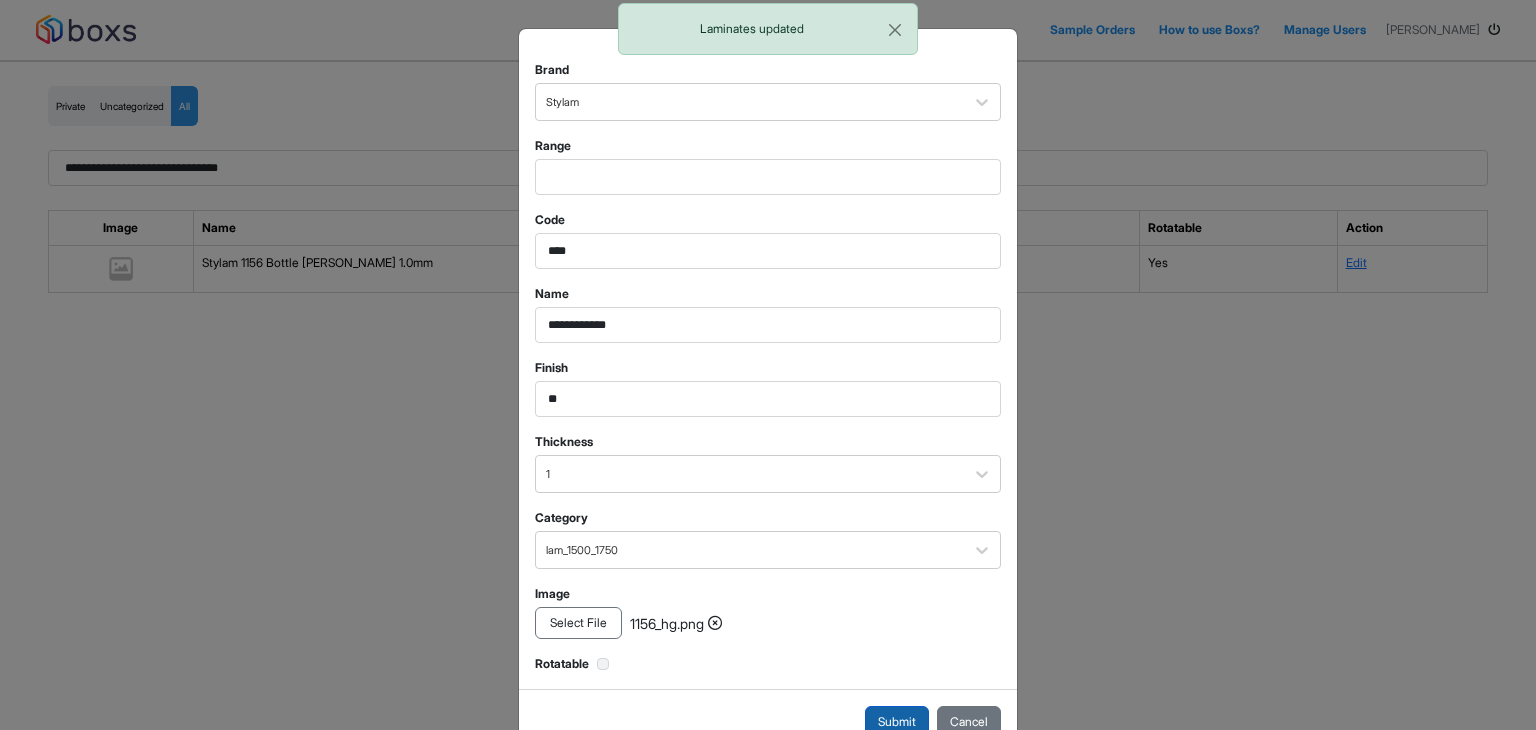 click on "Submit" at bounding box center [897, 722] 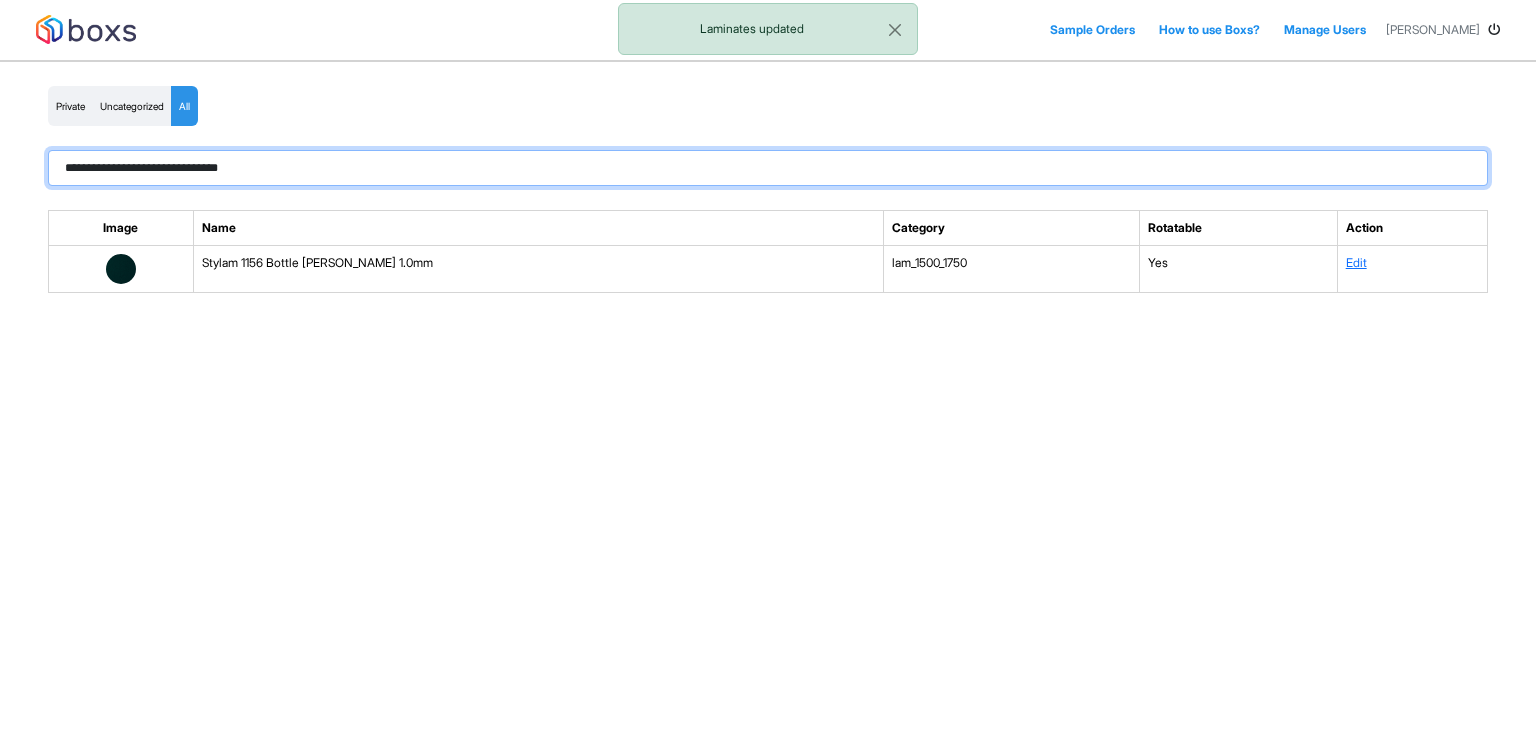 click on "**********" at bounding box center [768, 168] 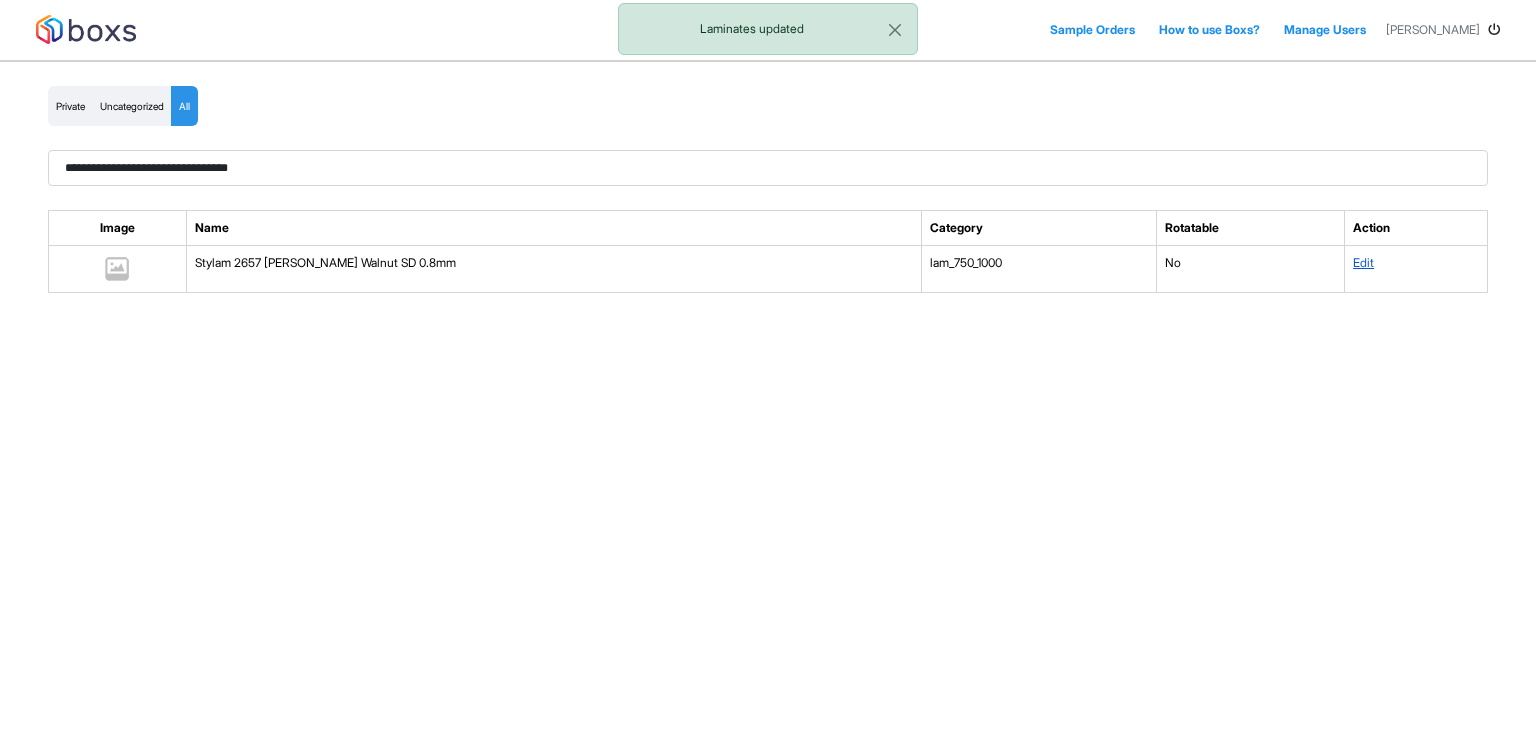 click on "Edit" at bounding box center (1363, 262) 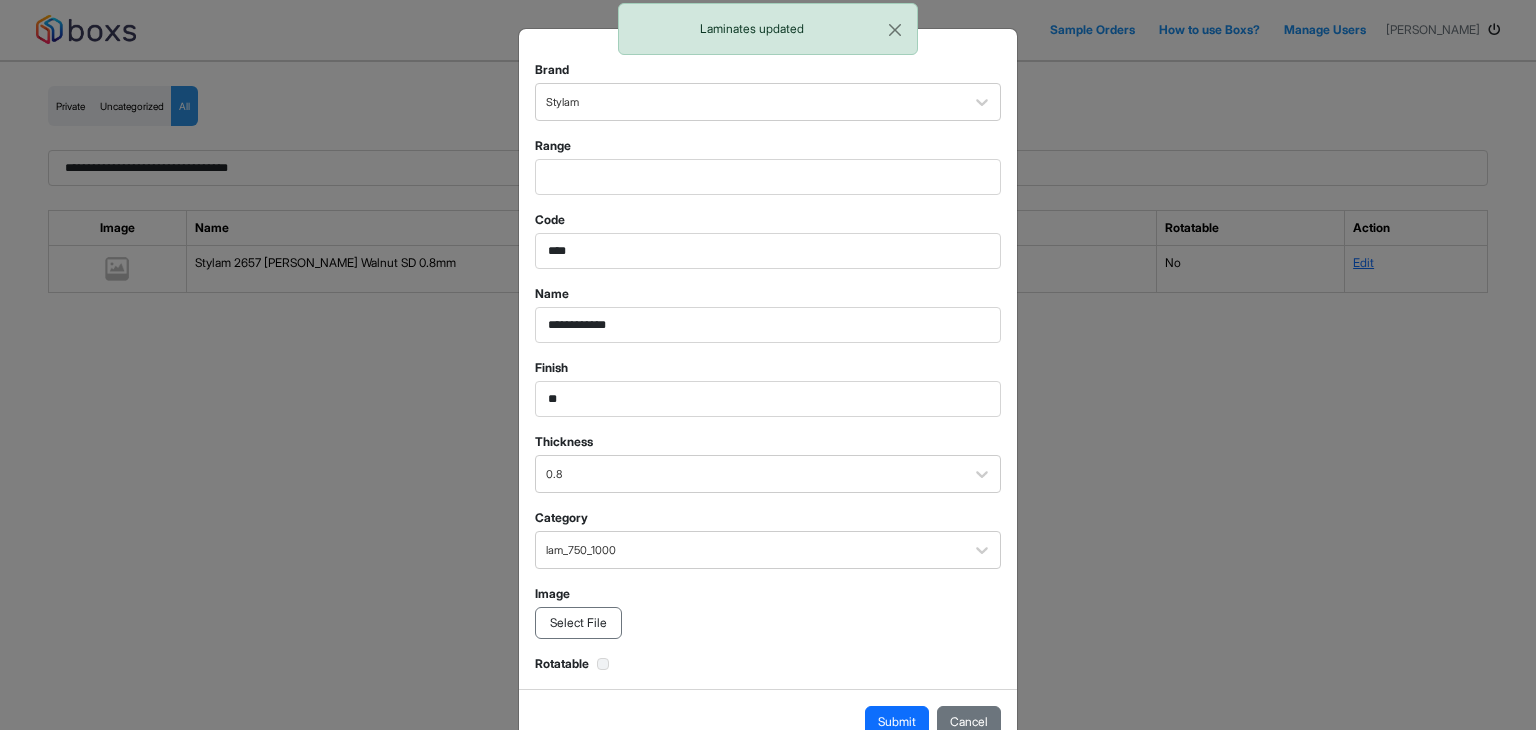 click on "**********" at bounding box center [768, 359] 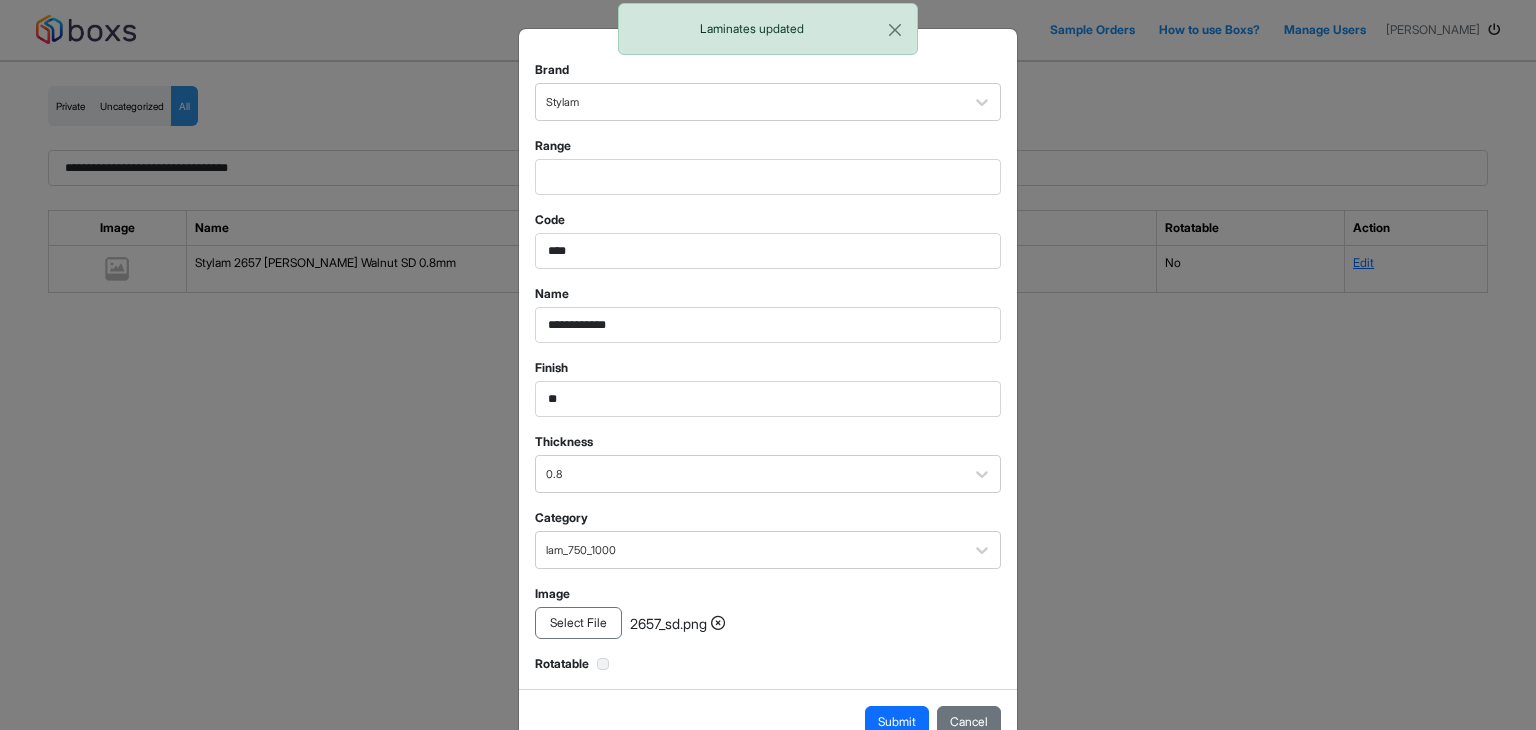 click on "Submit Cancel" at bounding box center [768, 721] 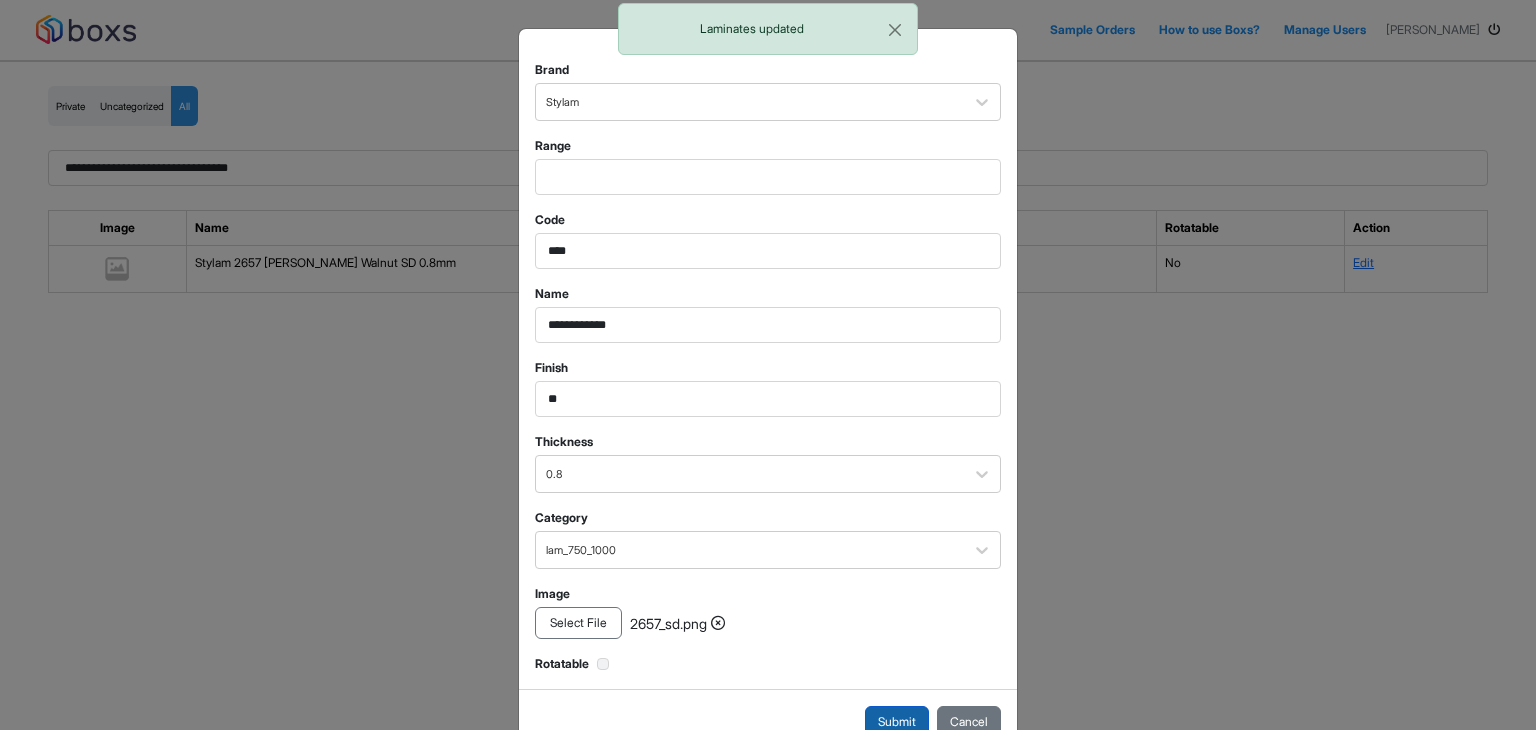 click on "Submit" at bounding box center (897, 722) 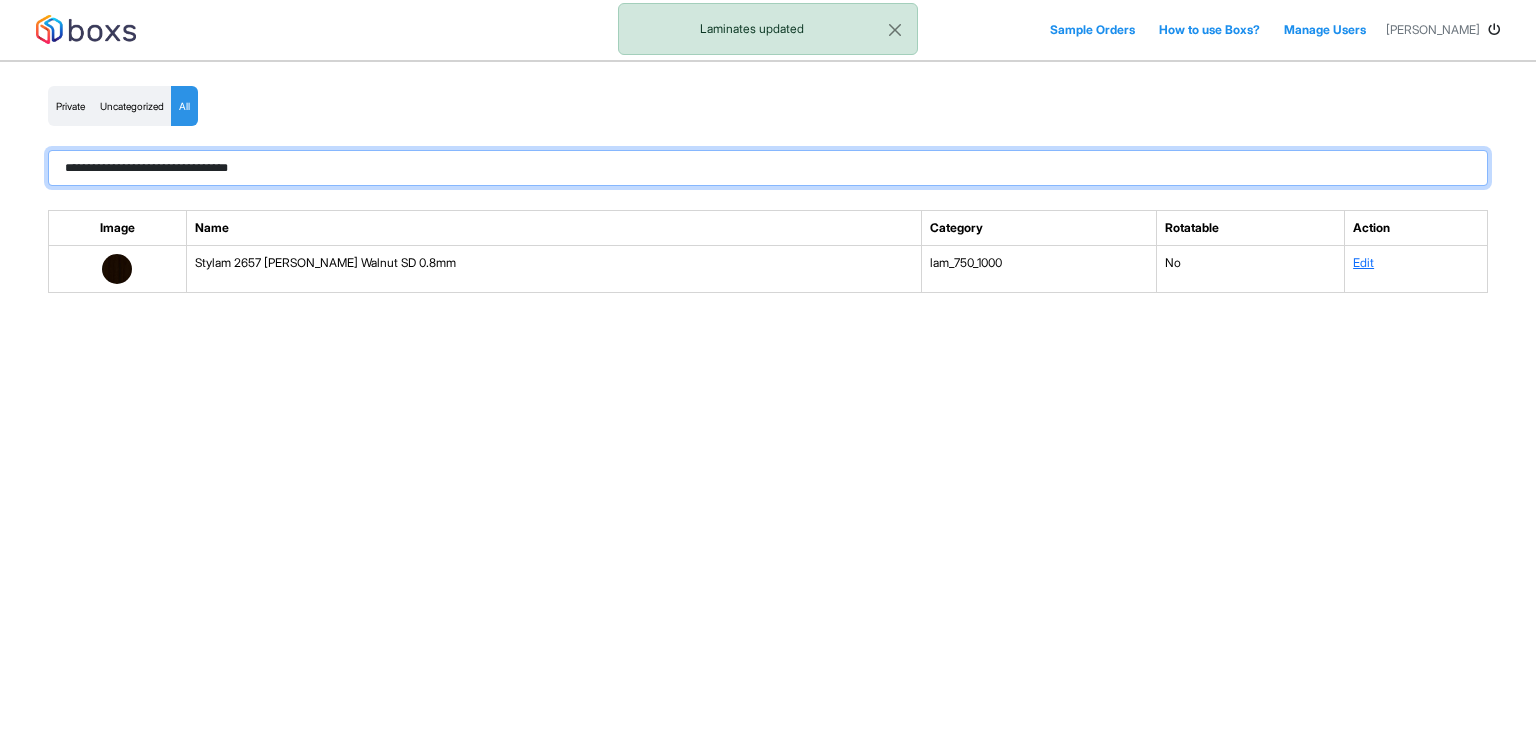 click on "**********" at bounding box center [768, 168] 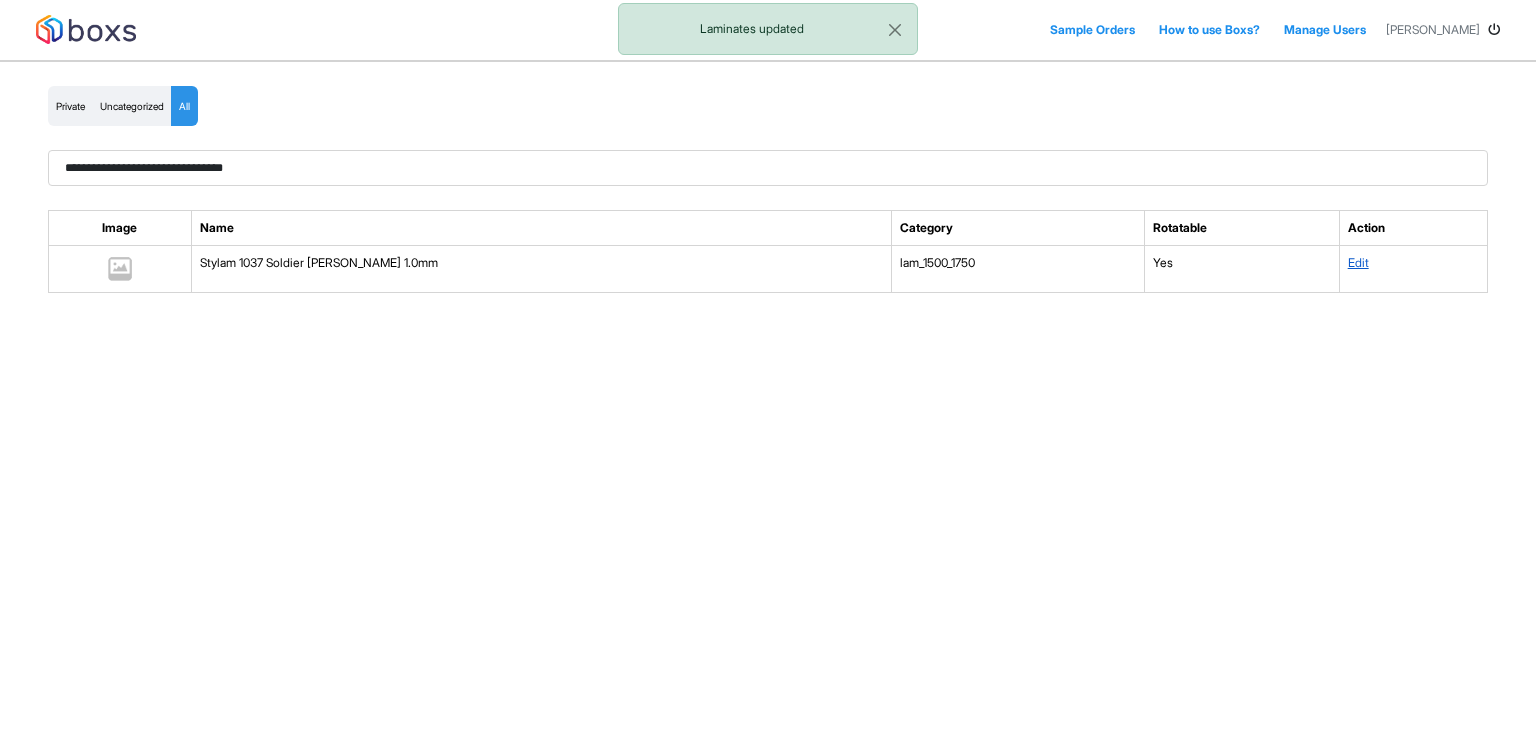 click on "Edit" at bounding box center (1358, 262) 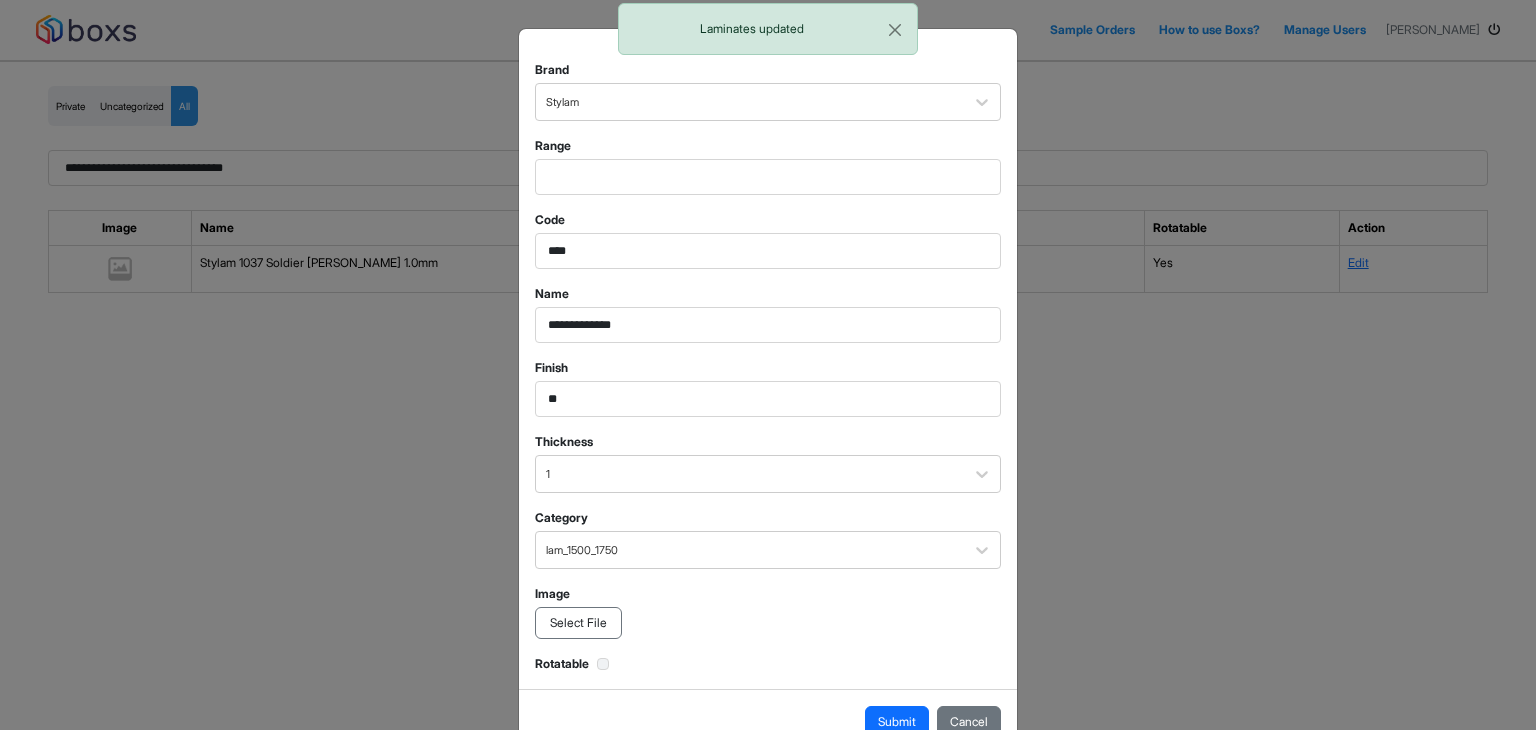 click on "Select File" at bounding box center (578, 623) 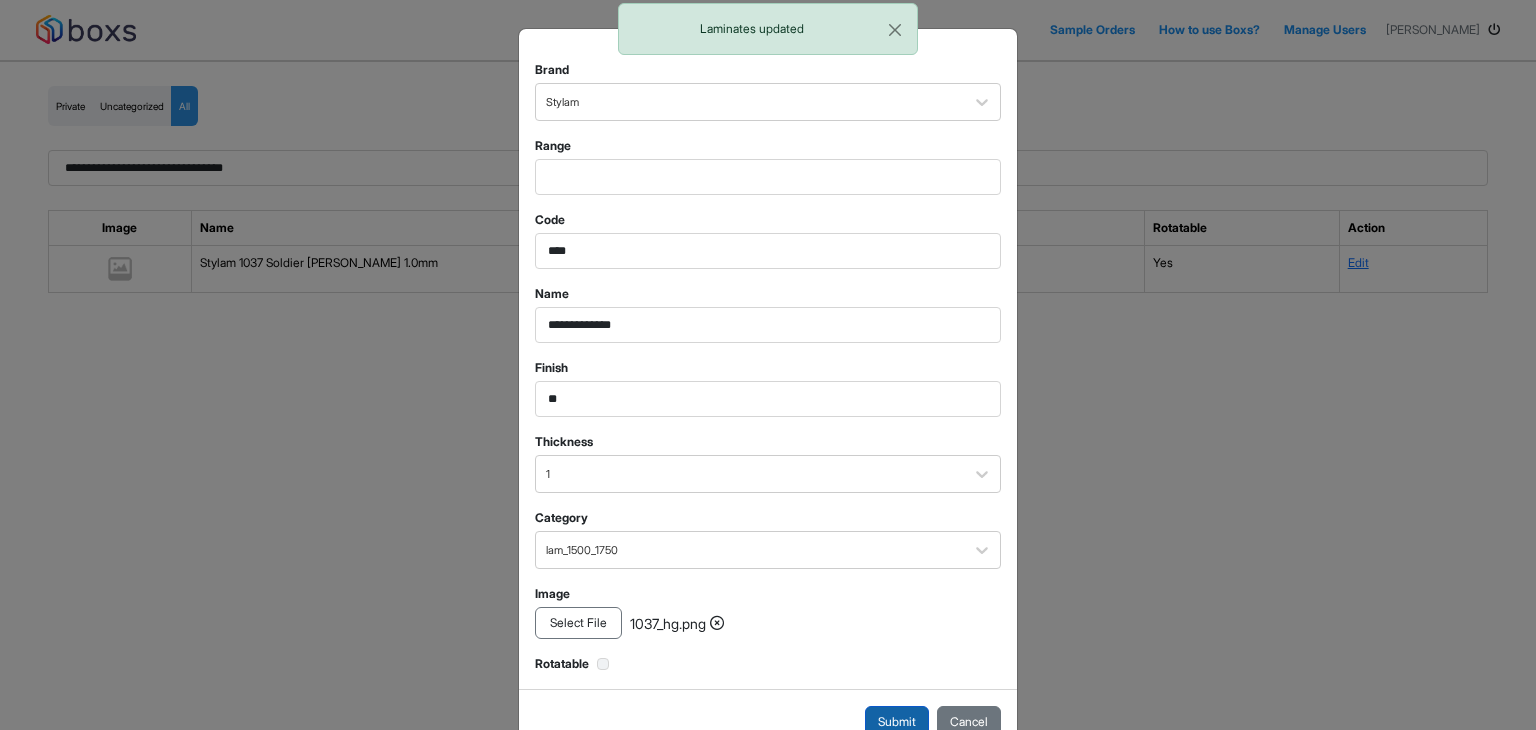 click on "Submit" at bounding box center [897, 722] 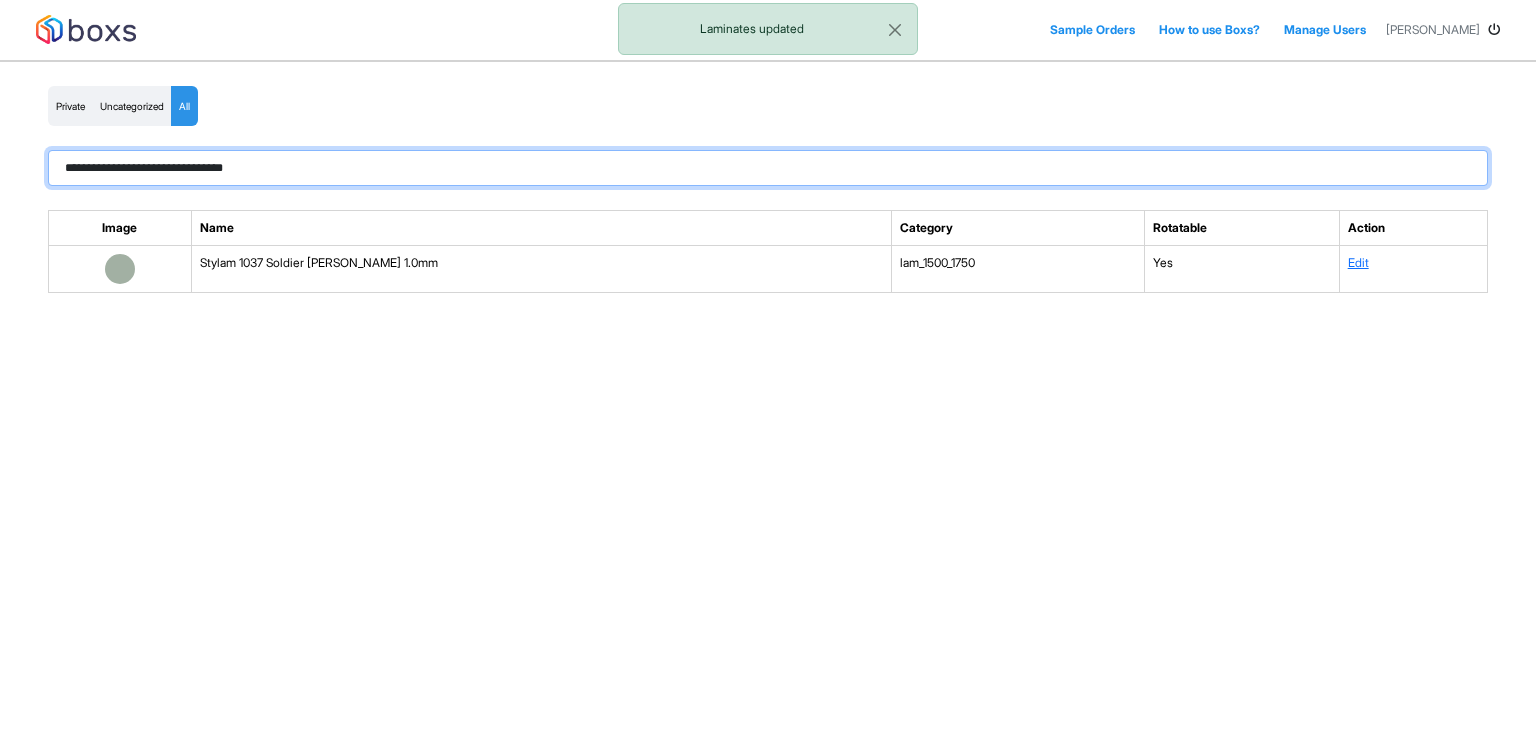 click on "**********" at bounding box center (768, 168) 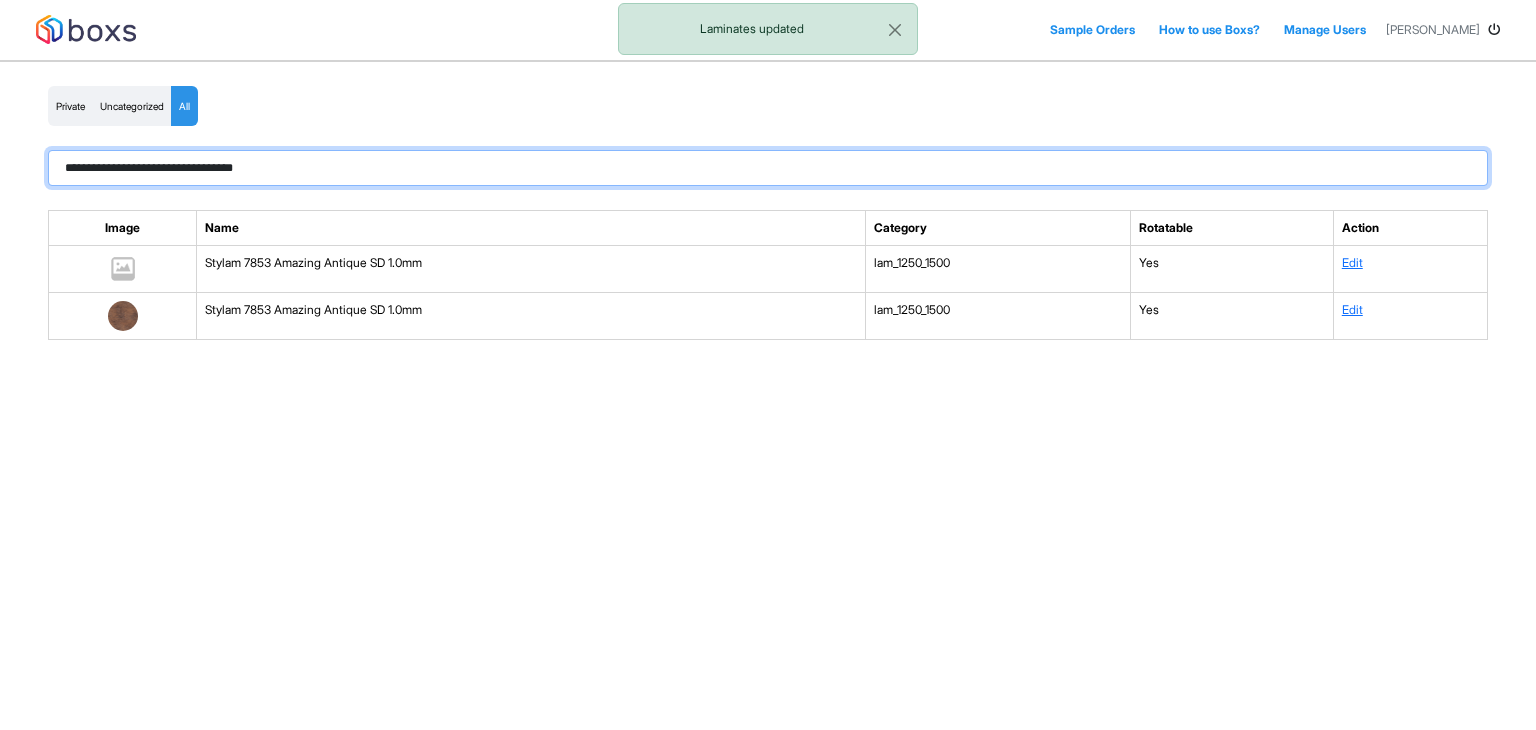 paste 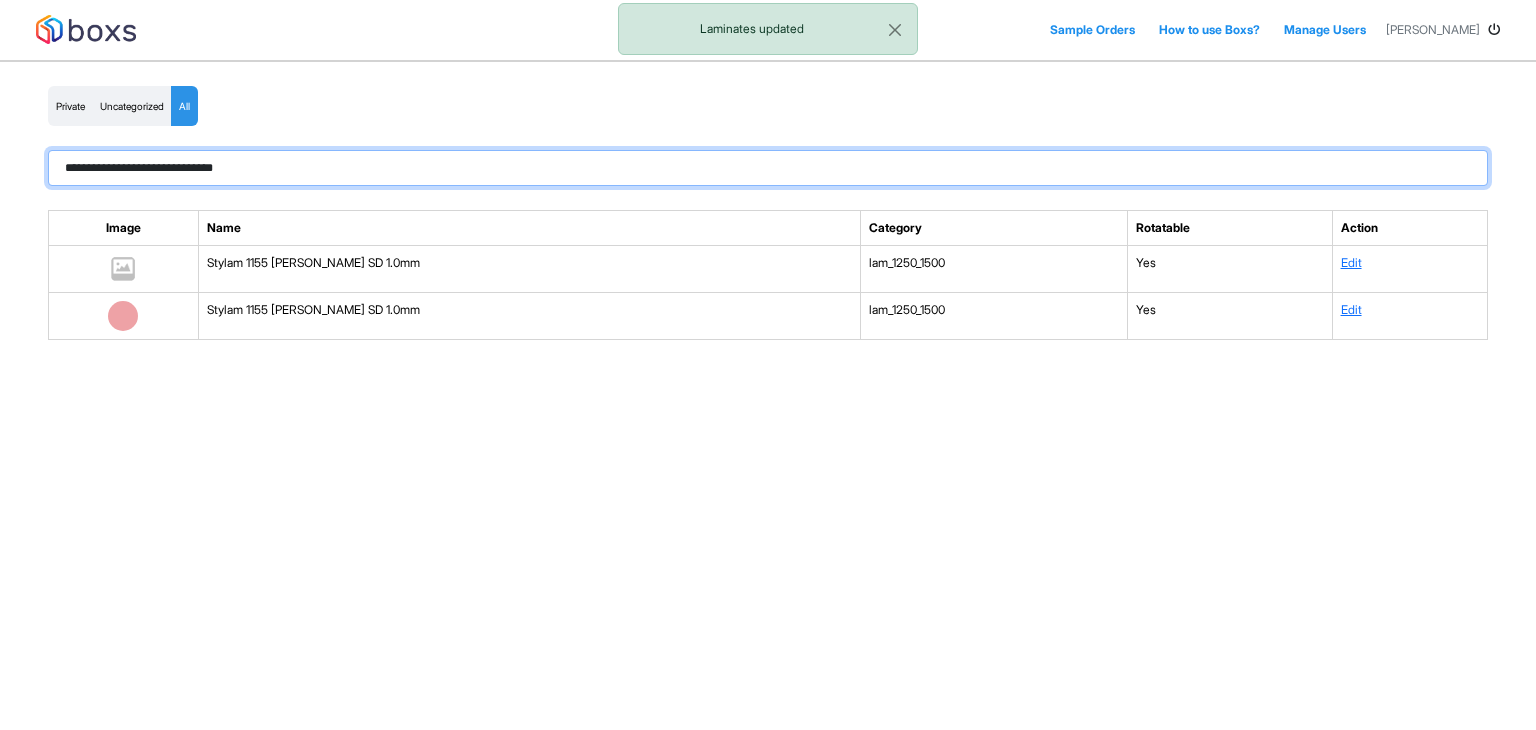 paste 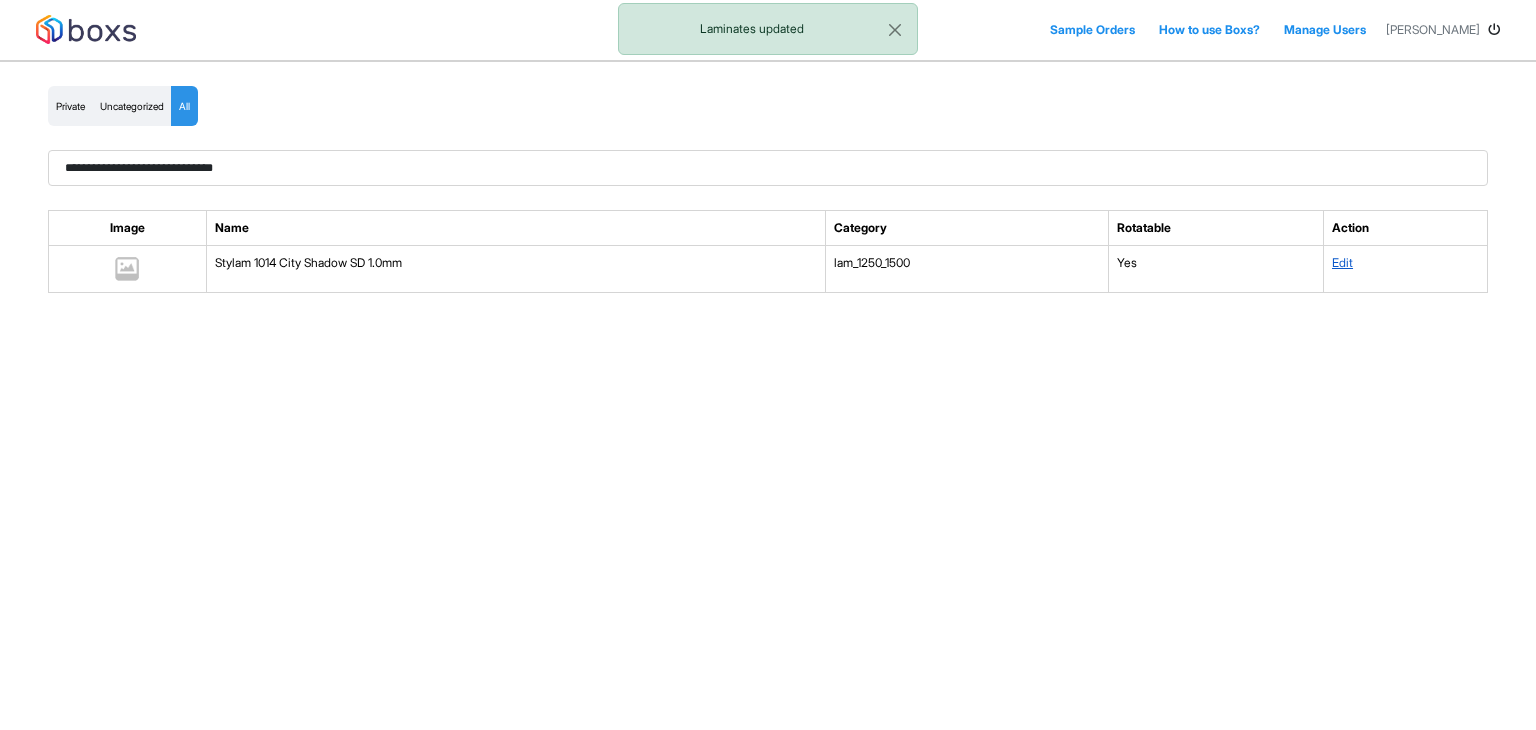 click on "Edit" at bounding box center (1342, 262) 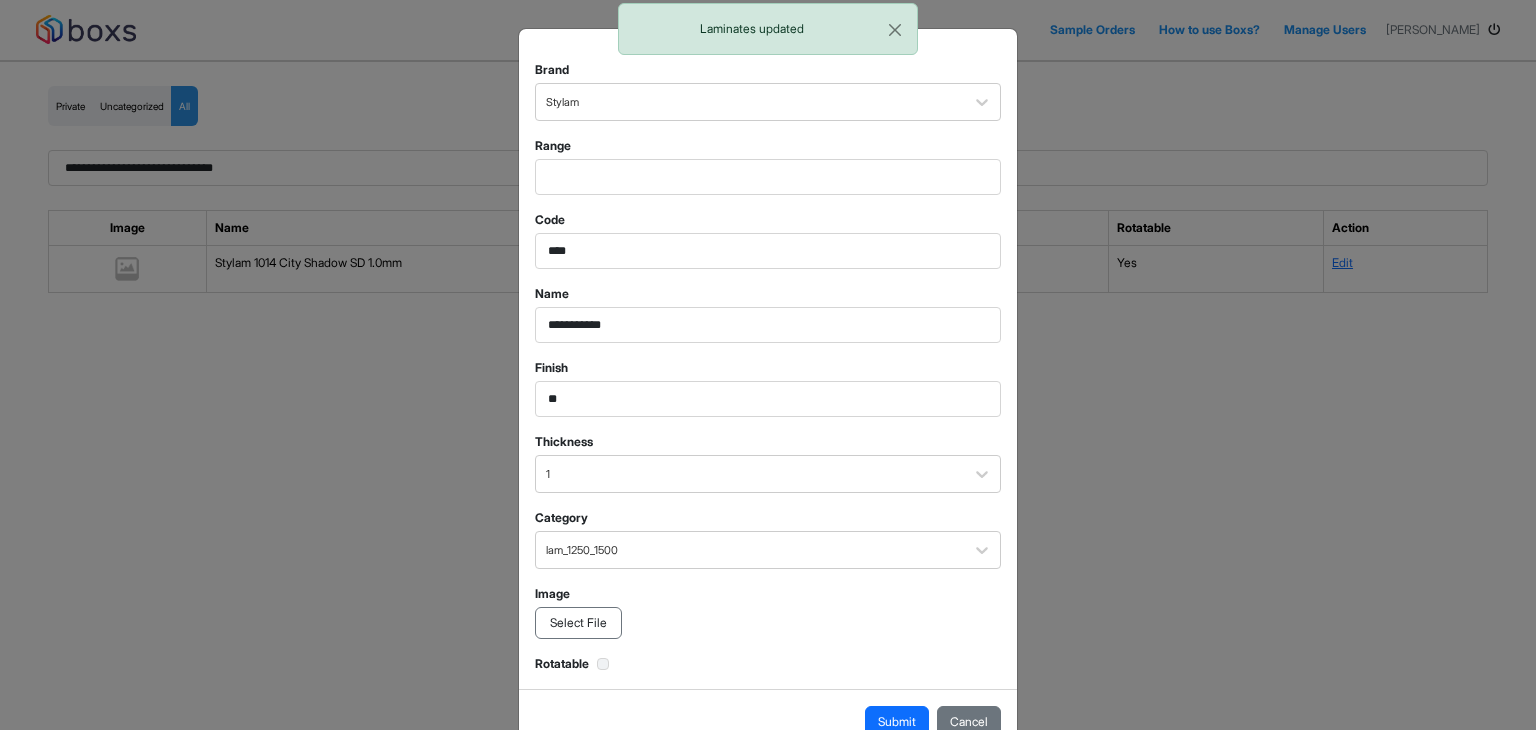 click on "Select File" at bounding box center [578, 623] 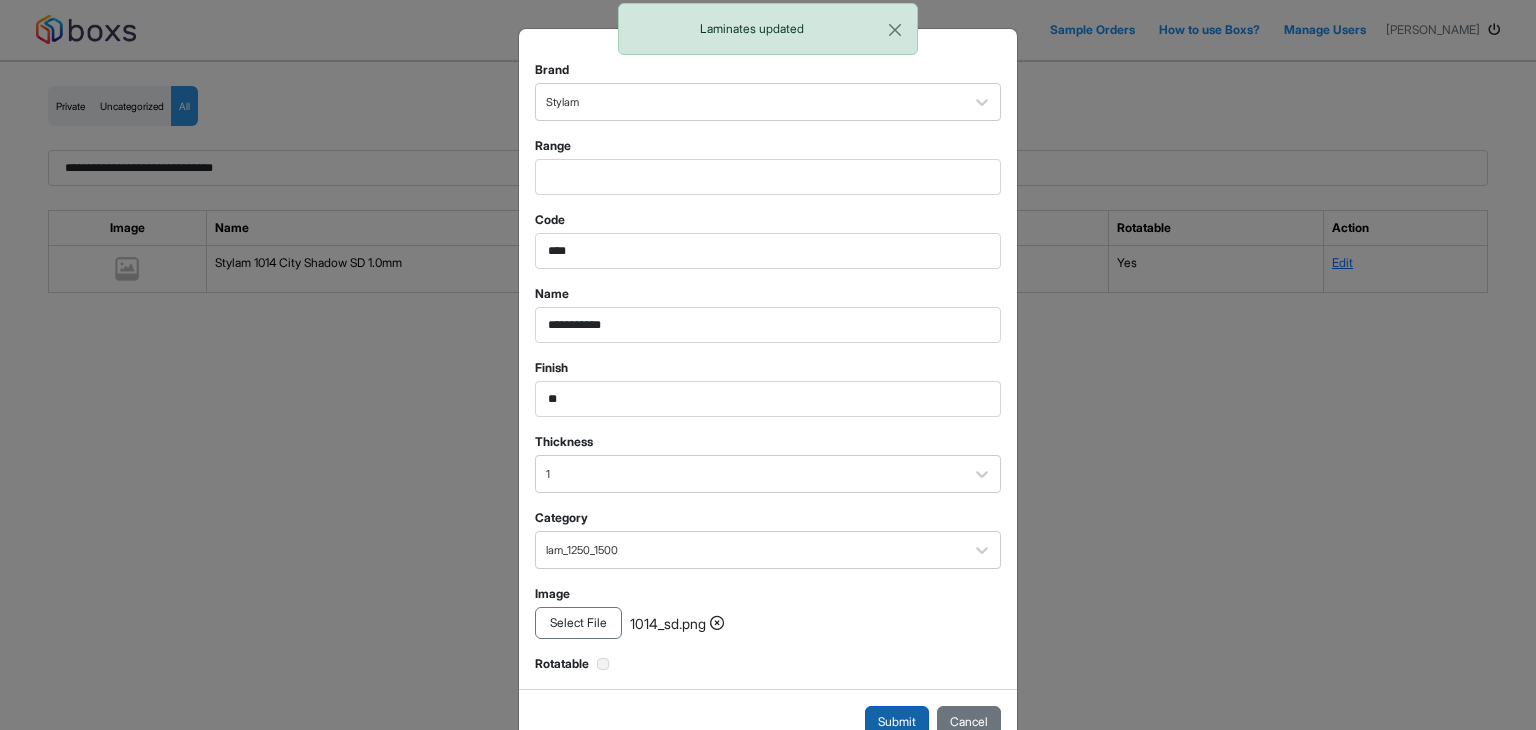click on "Submit" at bounding box center [897, 722] 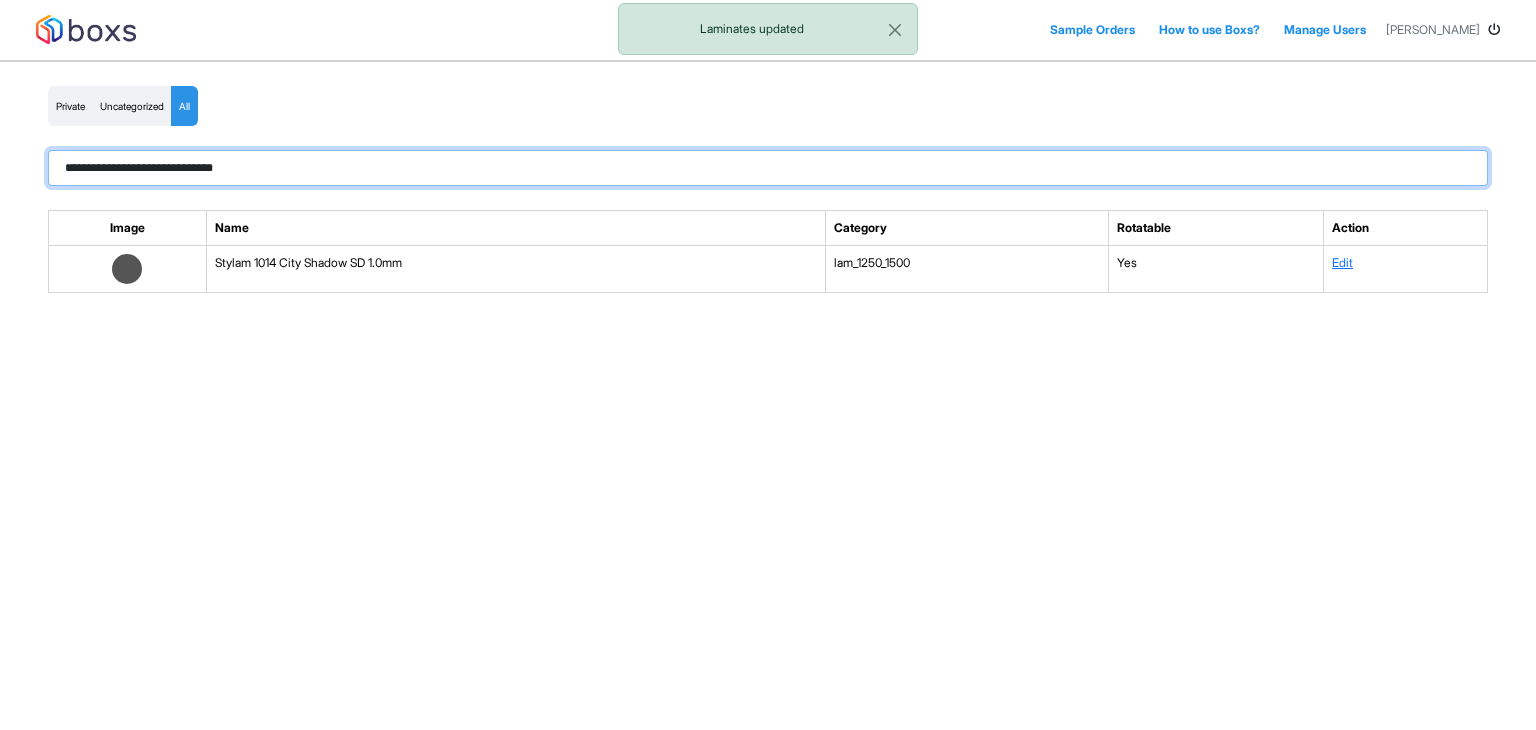 click on "**********" at bounding box center (768, 168) 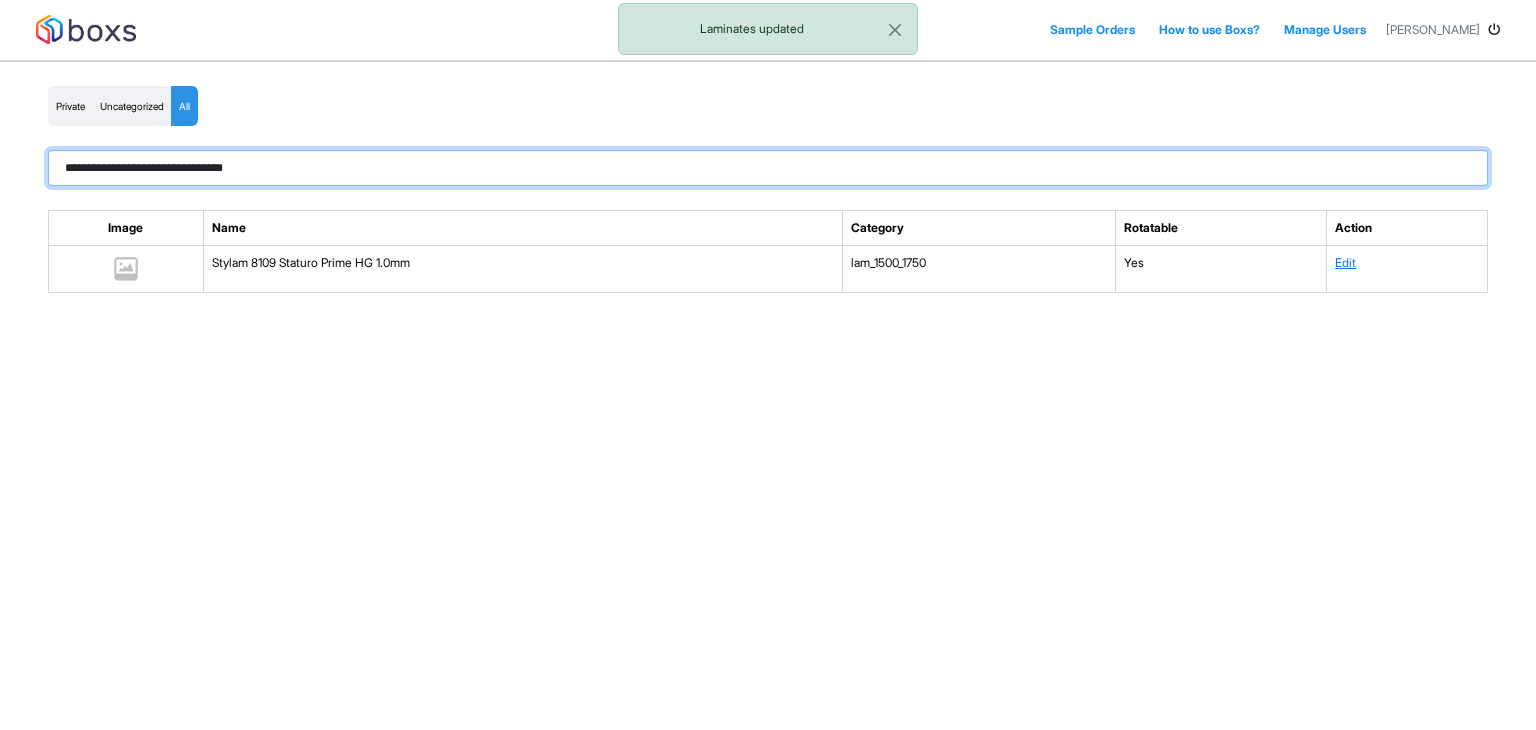paste 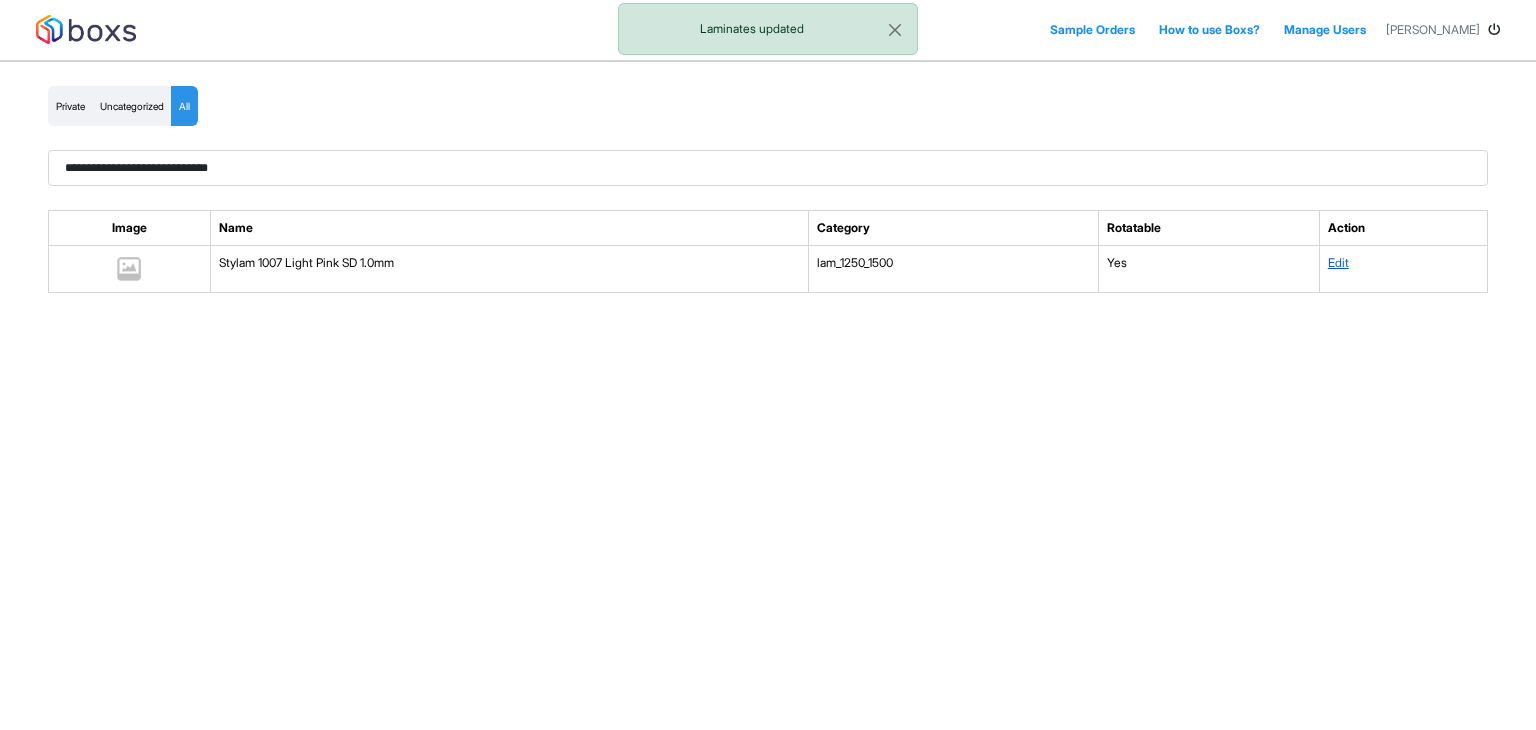 click on "Edit" at bounding box center (1338, 262) 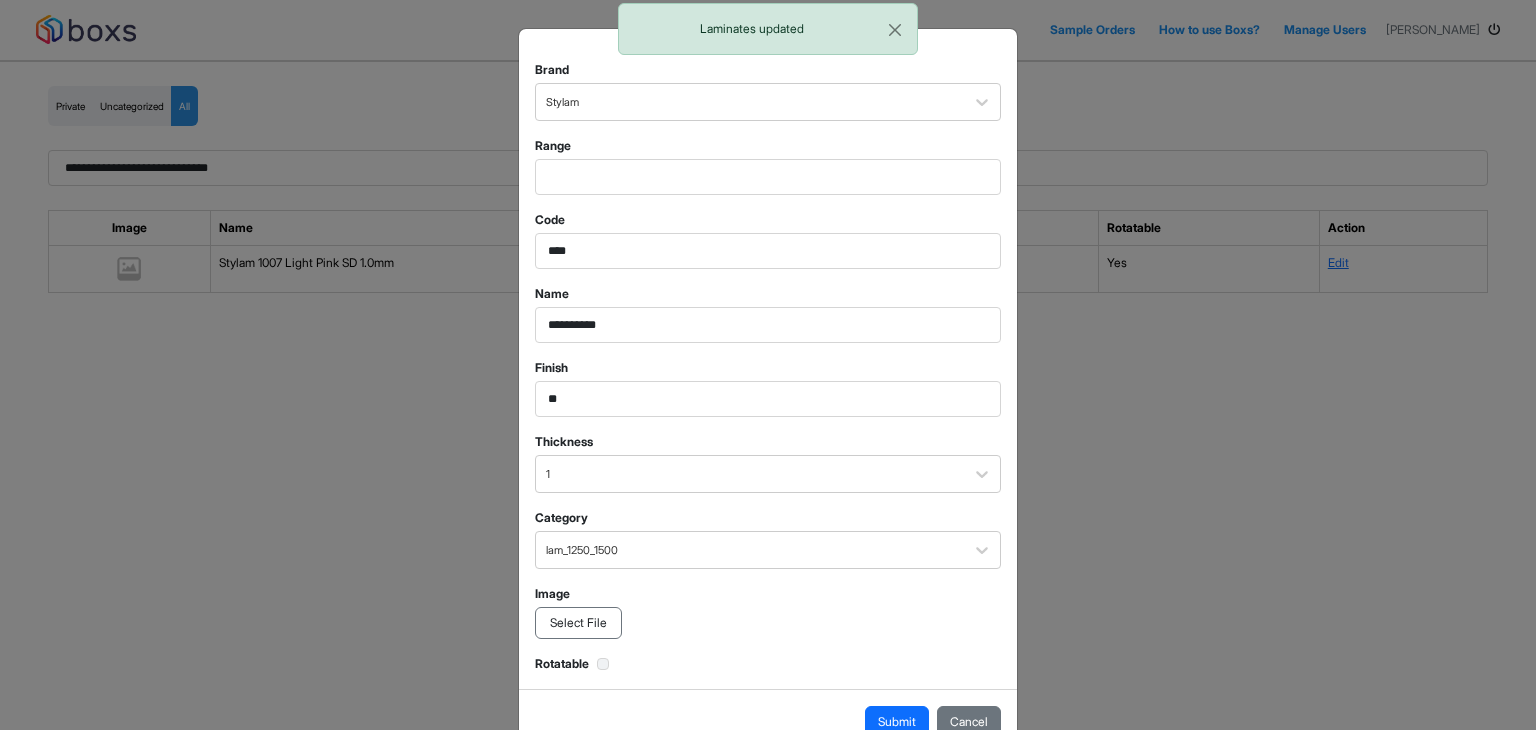 click on "Select File" at bounding box center [578, 623] 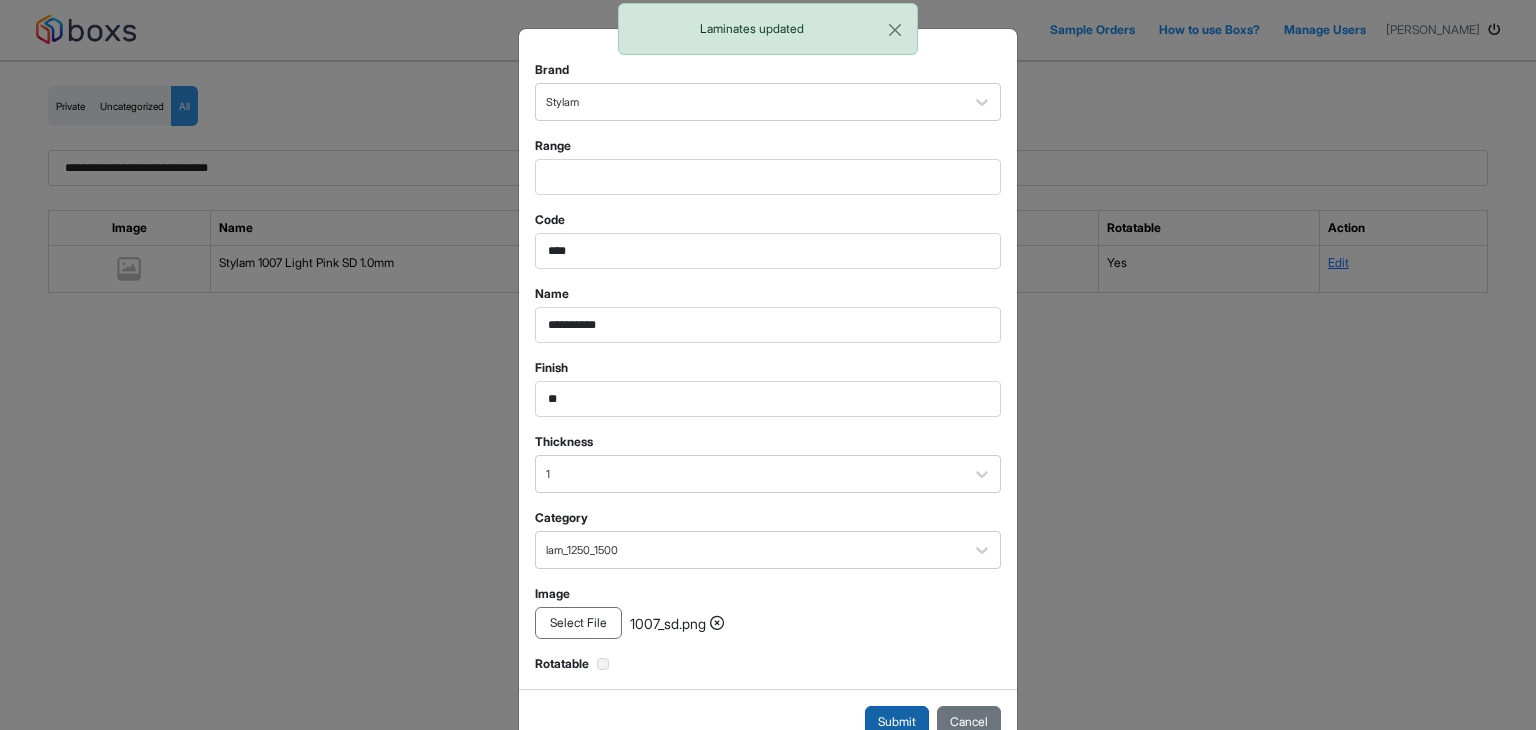 click on "Submit" at bounding box center [897, 722] 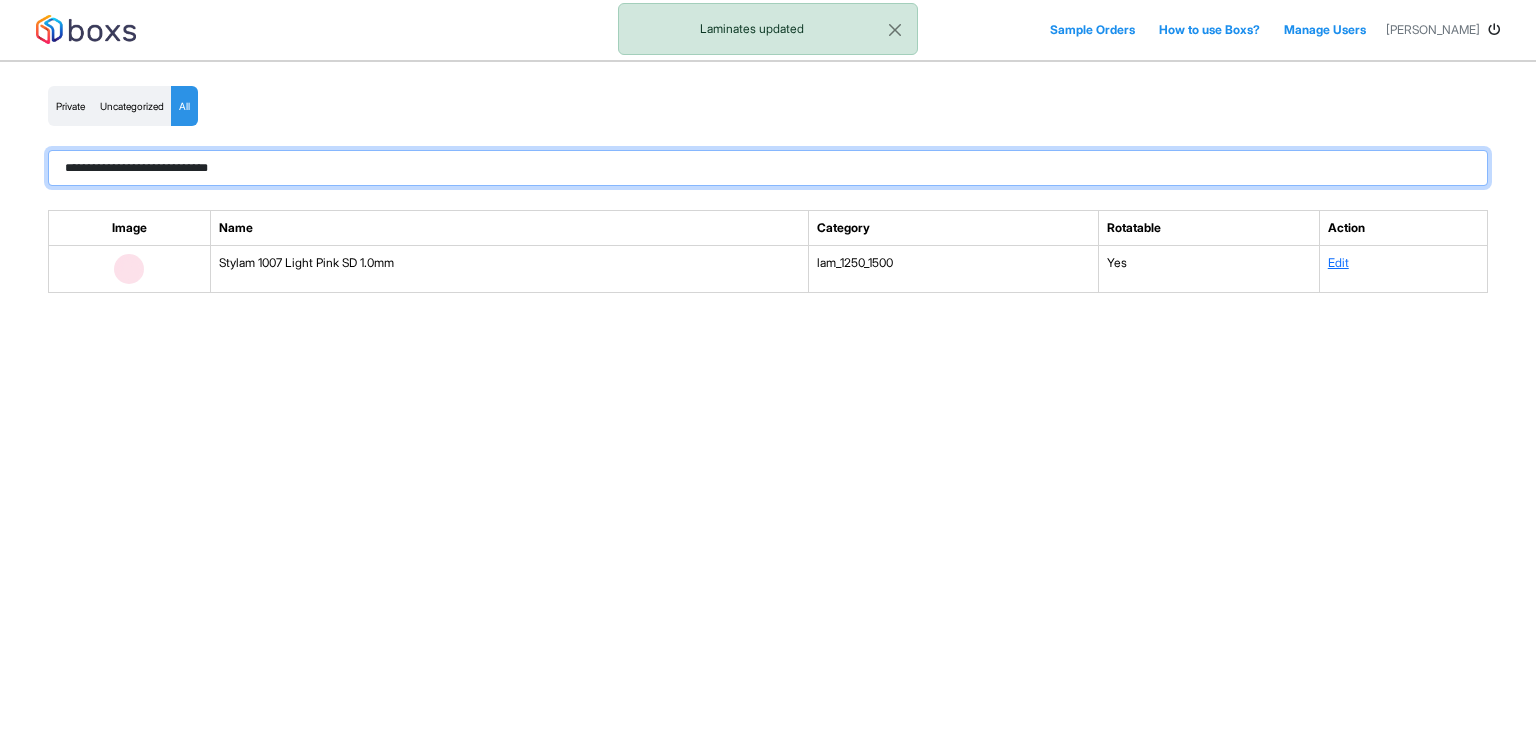 click on "**********" at bounding box center [768, 168] 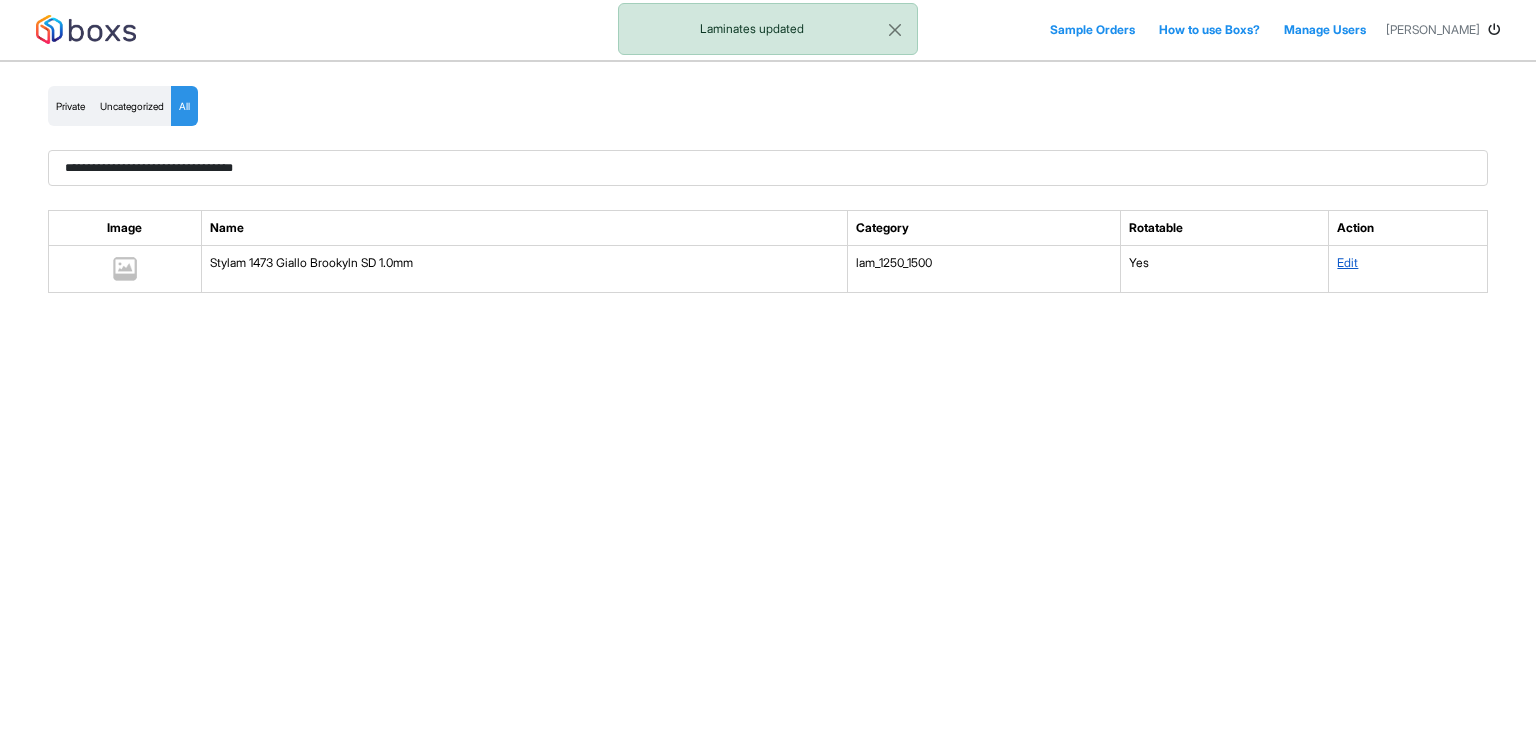 click on "Edit" at bounding box center [1347, 262] 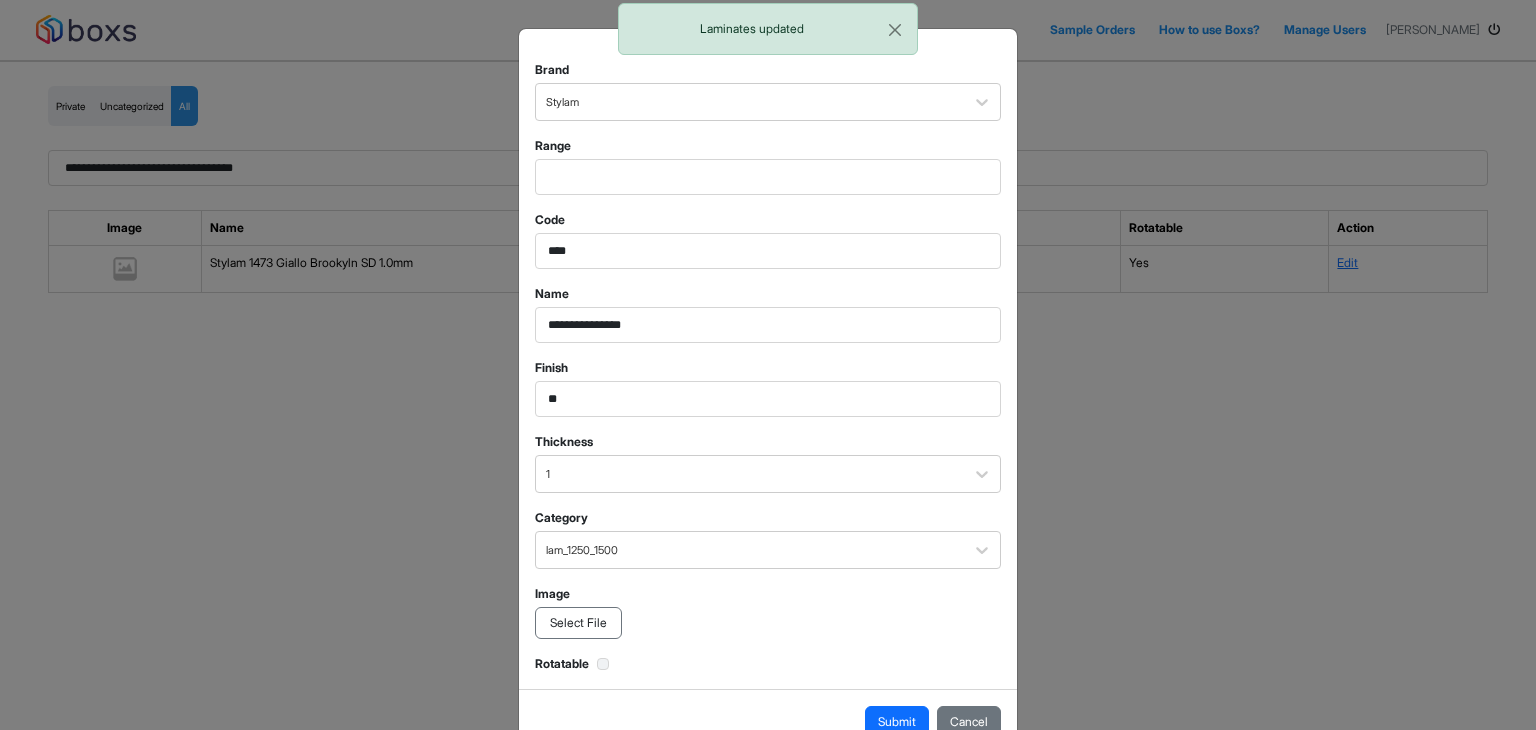click on "Select File" at bounding box center [578, 623] 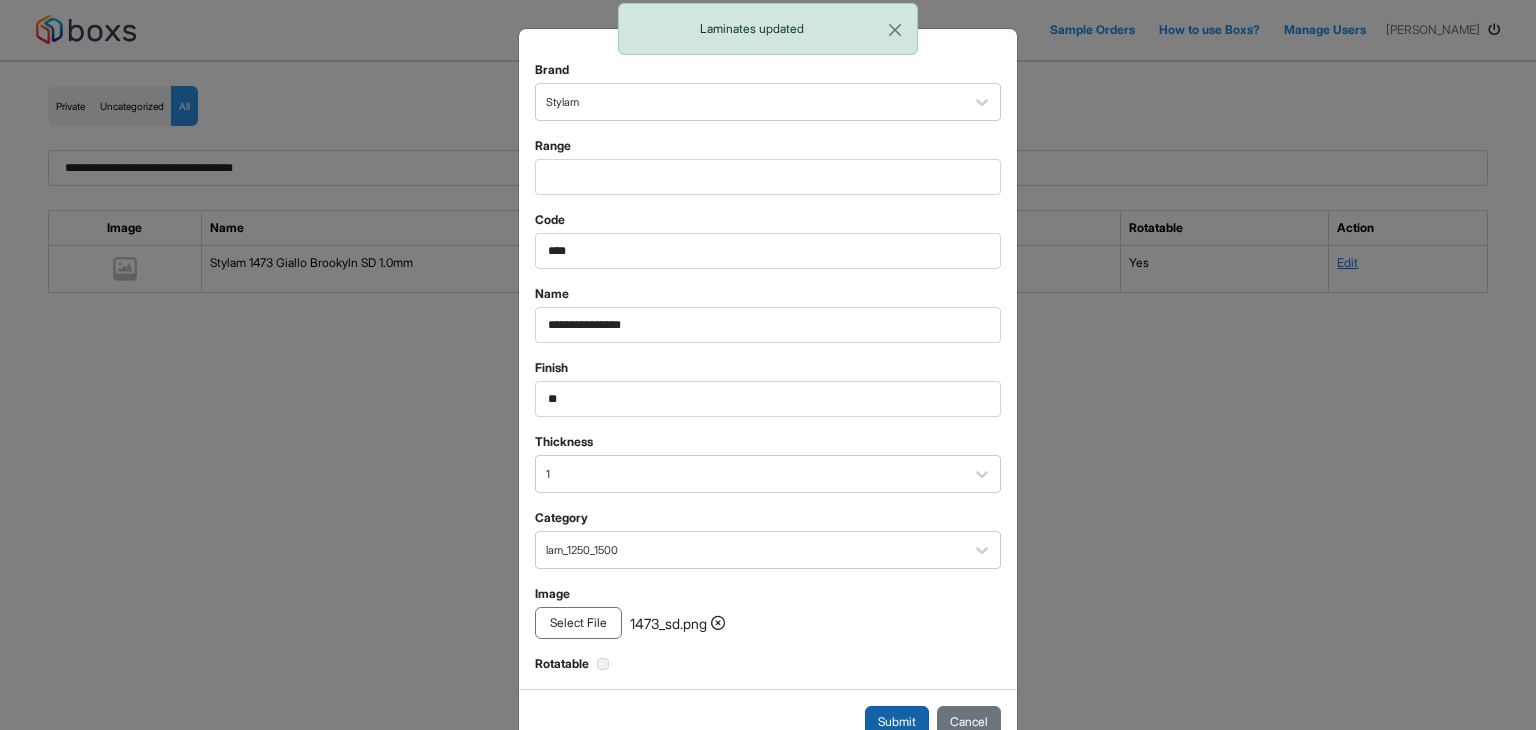 click on "Submit" at bounding box center [897, 722] 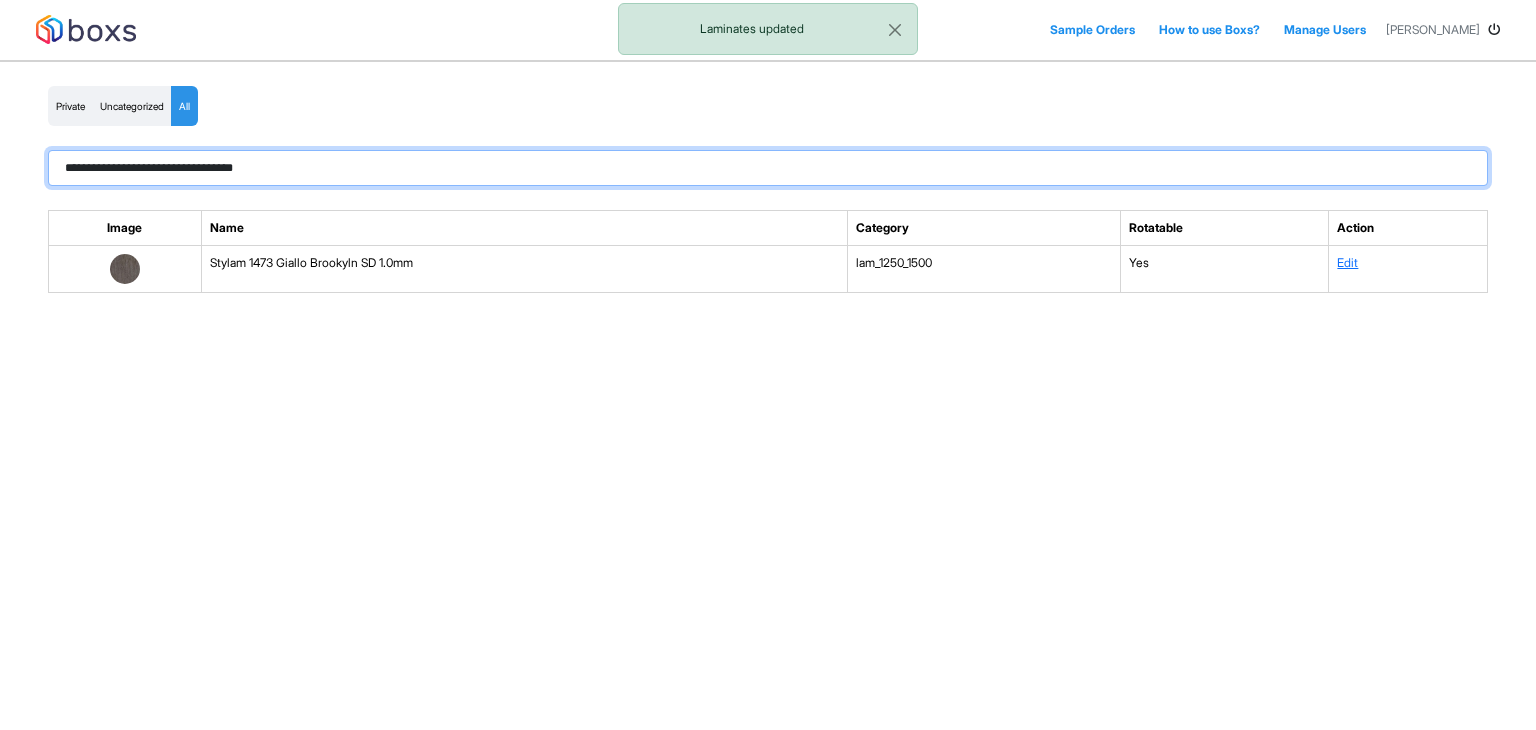 click on "**********" at bounding box center [768, 168] 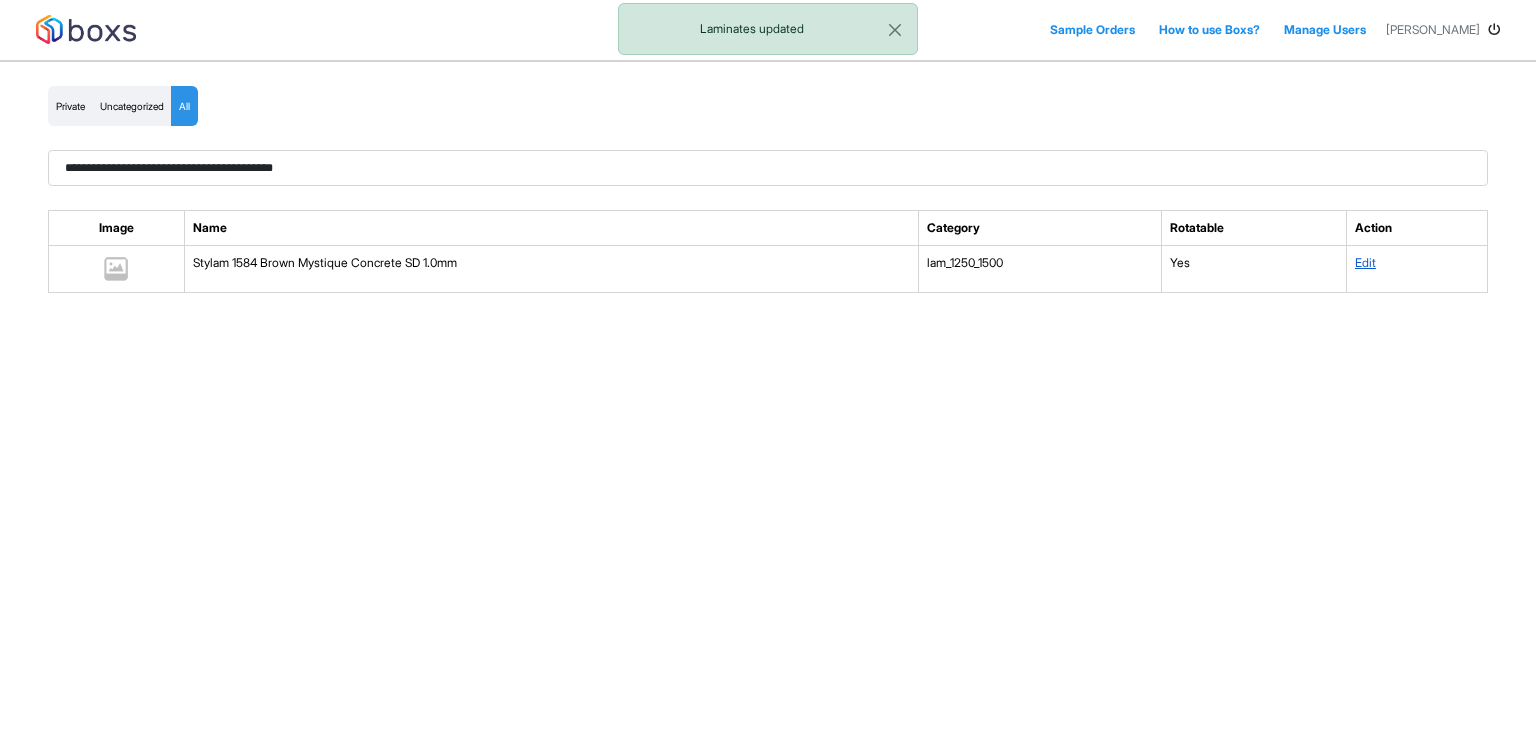 click on "Edit" at bounding box center (1365, 262) 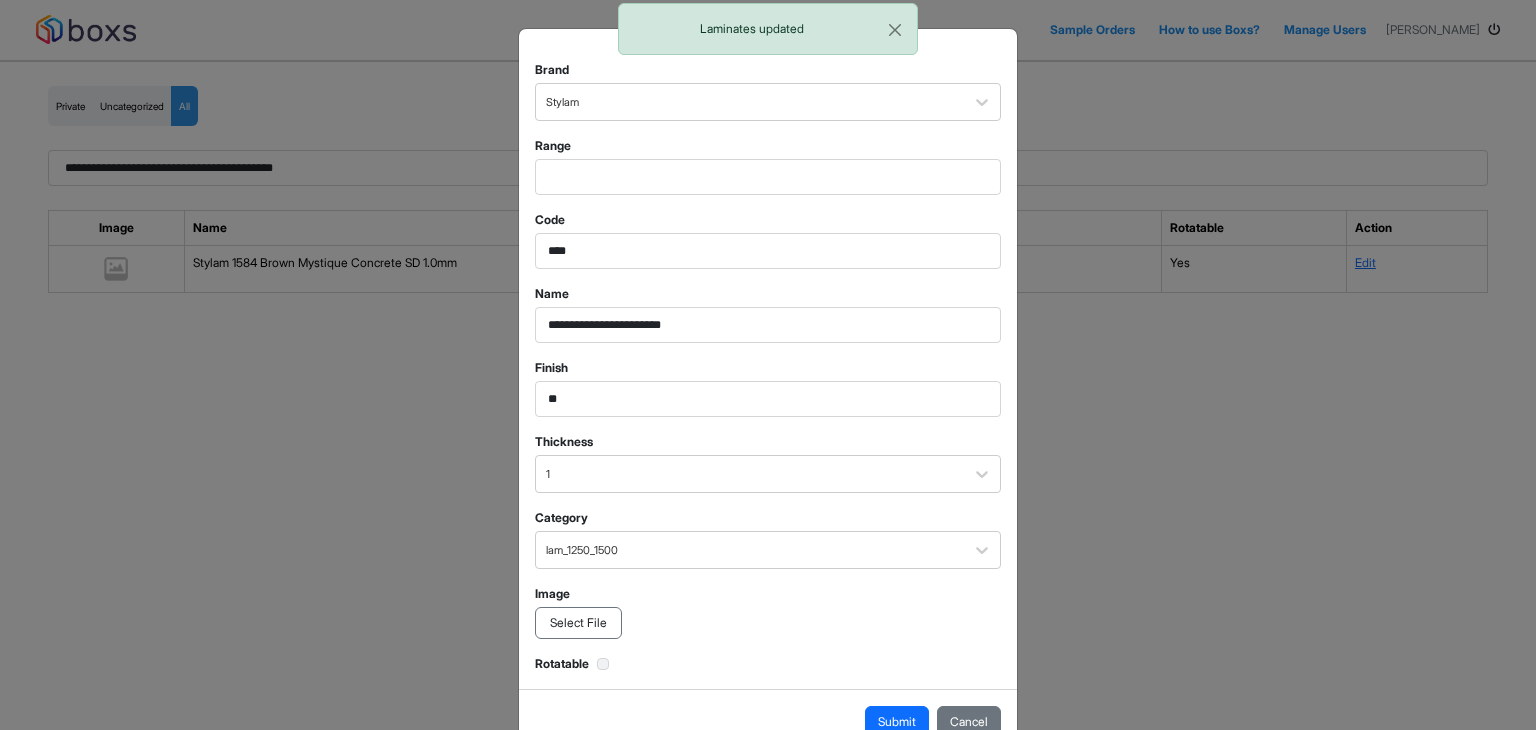 click on "Select File" at bounding box center [578, 623] 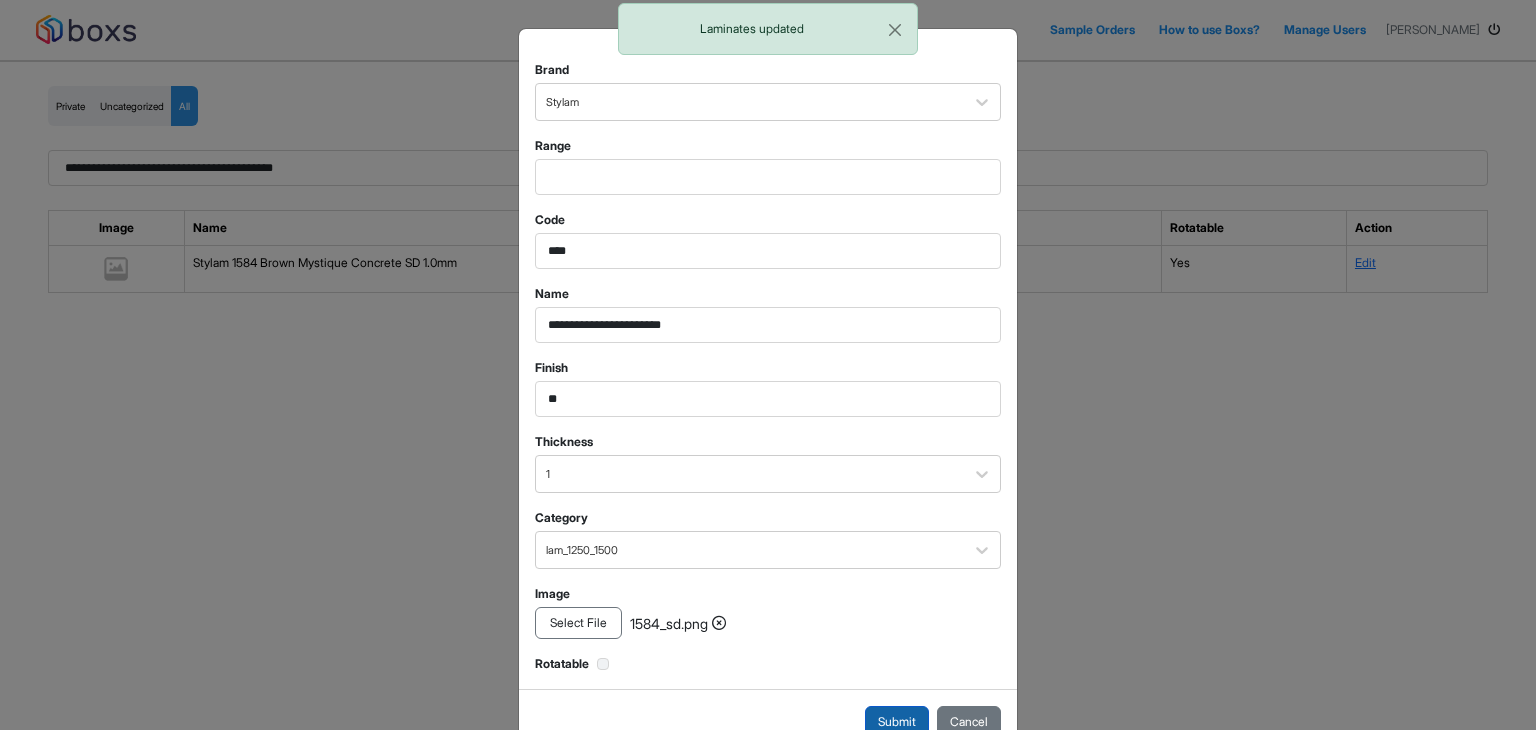 click on "Submit" at bounding box center (897, 722) 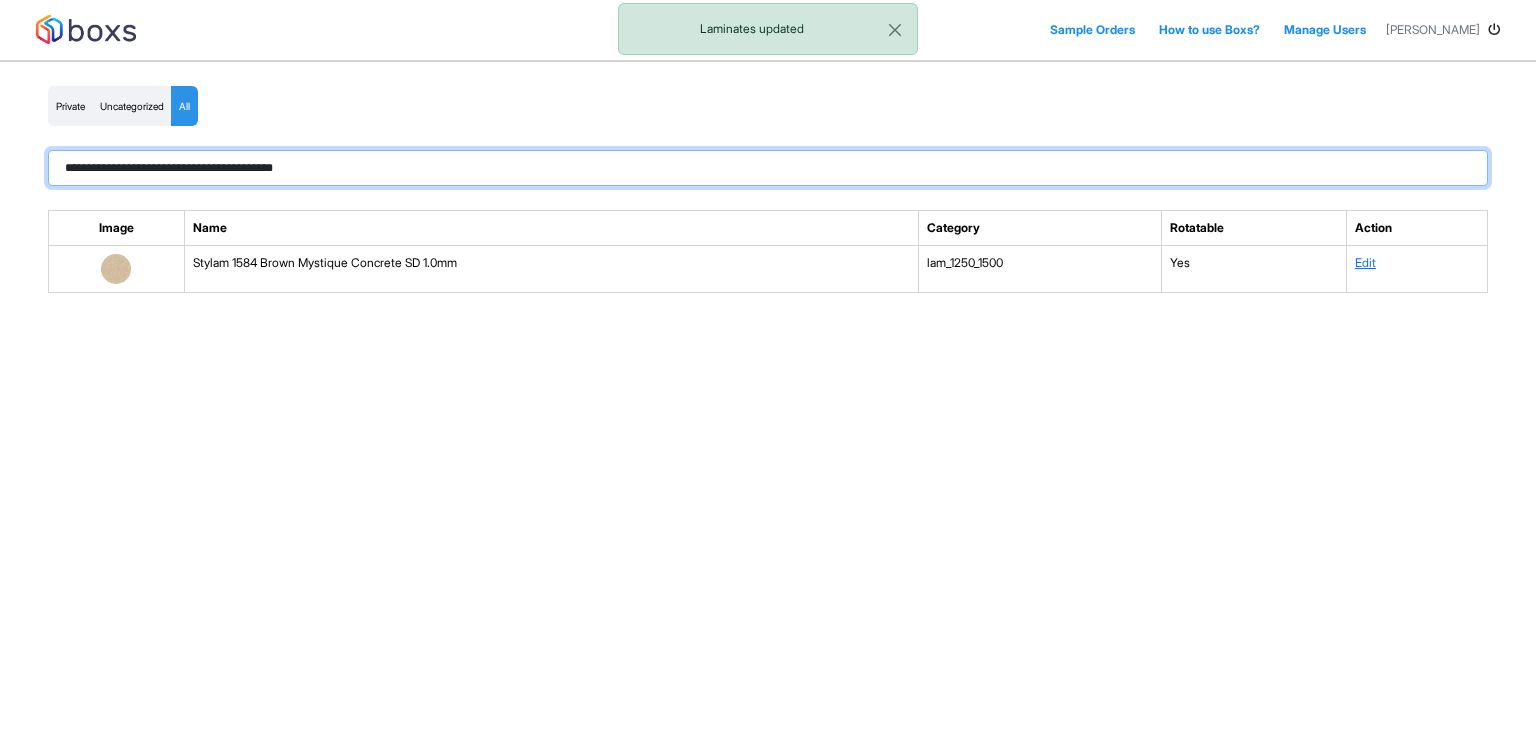 click on "**********" at bounding box center [768, 168] 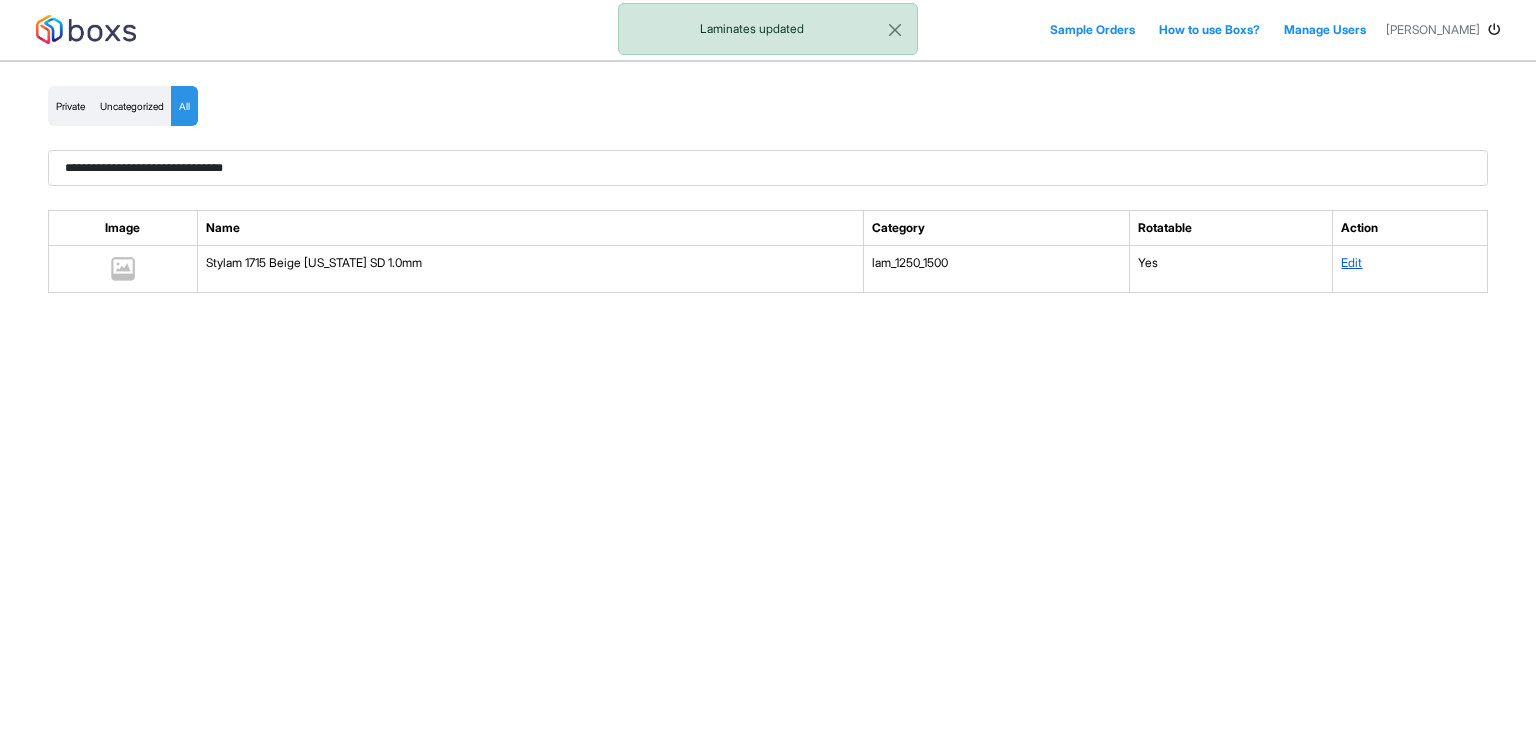 click on "Edit" at bounding box center [1351, 262] 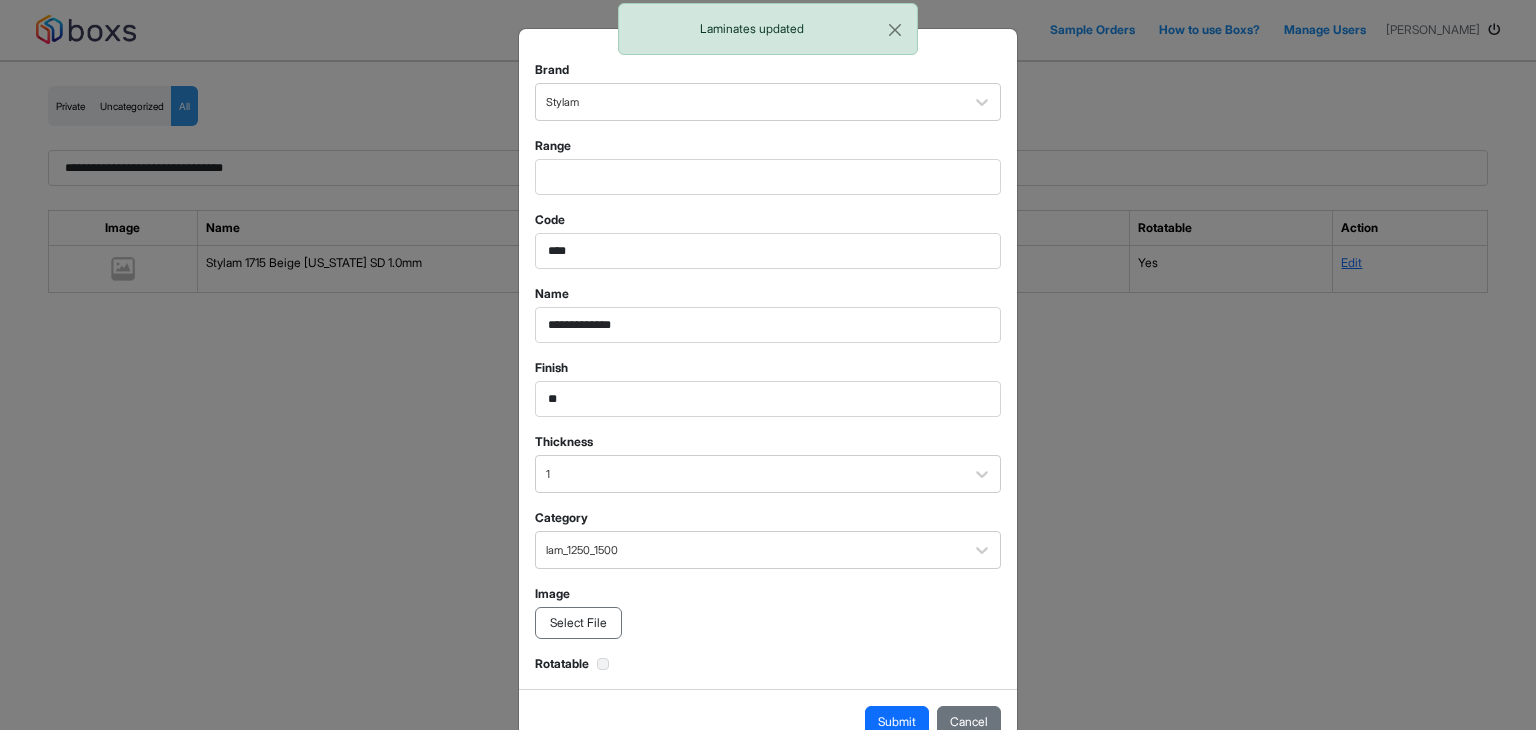 click on "Select File" at bounding box center [578, 623] 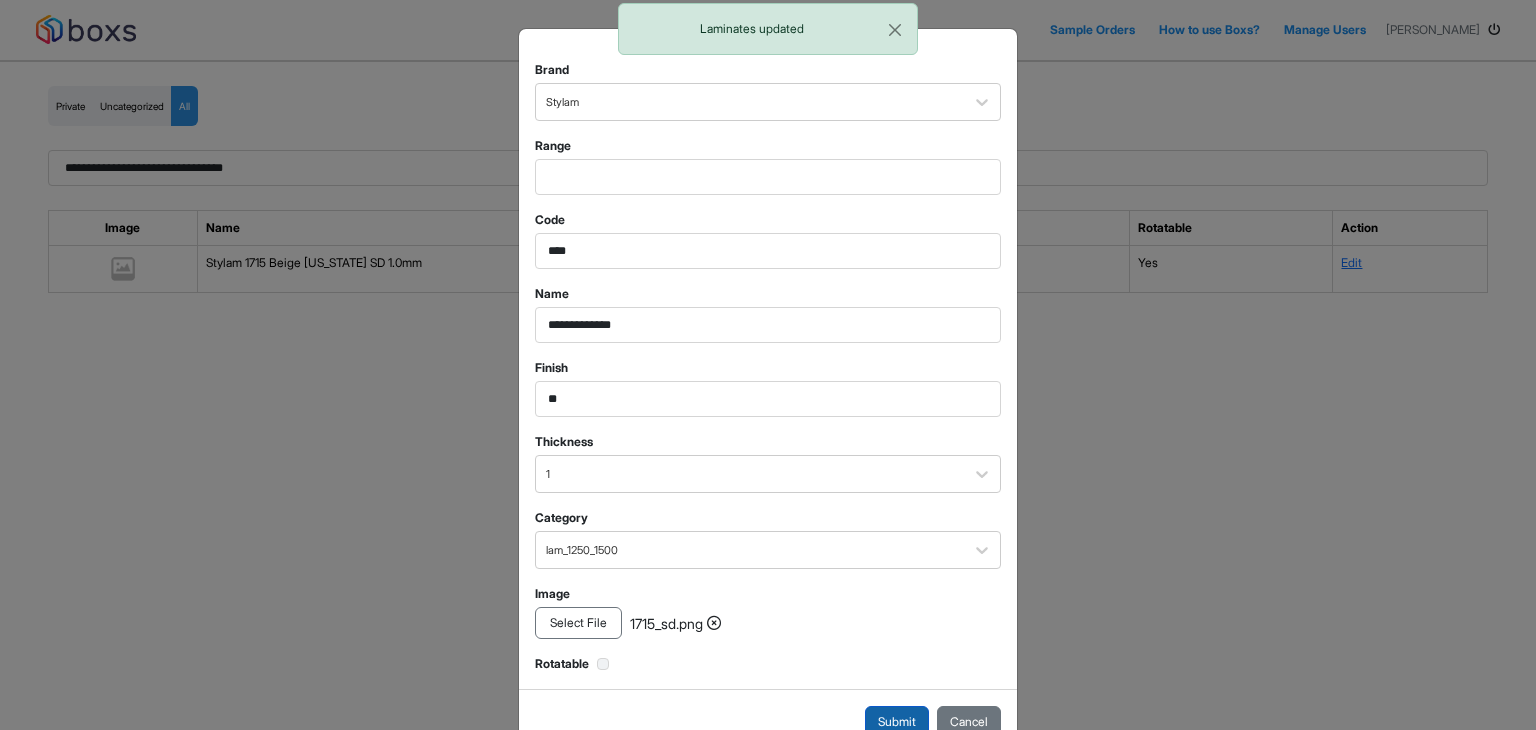 click on "Submit" at bounding box center [897, 722] 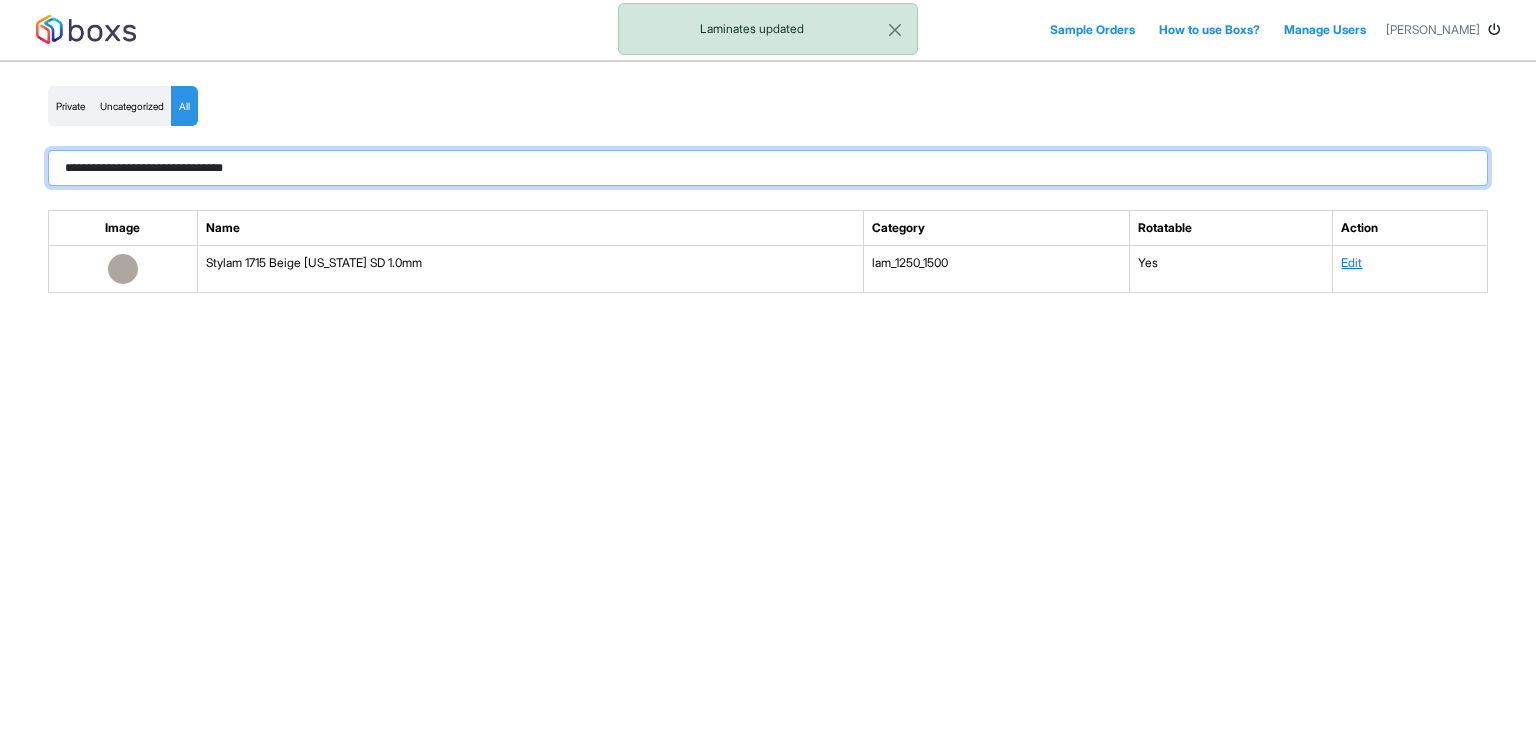 click on "**********" at bounding box center (768, 168) 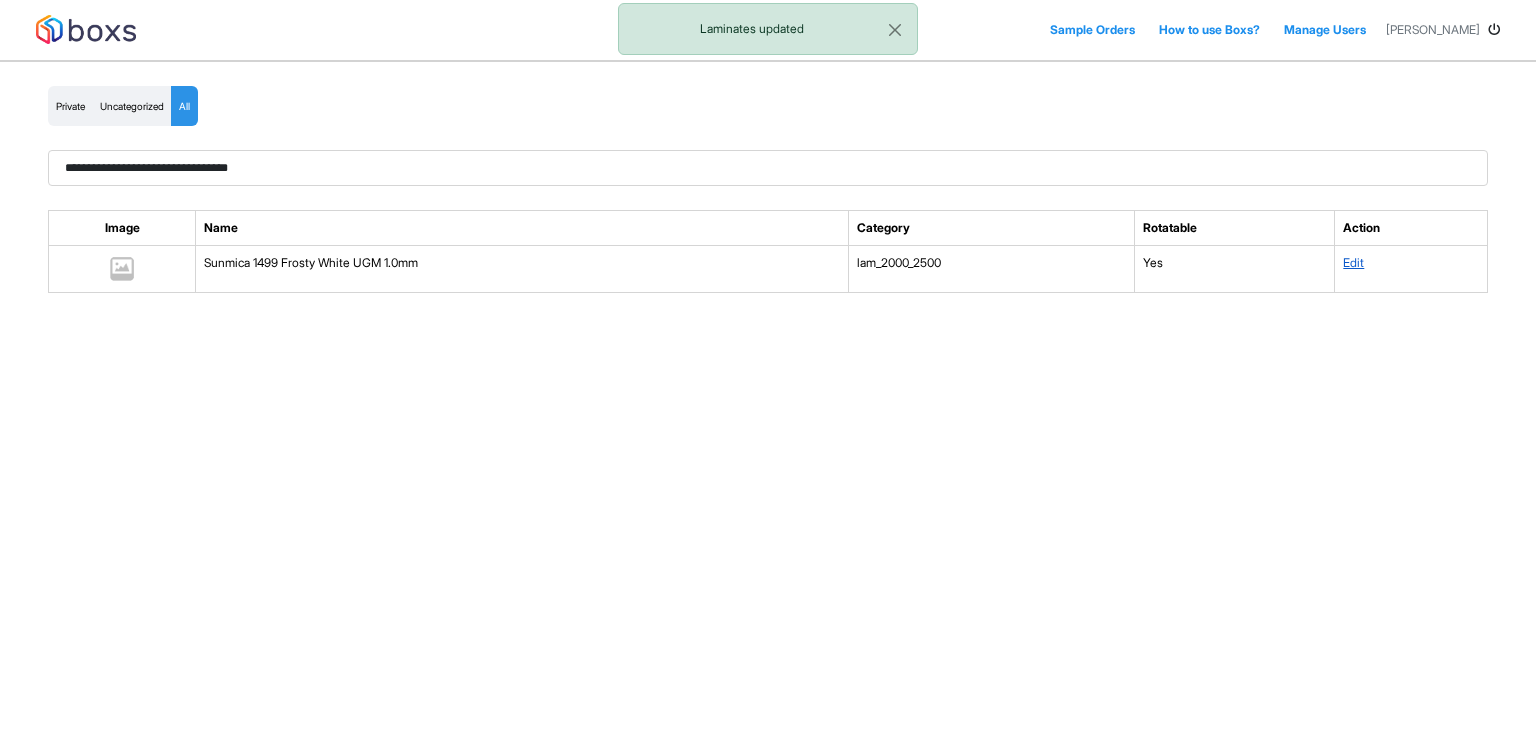 click on "Edit" at bounding box center [1353, 262] 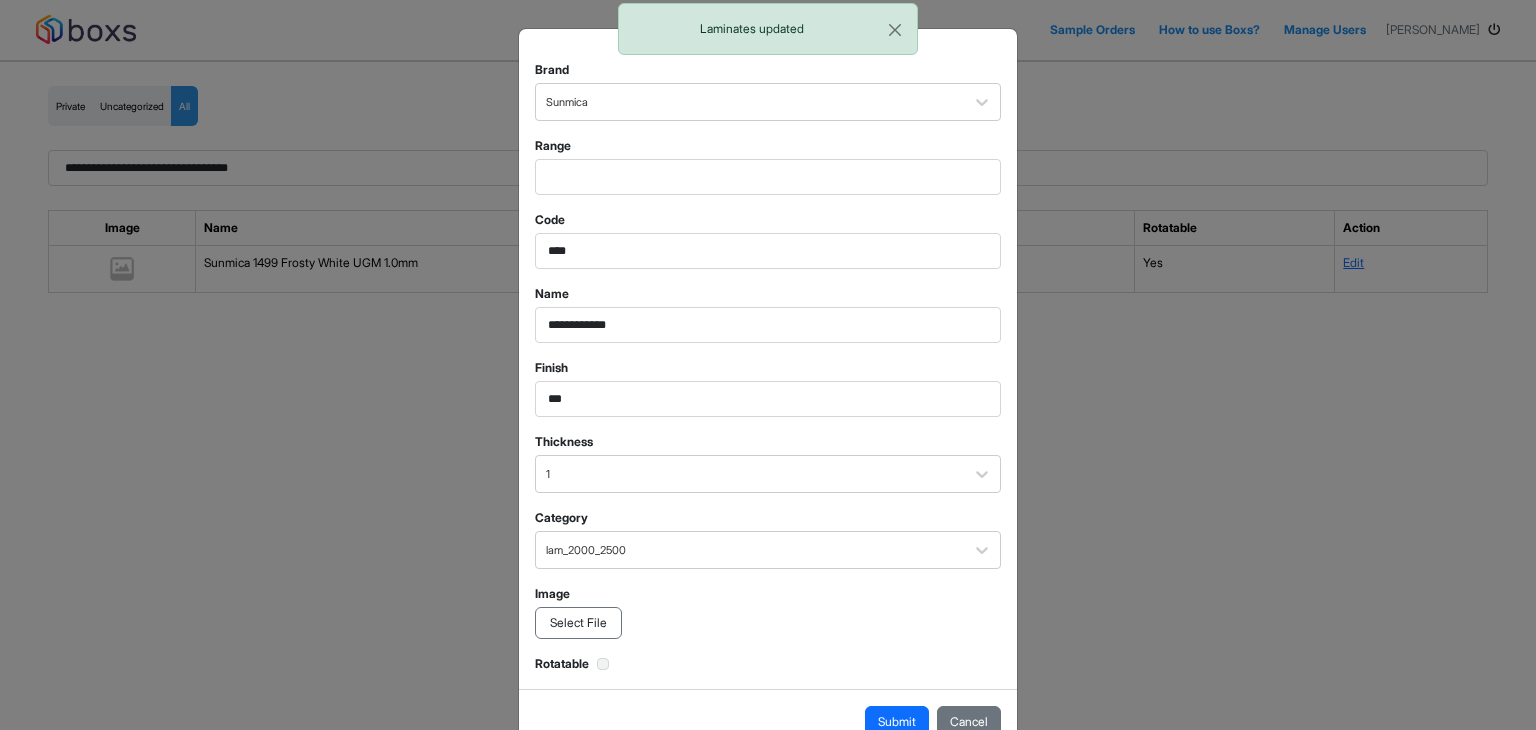 click on "Select File" at bounding box center [578, 623] 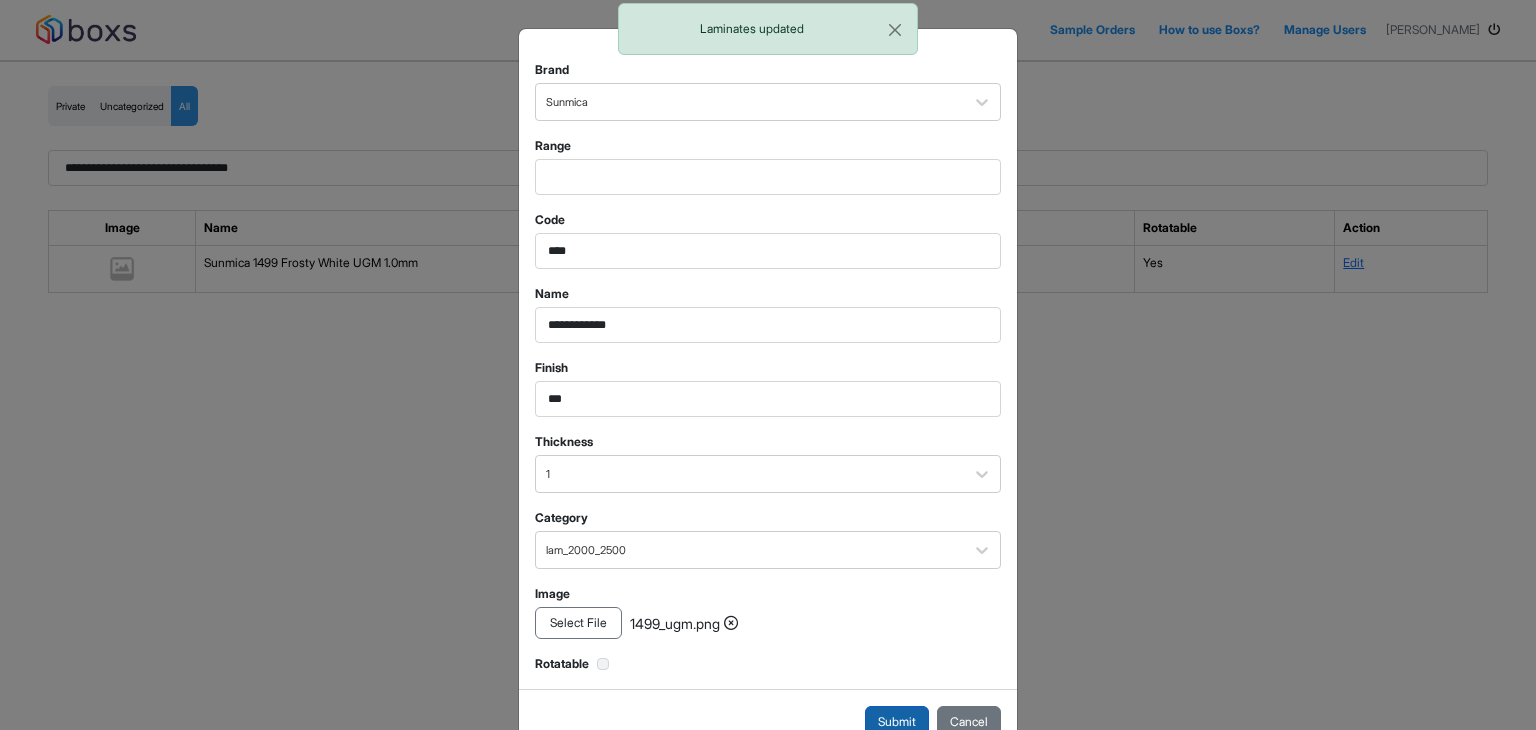 click on "Submit" at bounding box center [897, 722] 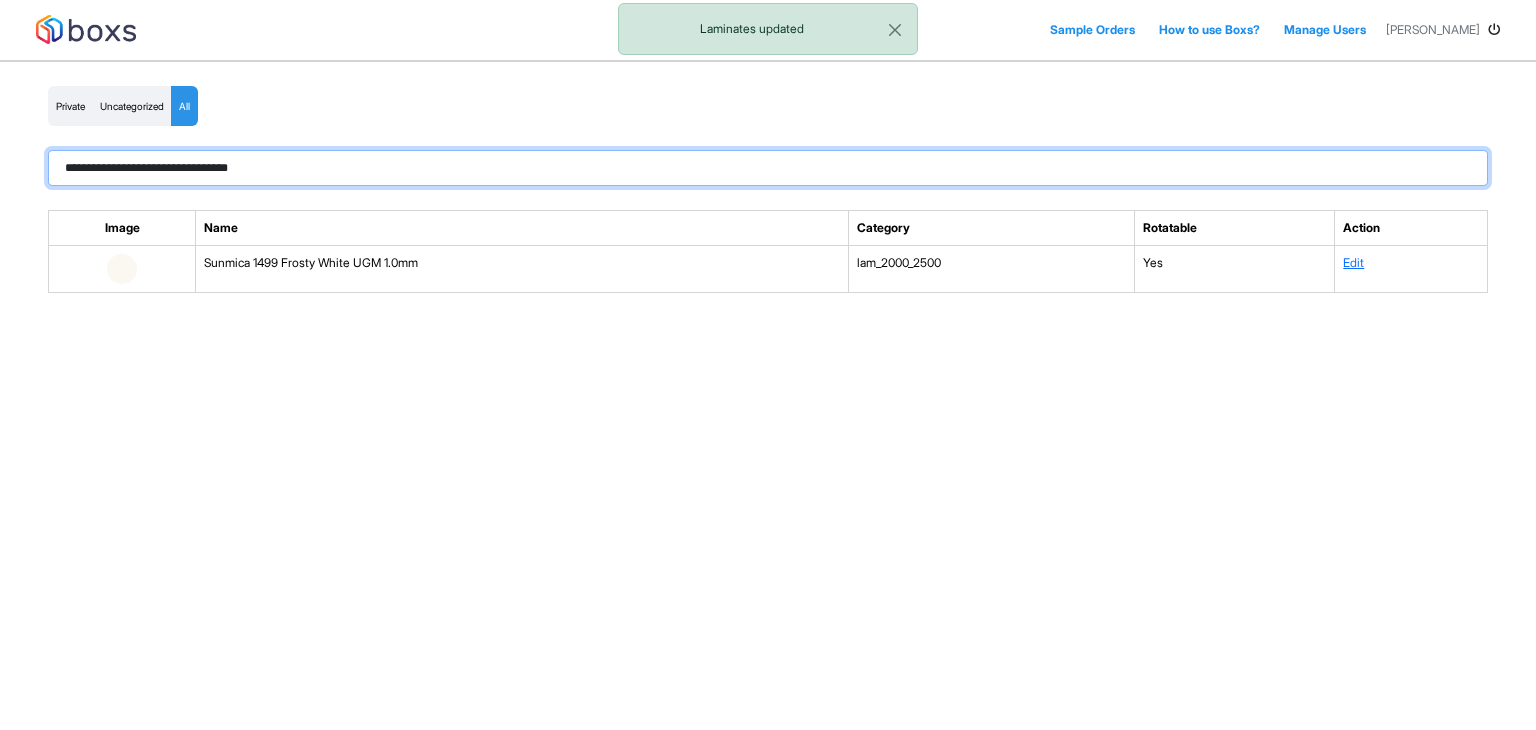 click on "**********" at bounding box center (768, 168) 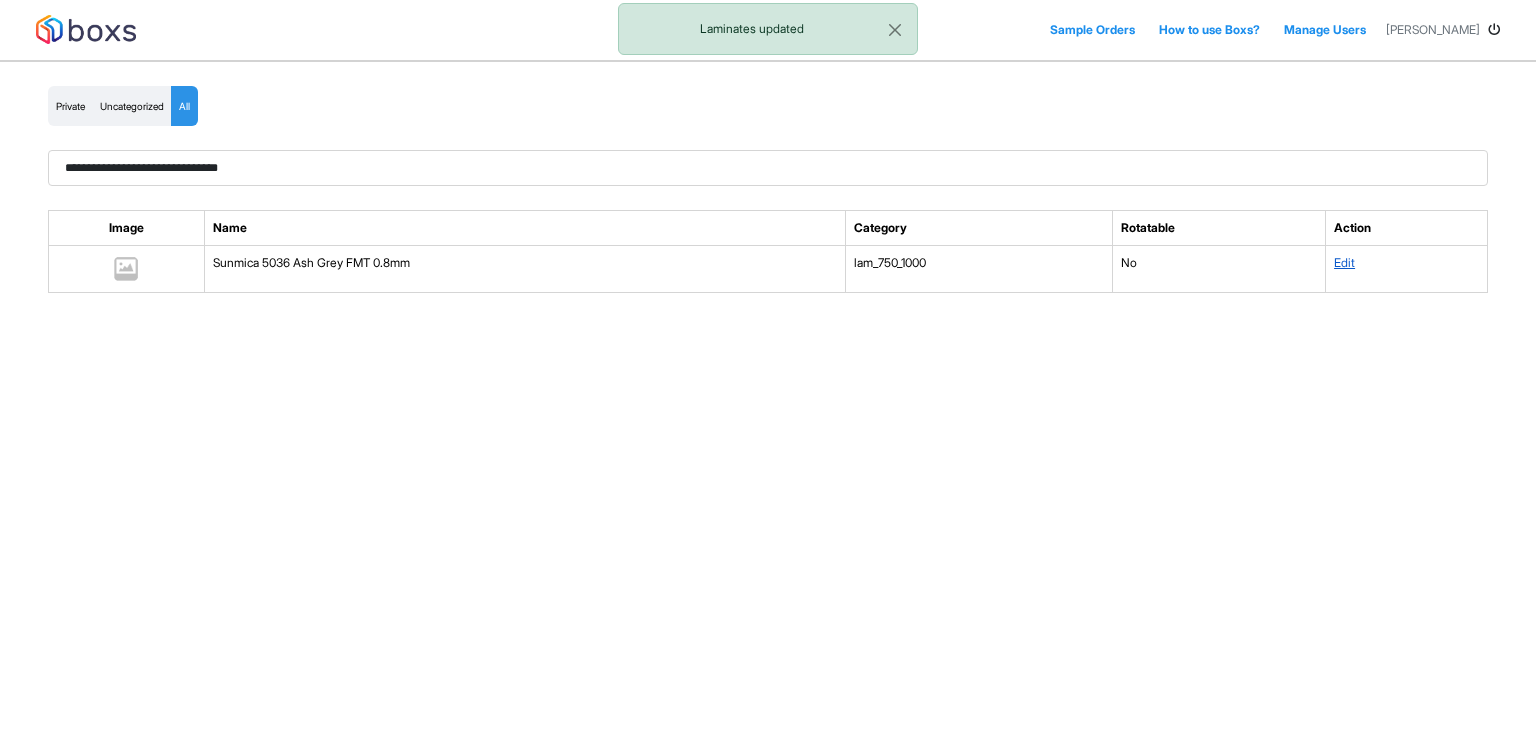 click on "Edit" at bounding box center (1344, 262) 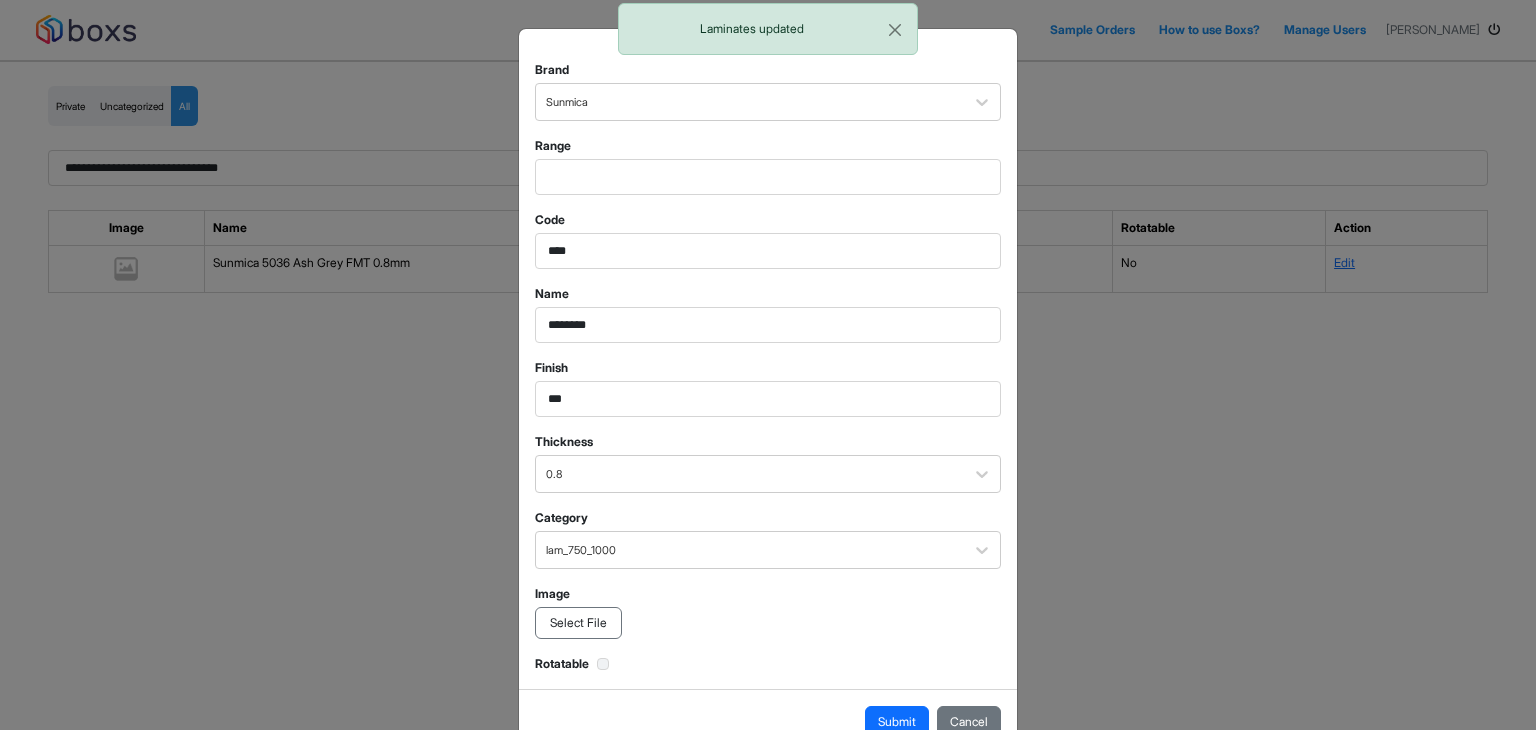 click on "Select File" at bounding box center [578, 623] 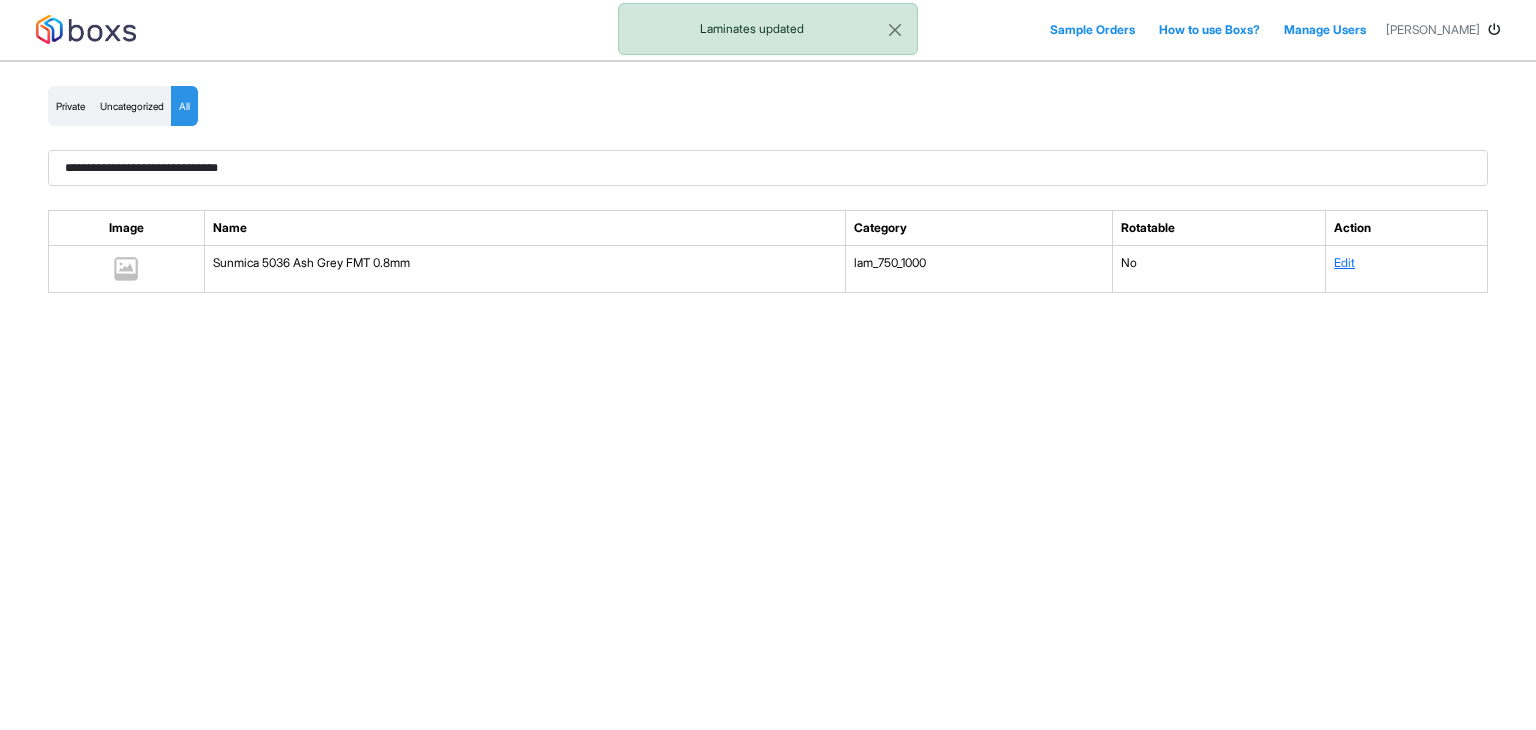 click on "**********" at bounding box center [768, 365] 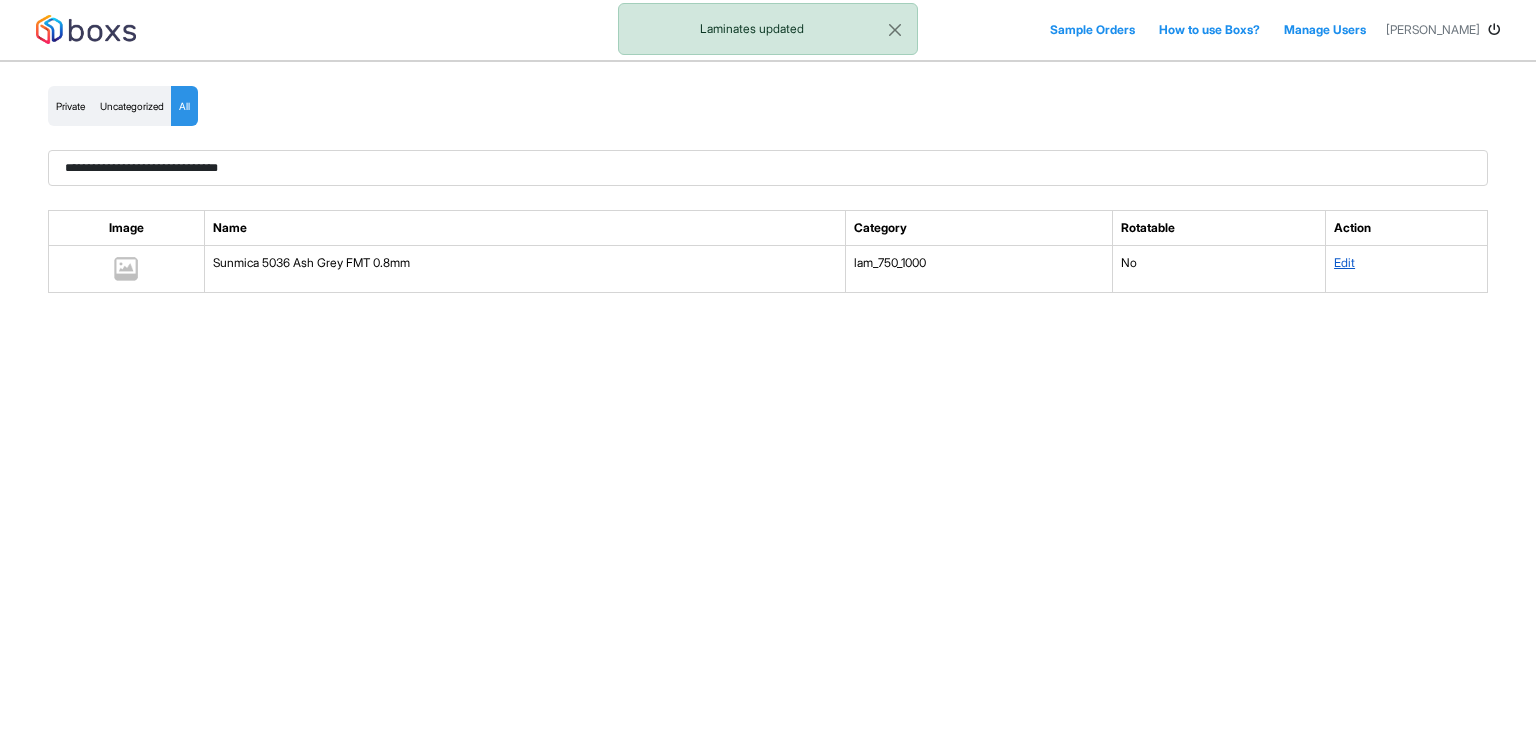 click on "Edit" at bounding box center (1344, 262) 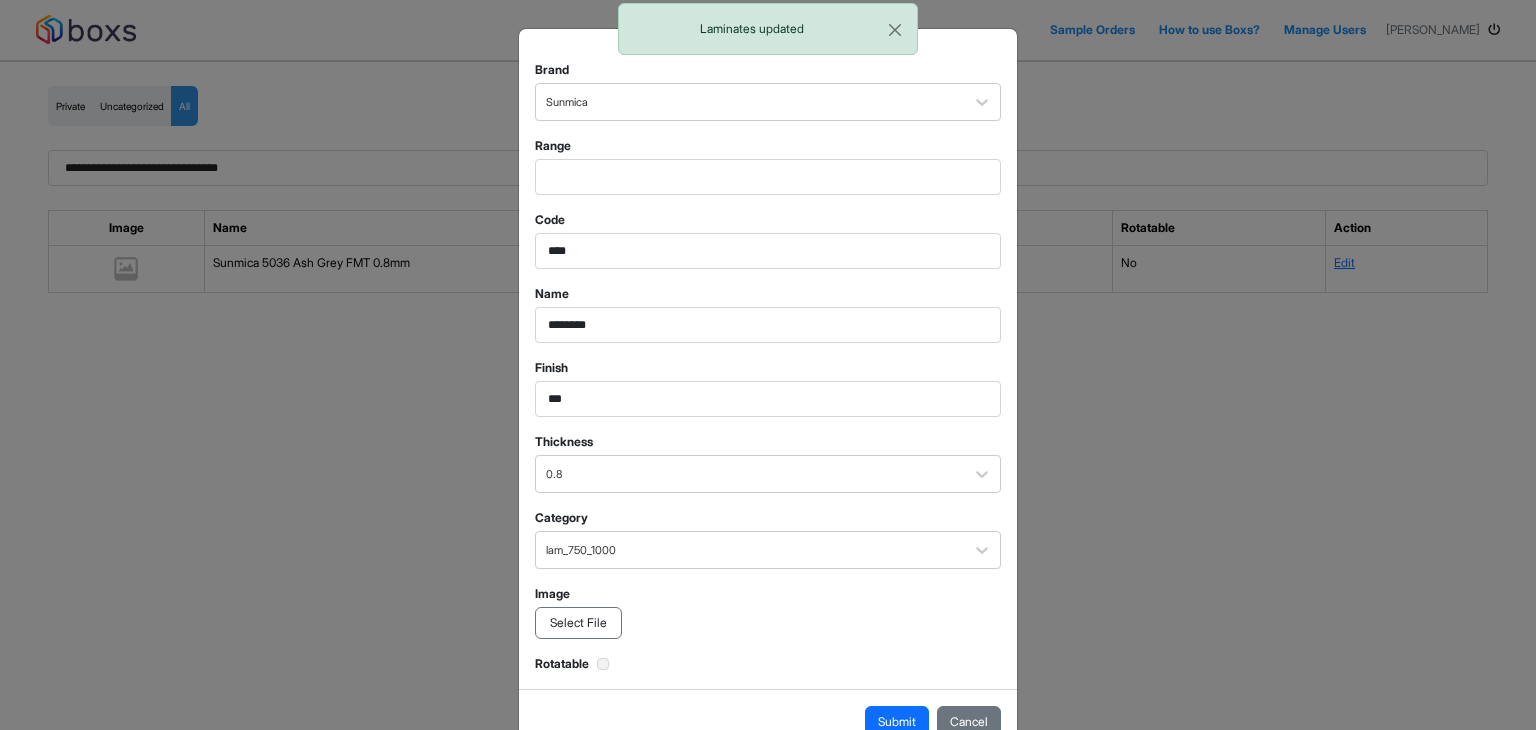 click on "Image Select File" at bounding box center [768, 612] 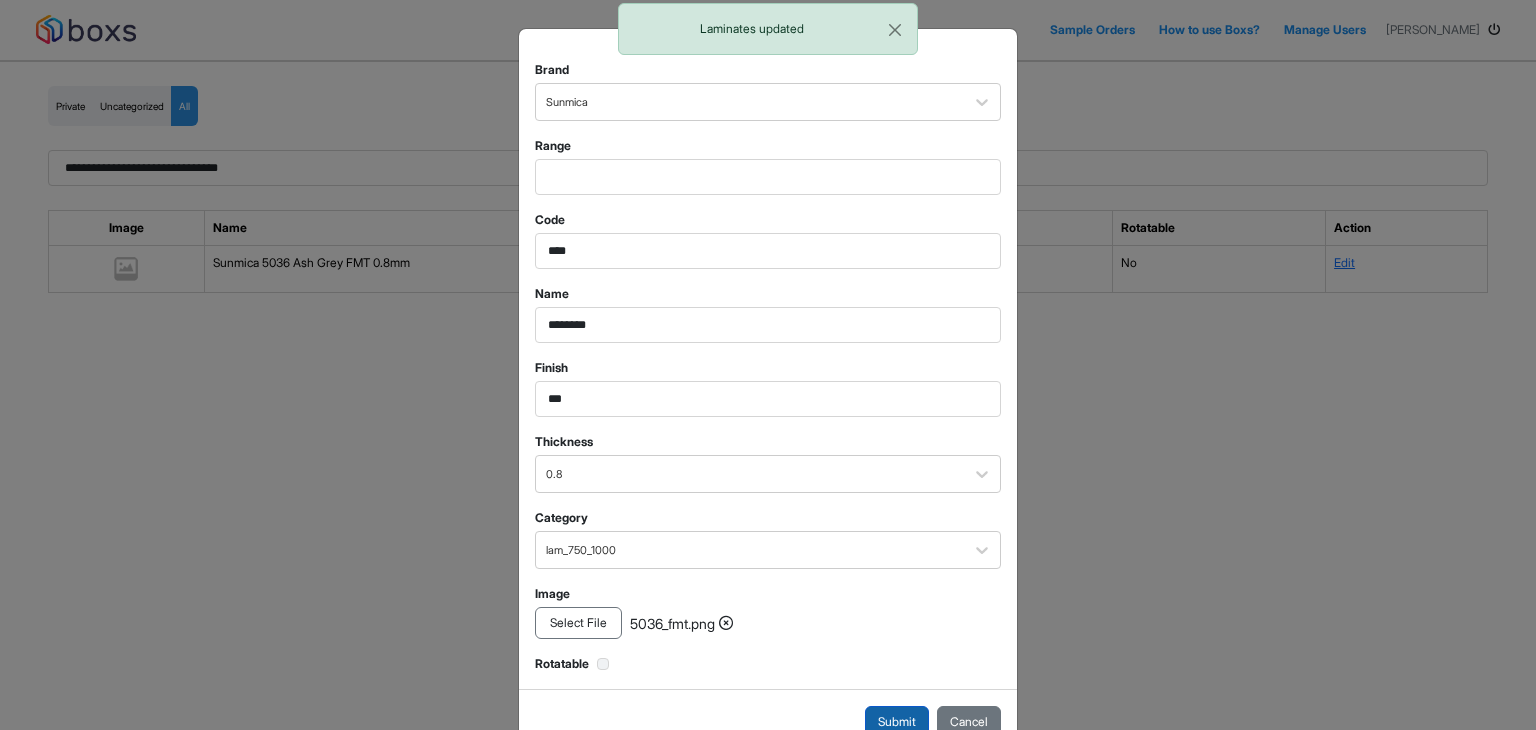 click on "Submit" at bounding box center [897, 722] 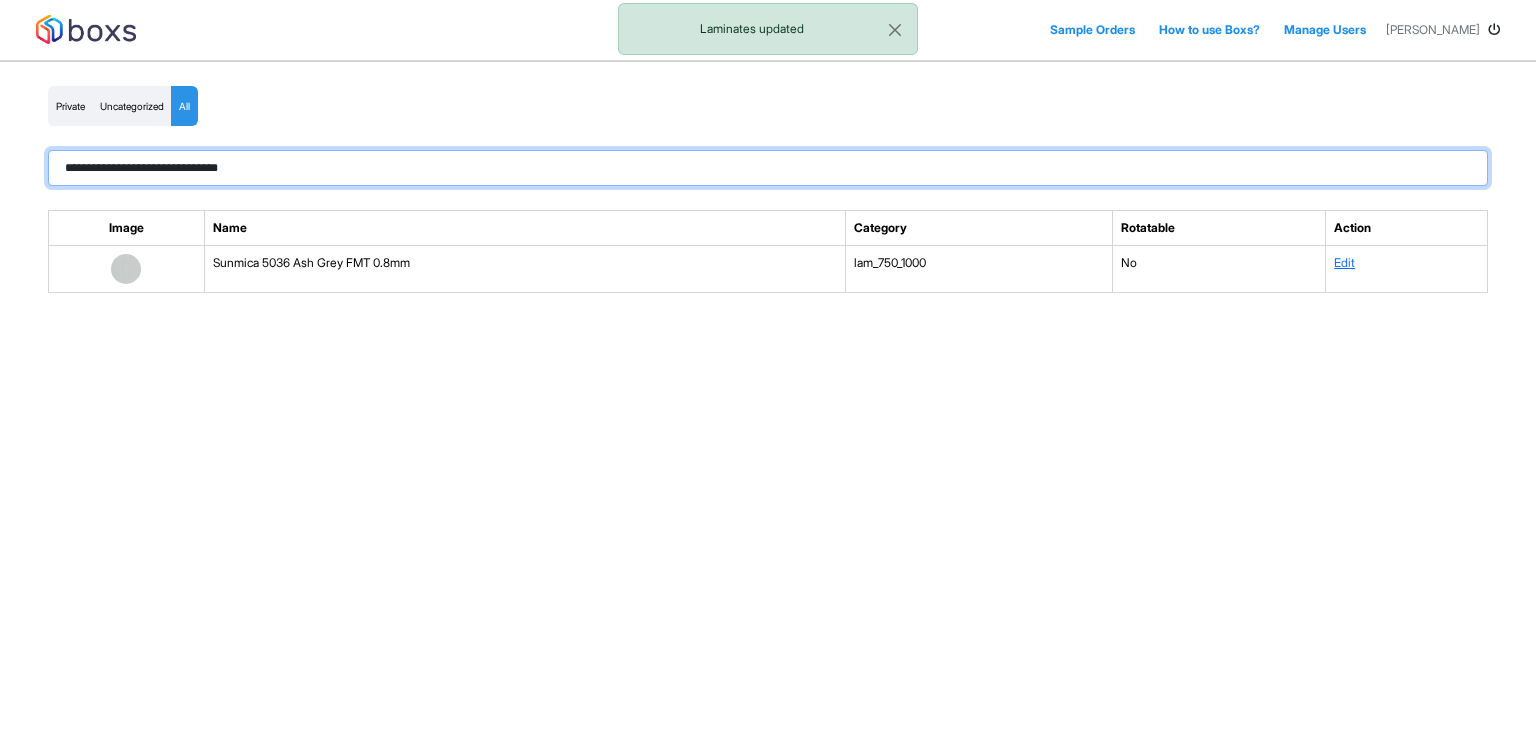 click on "**********" at bounding box center (768, 168) 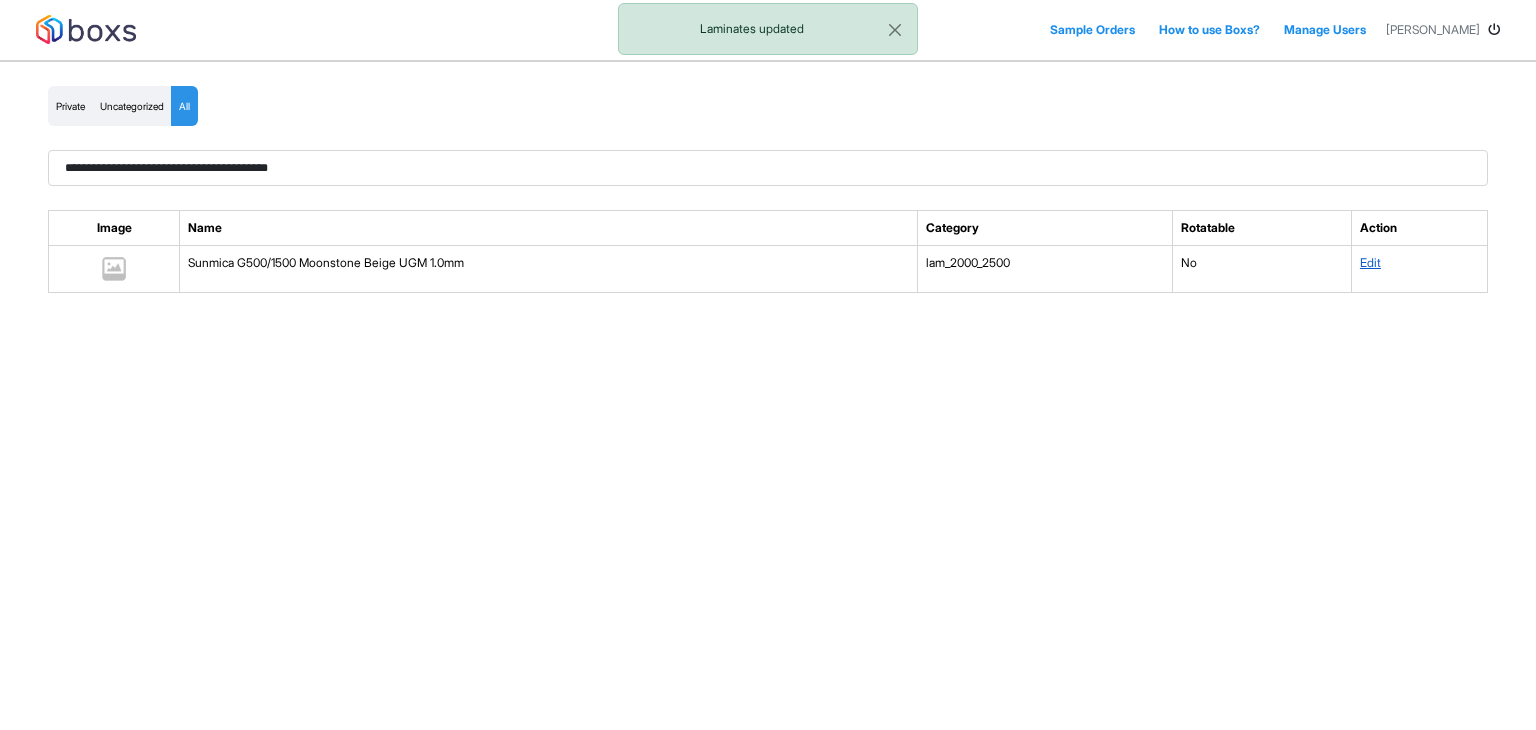 click on "Edit" at bounding box center [1370, 262] 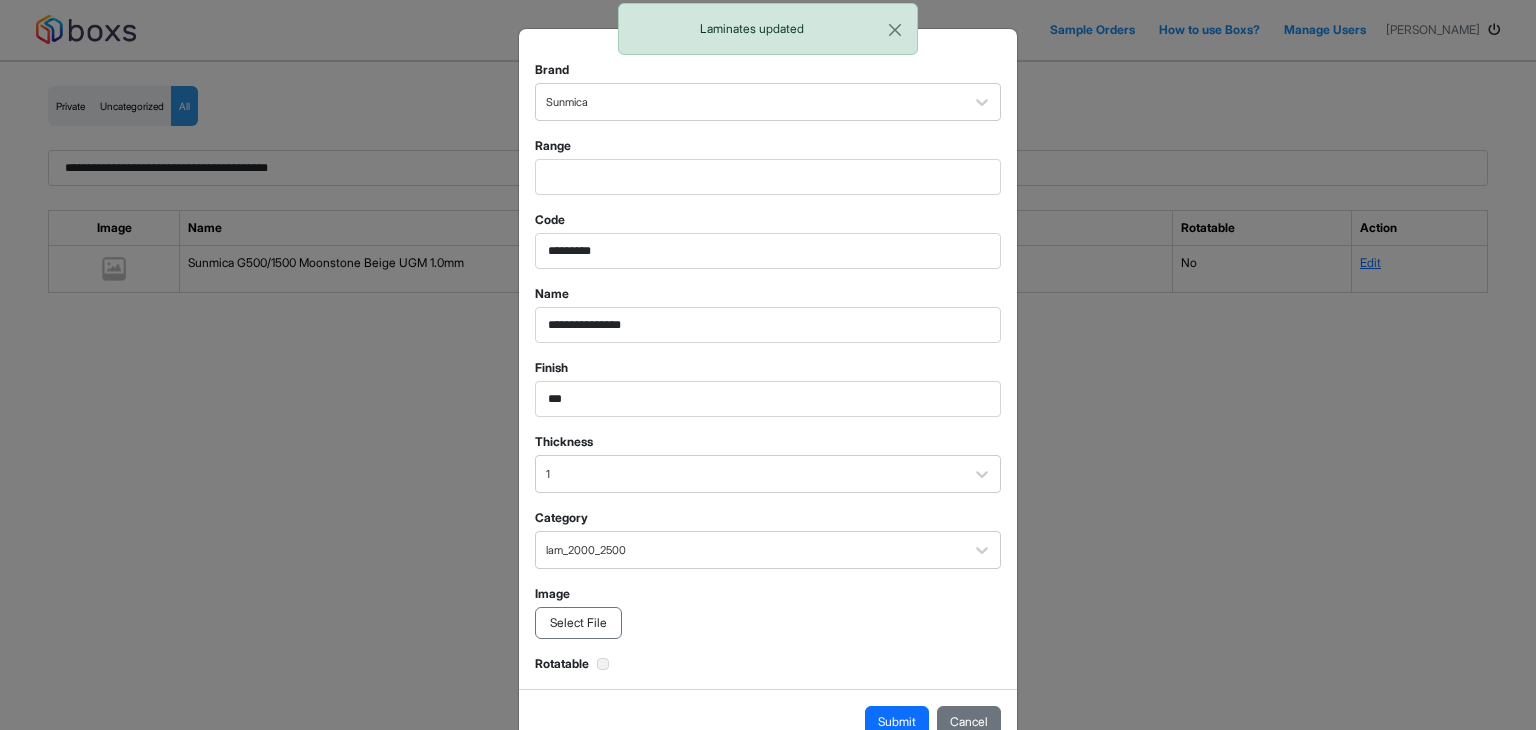 click on "Select File" at bounding box center (578, 623) 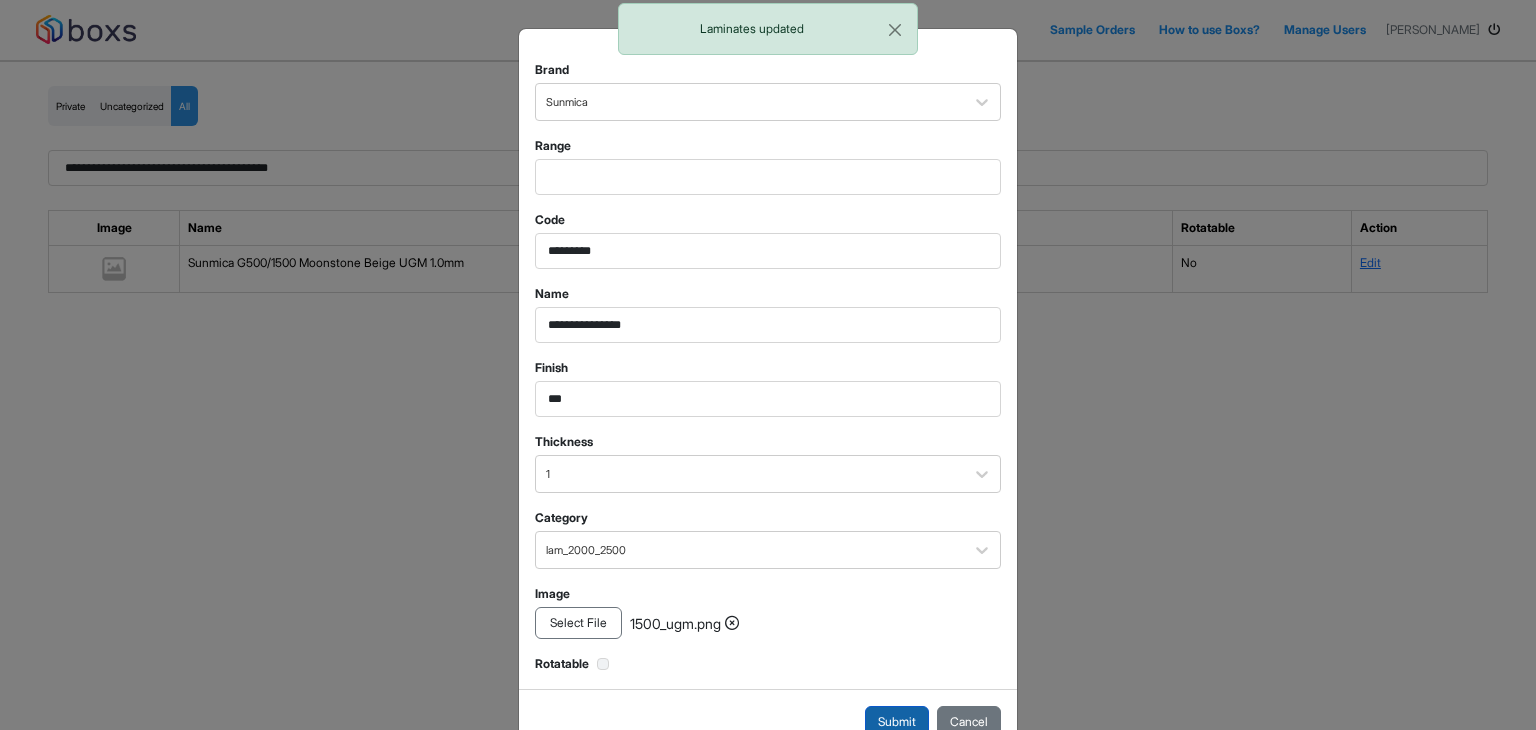 click on "Submit" at bounding box center (897, 722) 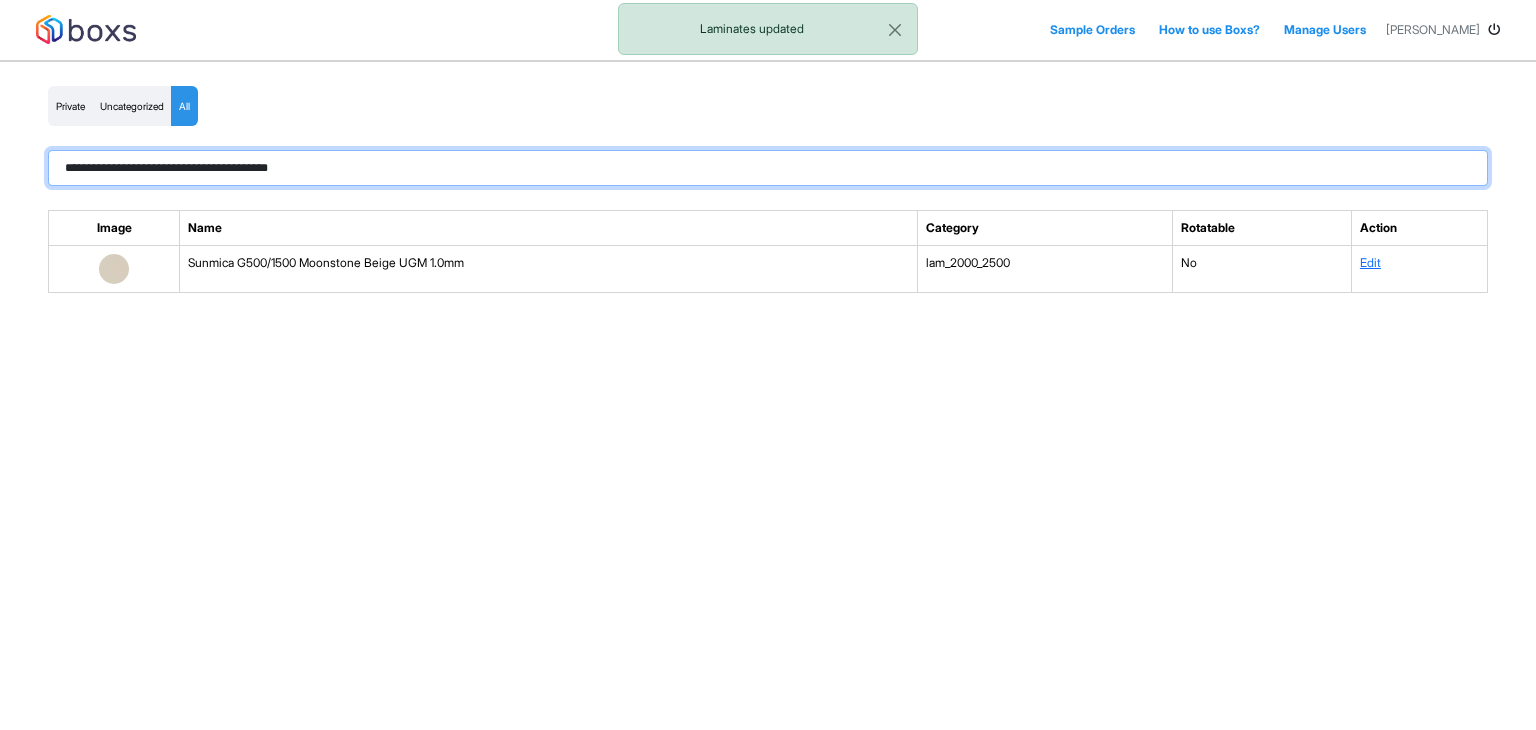 click on "**********" at bounding box center [768, 168] 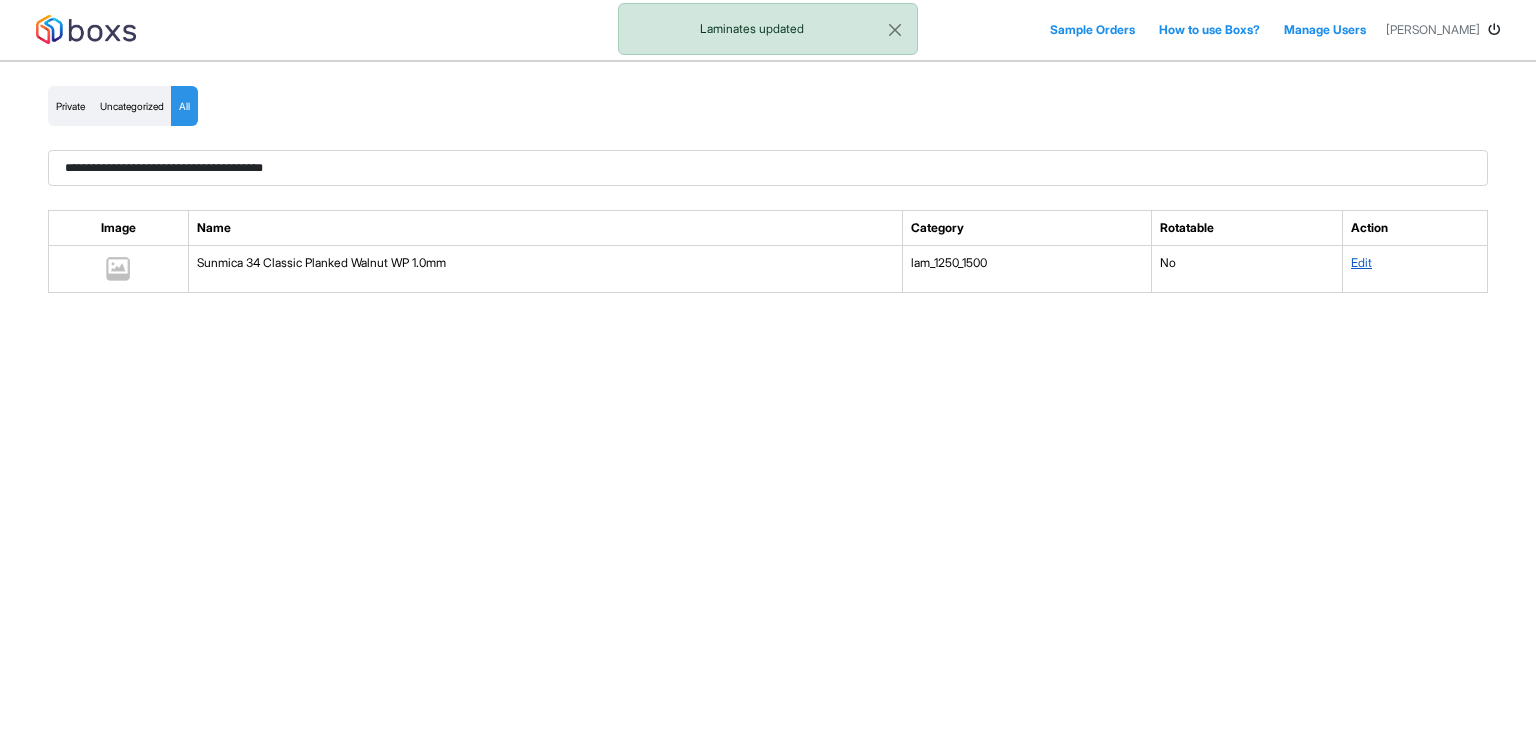 click on "Edit" at bounding box center [1361, 262] 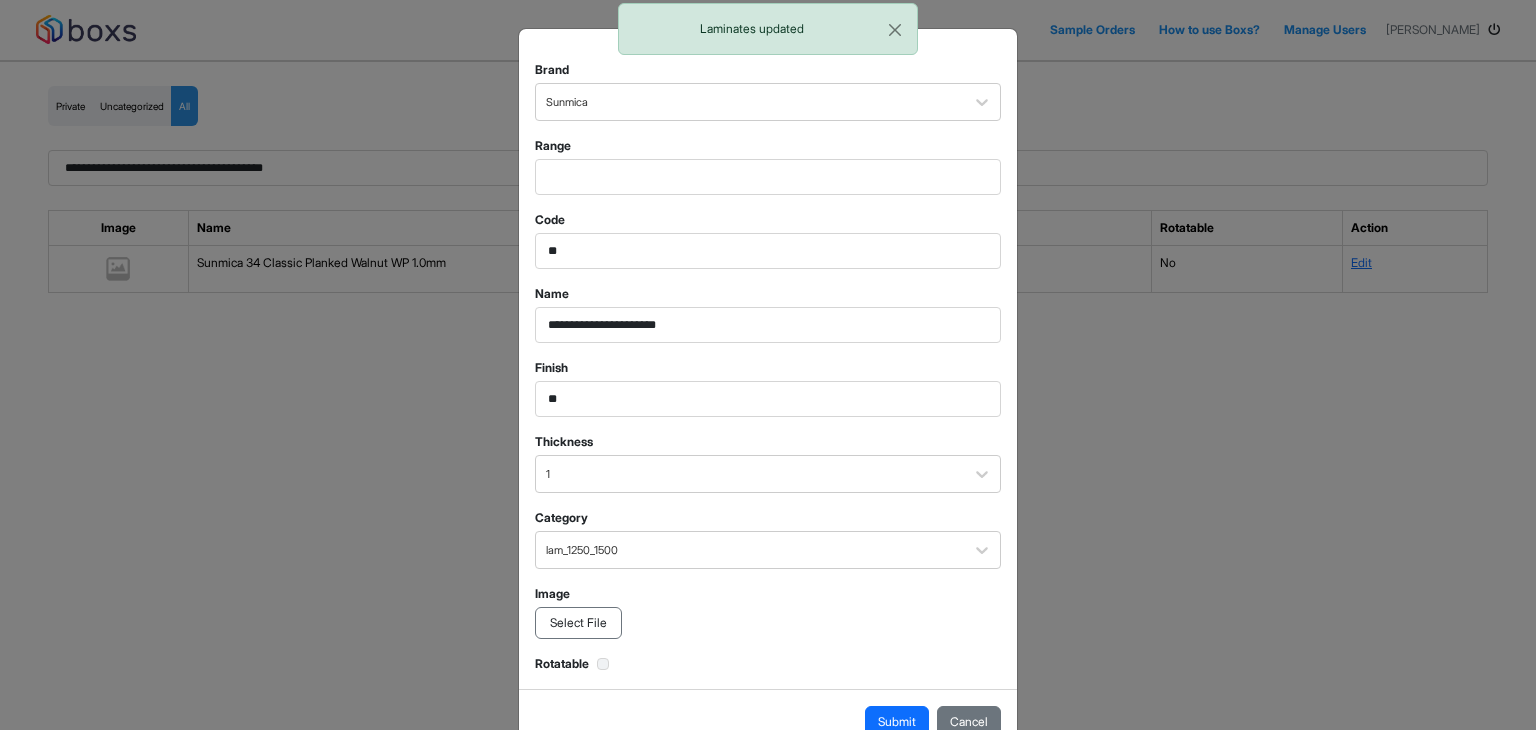 click on "Select File" at bounding box center (578, 623) 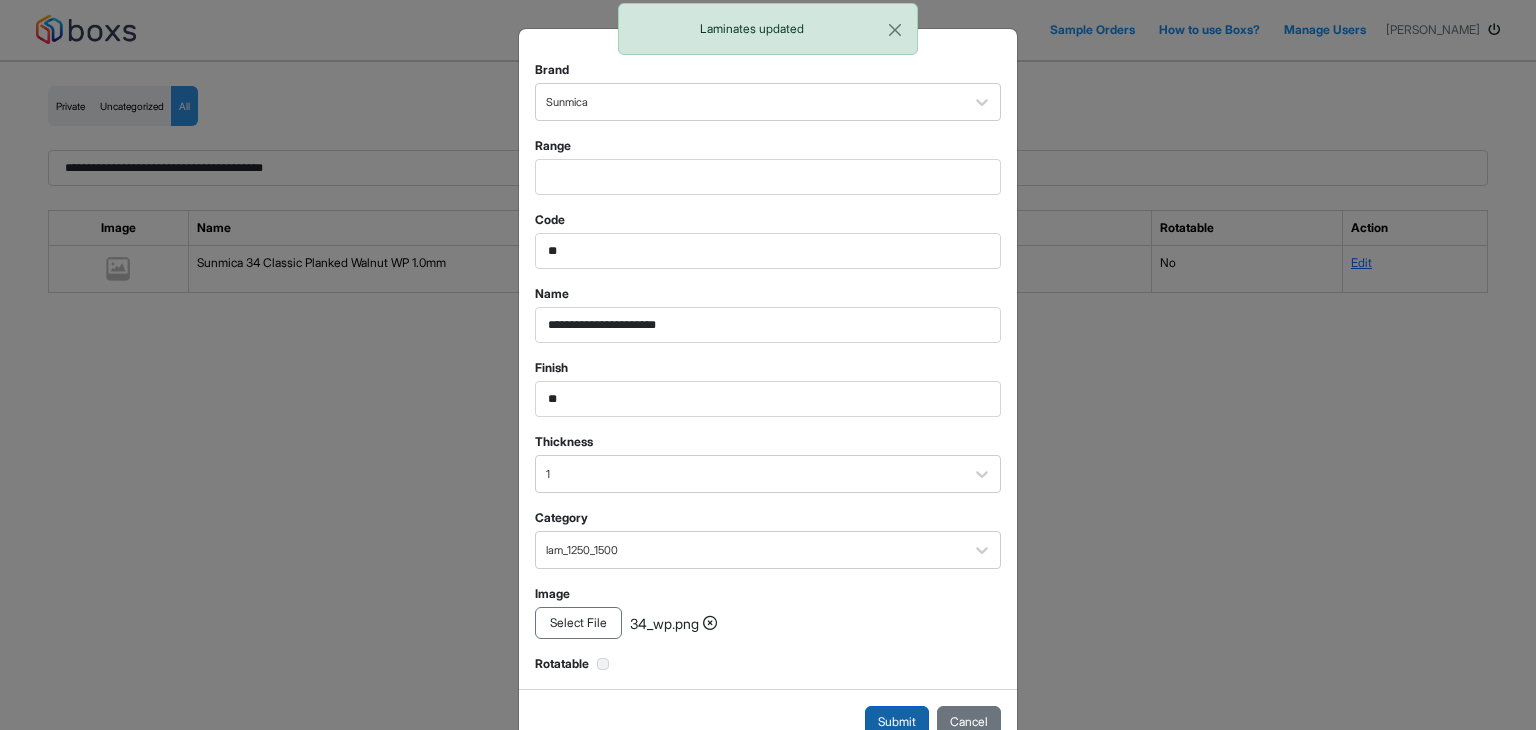 click on "Submit" at bounding box center (897, 722) 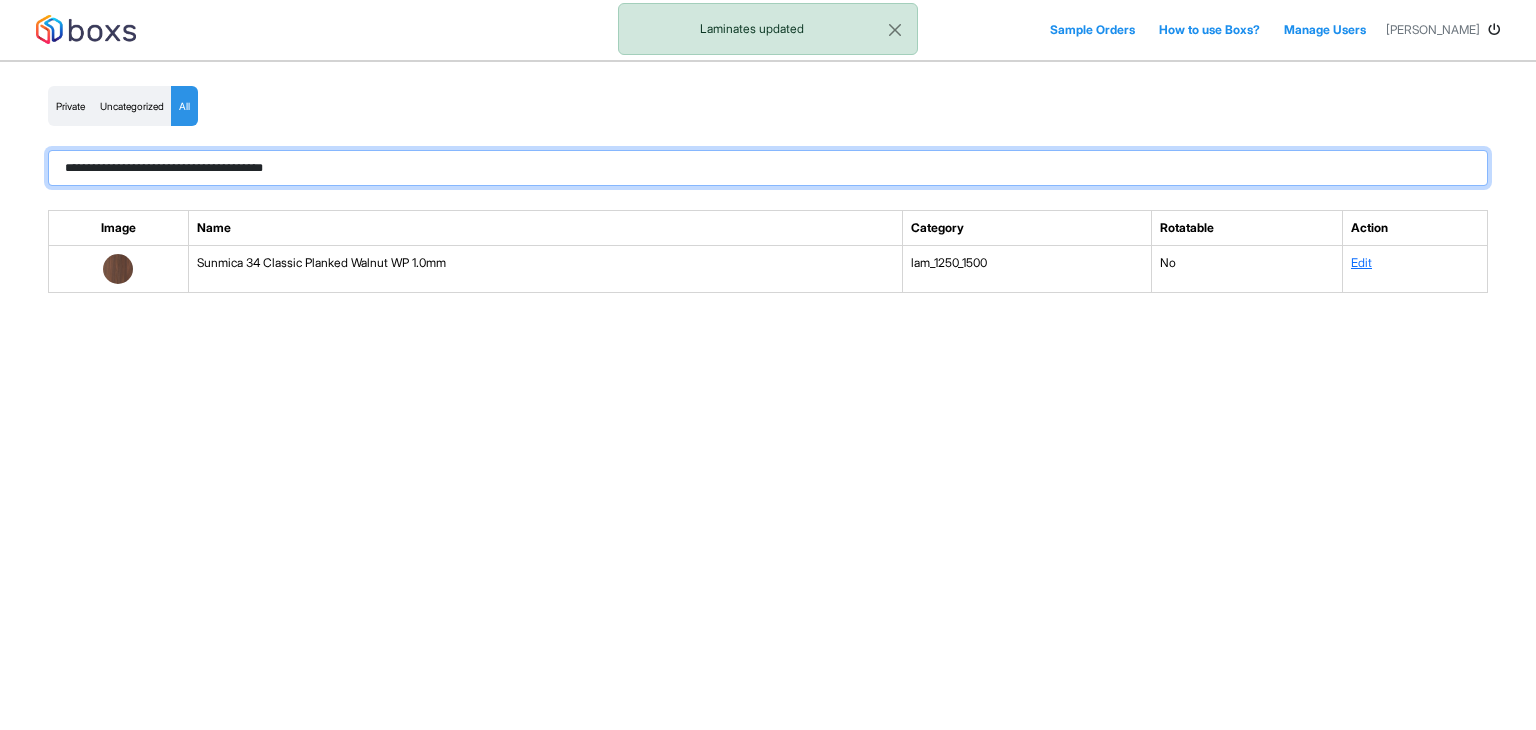 click on "**********" at bounding box center (768, 168) 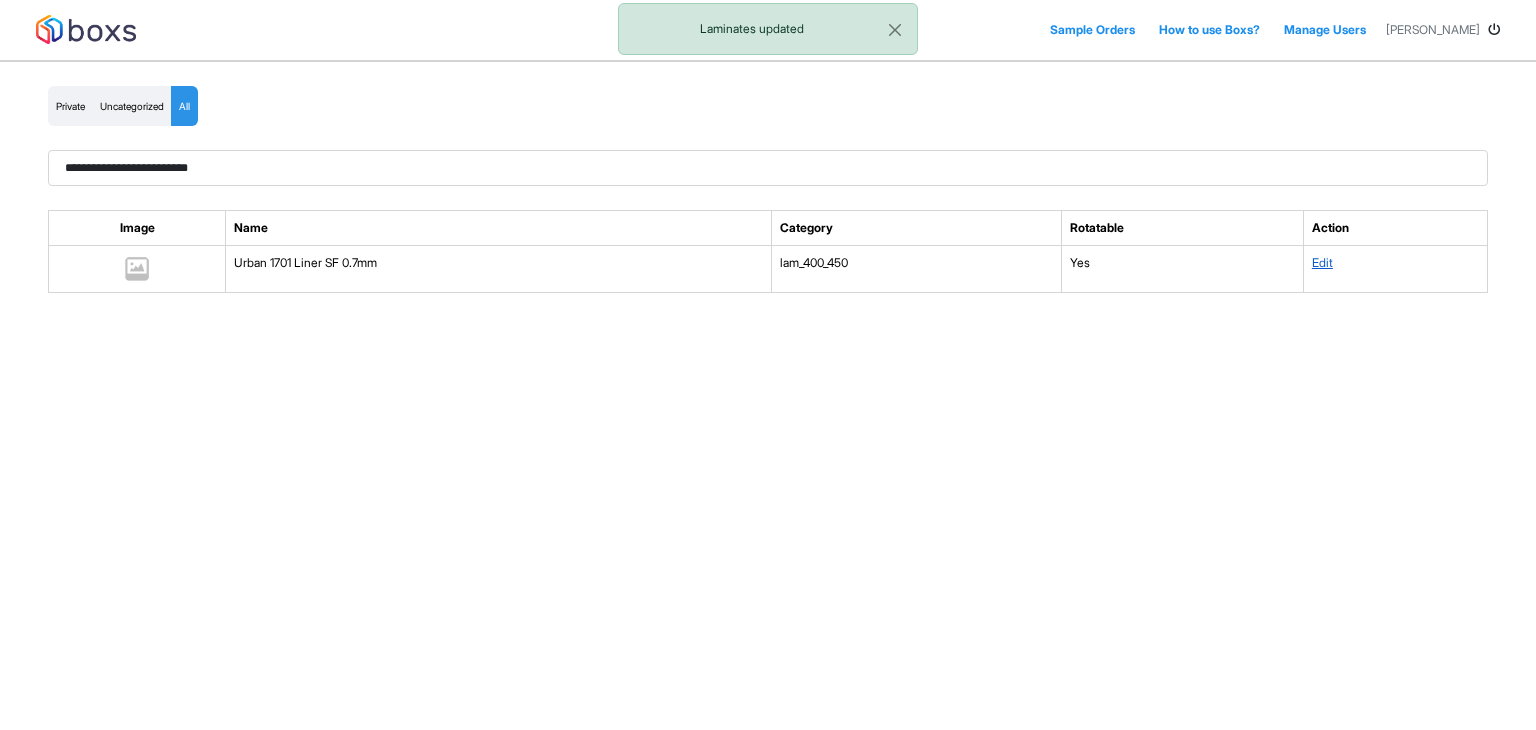 click on "Edit" at bounding box center [1322, 262] 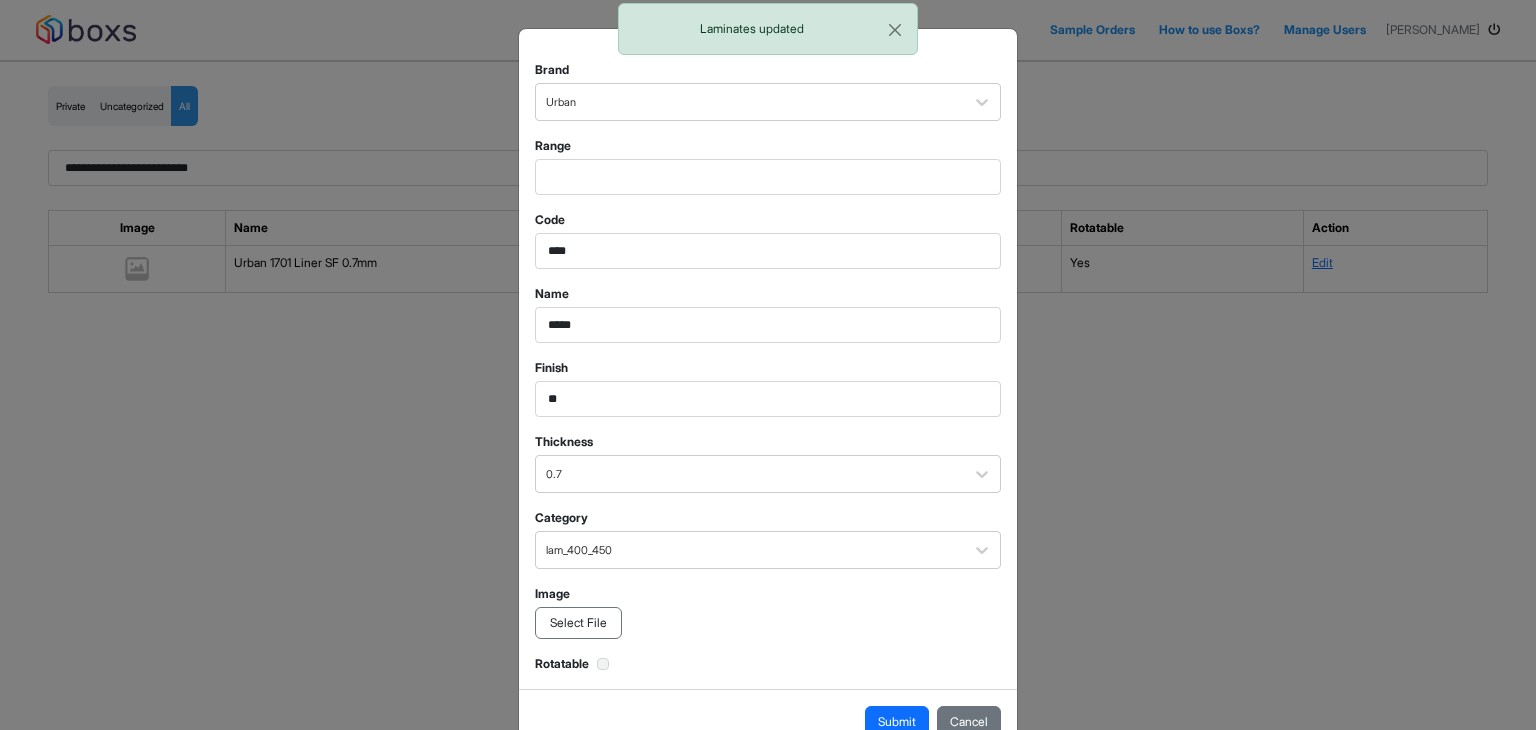 click on "Select File" at bounding box center [578, 623] 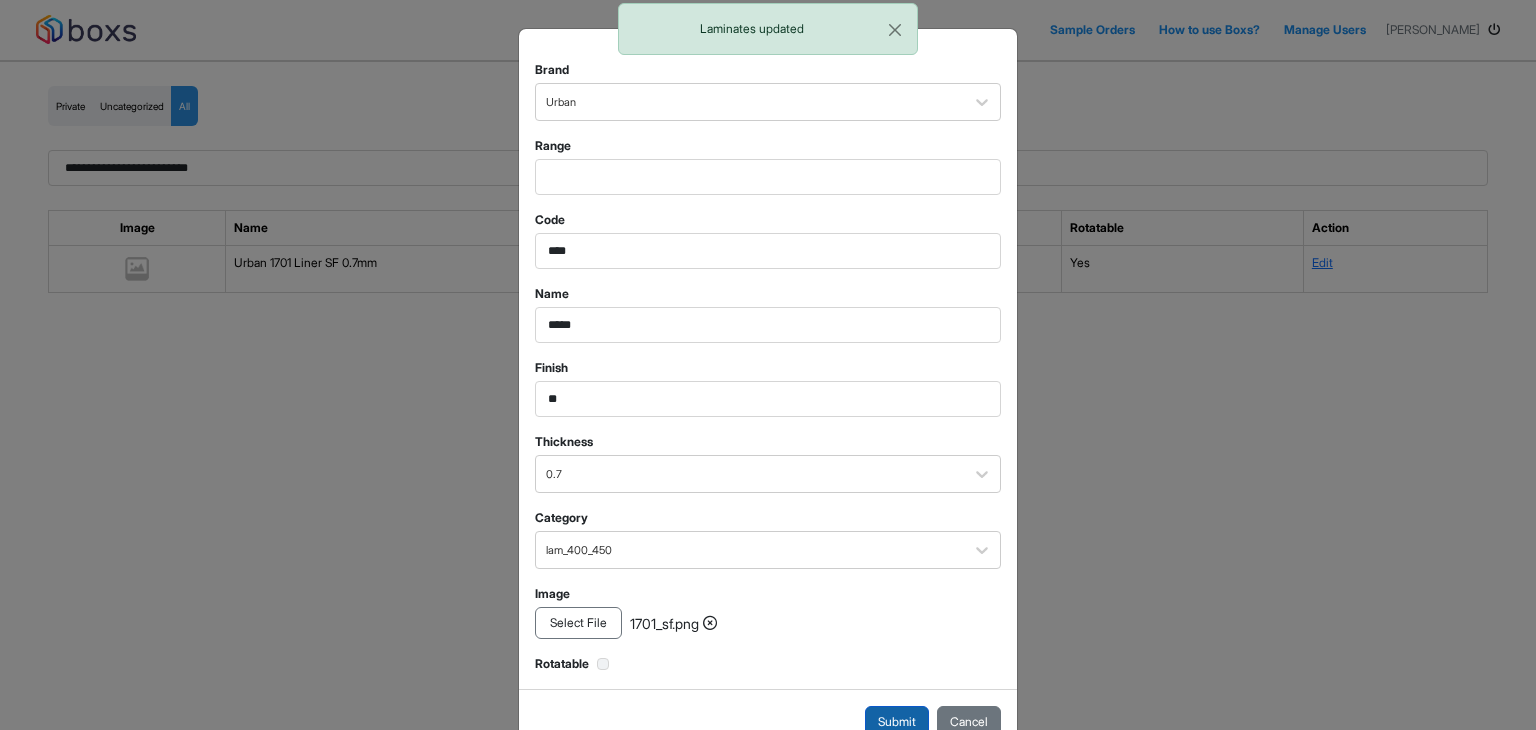 click on "Submit" at bounding box center [897, 722] 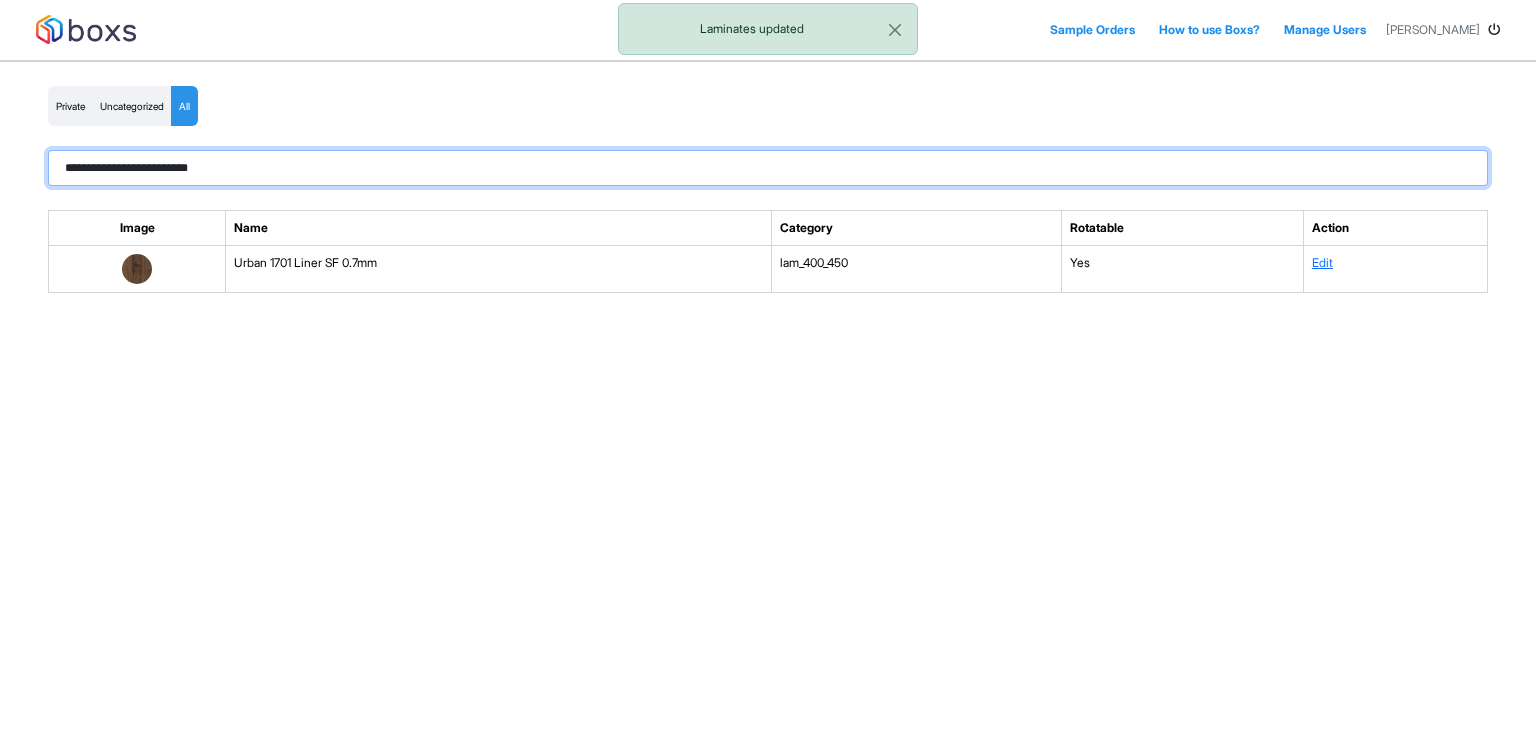 click on "**********" at bounding box center [768, 168] 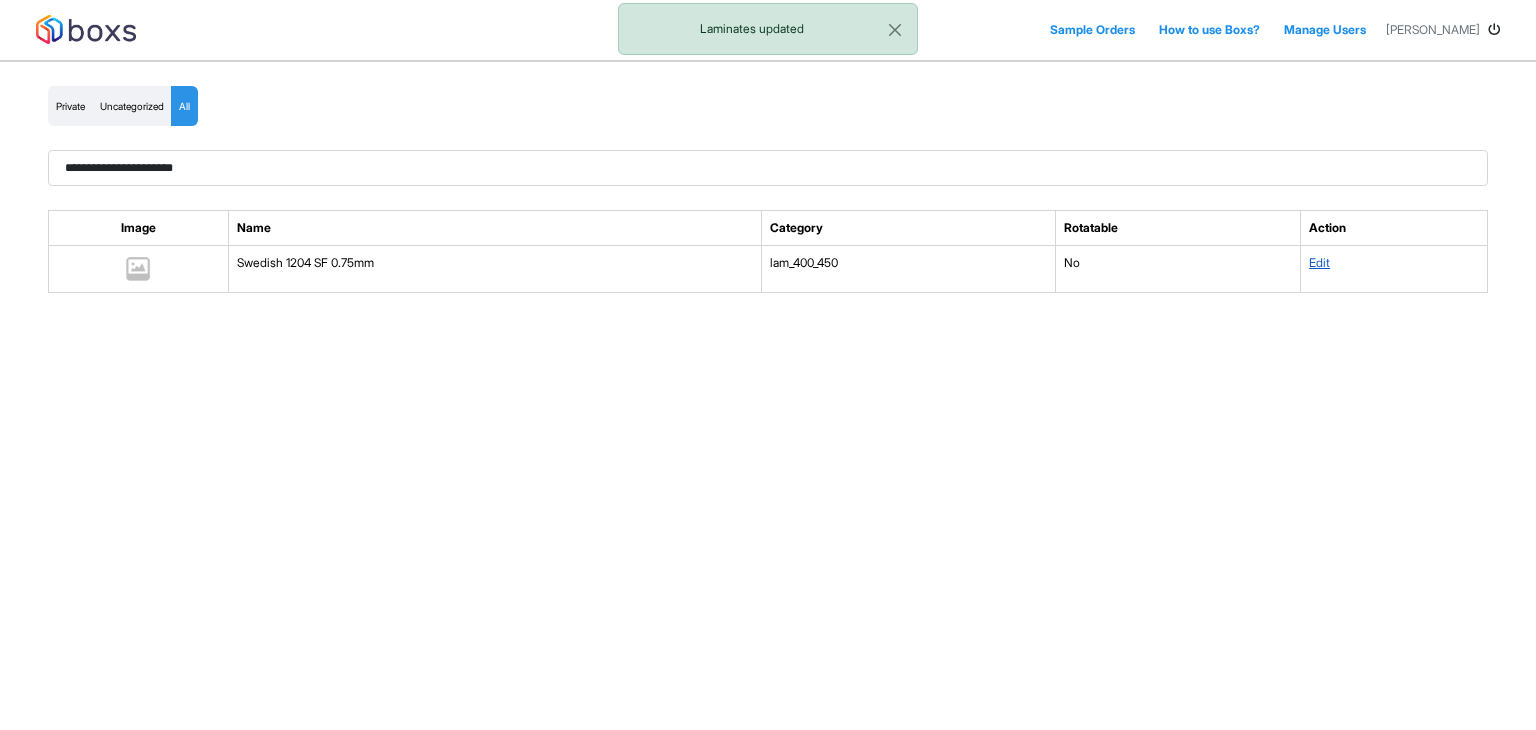 click on "Edit" at bounding box center (1319, 262) 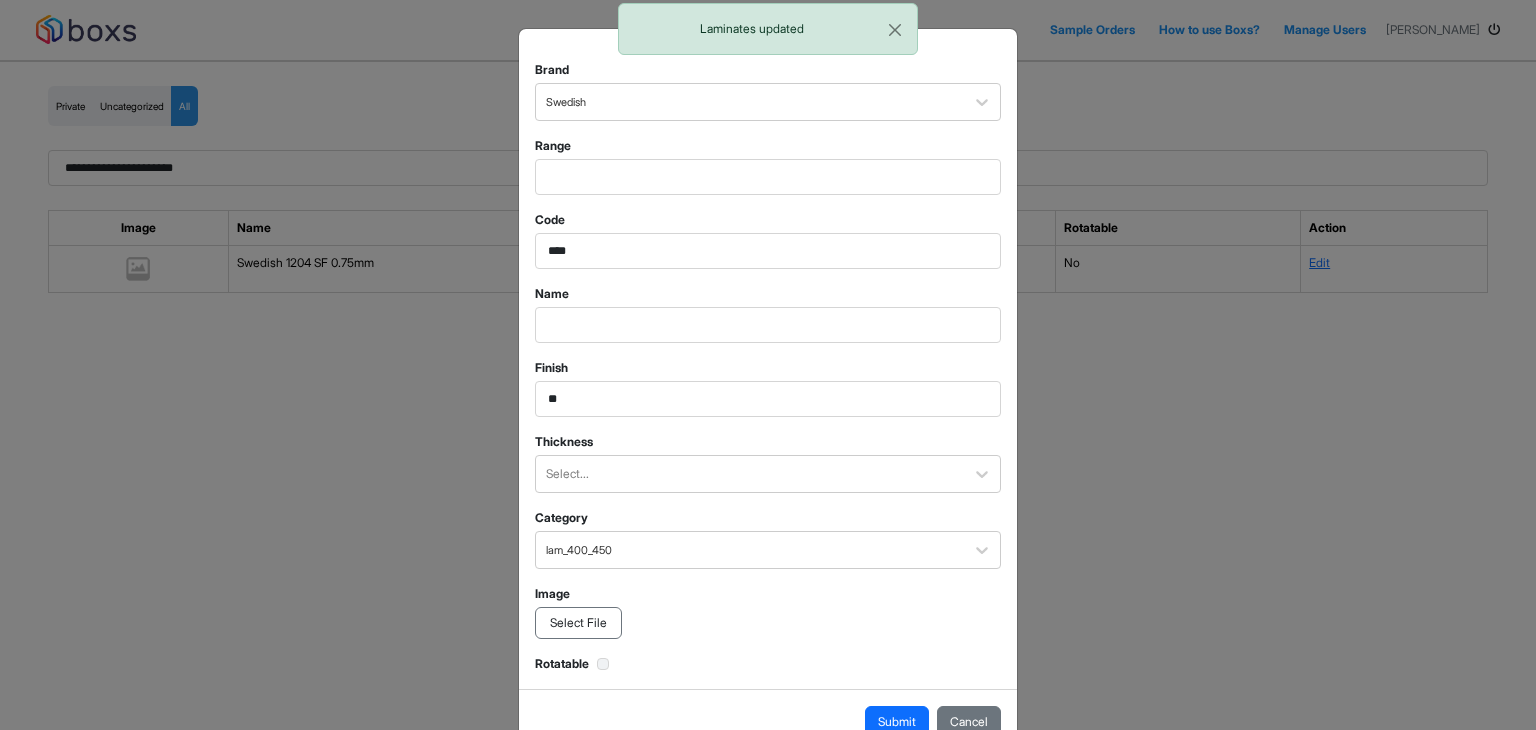 click on "Select File" at bounding box center (578, 623) 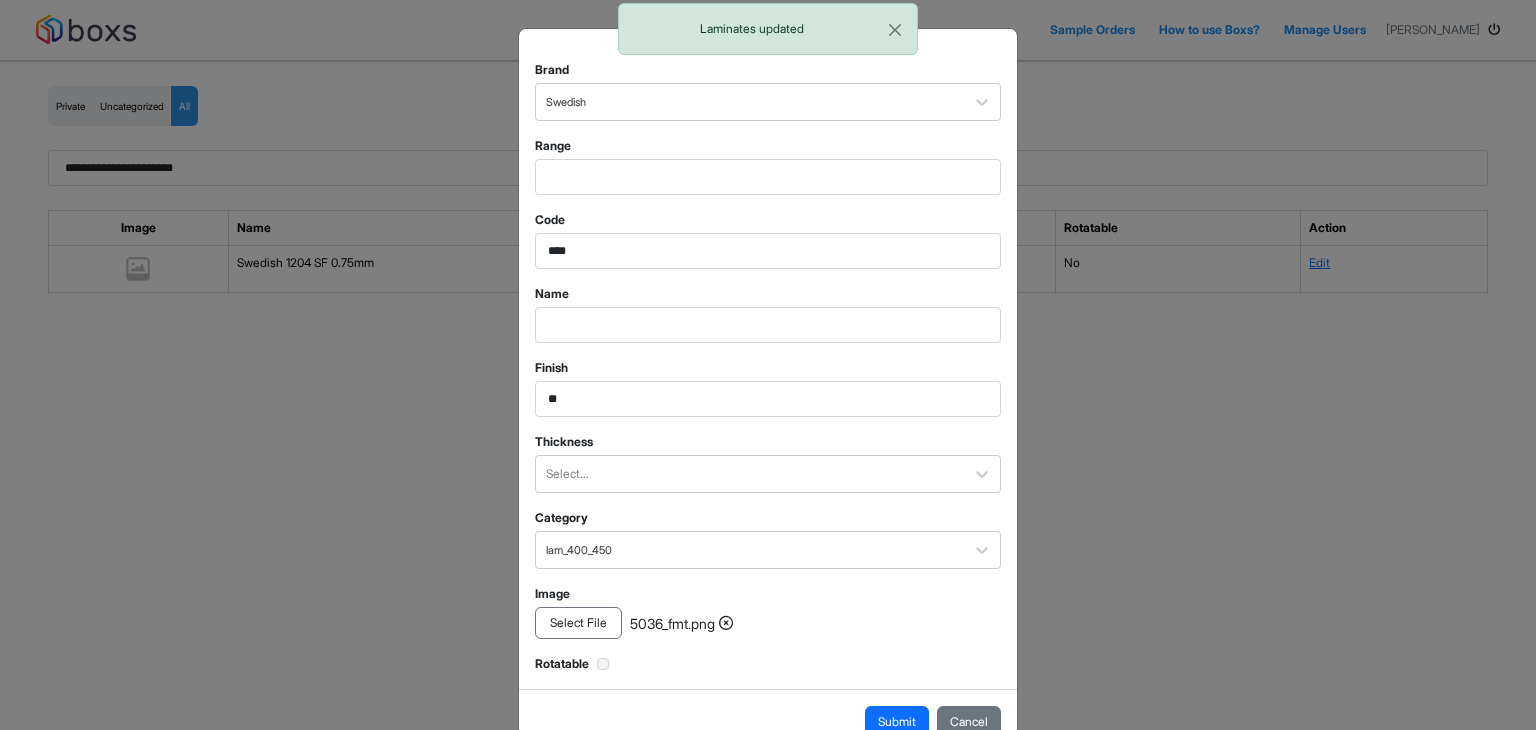 click on "Select File" at bounding box center (578, 623) 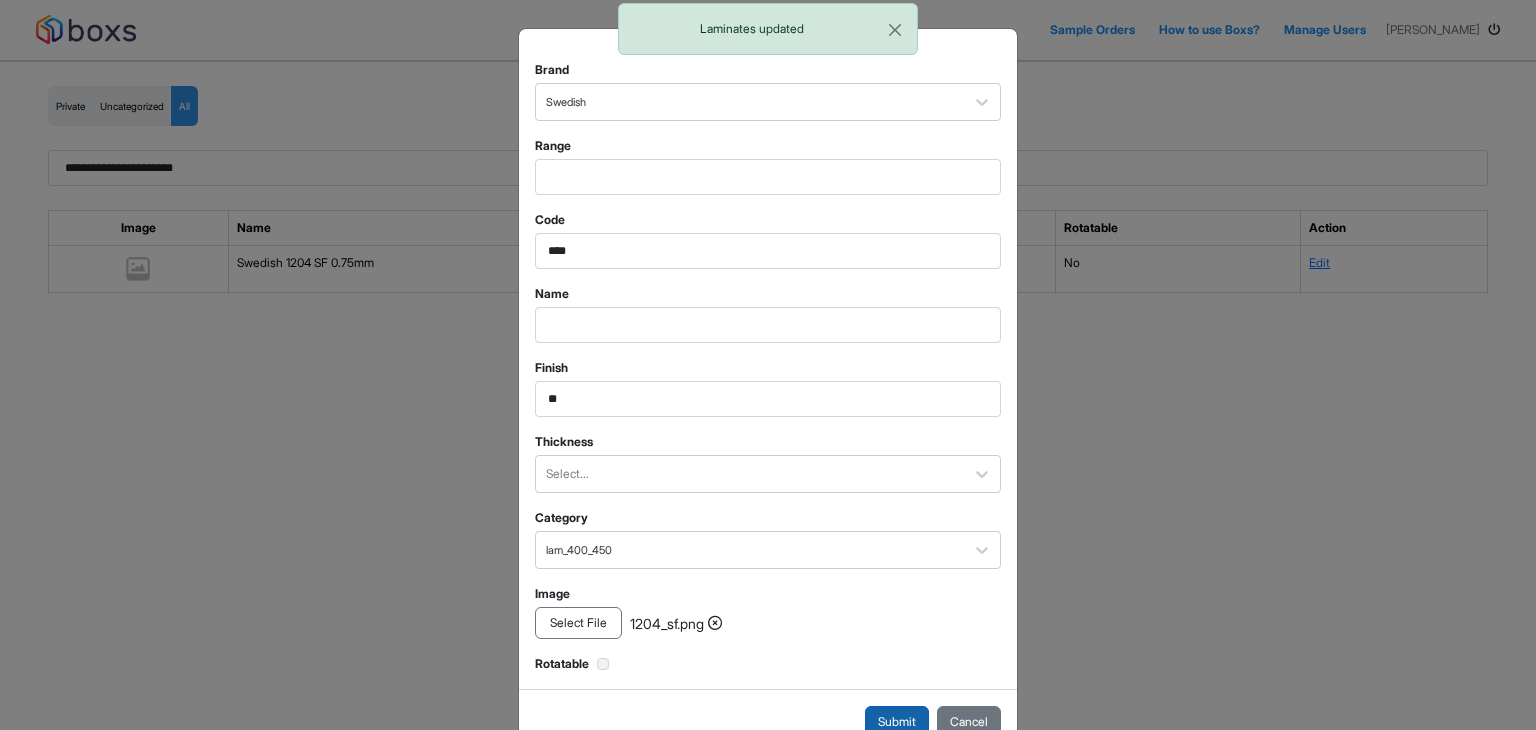 click on "Submit" at bounding box center (897, 722) 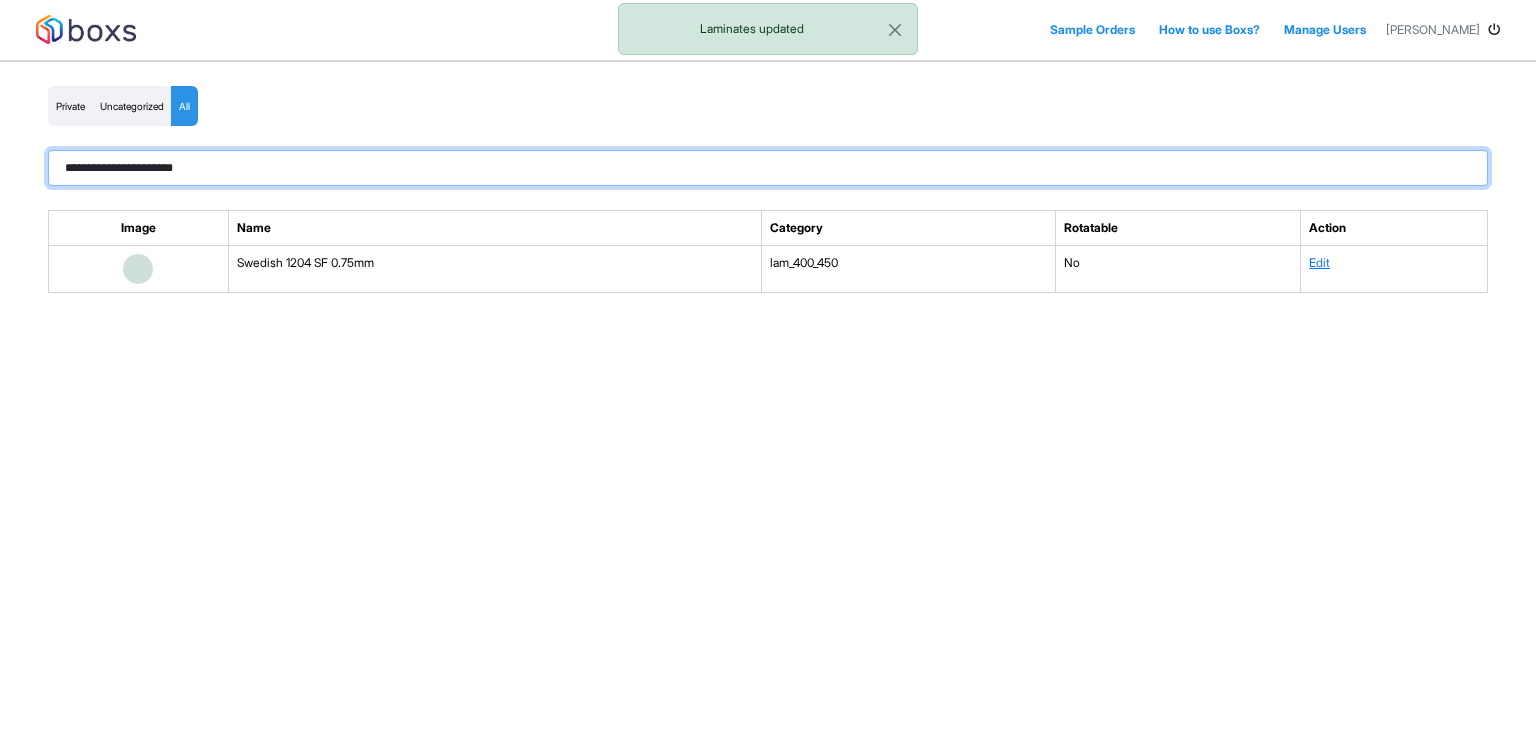 click on "**********" at bounding box center (768, 168) 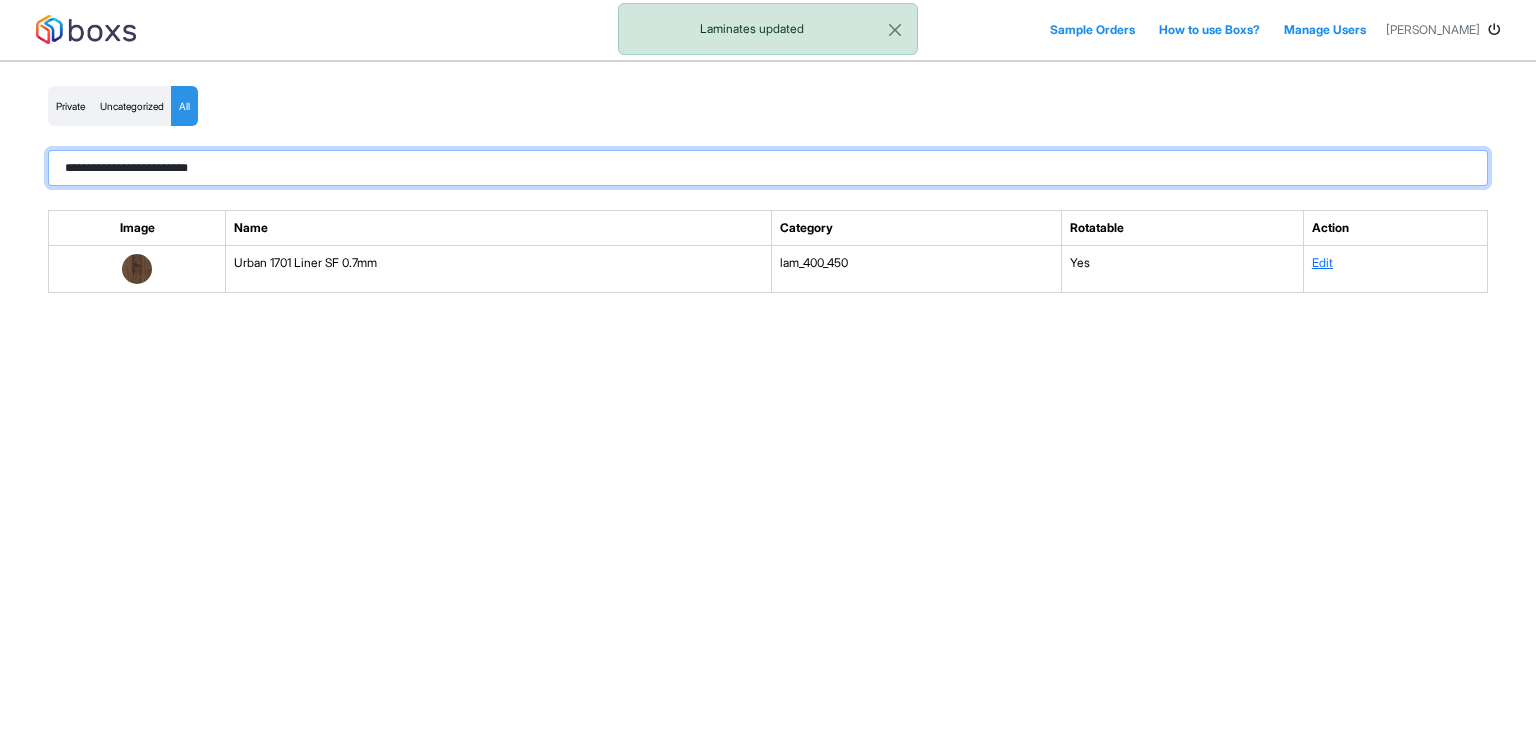 paste on "**********" 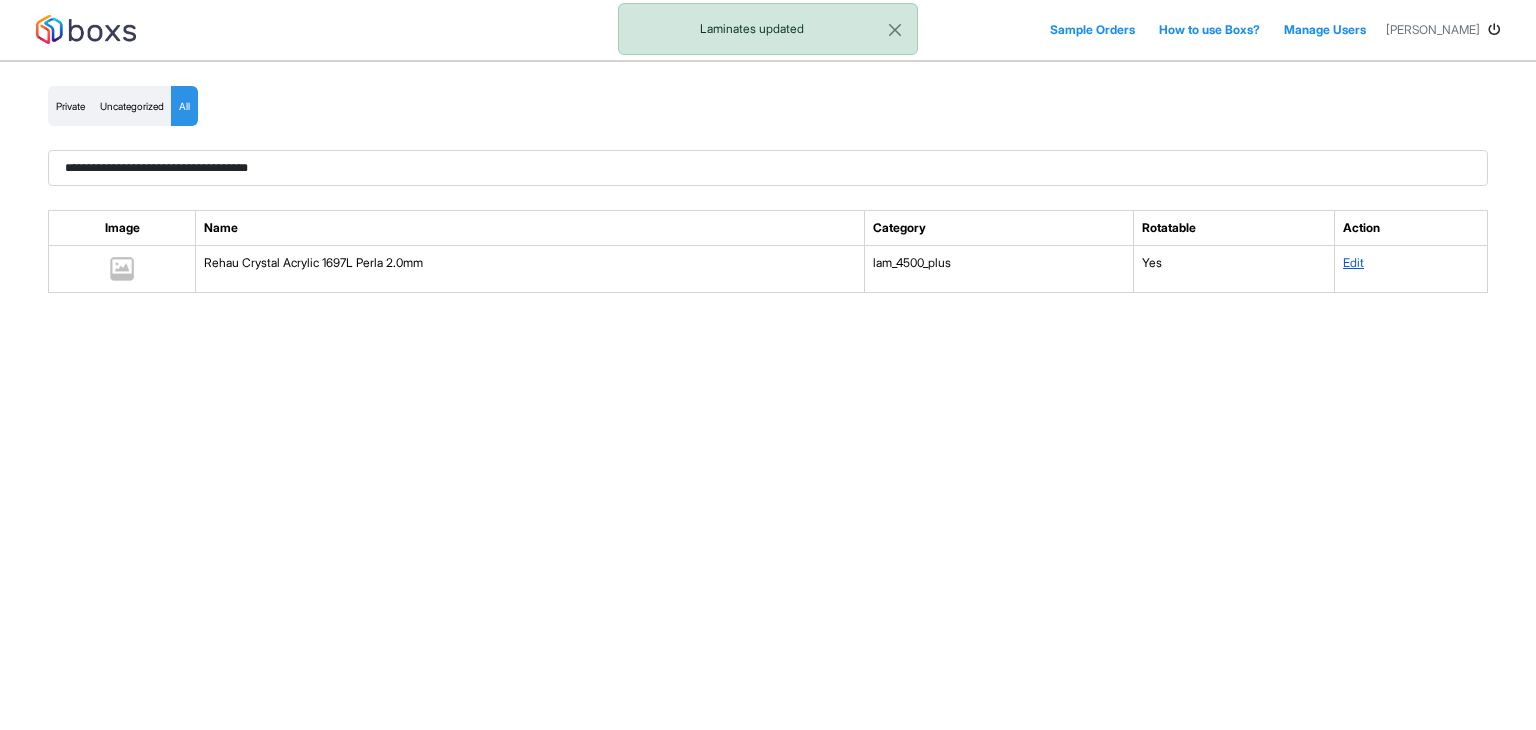 click on "Edit" at bounding box center [1353, 262] 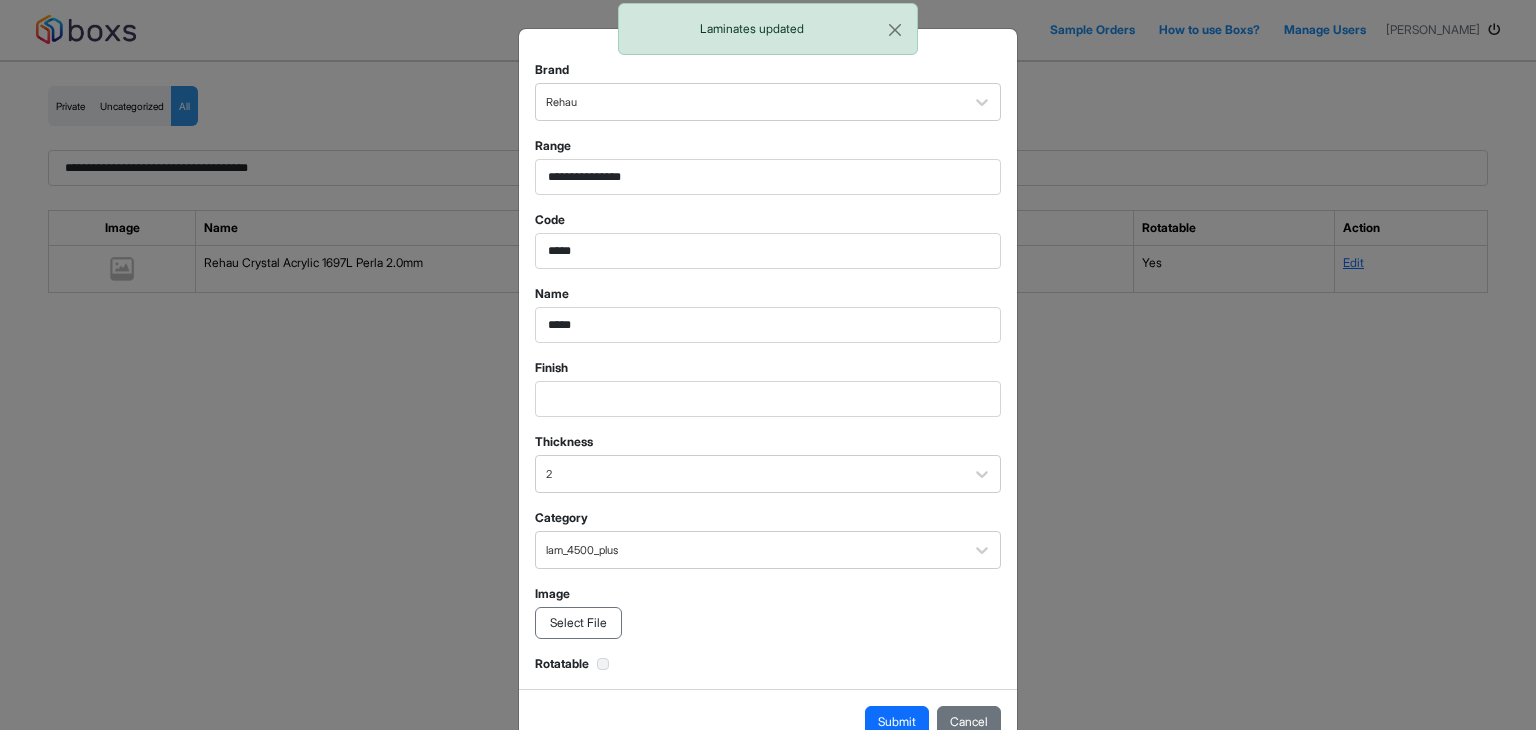 click on "Select File" at bounding box center (578, 623) 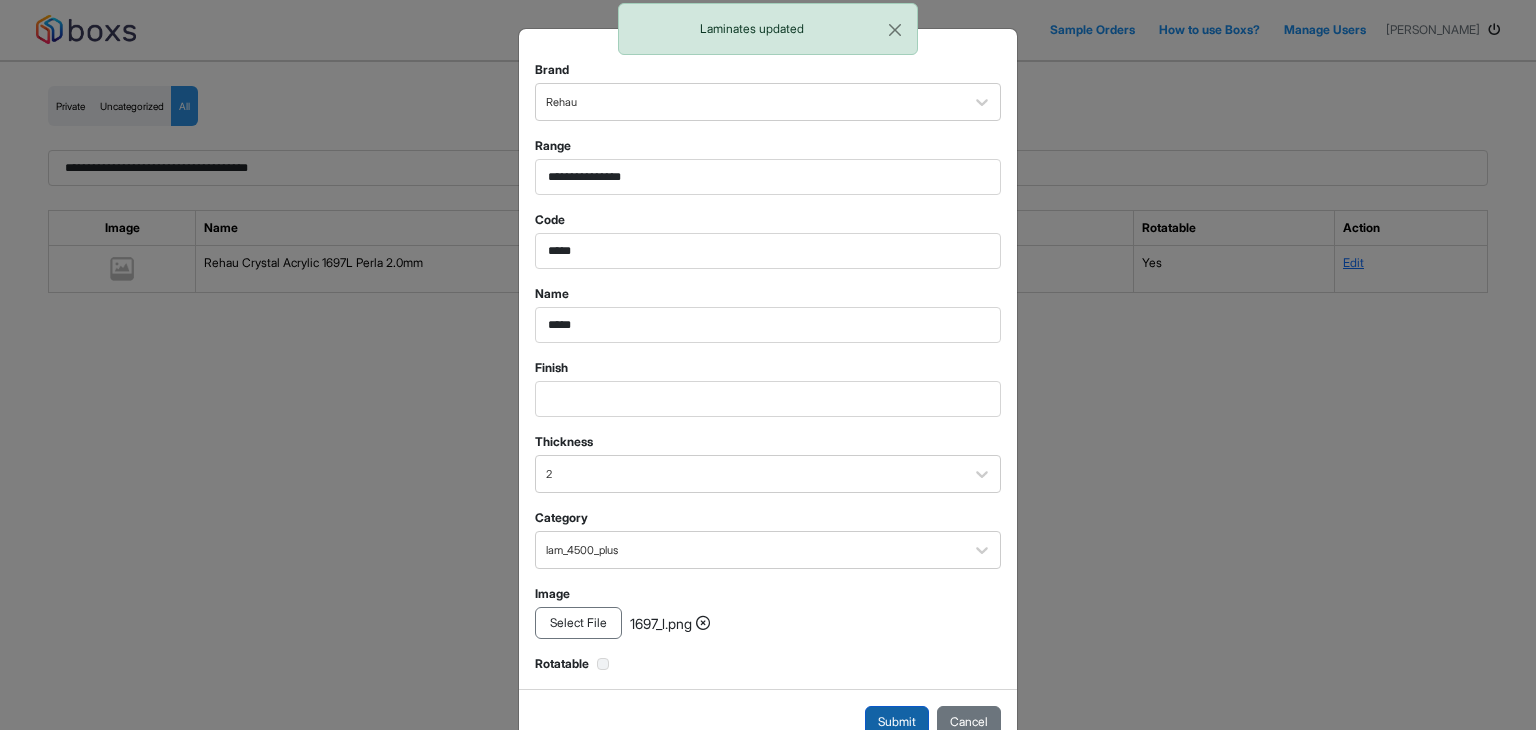 click on "Submit" at bounding box center (897, 722) 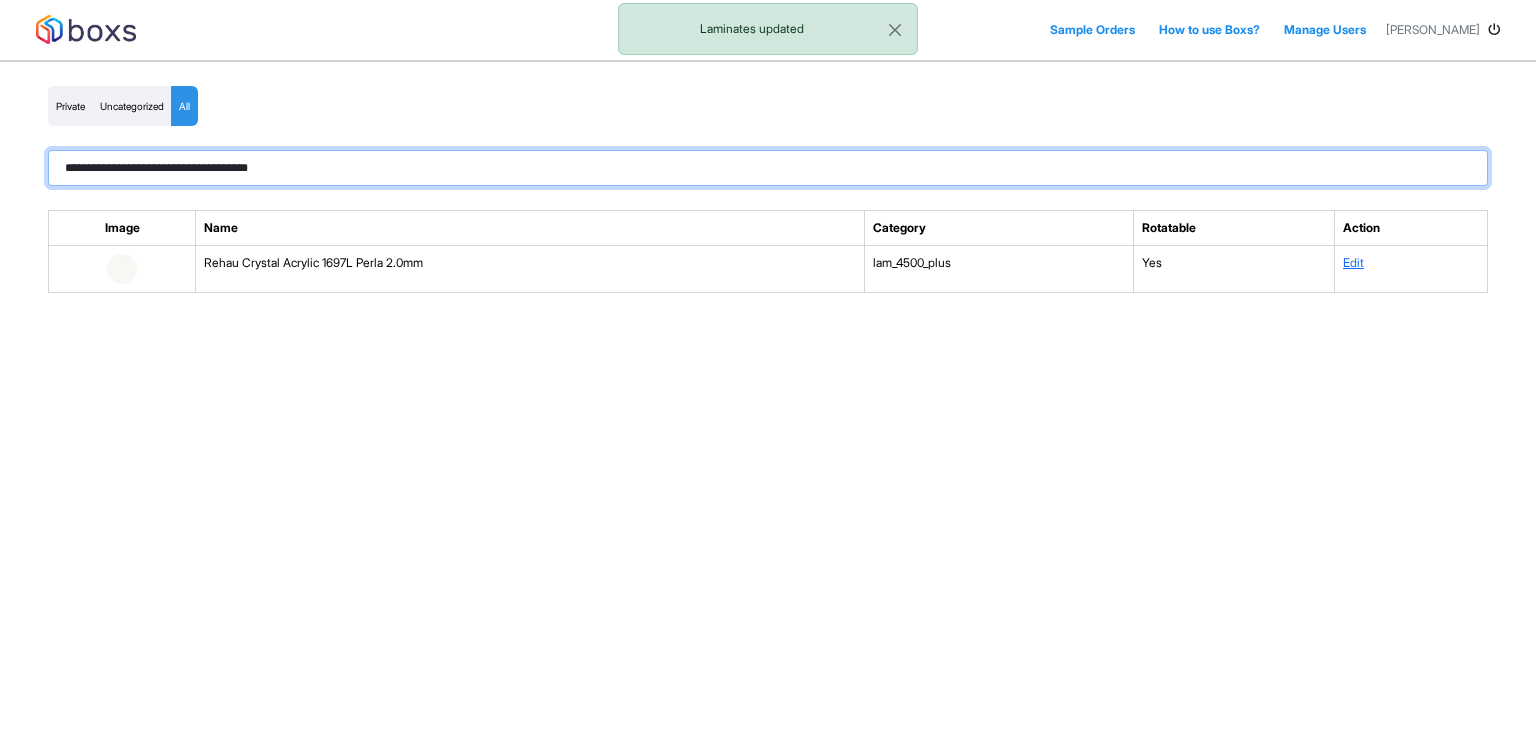 click on "**********" at bounding box center [768, 168] 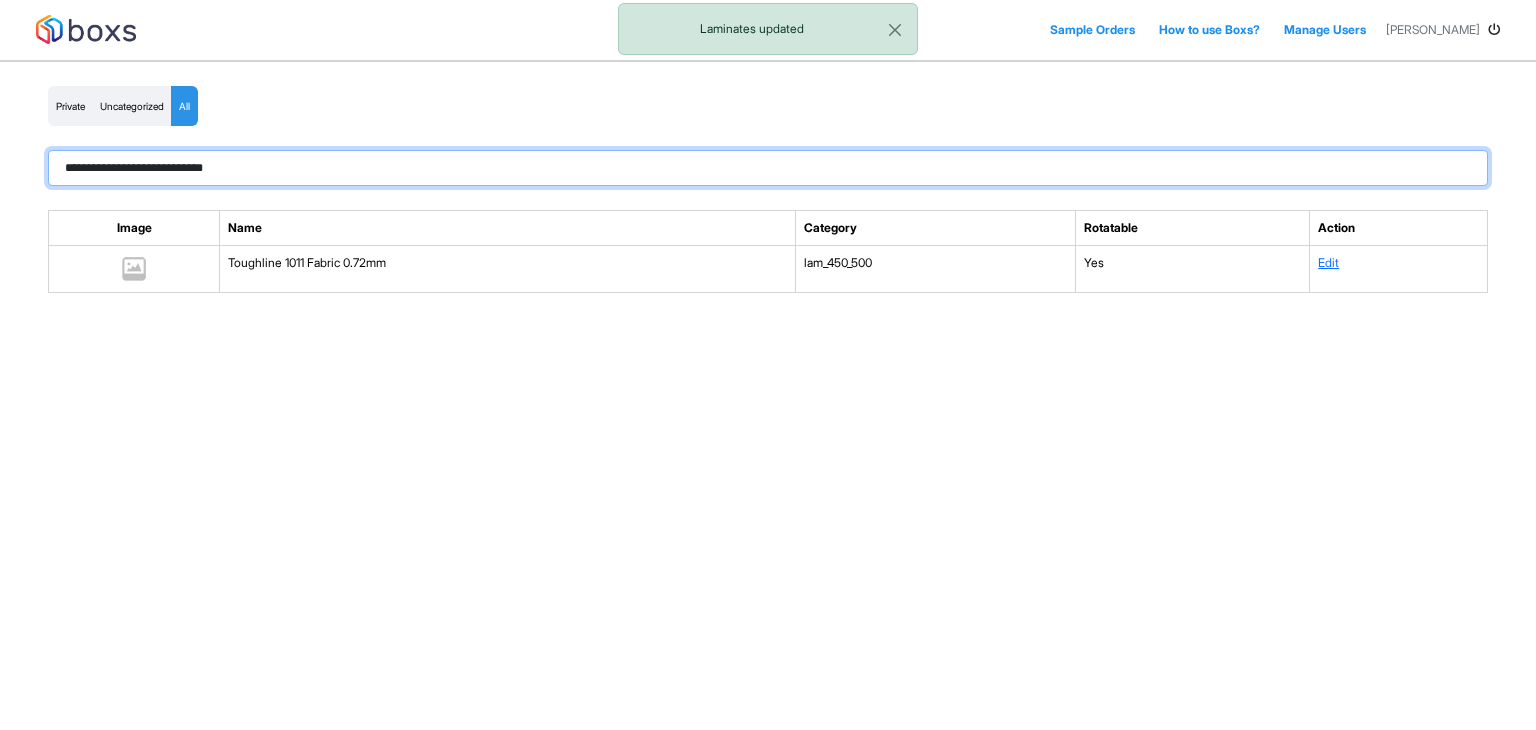 paste on "********" 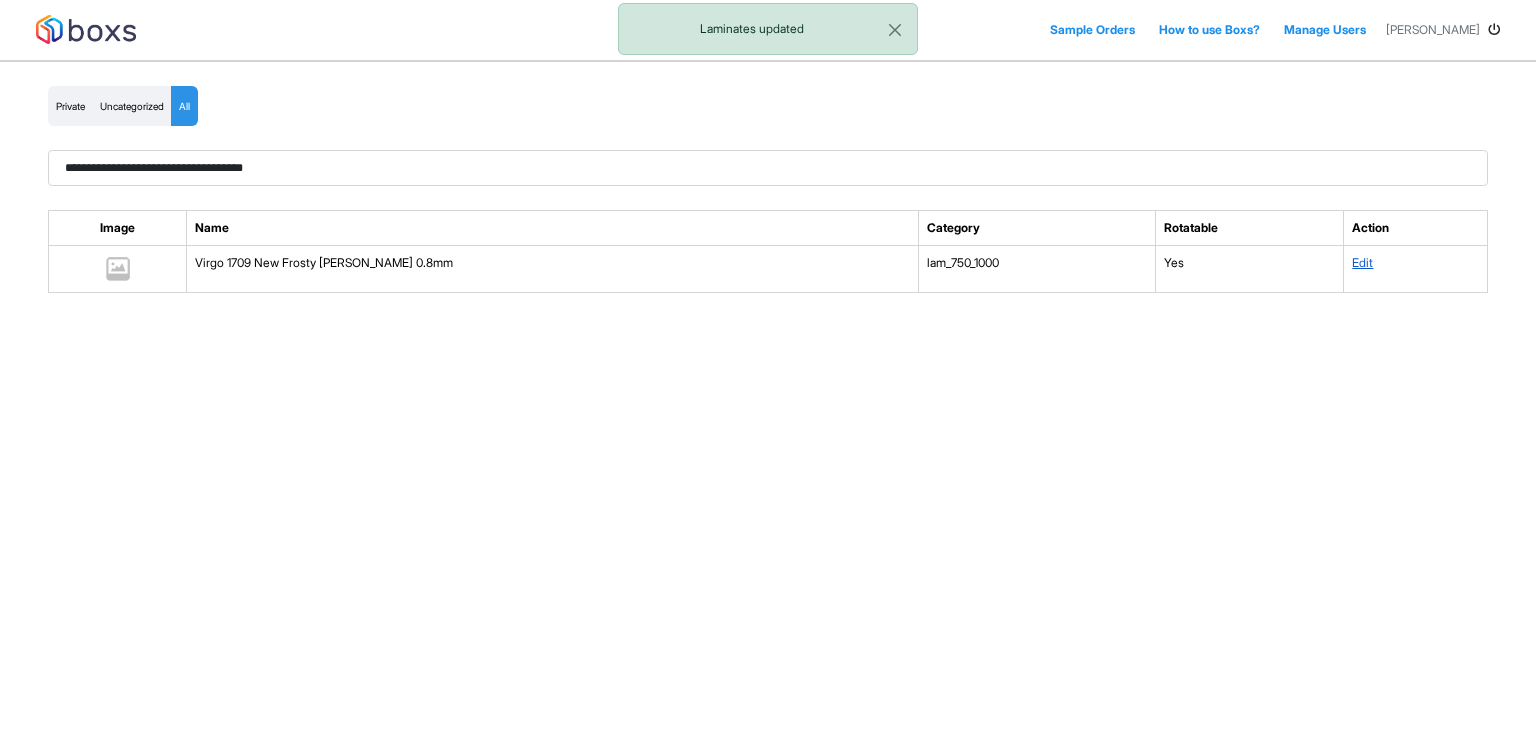 click on "Edit" at bounding box center [1362, 262] 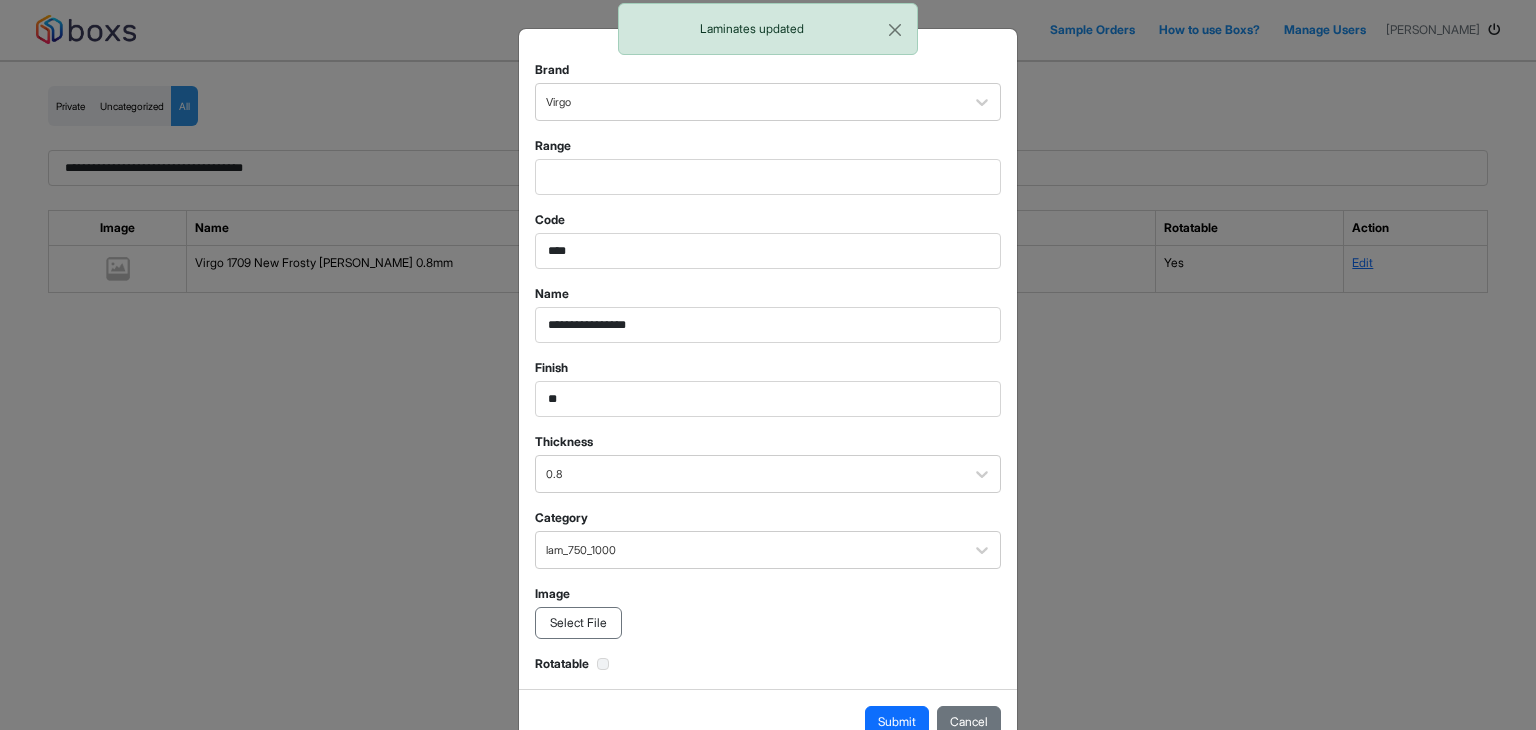 click on "Select File" at bounding box center [578, 623] 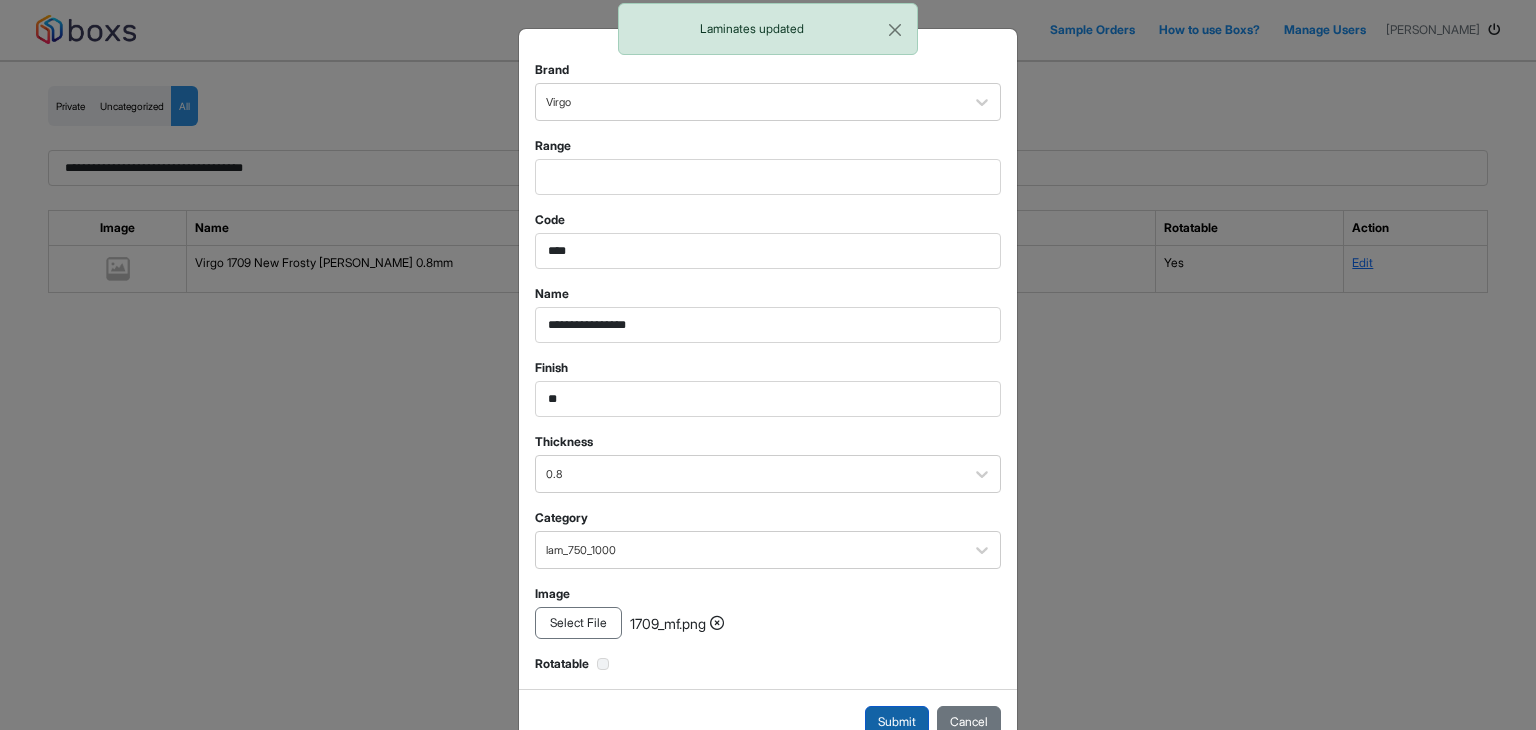 click on "Submit" at bounding box center [897, 722] 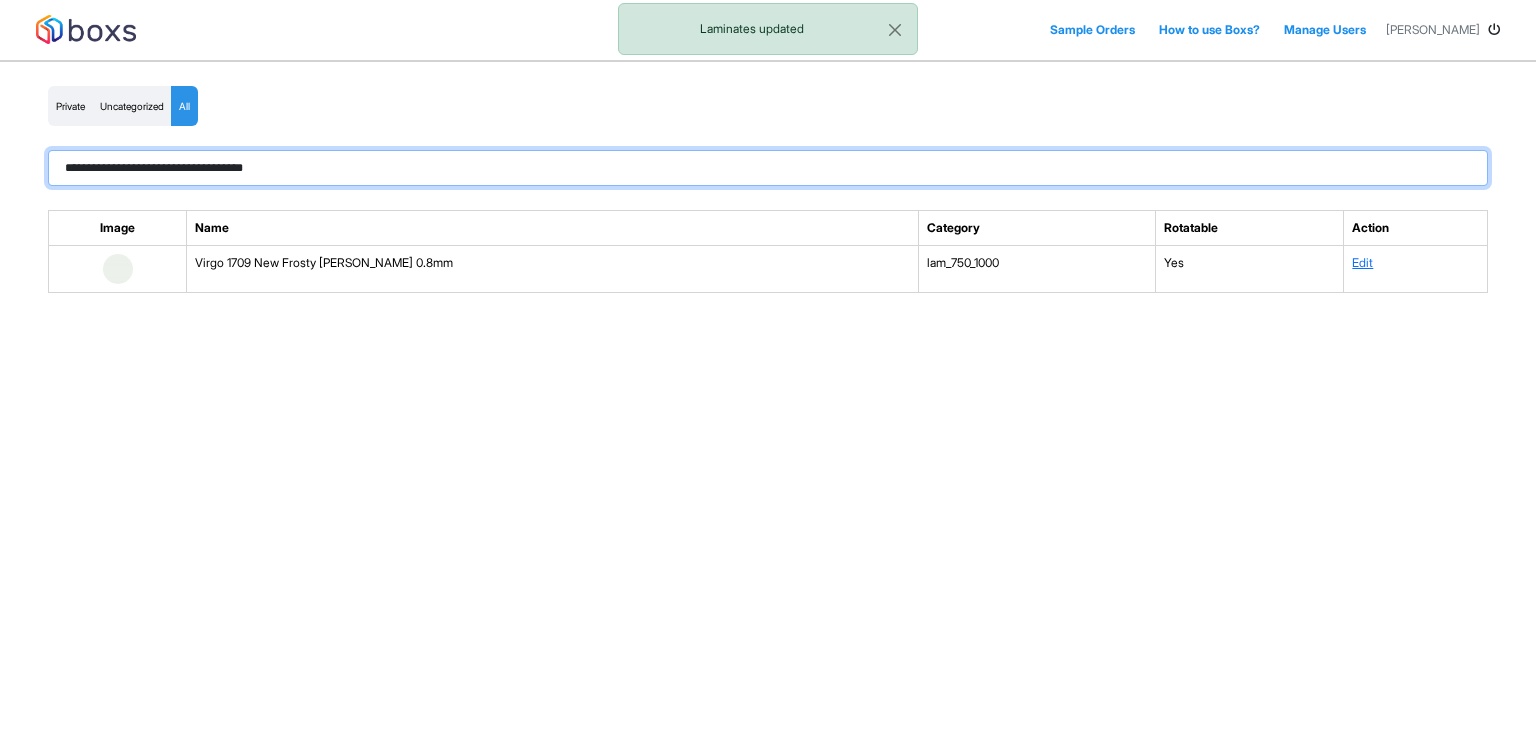 click on "**********" at bounding box center [768, 168] 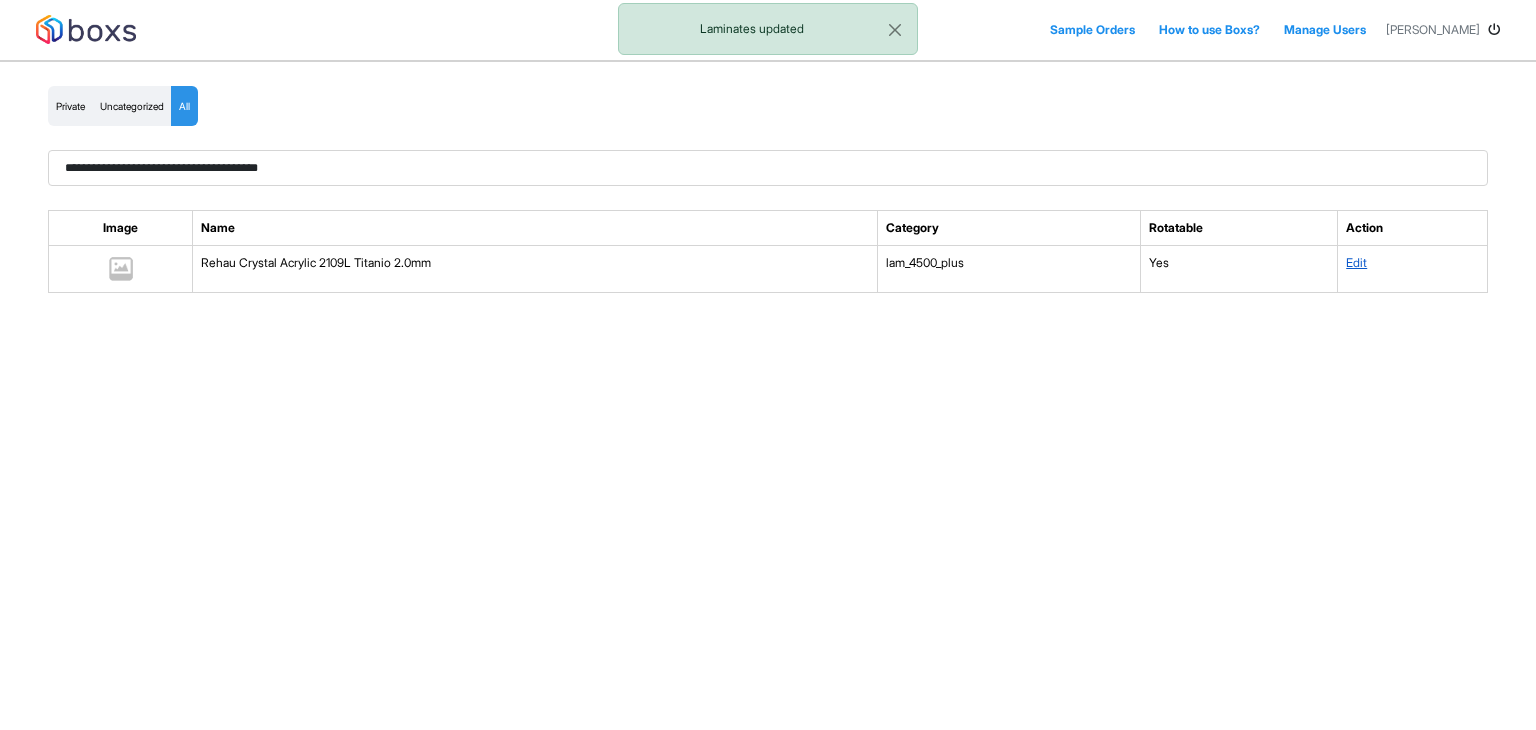 click on "Edit" at bounding box center [1356, 262] 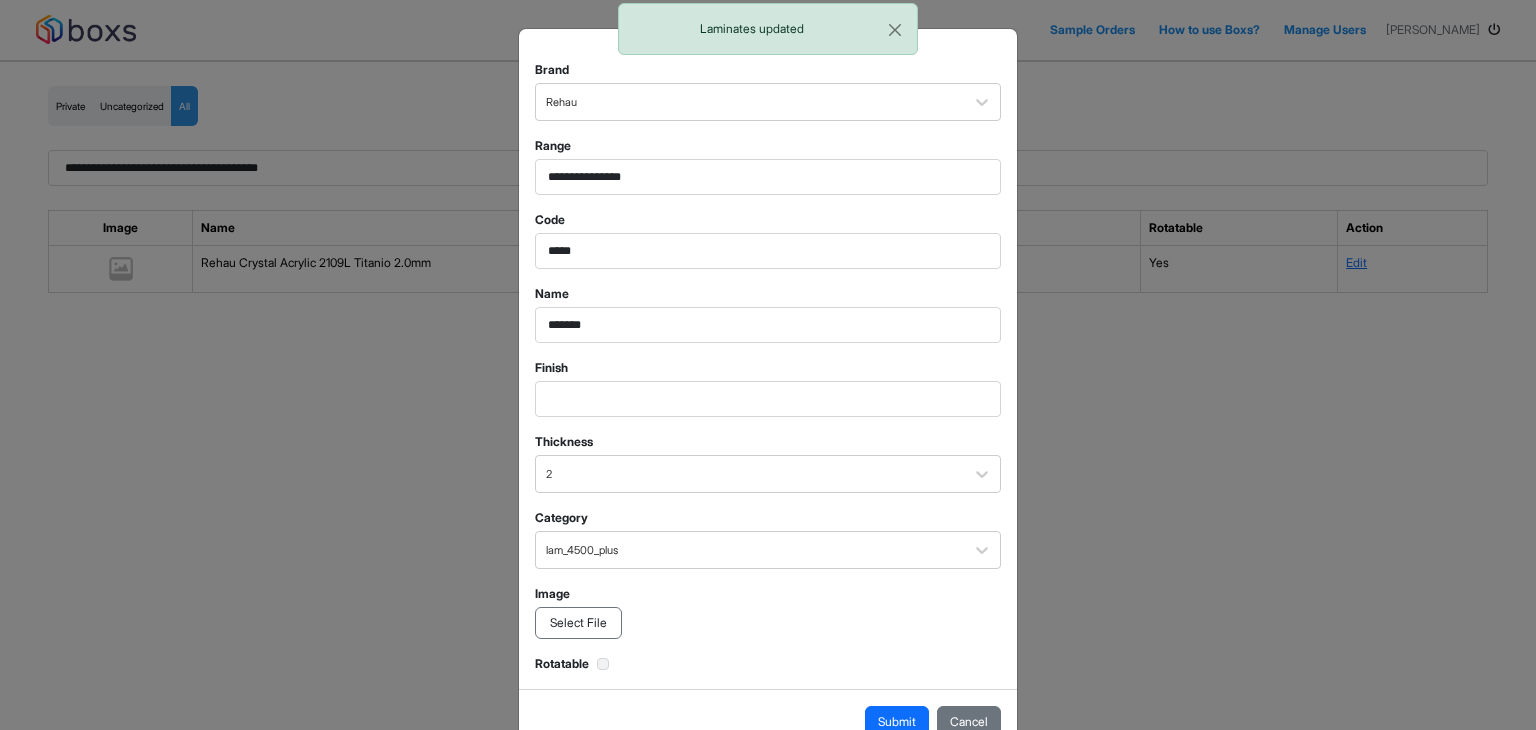 click on "Select File" at bounding box center (578, 623) 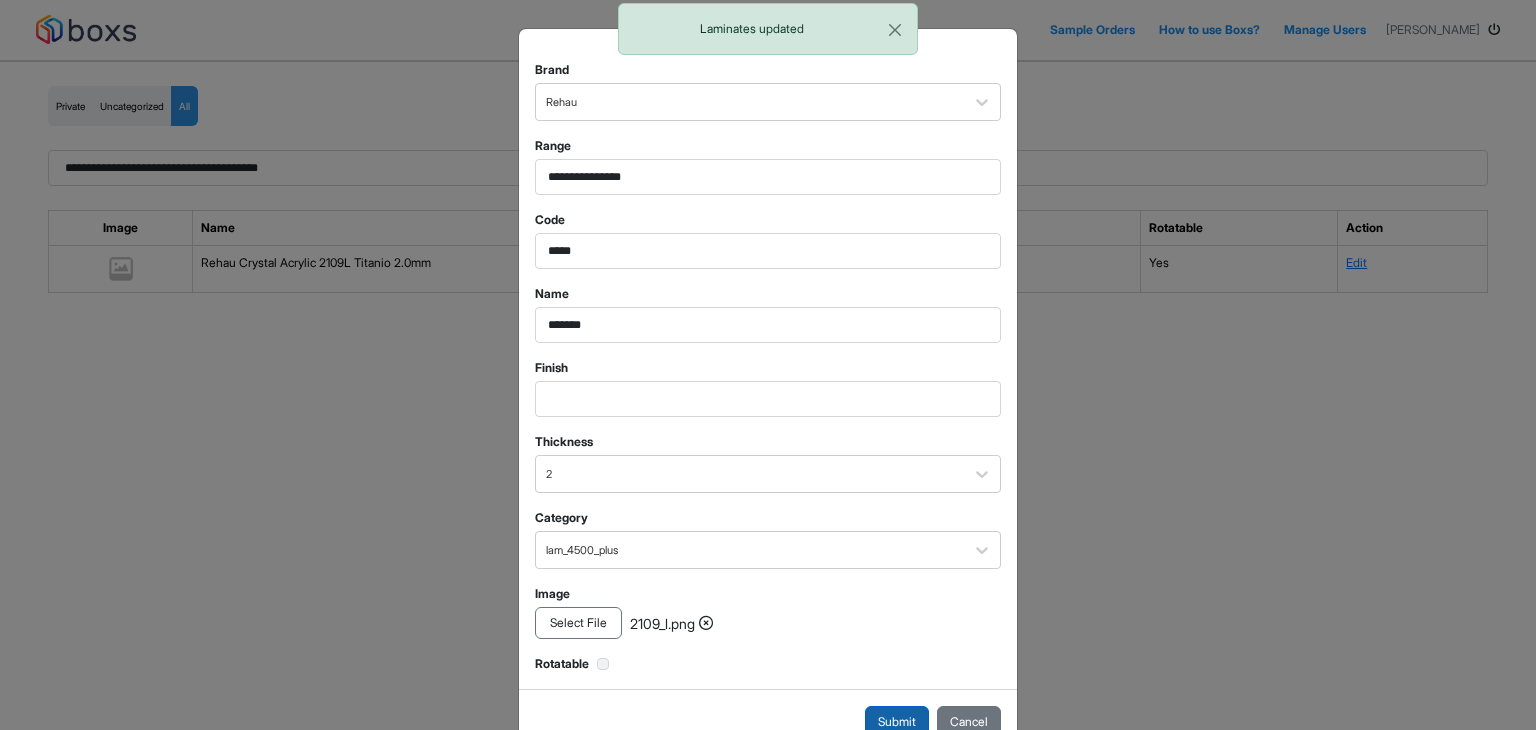 click on "Submit" at bounding box center (897, 722) 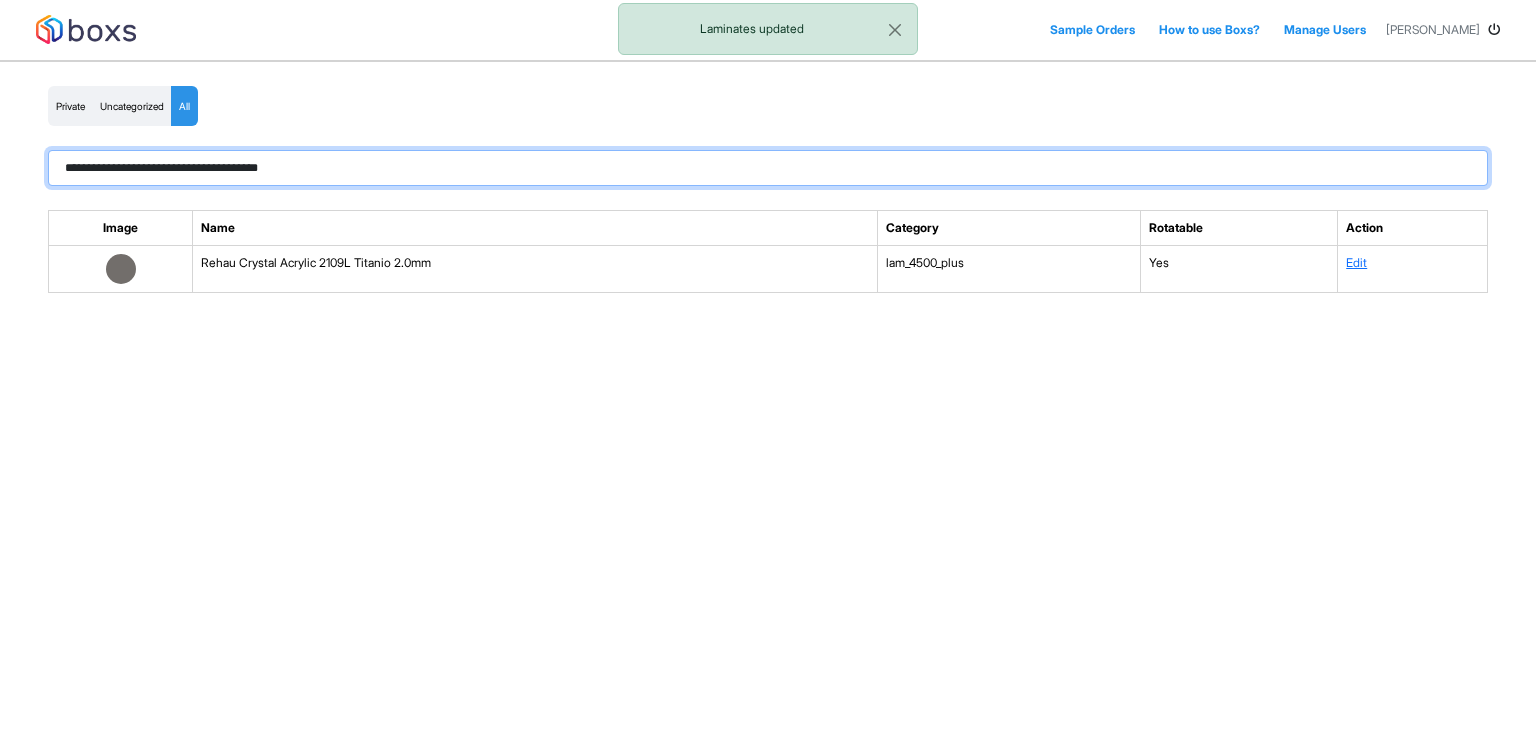 click on "**********" at bounding box center (768, 168) 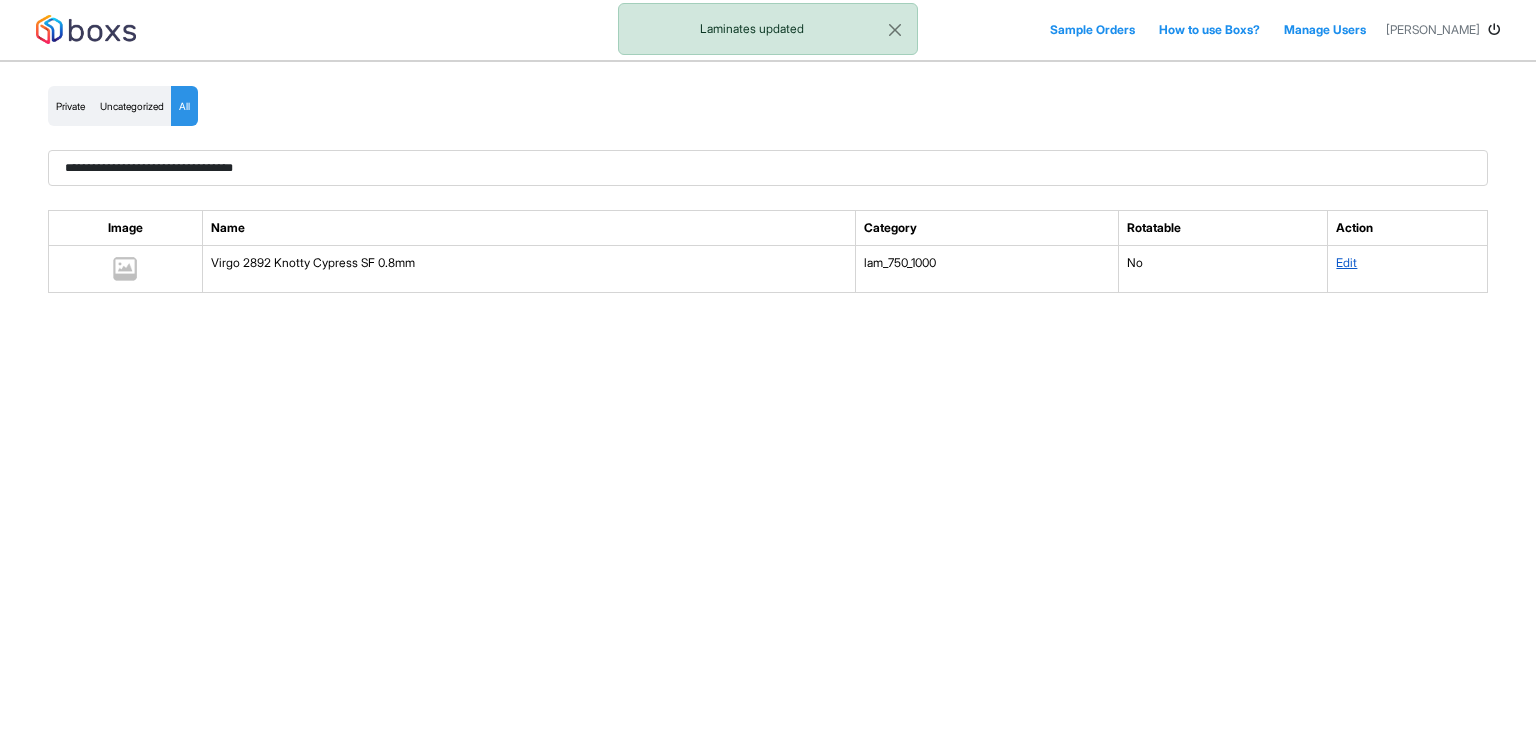 click on "Edit" at bounding box center (1346, 262) 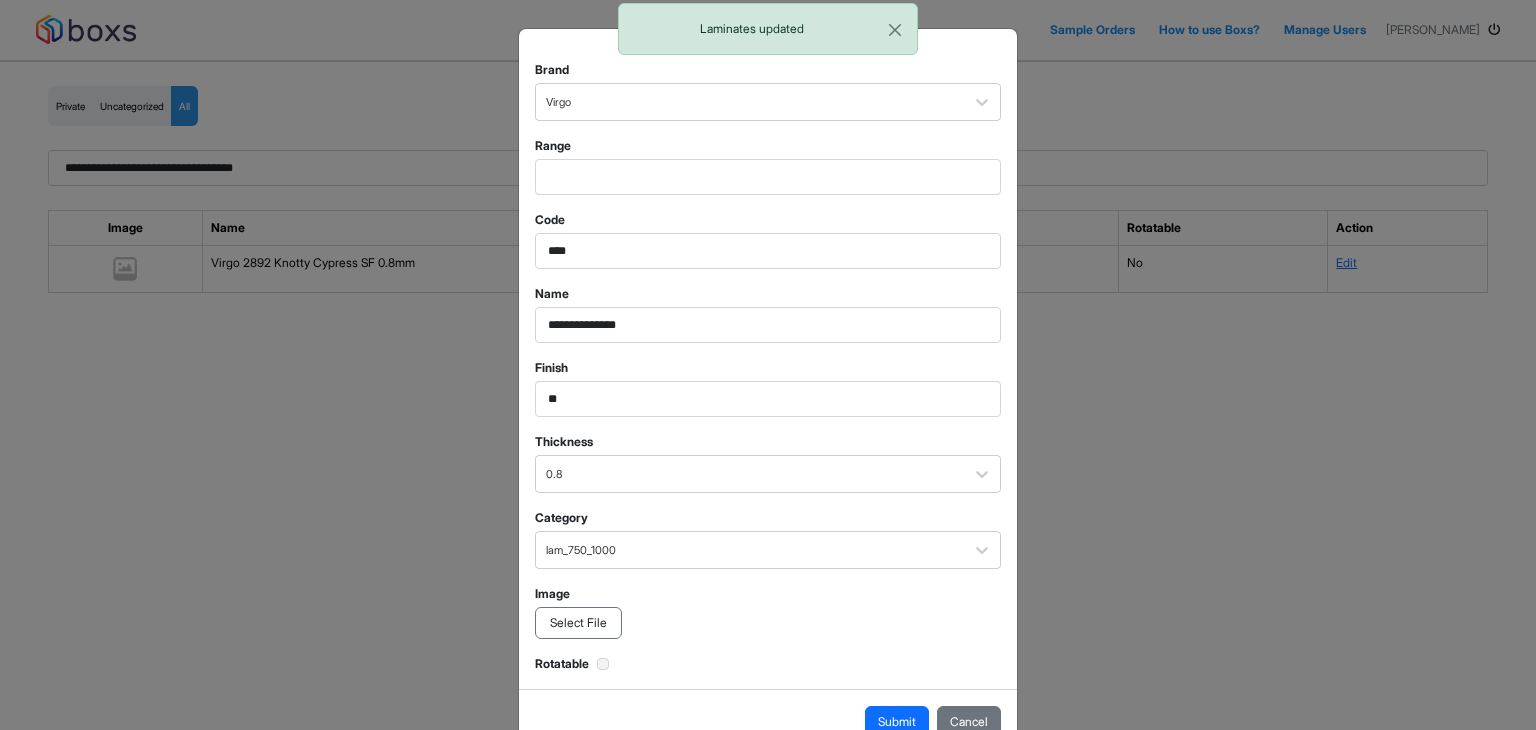 click on "Select File" at bounding box center (578, 623) 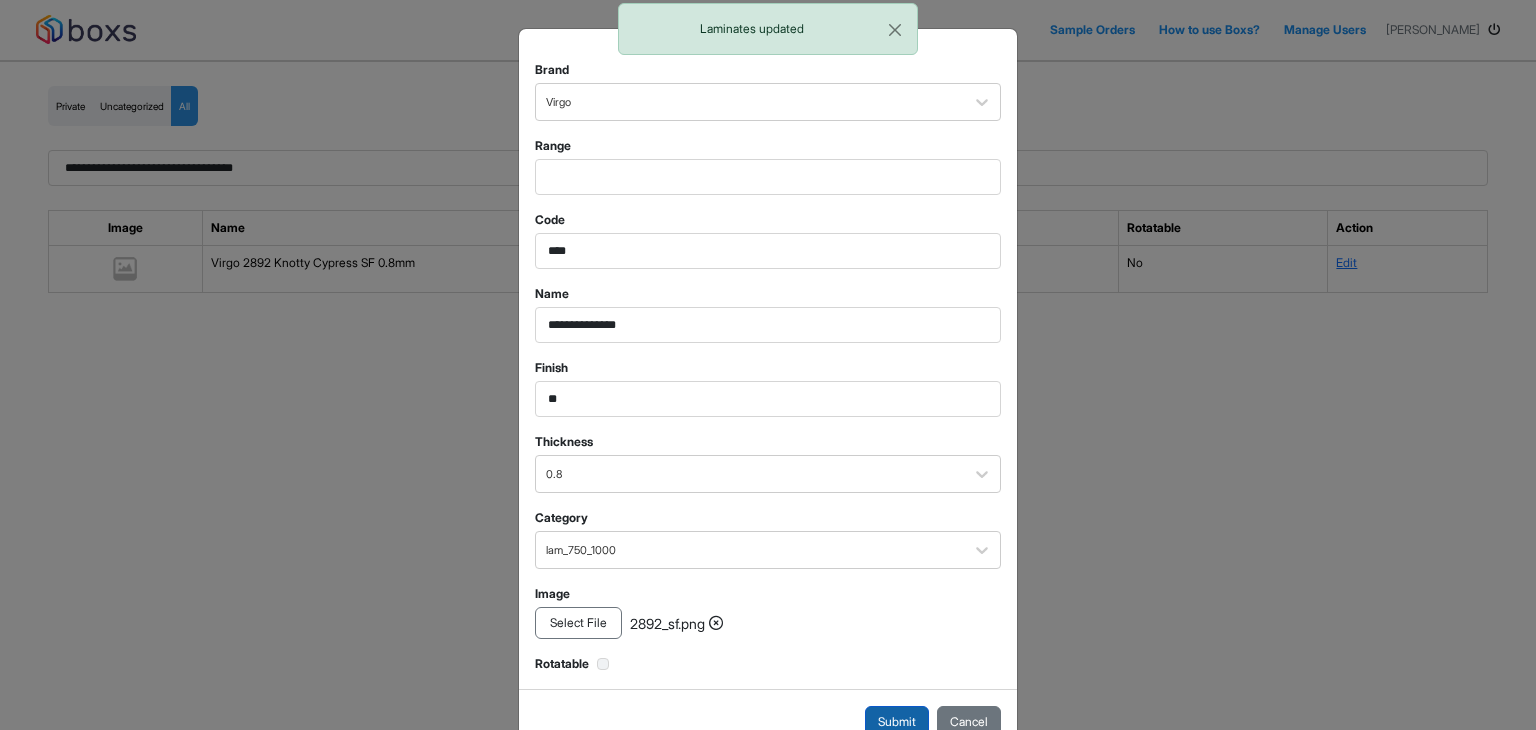 click on "Submit" at bounding box center (897, 722) 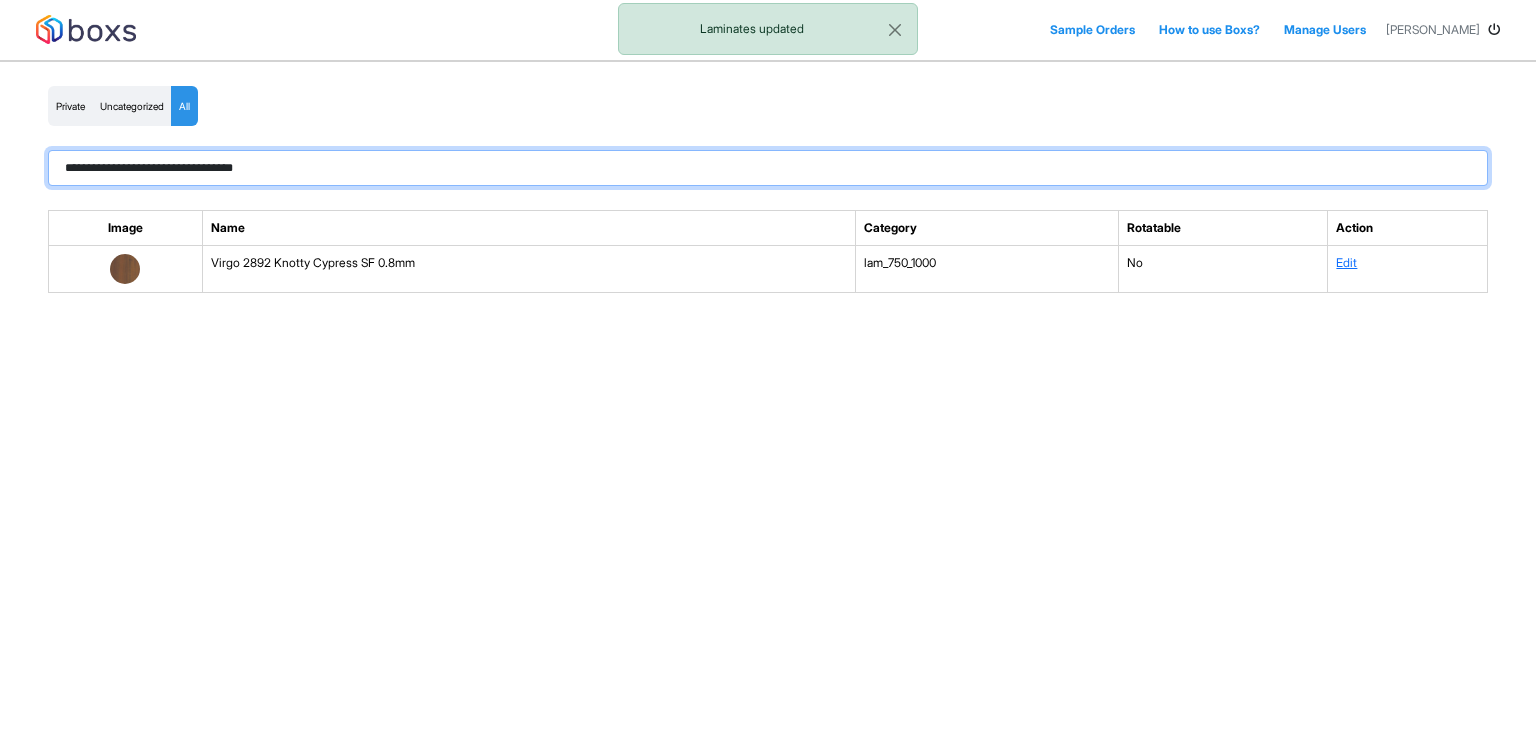 click on "**********" at bounding box center [768, 168] 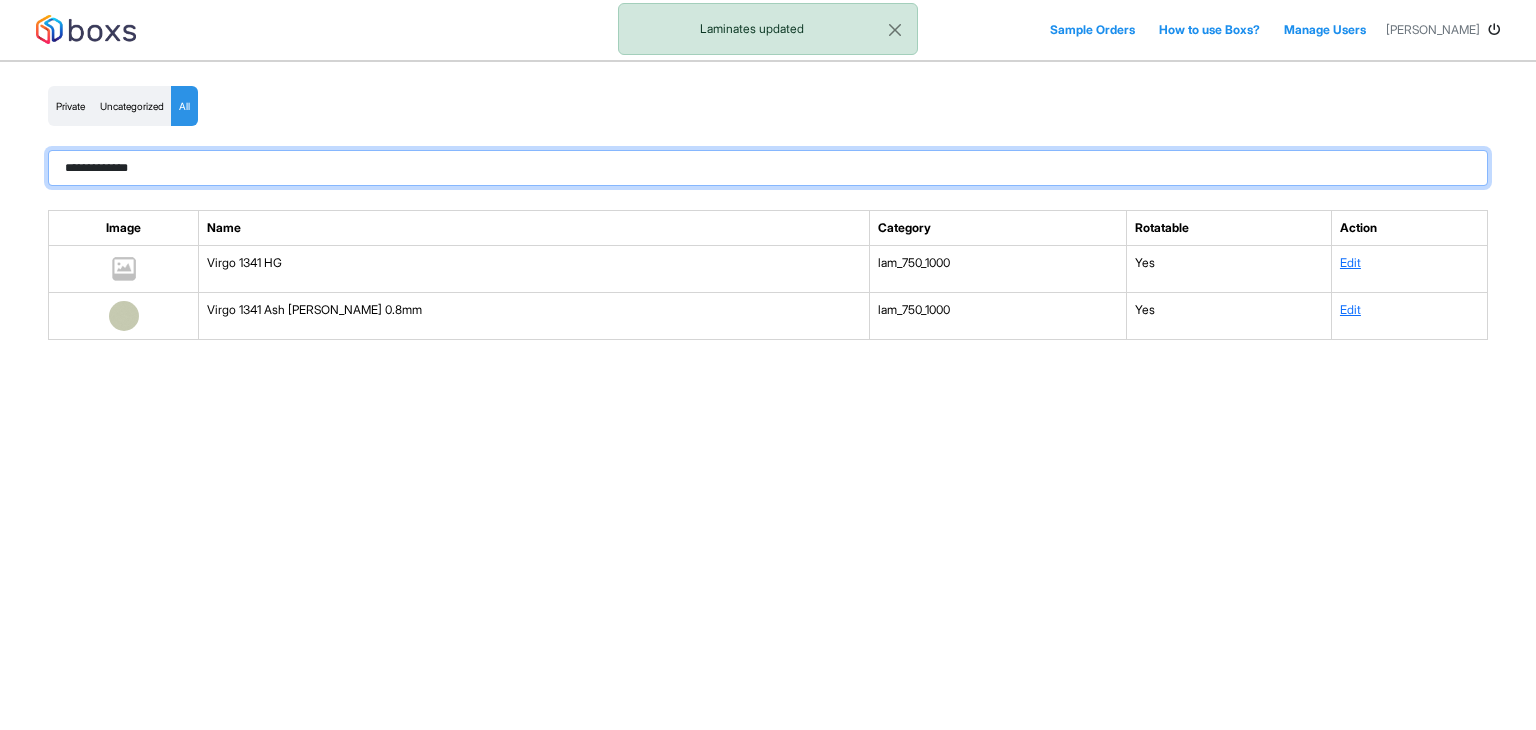 paste on "***" 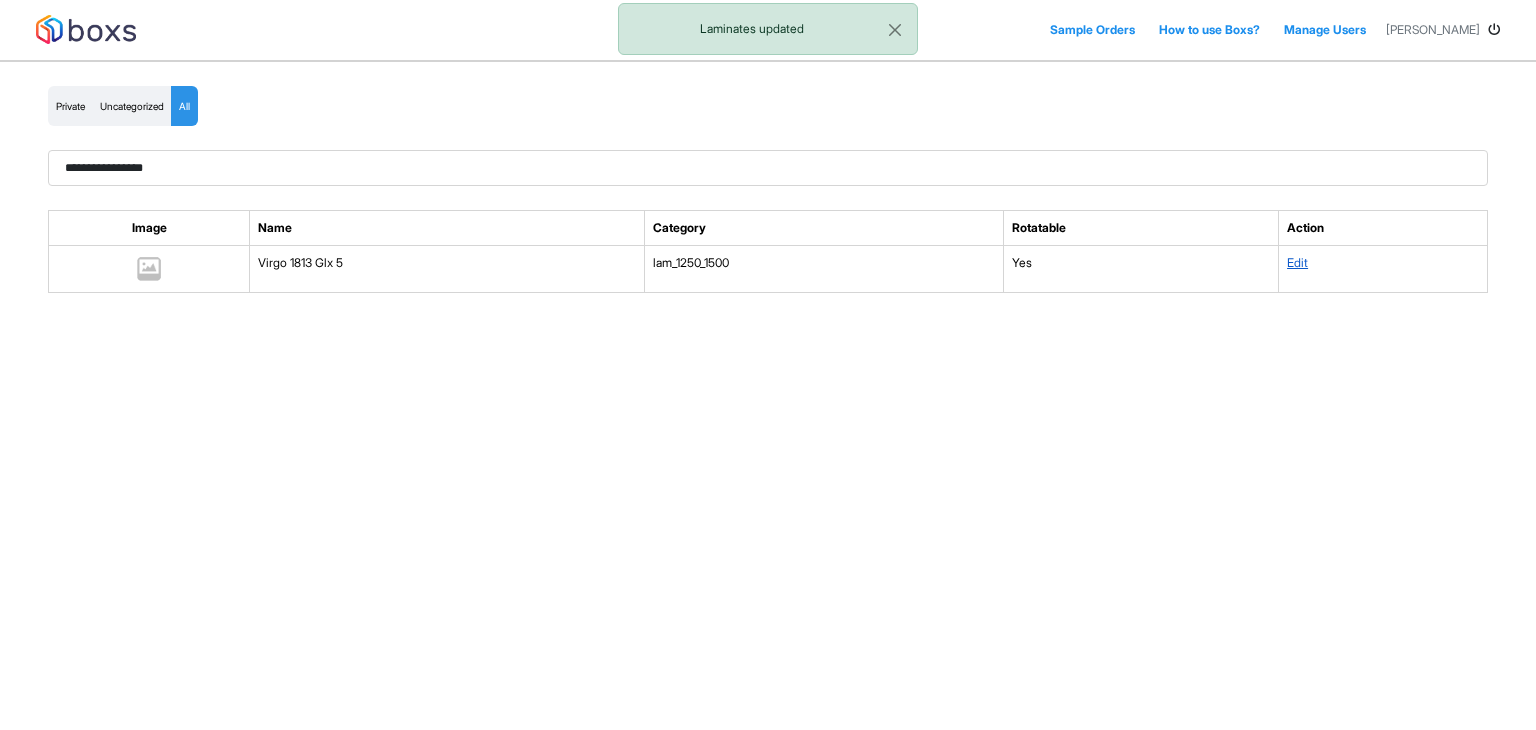 click on "Edit" at bounding box center (1297, 262) 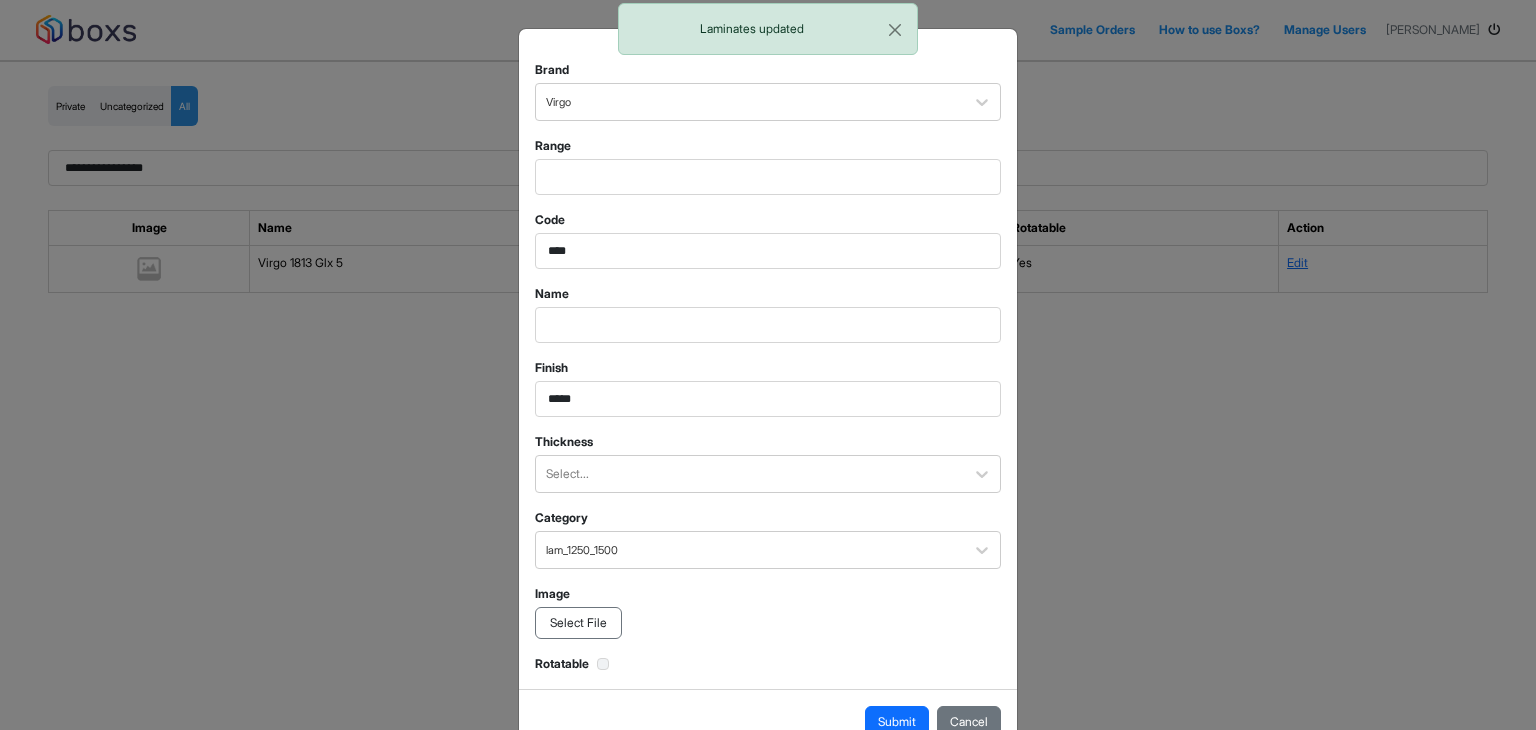 click on "Select File" at bounding box center (578, 623) 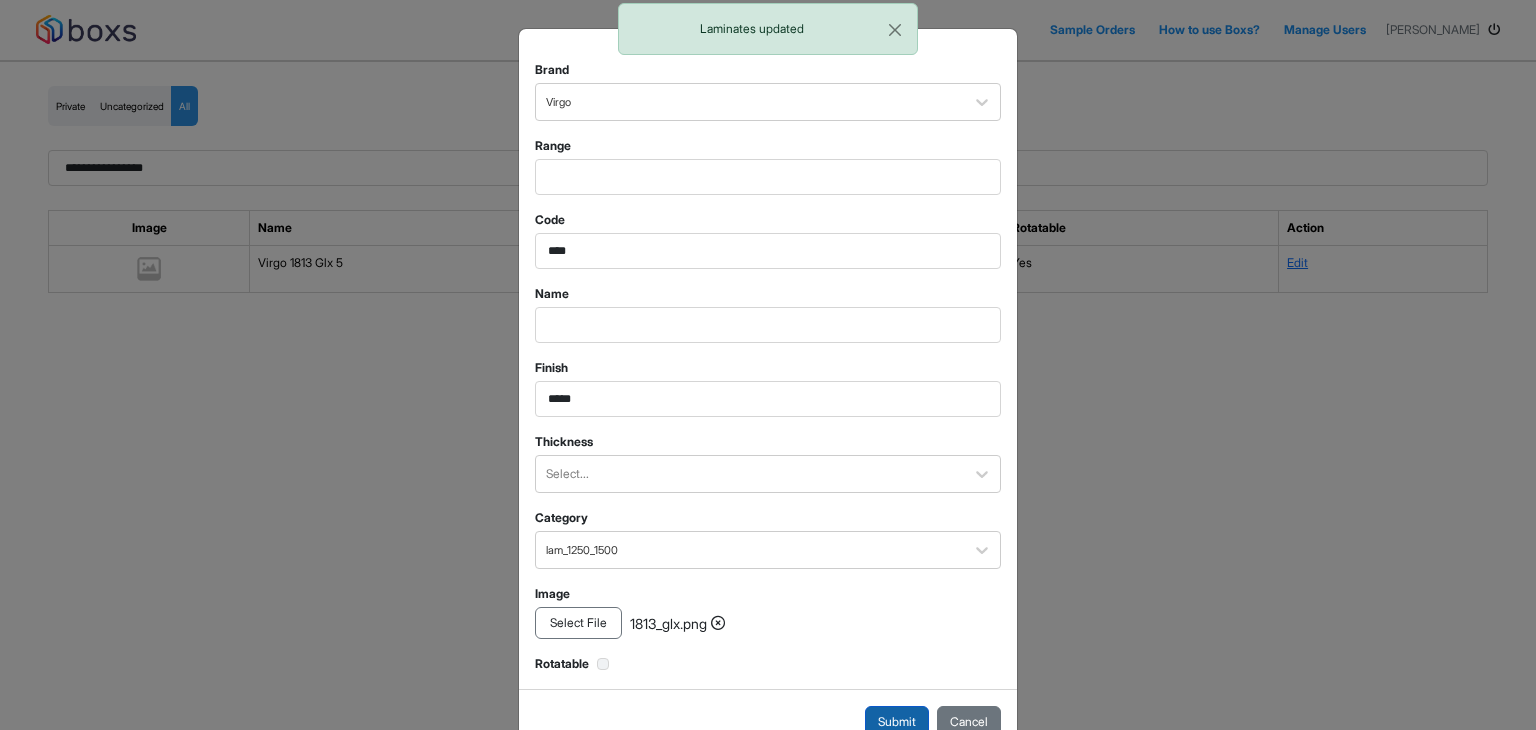 click on "Submit" at bounding box center [897, 722] 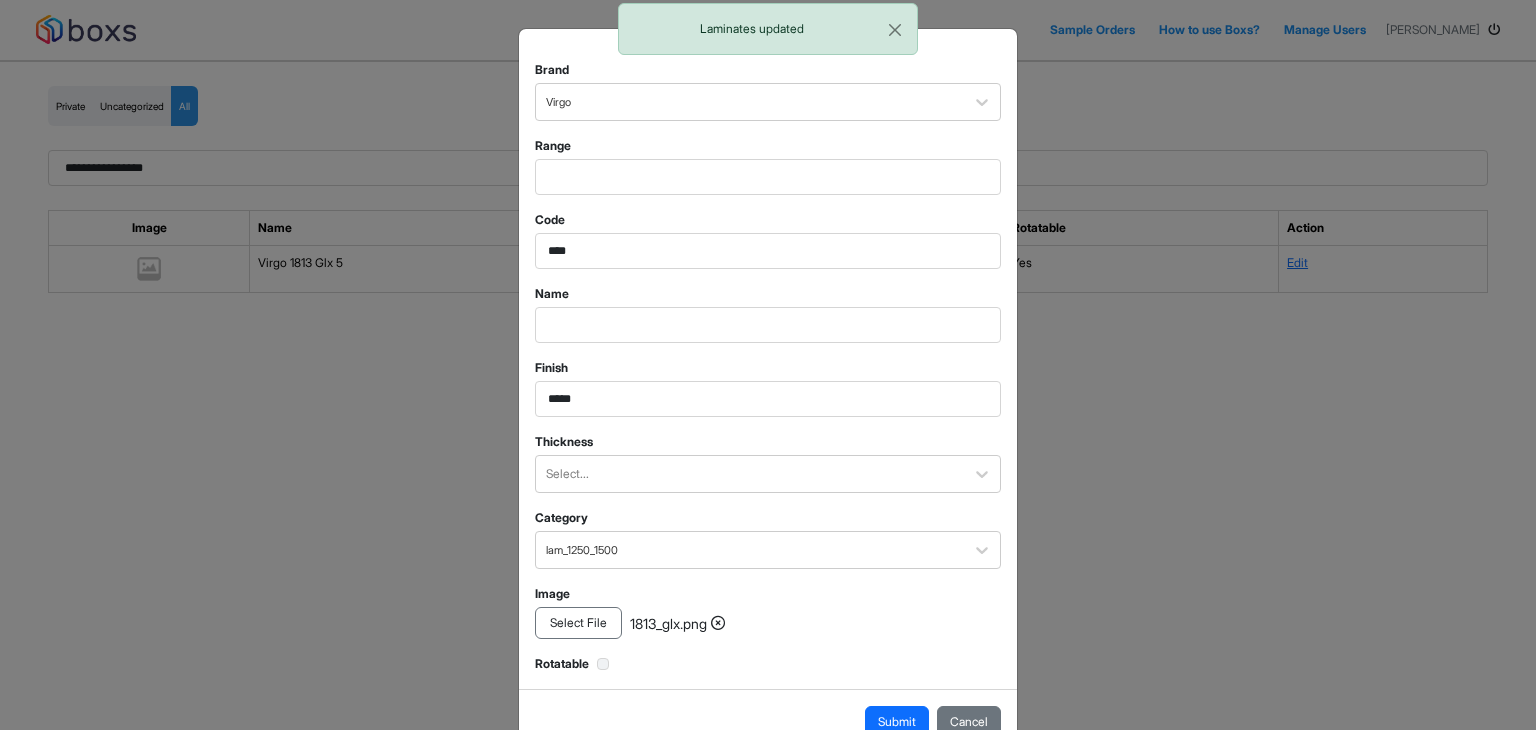 drag, startPoint x: 892, startPoint y: 713, endPoint x: 906, endPoint y: 600, distance: 113.86395 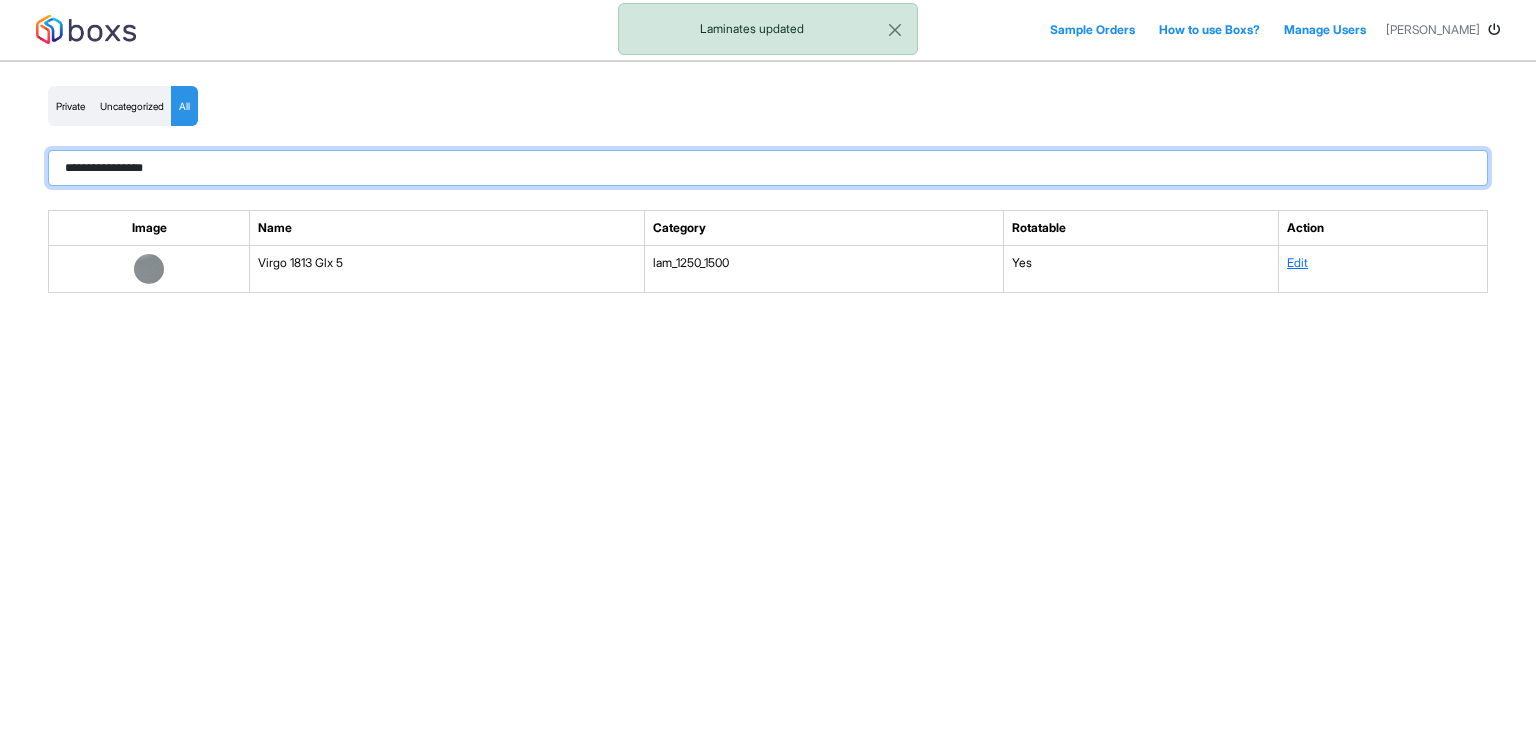click on "**********" at bounding box center (768, 168) 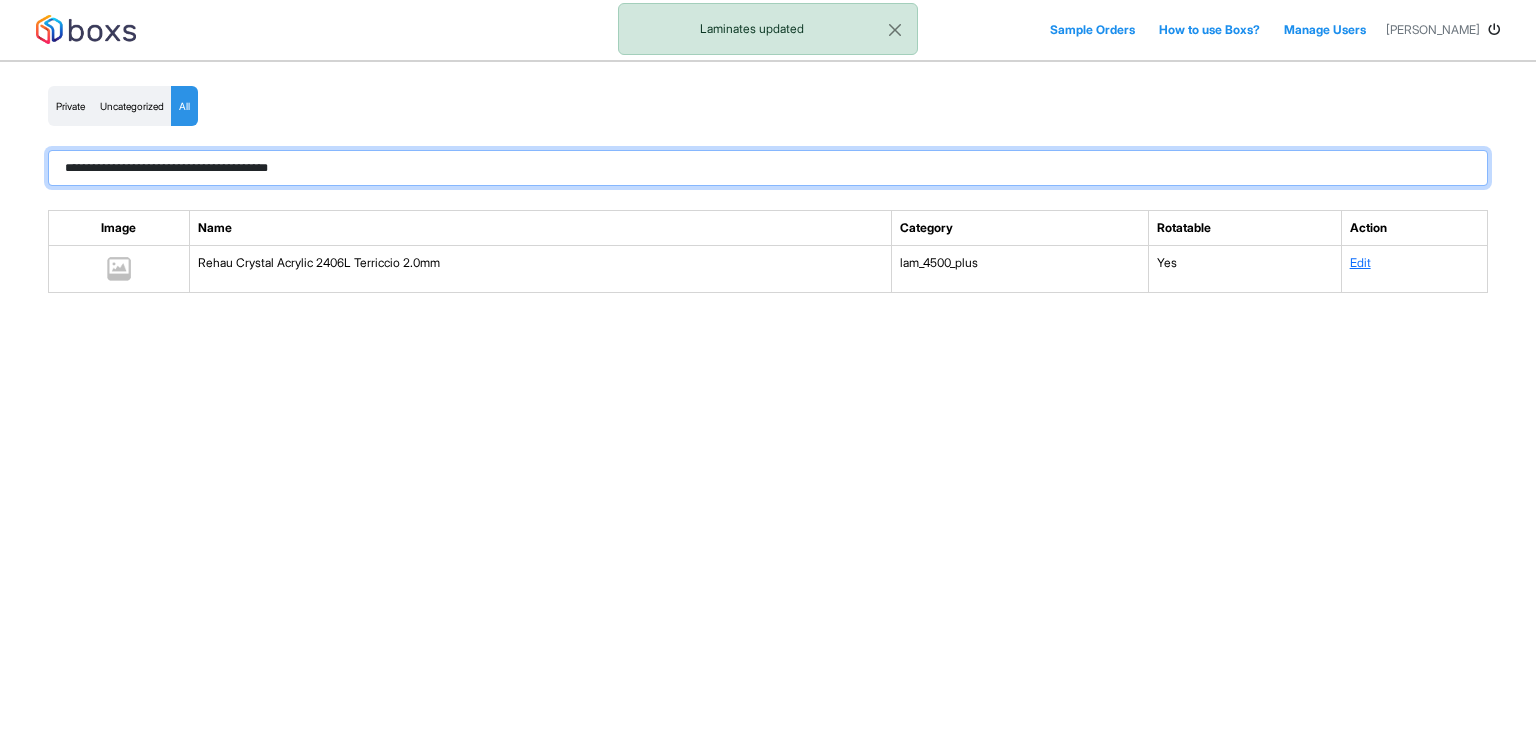 paste 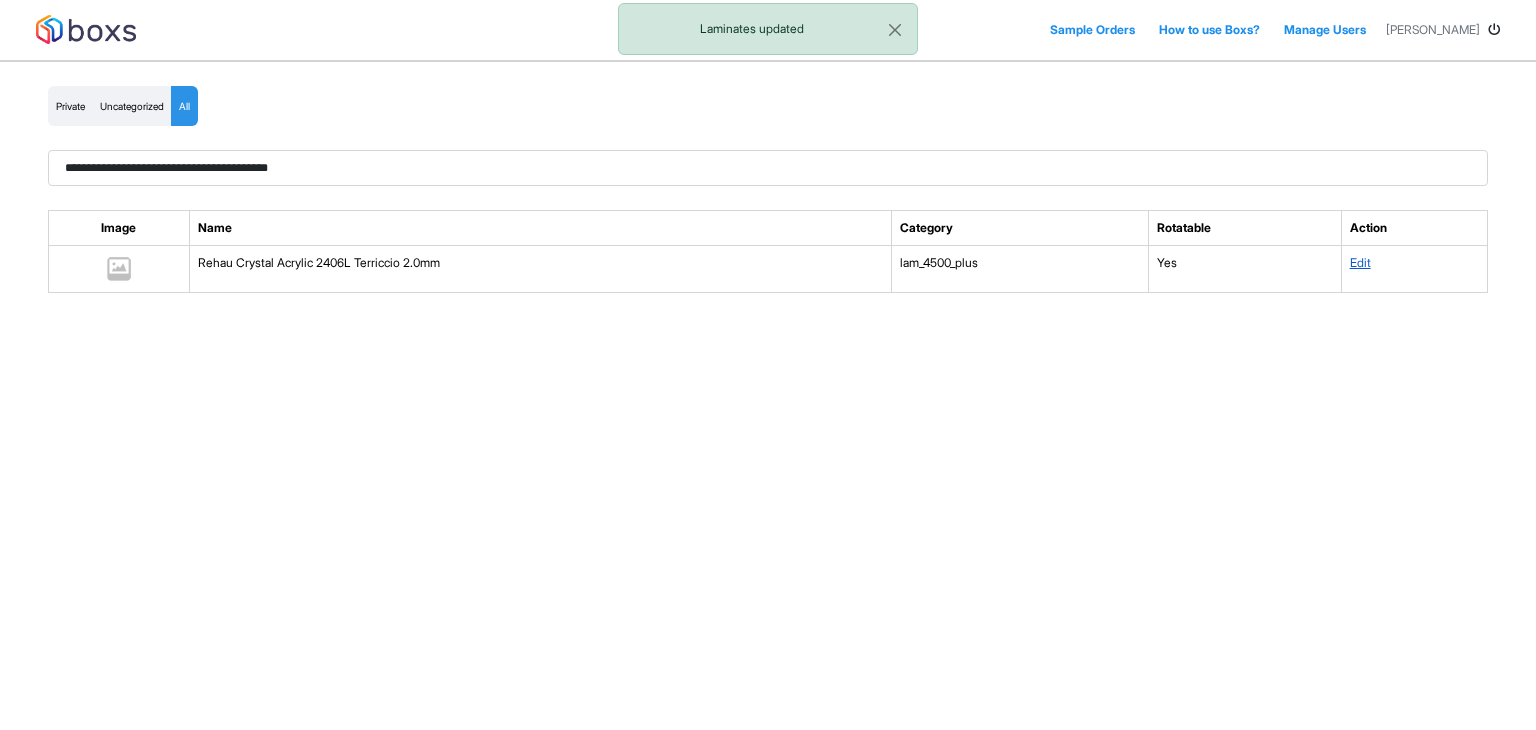 click on "Edit" at bounding box center [1360, 262] 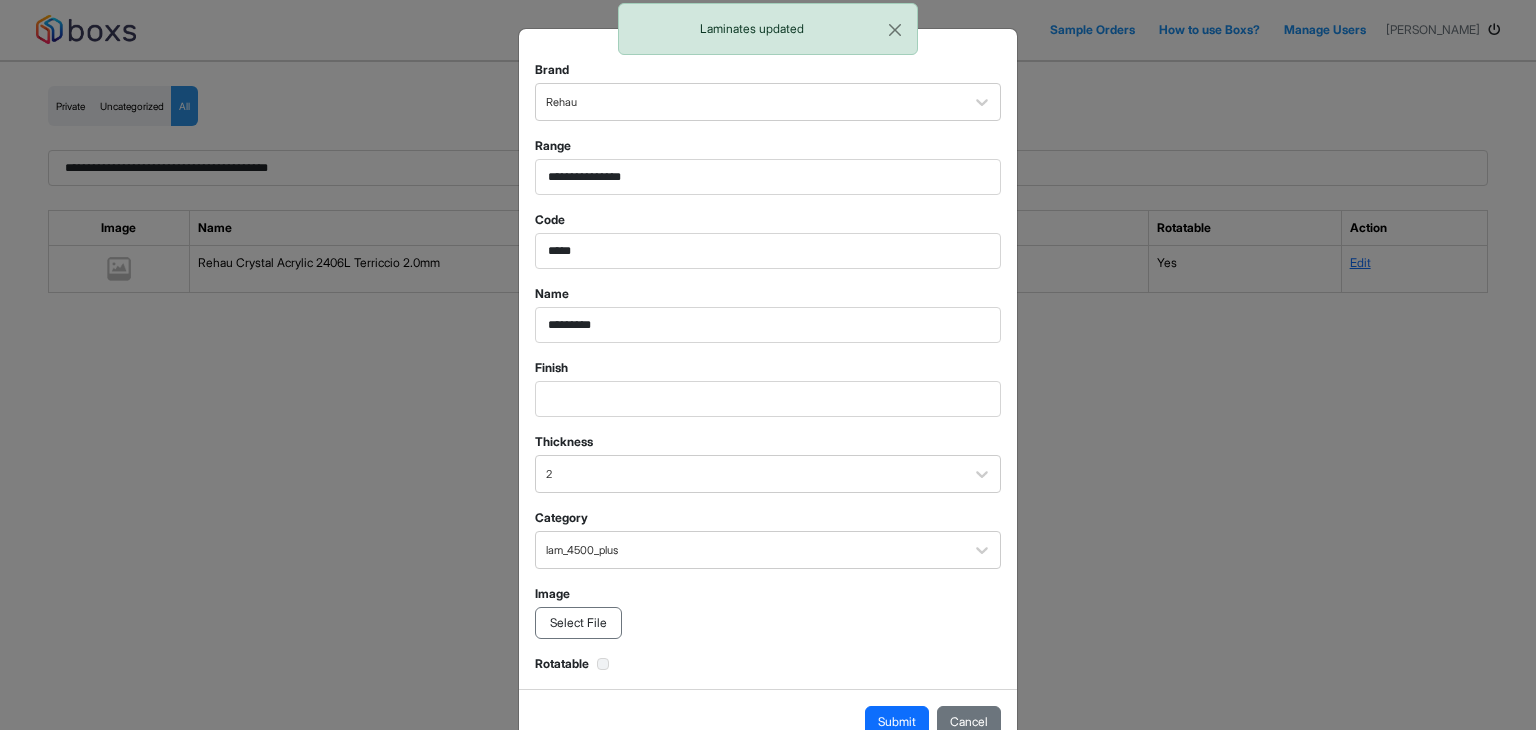 click on "Select File" at bounding box center [578, 623] 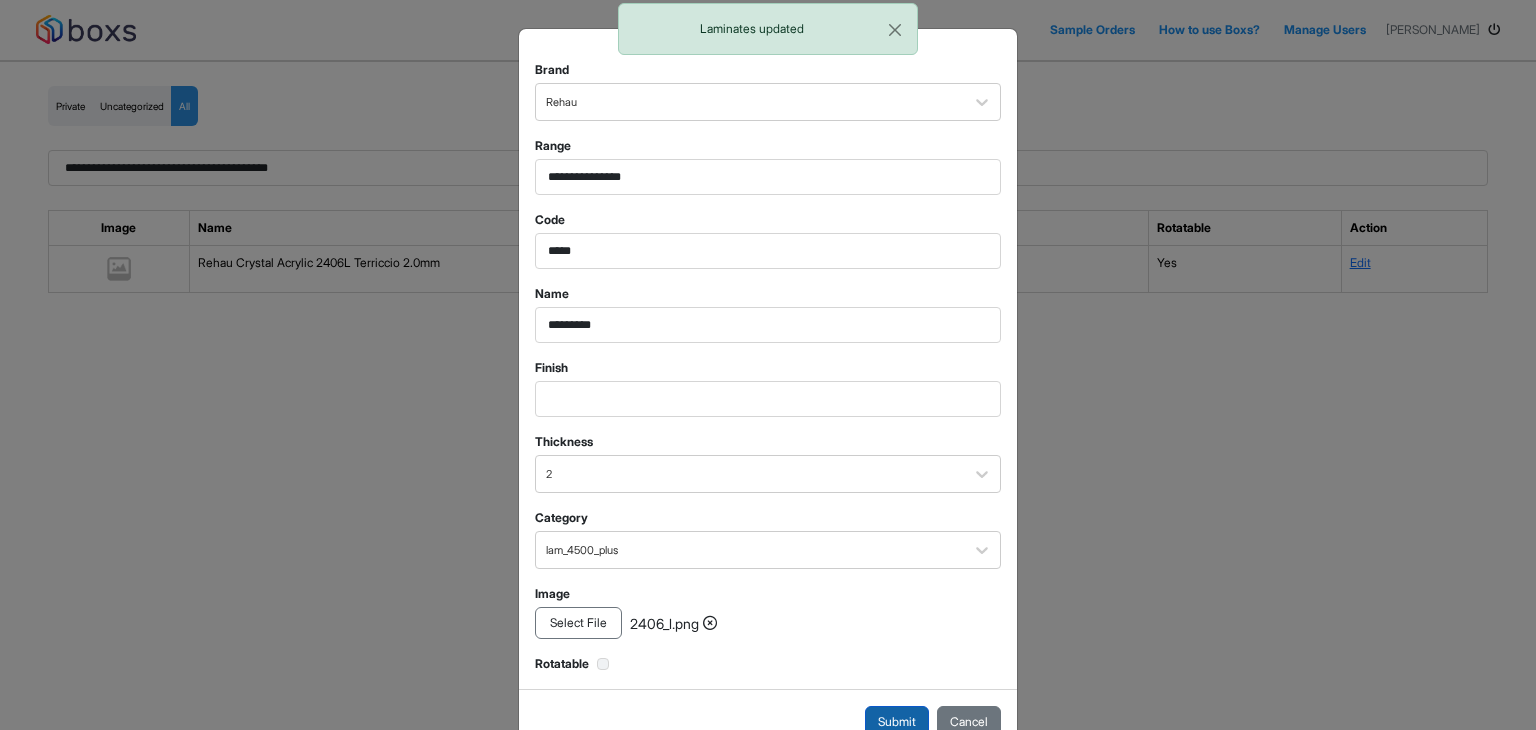 click on "Submit" at bounding box center (897, 722) 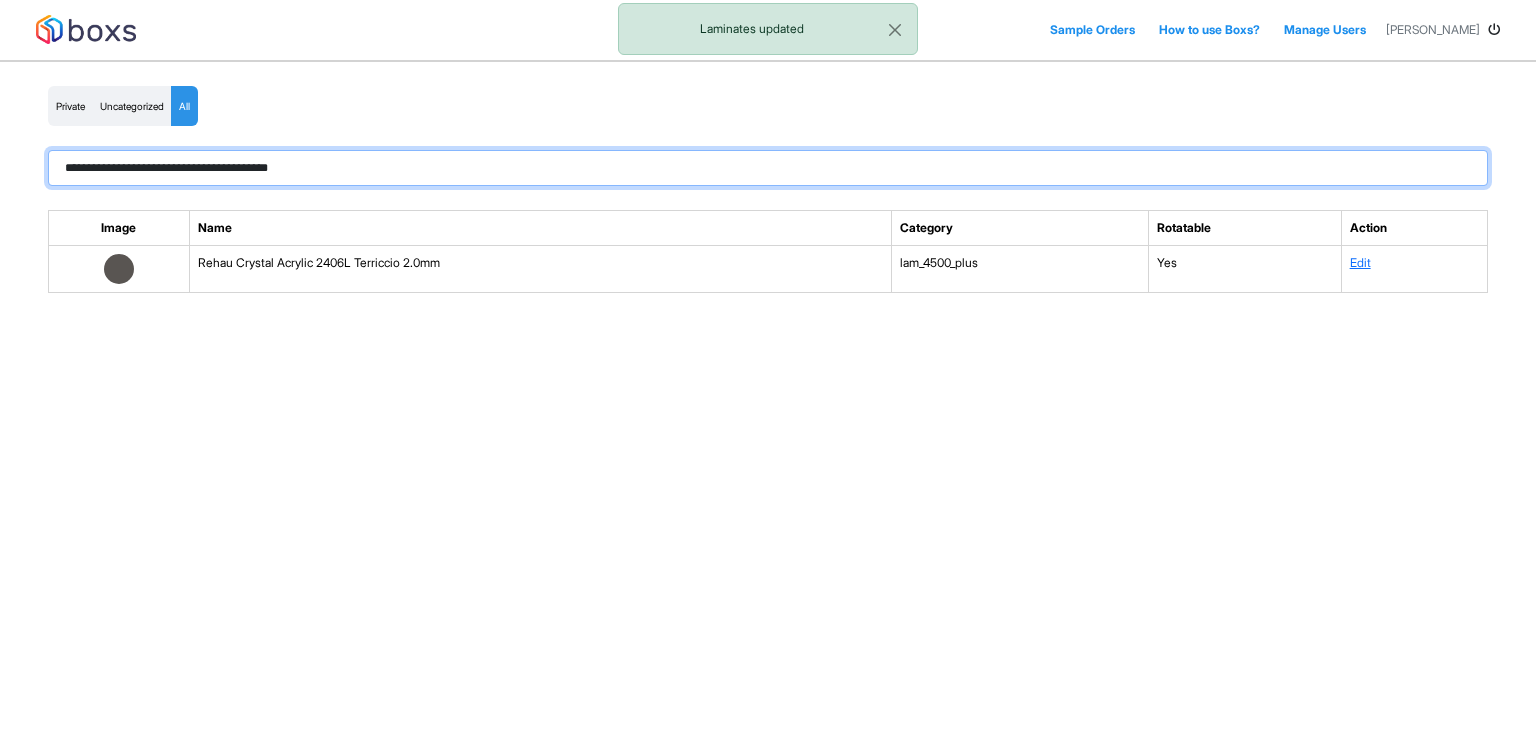 click on "**********" at bounding box center (768, 168) 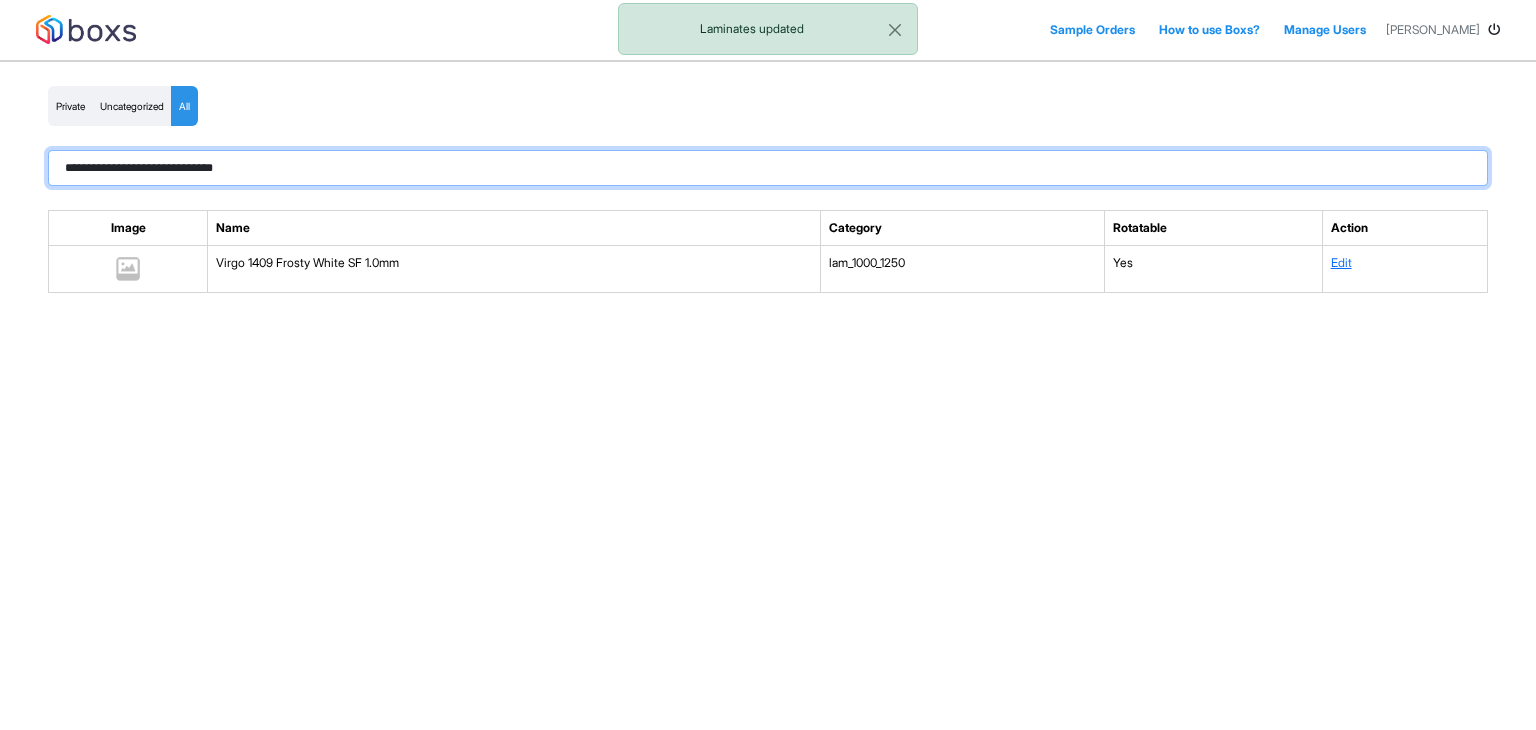 type on "**********" 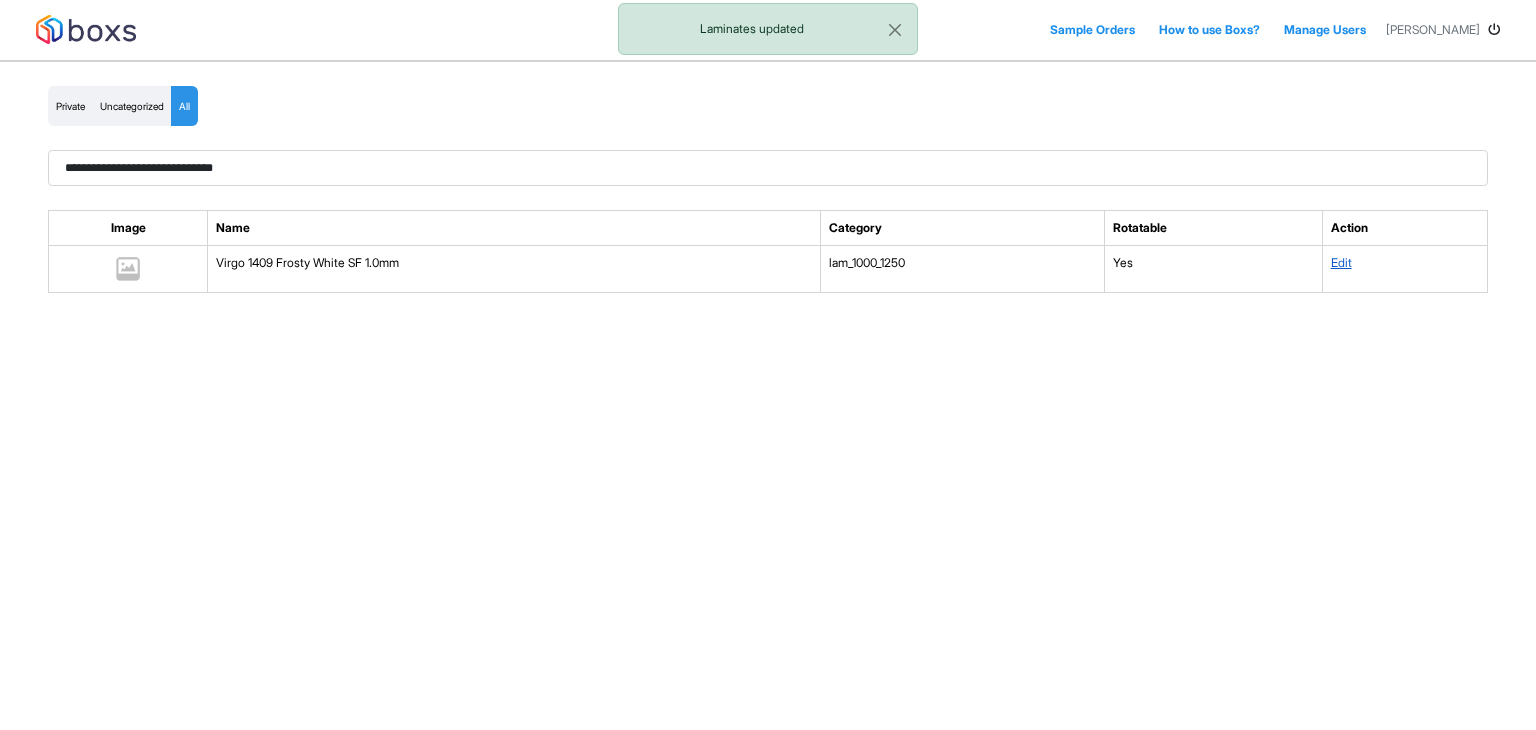 click on "Edit" at bounding box center (1341, 262) 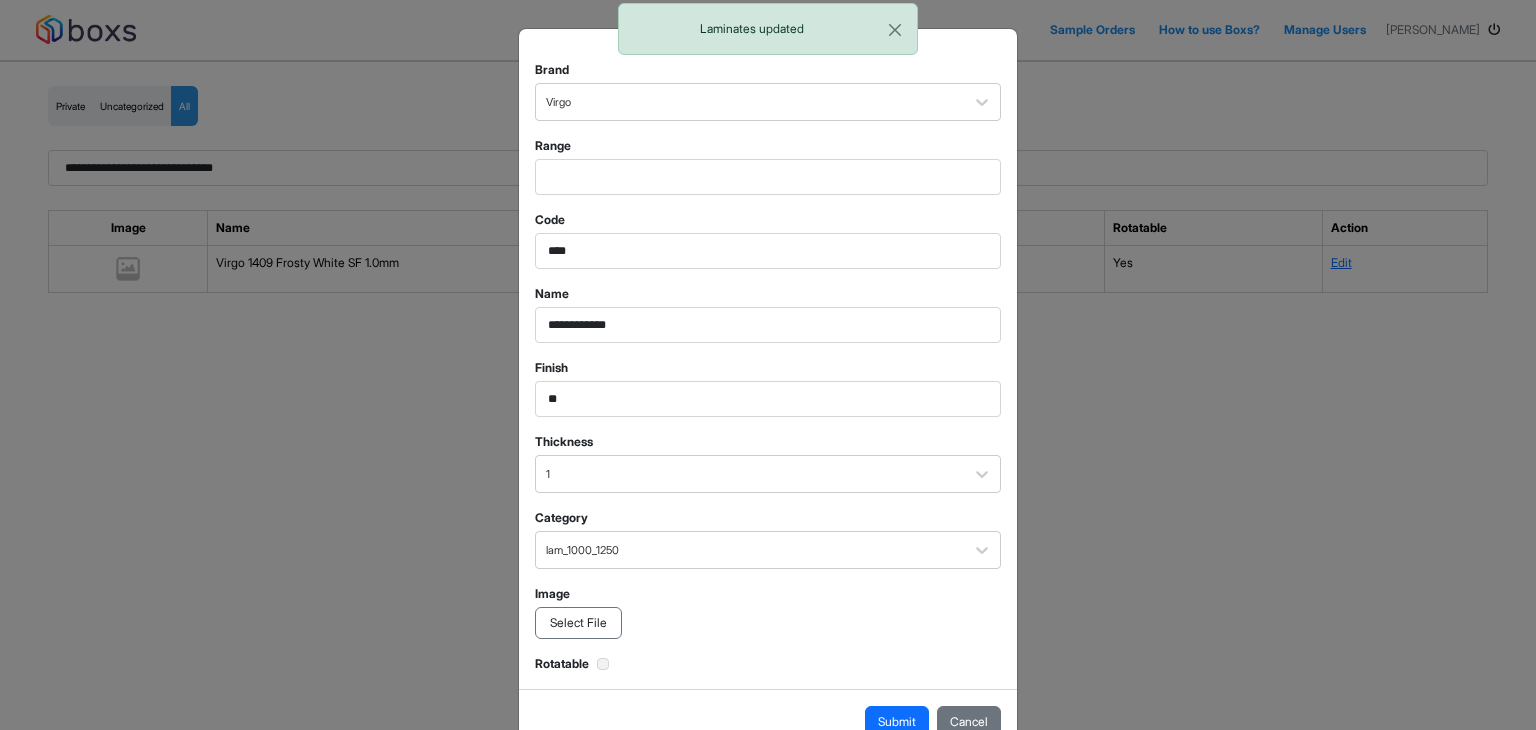 click on "Select File" at bounding box center [578, 623] 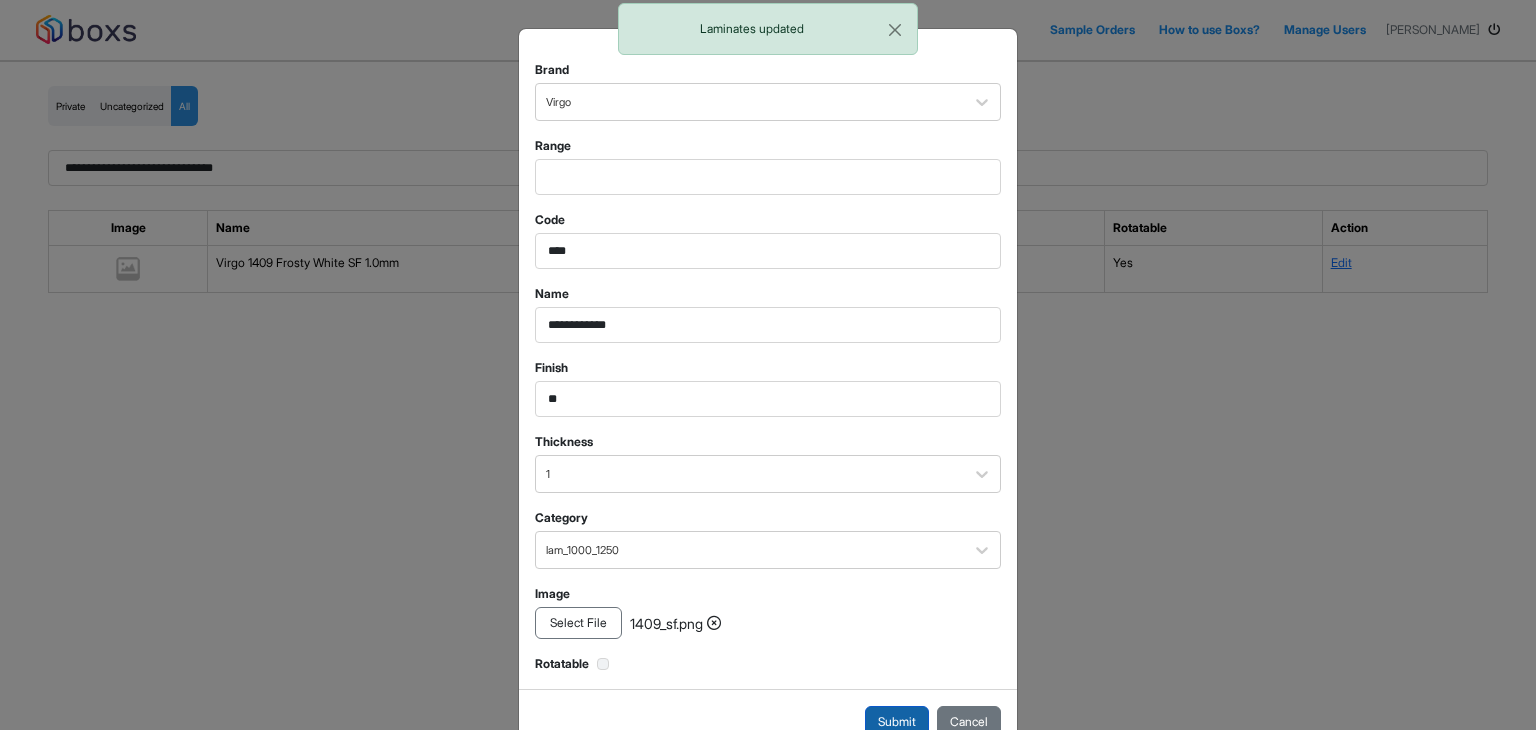 click on "Submit" at bounding box center [897, 722] 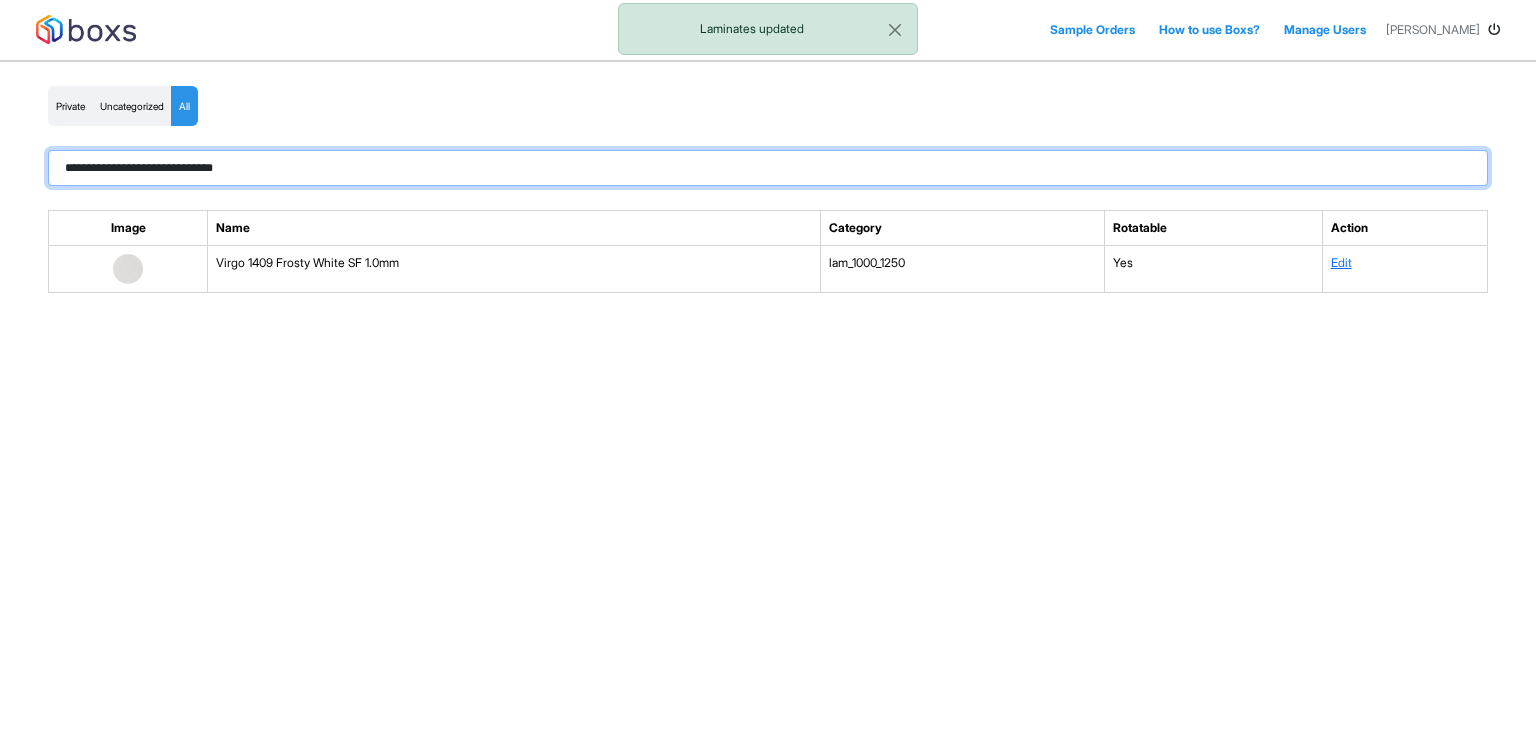 click on "**********" at bounding box center (768, 168) 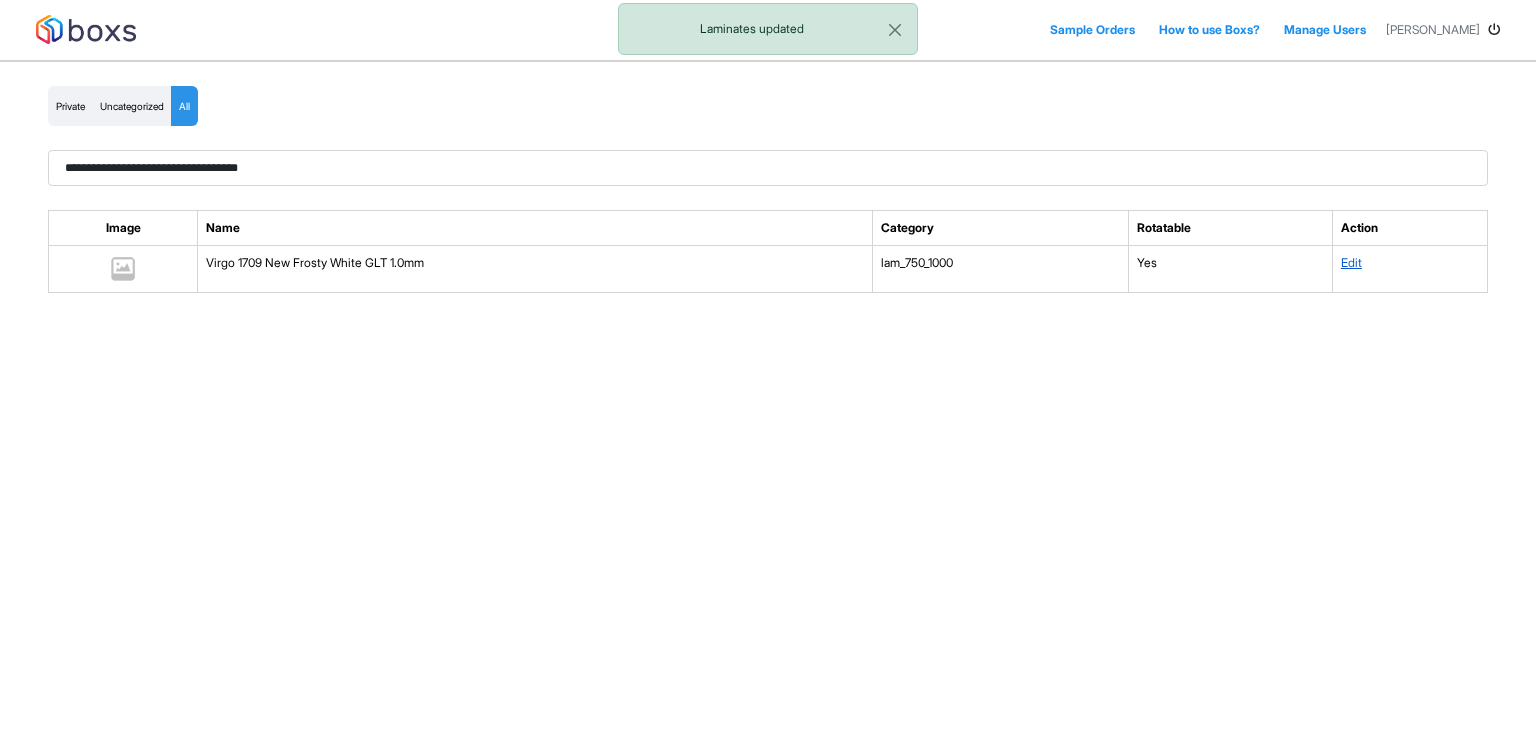 click on "Edit" at bounding box center (1351, 262) 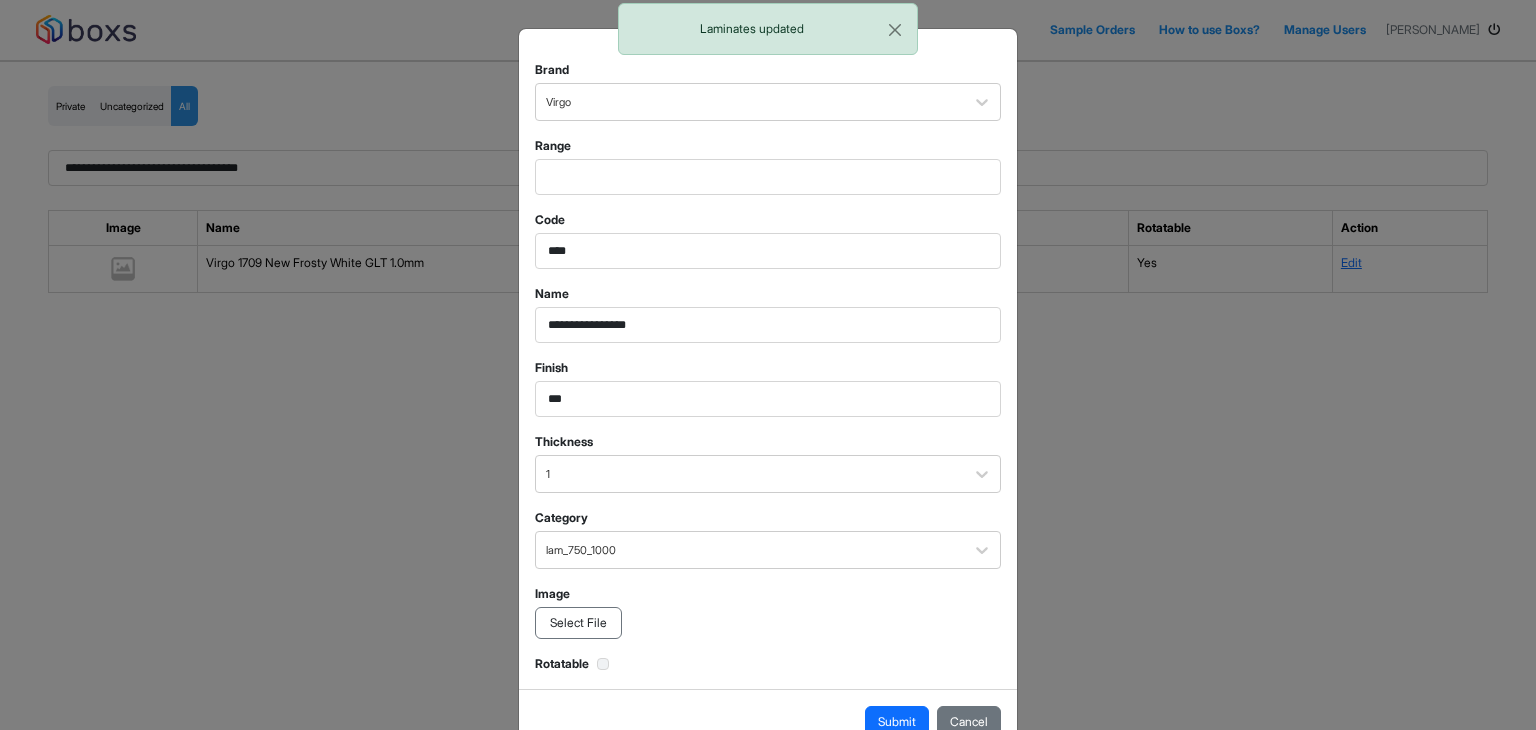 click on "Select File" at bounding box center (578, 623) 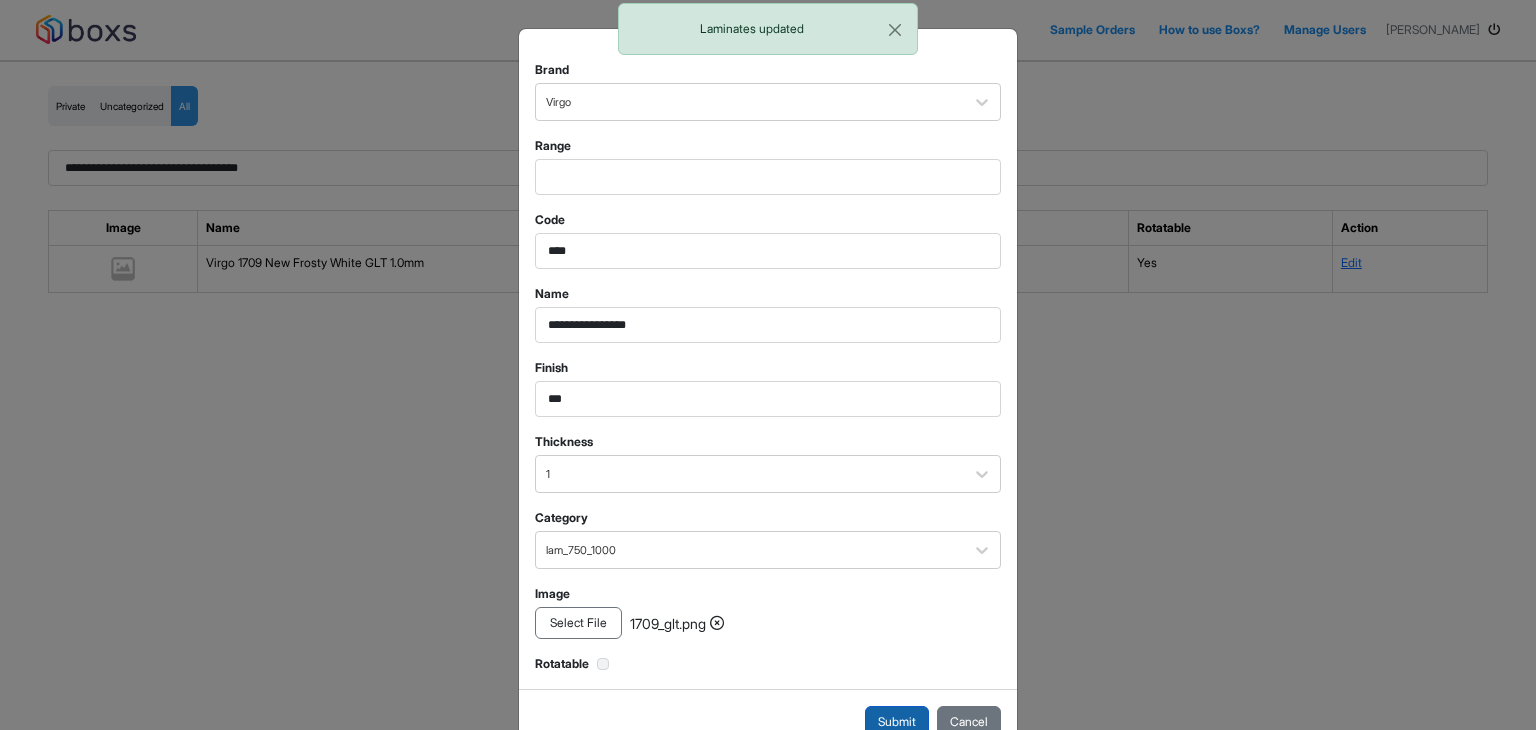 click on "Submit" at bounding box center (897, 722) 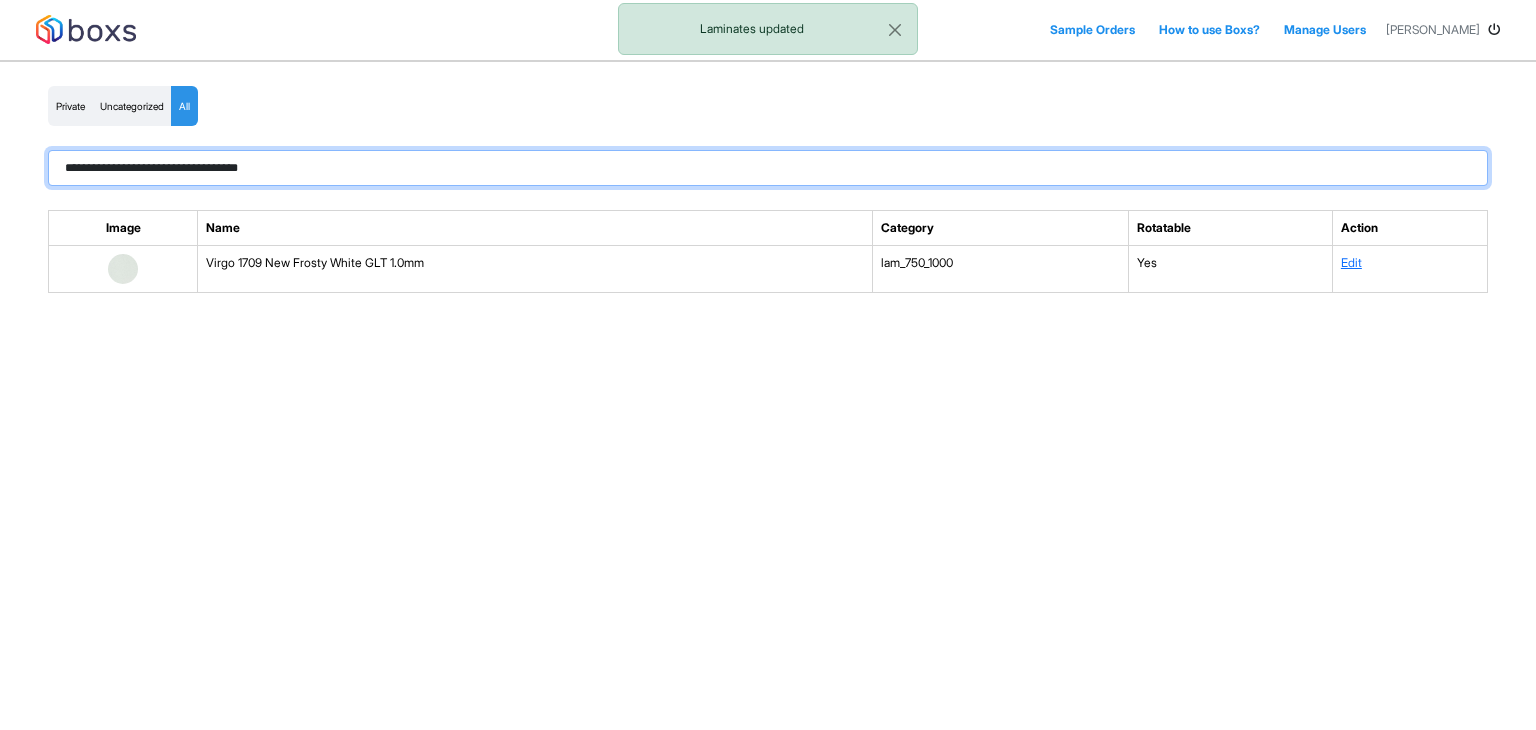 click on "**********" at bounding box center (768, 168) 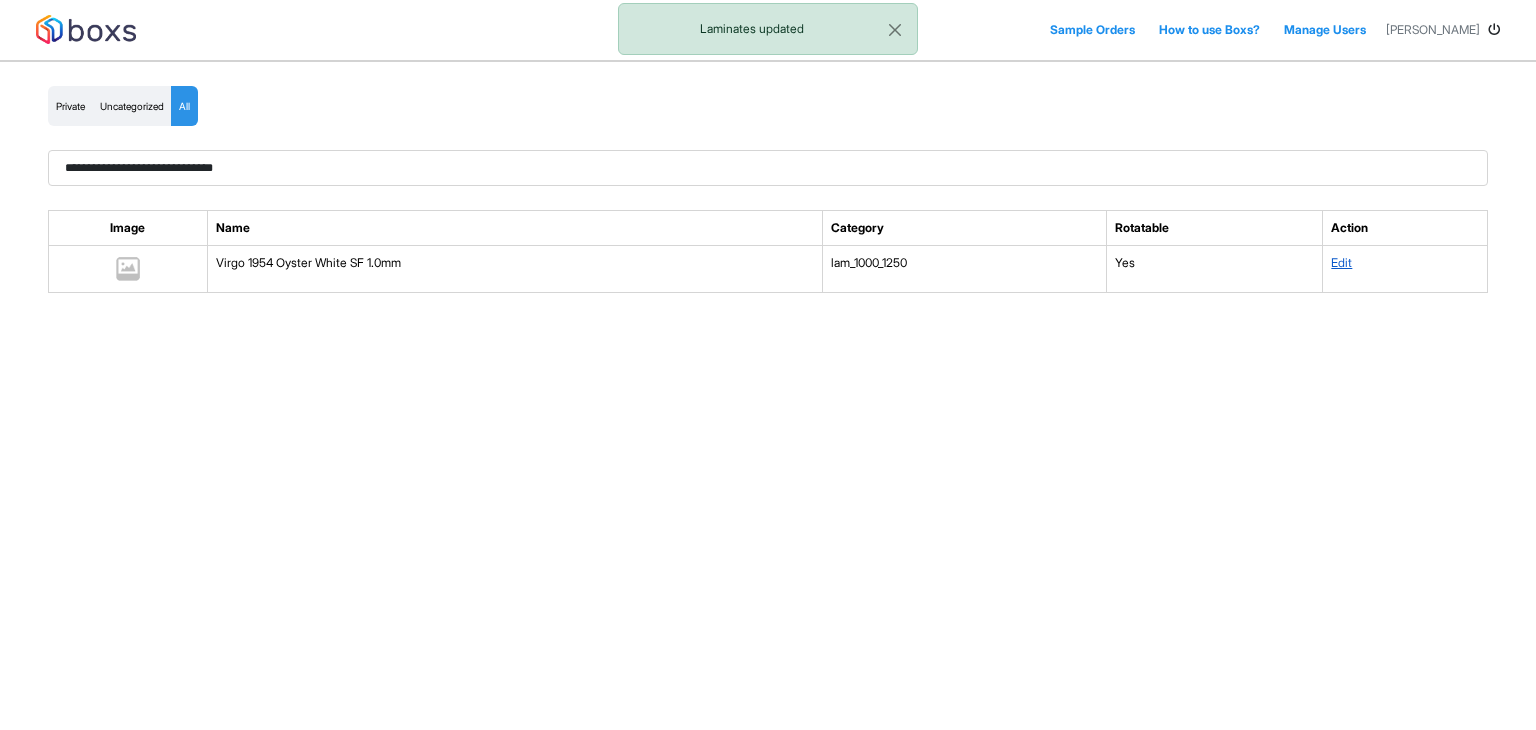 click on "Edit" at bounding box center (1341, 262) 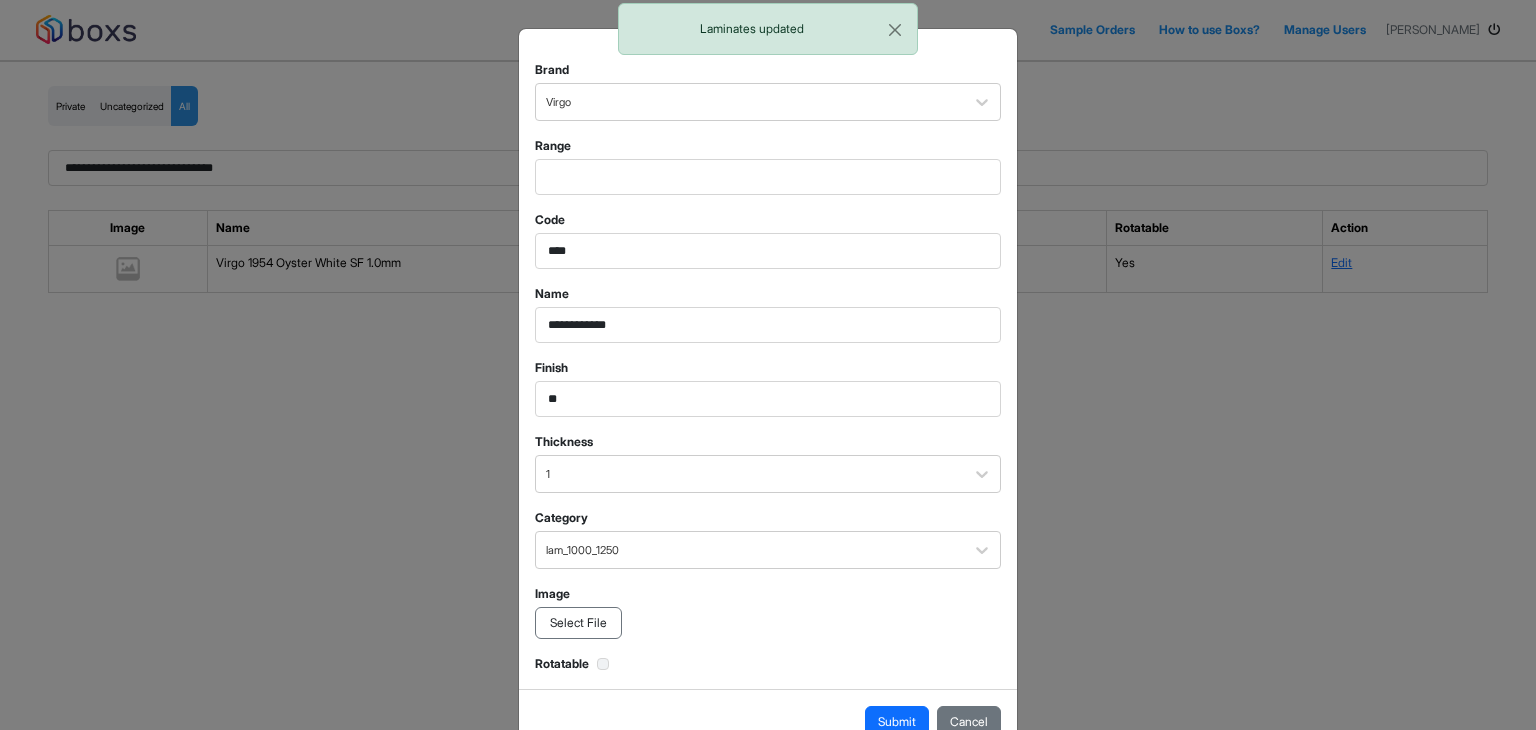 click on "Select File" at bounding box center [578, 623] 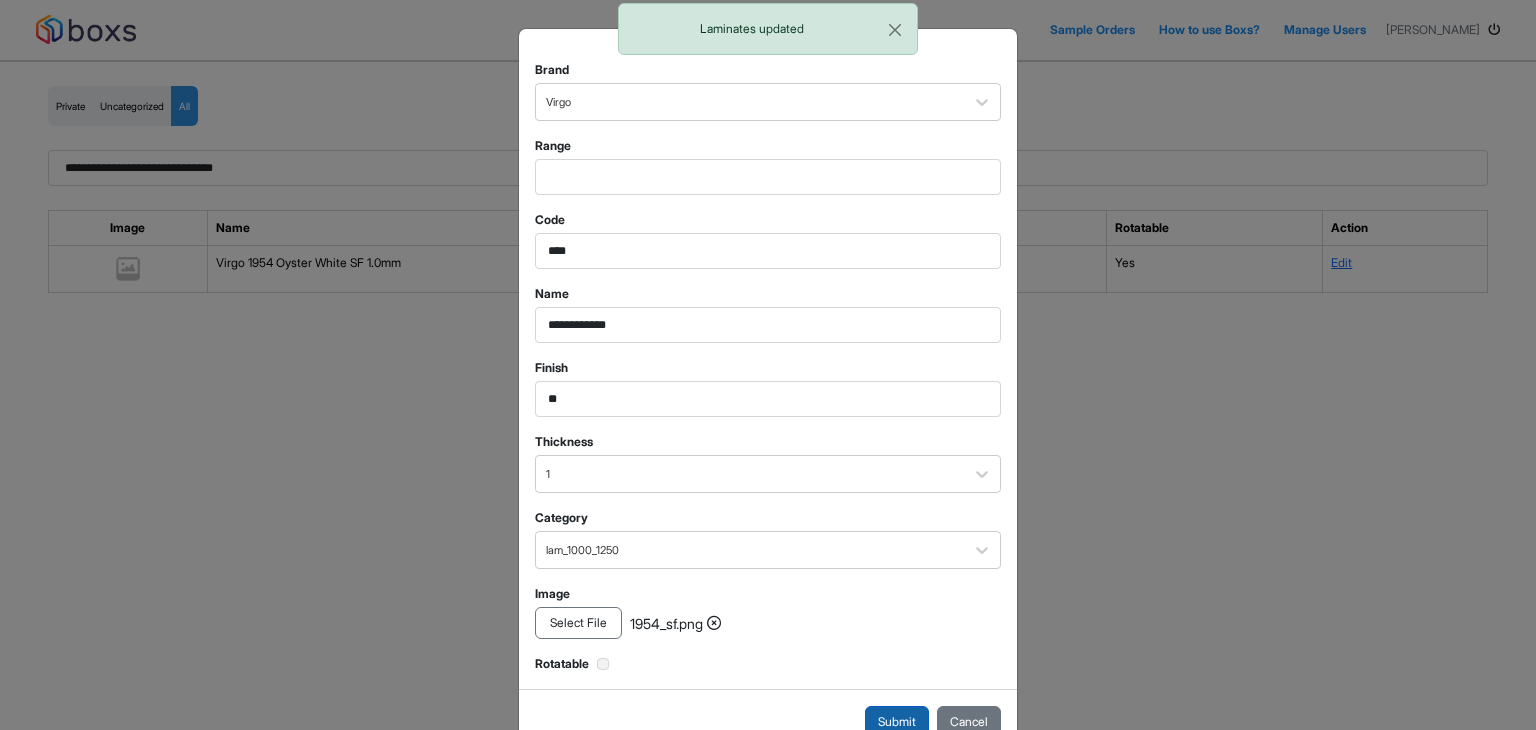 click on "Submit" at bounding box center (897, 722) 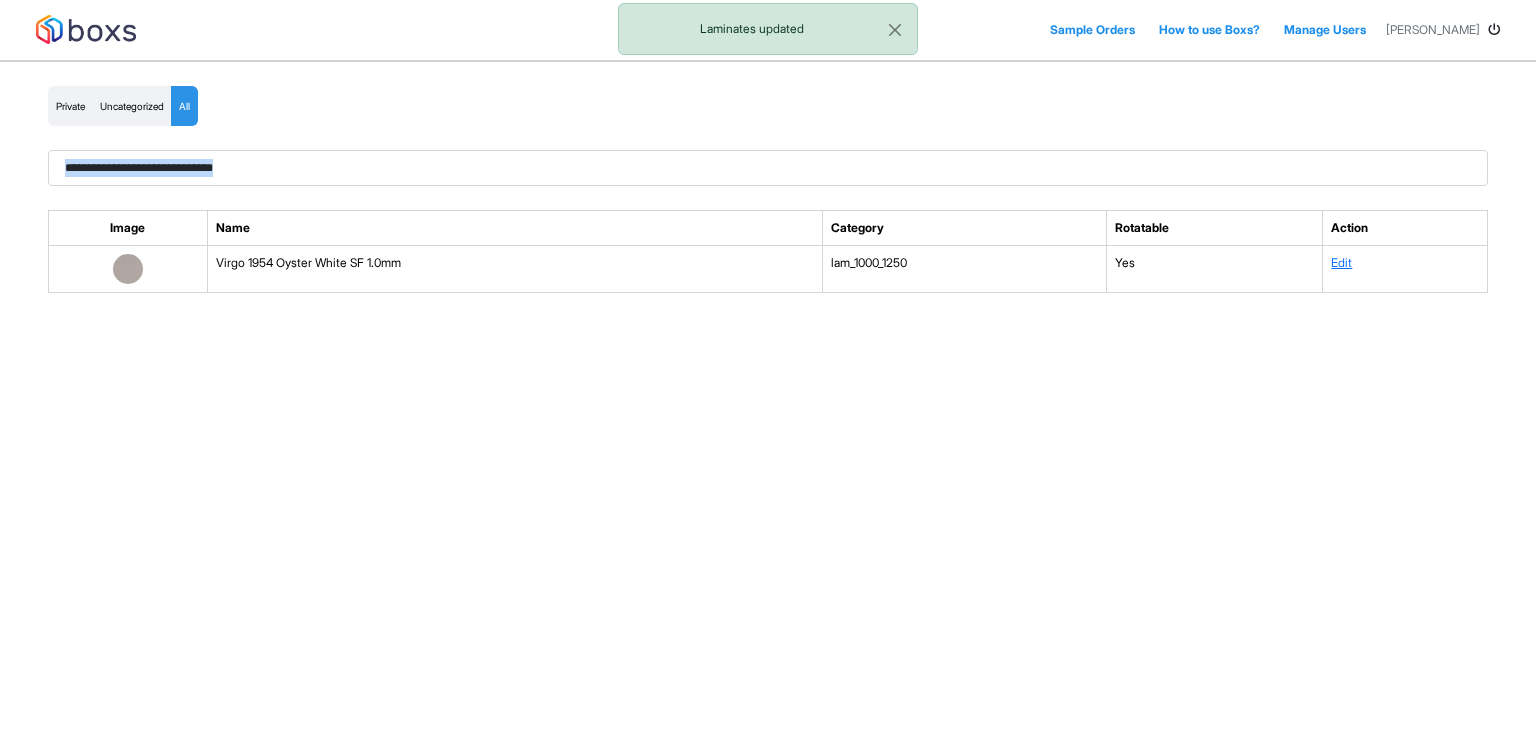drag, startPoint x: 872, startPoint y: 186, endPoint x: 867, endPoint y: 165, distance: 21.587032 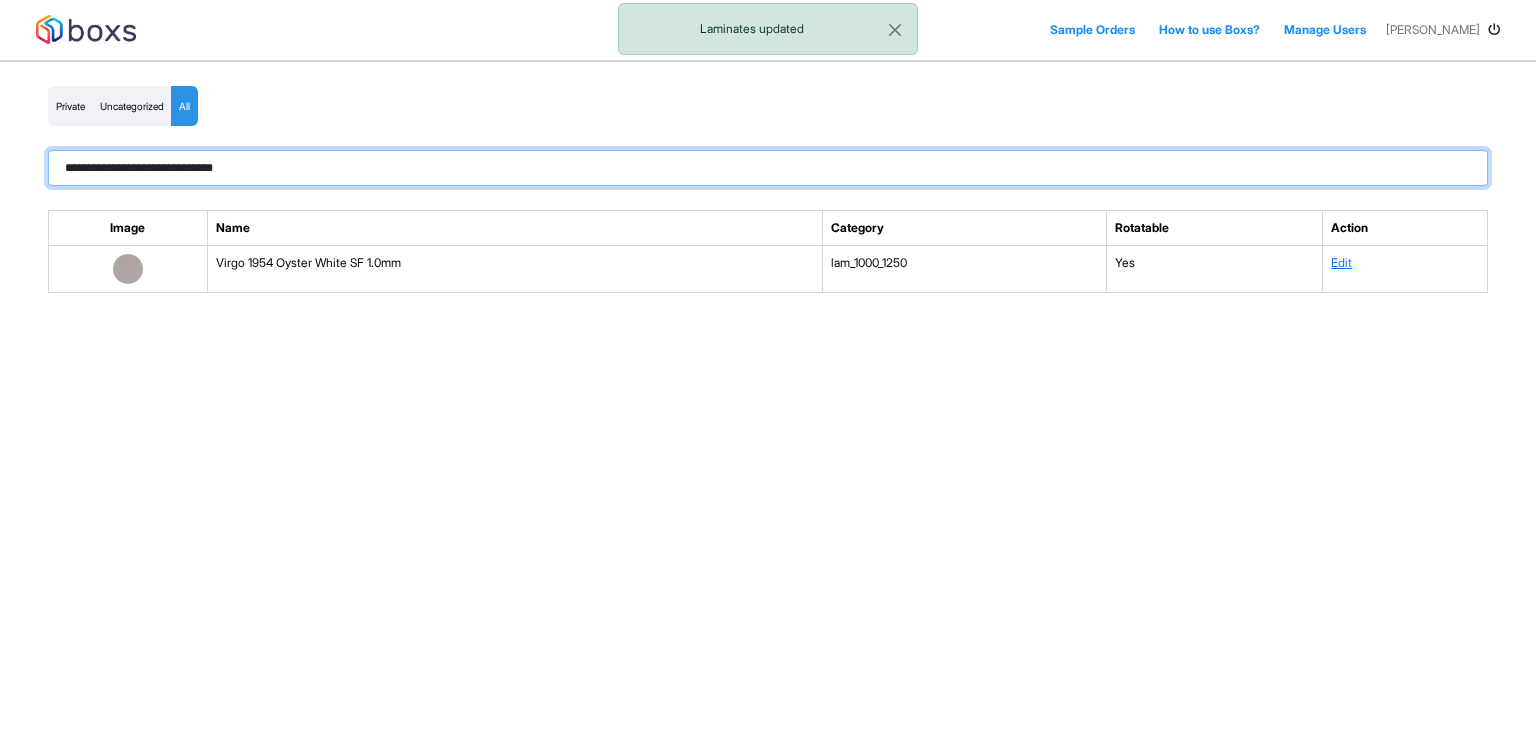 click on "**********" at bounding box center [768, 168] 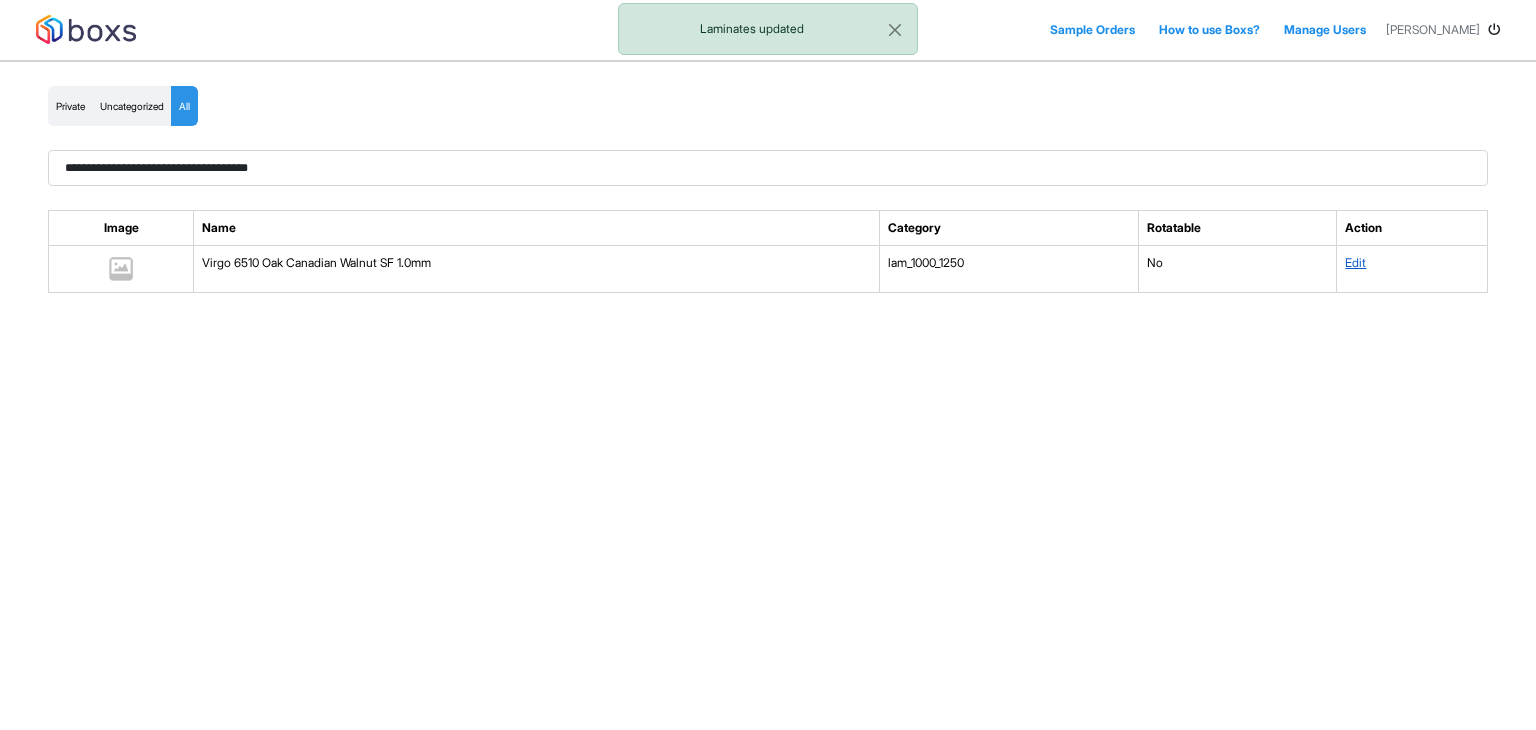 click on "Edit" at bounding box center (1355, 262) 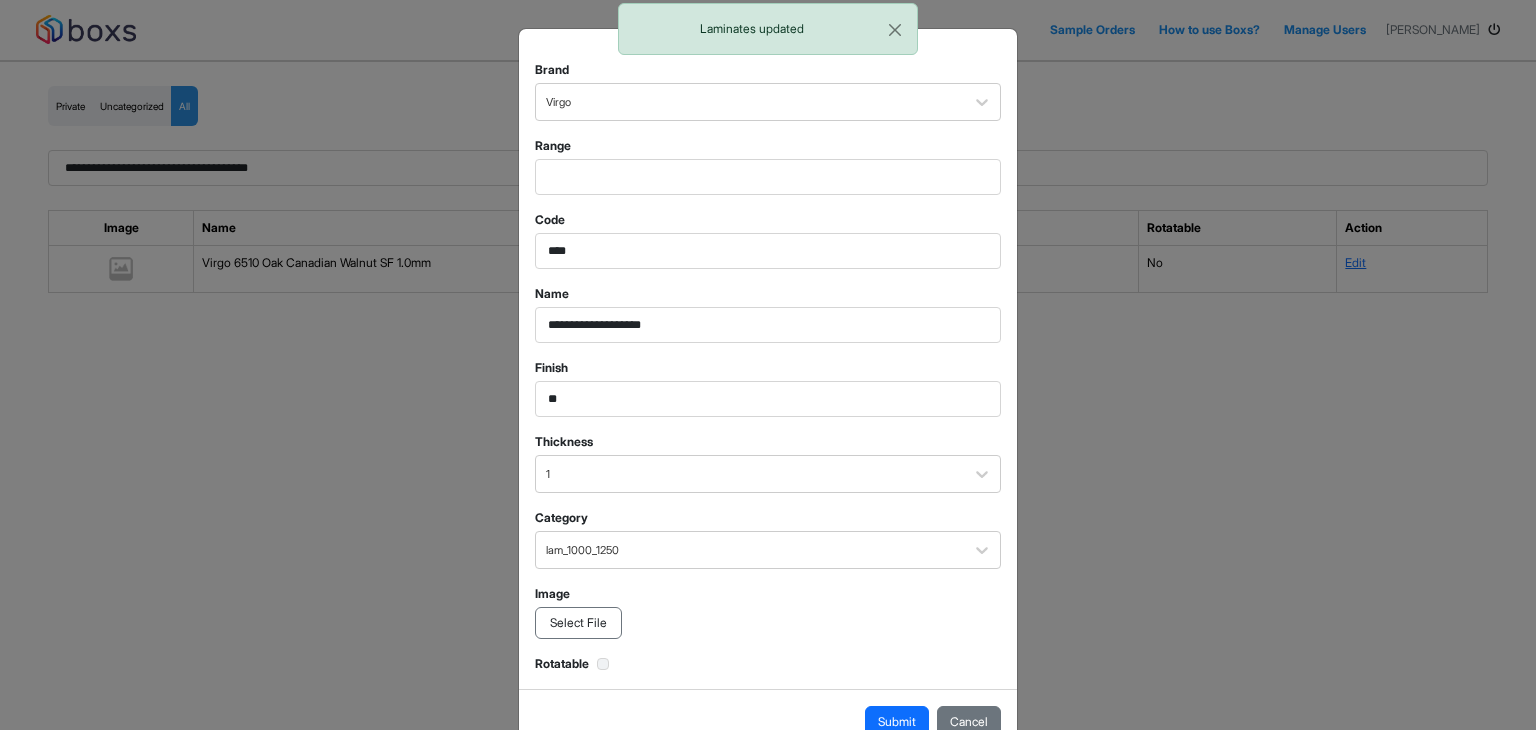 click on "Select File" at bounding box center (578, 623) 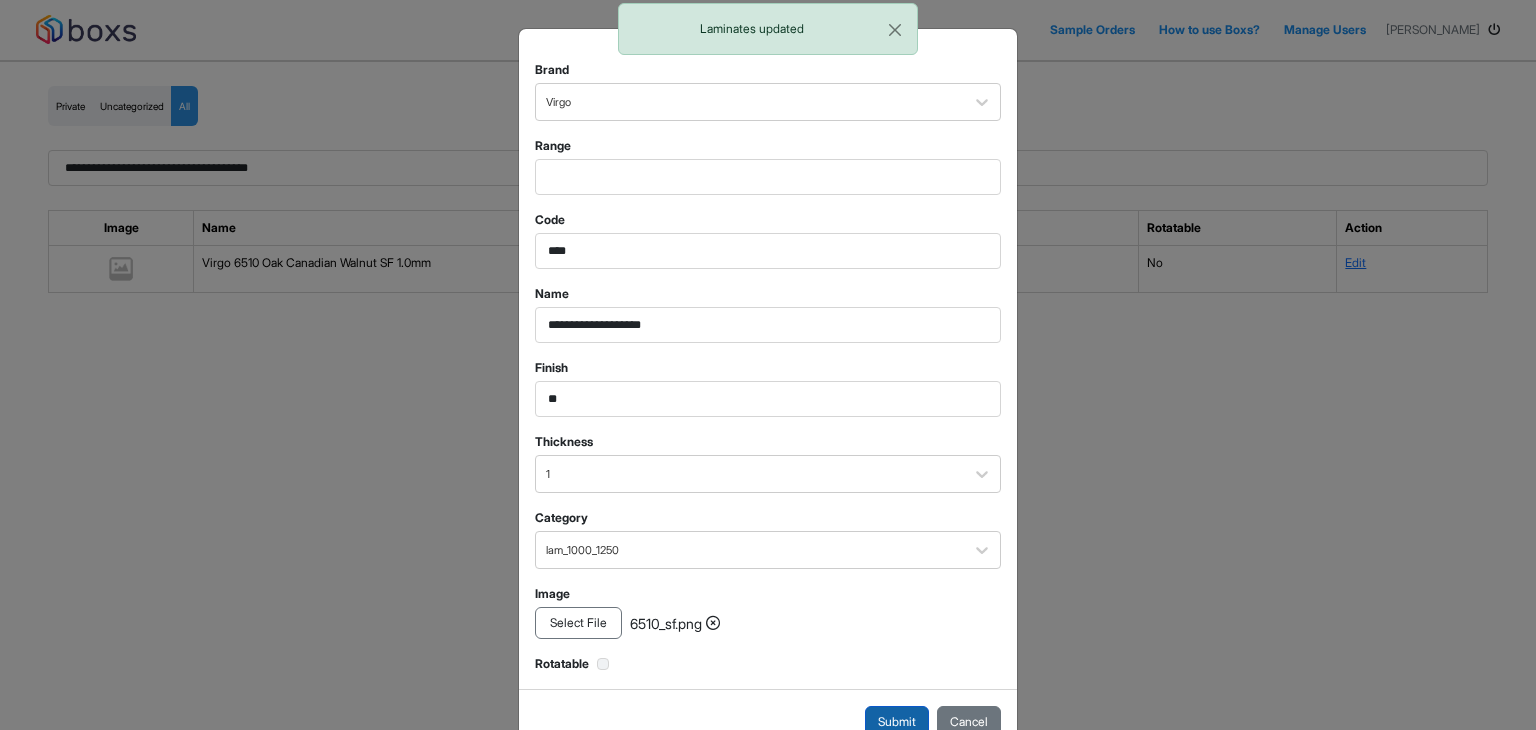 click on "Submit" at bounding box center [897, 722] 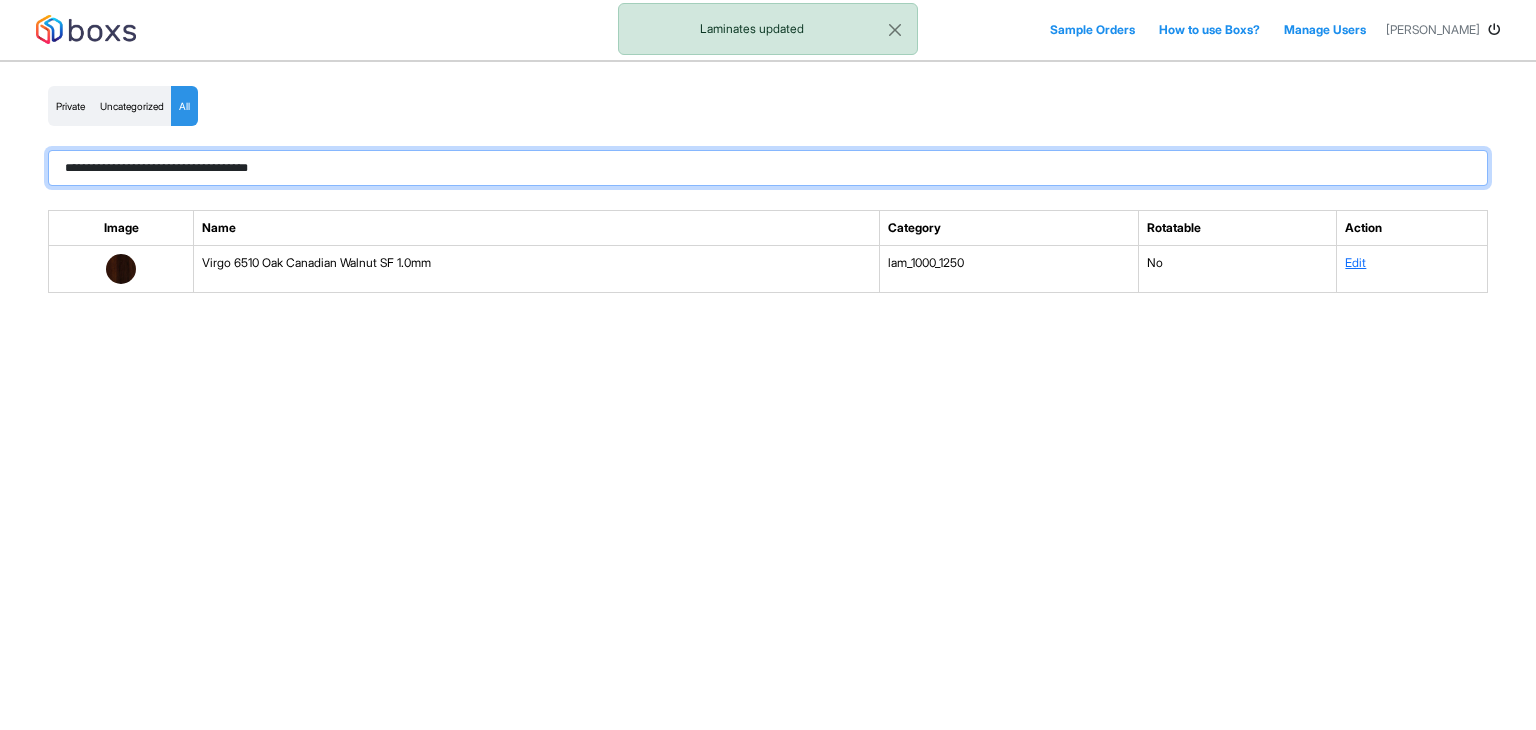 click on "**********" at bounding box center [768, 168] 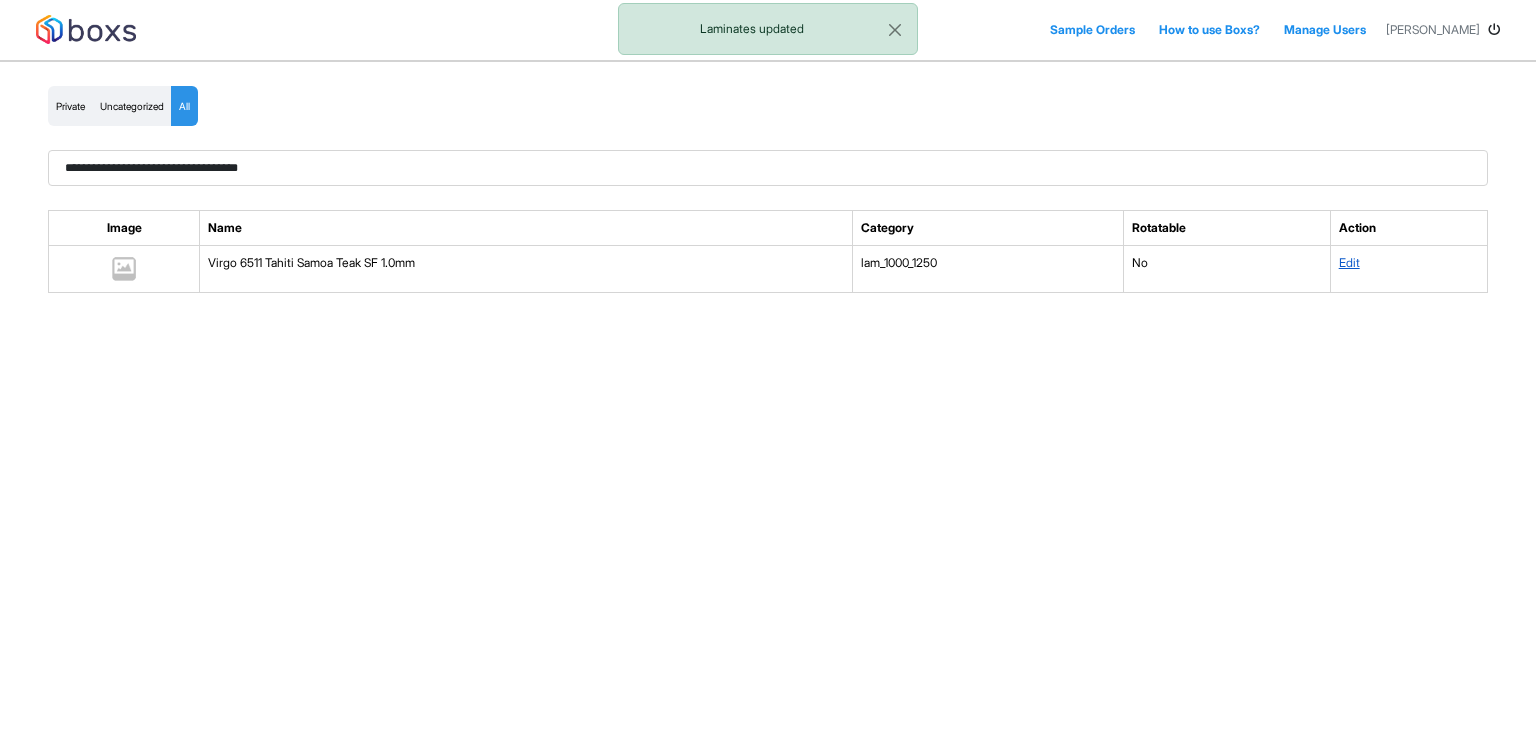 click on "Edit" at bounding box center [1349, 262] 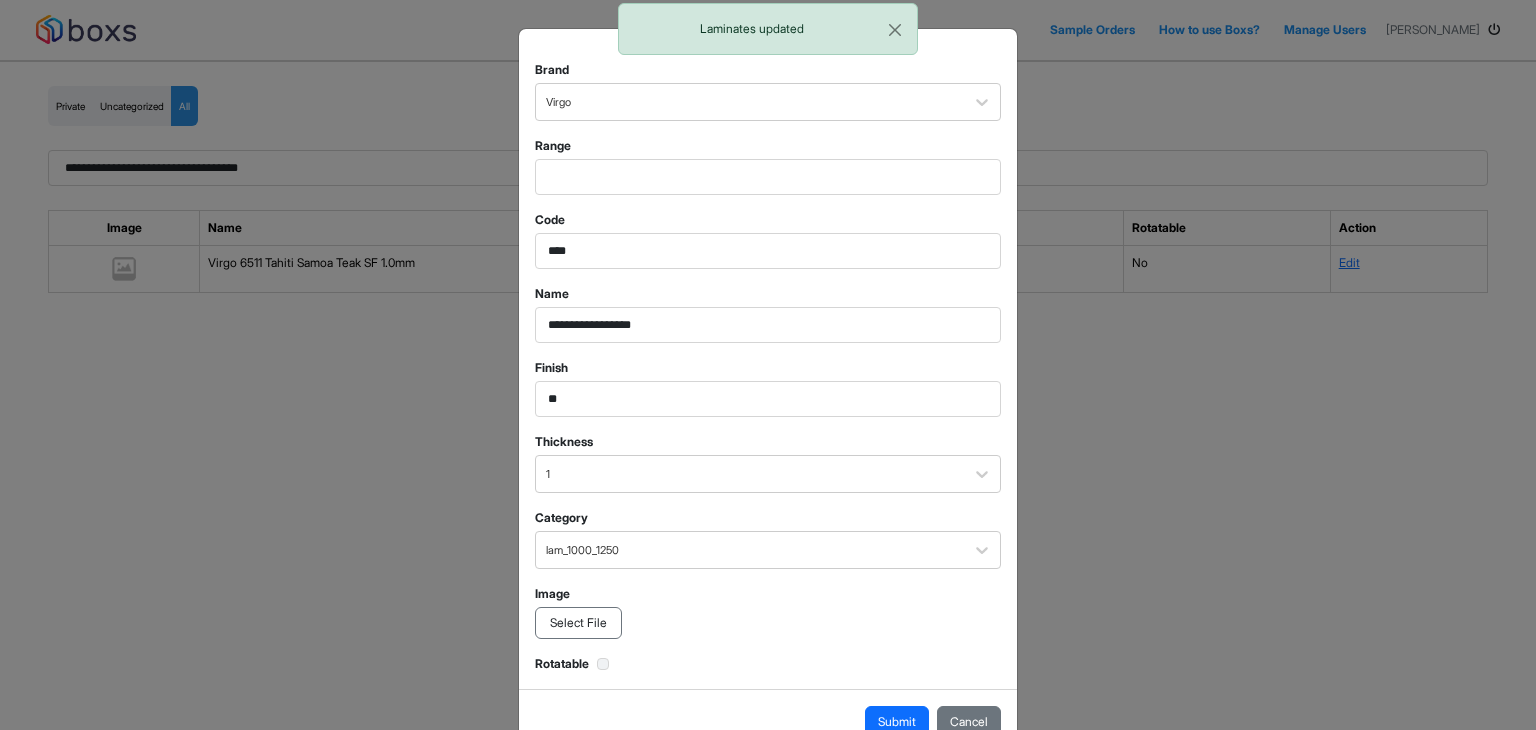 click on "Select File" at bounding box center [578, 623] 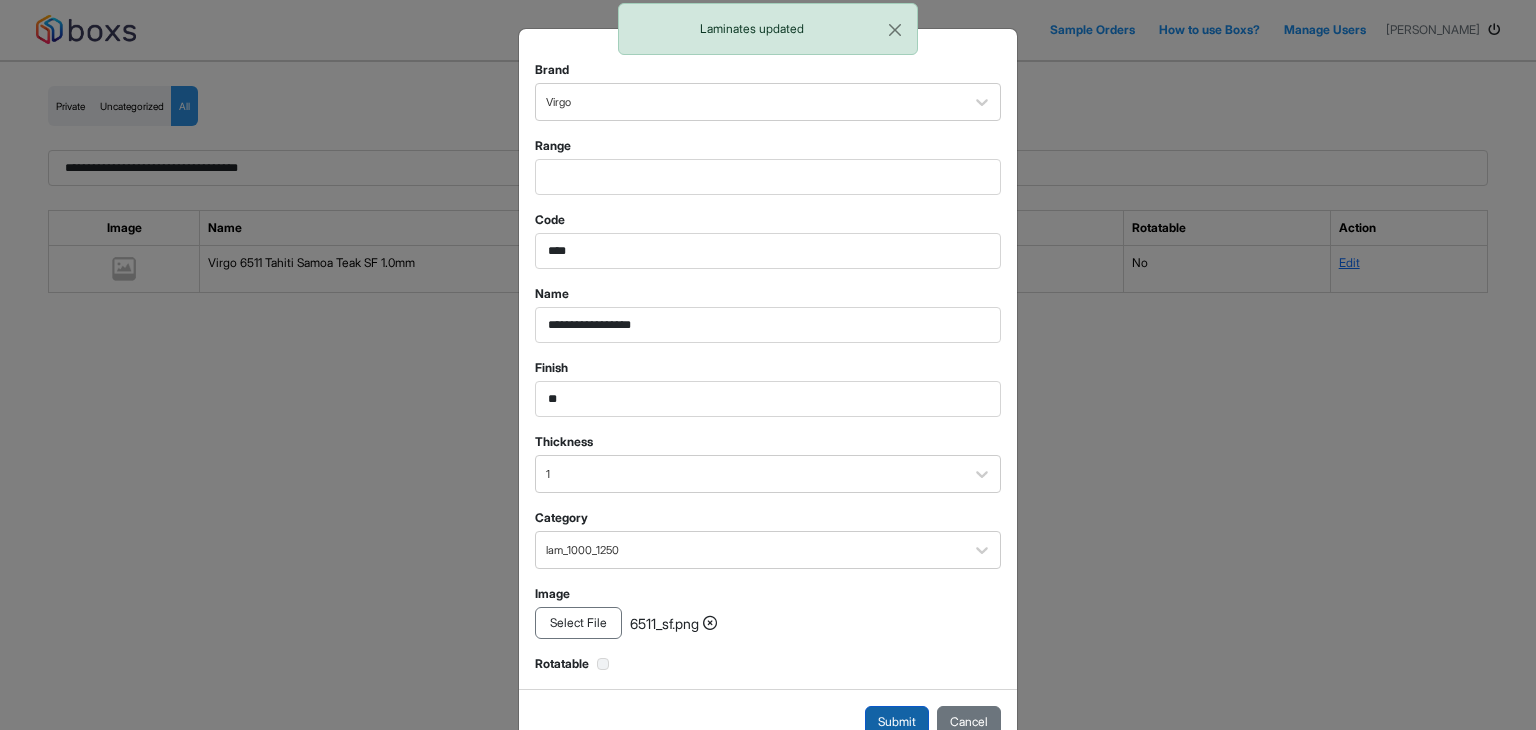 click on "Submit" at bounding box center (897, 722) 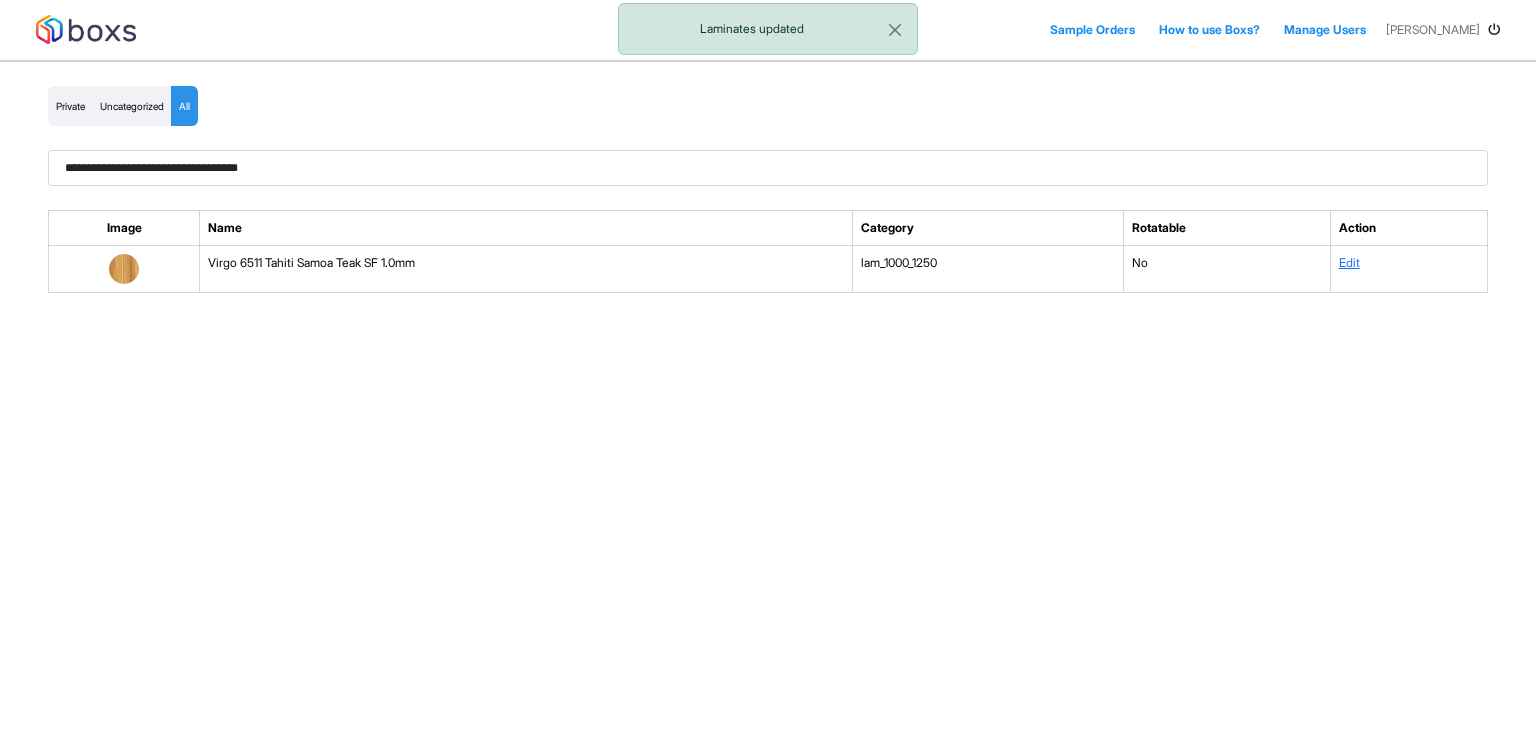 click on "**********" at bounding box center [768, 365] 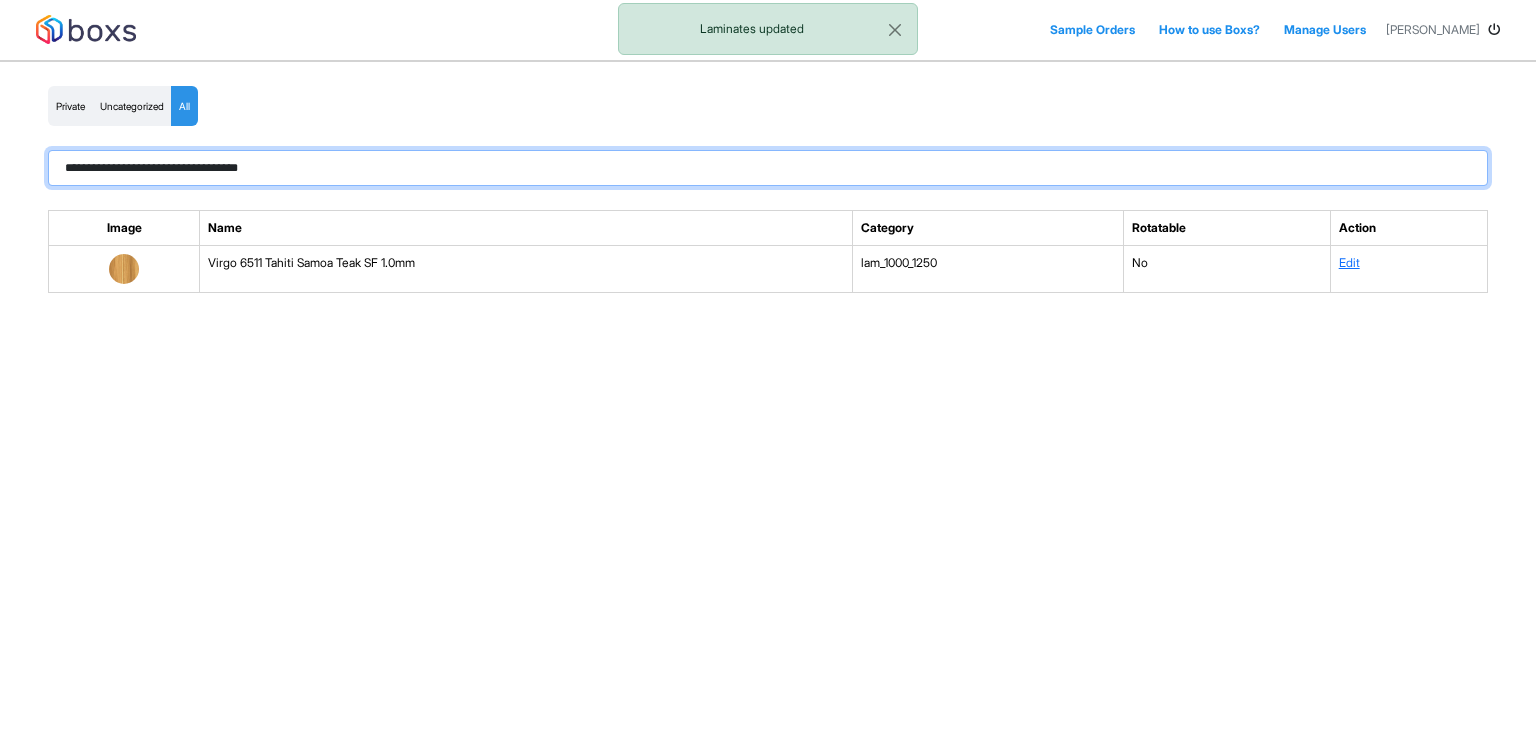 click on "**********" at bounding box center [768, 168] 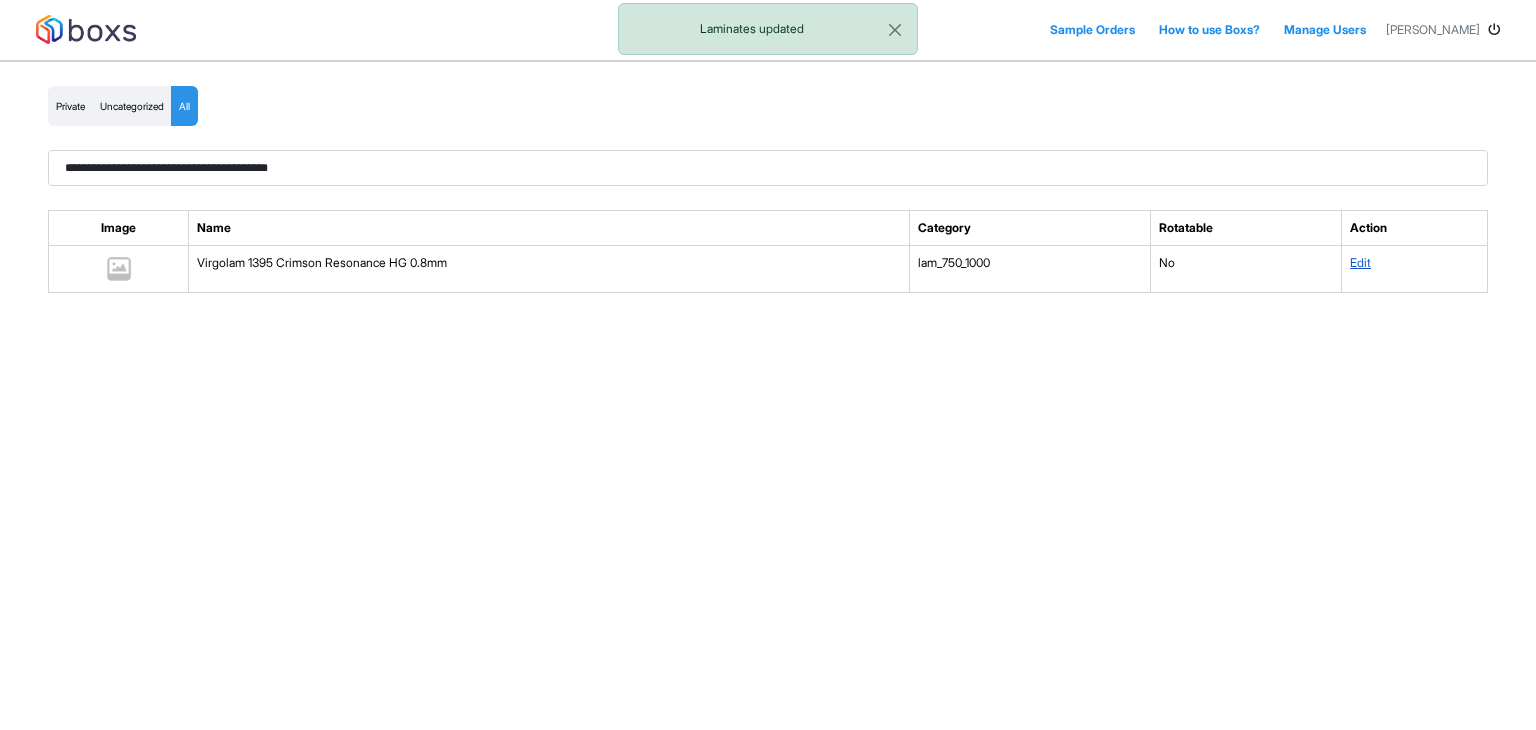 click on "Edit" at bounding box center [1360, 262] 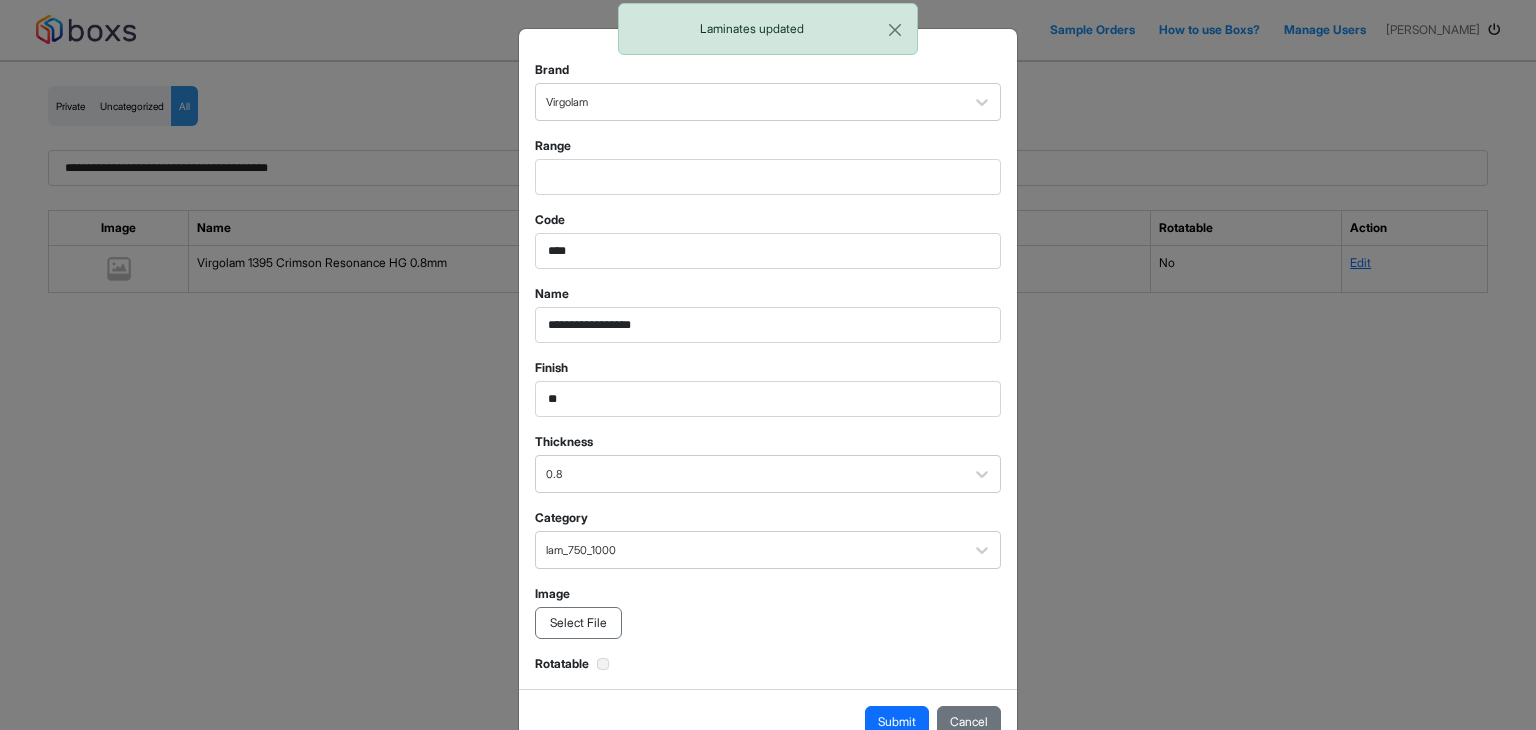 click on "Select File" at bounding box center [578, 623] 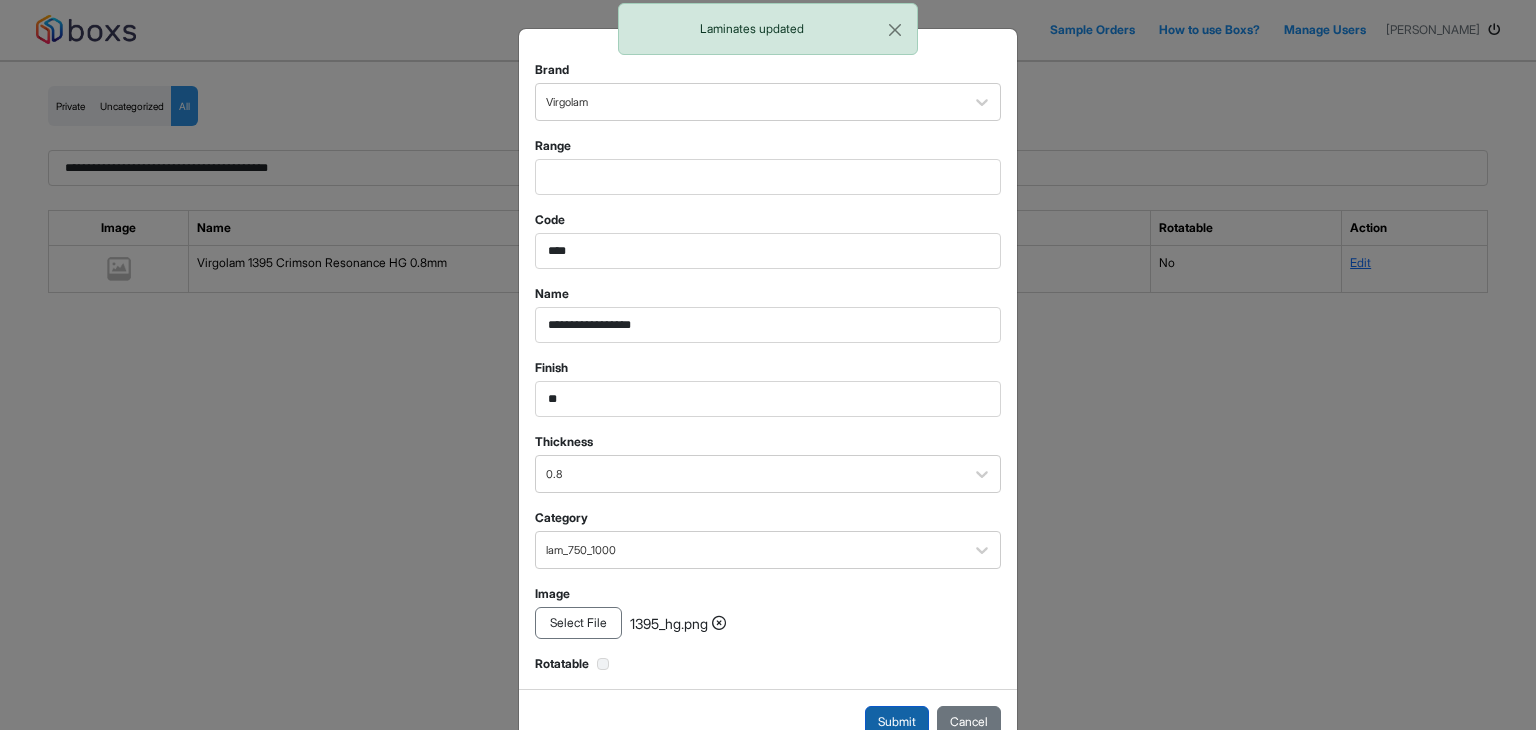 click on "Submit" at bounding box center [897, 722] 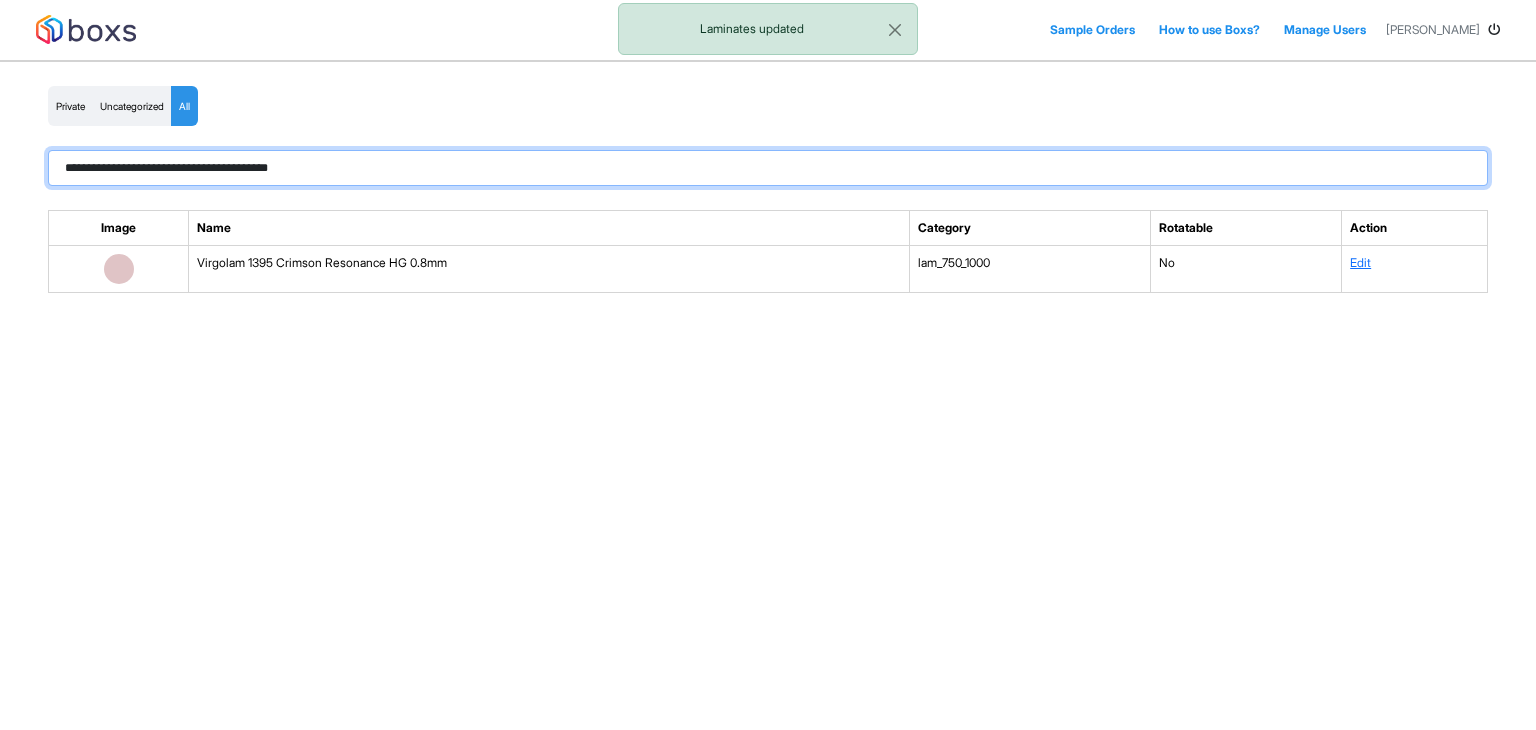 click on "**********" at bounding box center [768, 168] 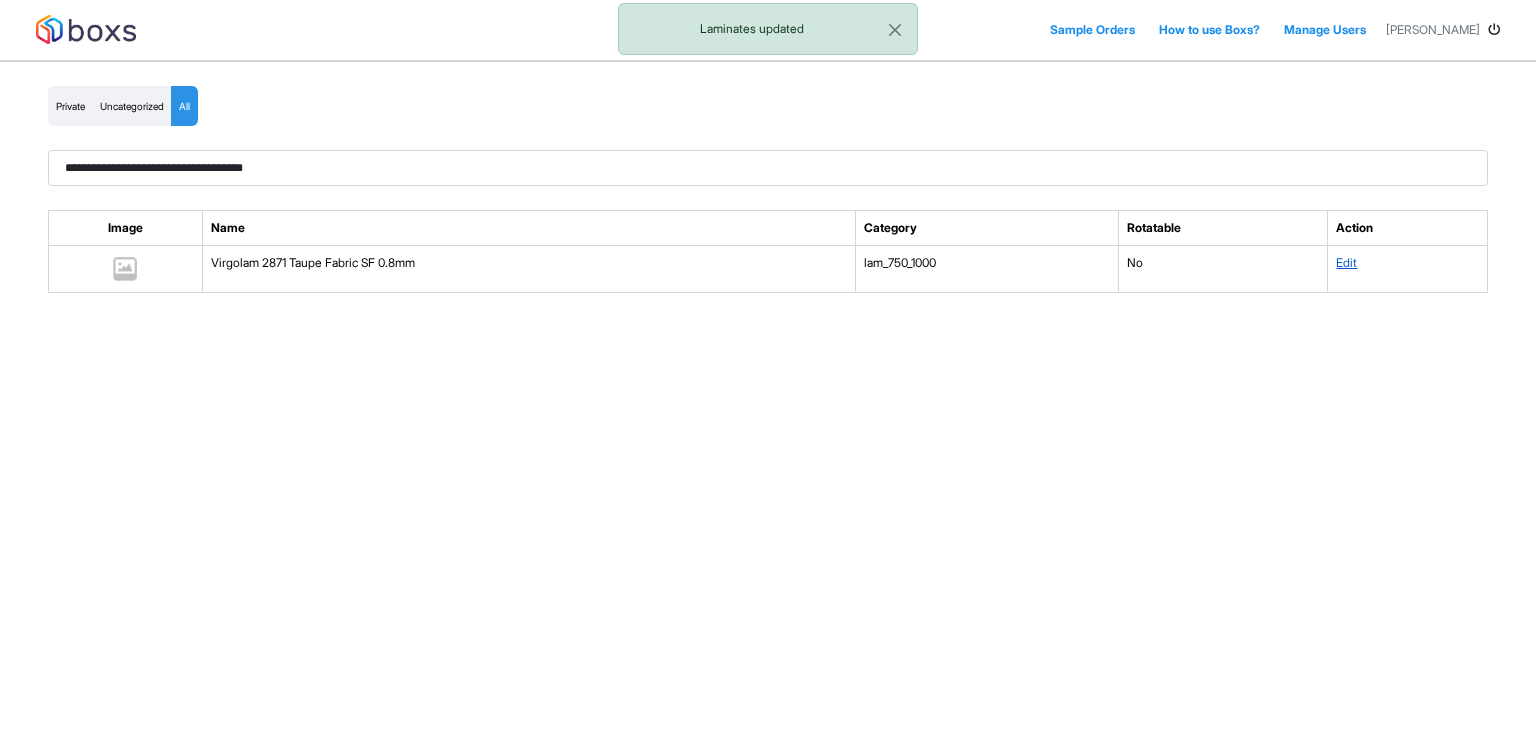 click on "Edit" at bounding box center (1346, 262) 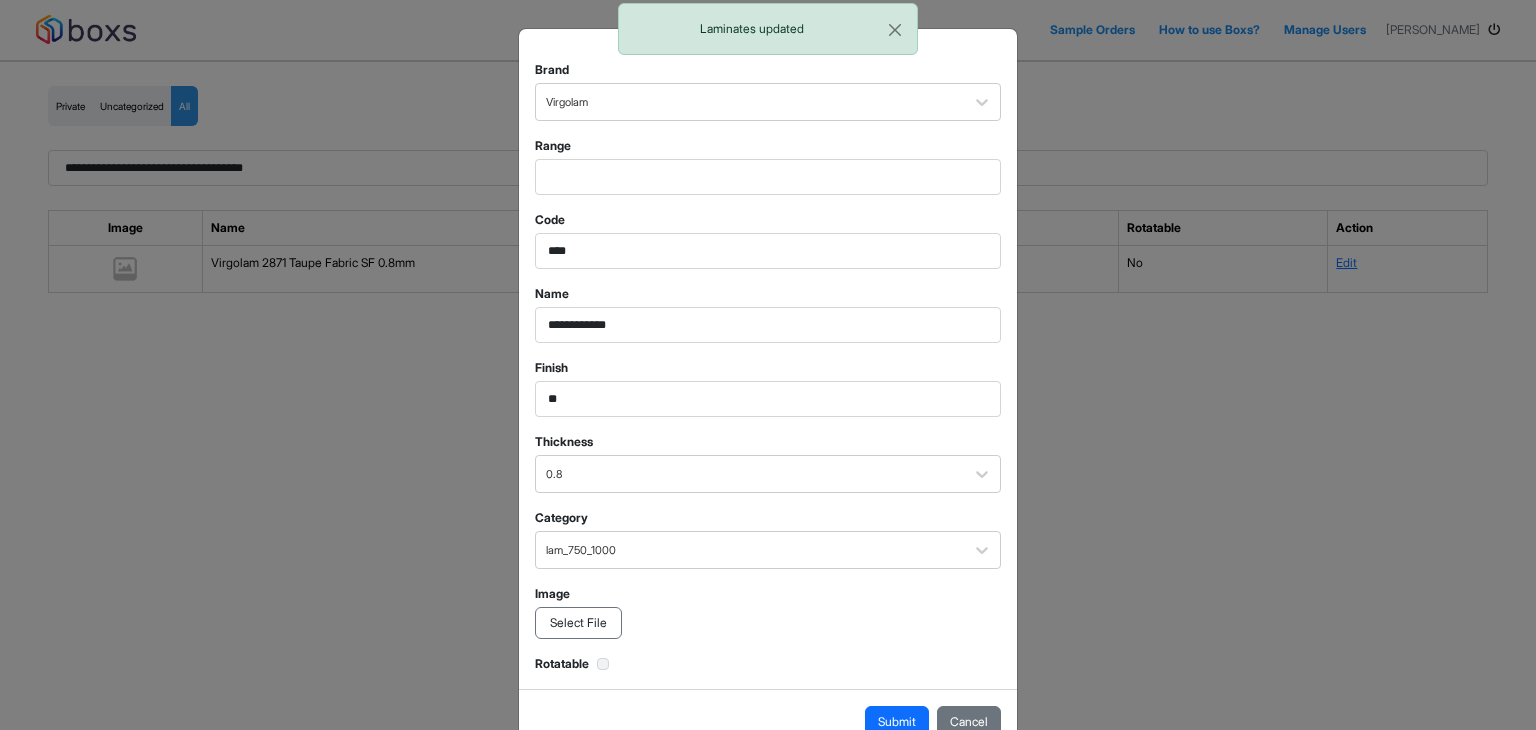 click on "Select File" at bounding box center (578, 623) 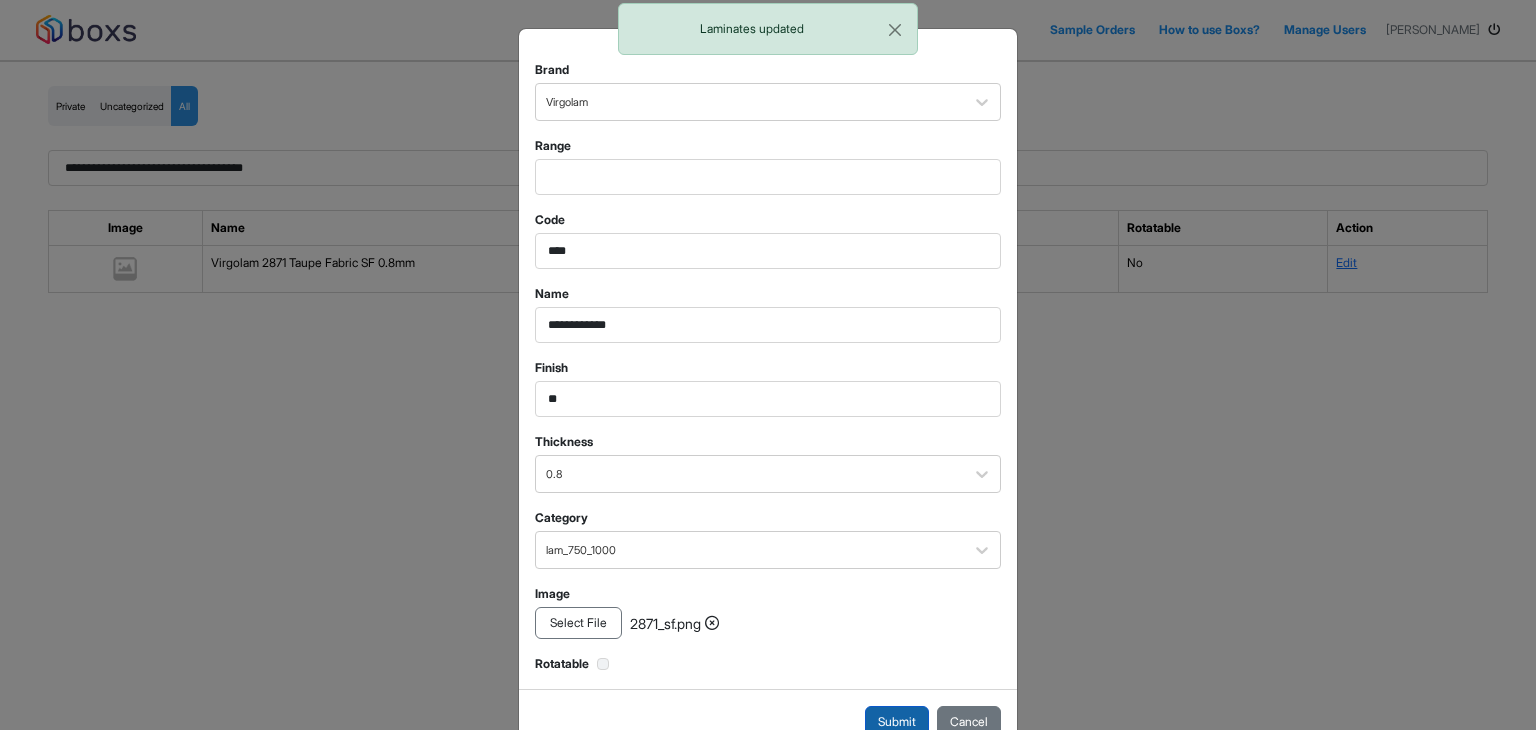 click on "Submit" at bounding box center (897, 722) 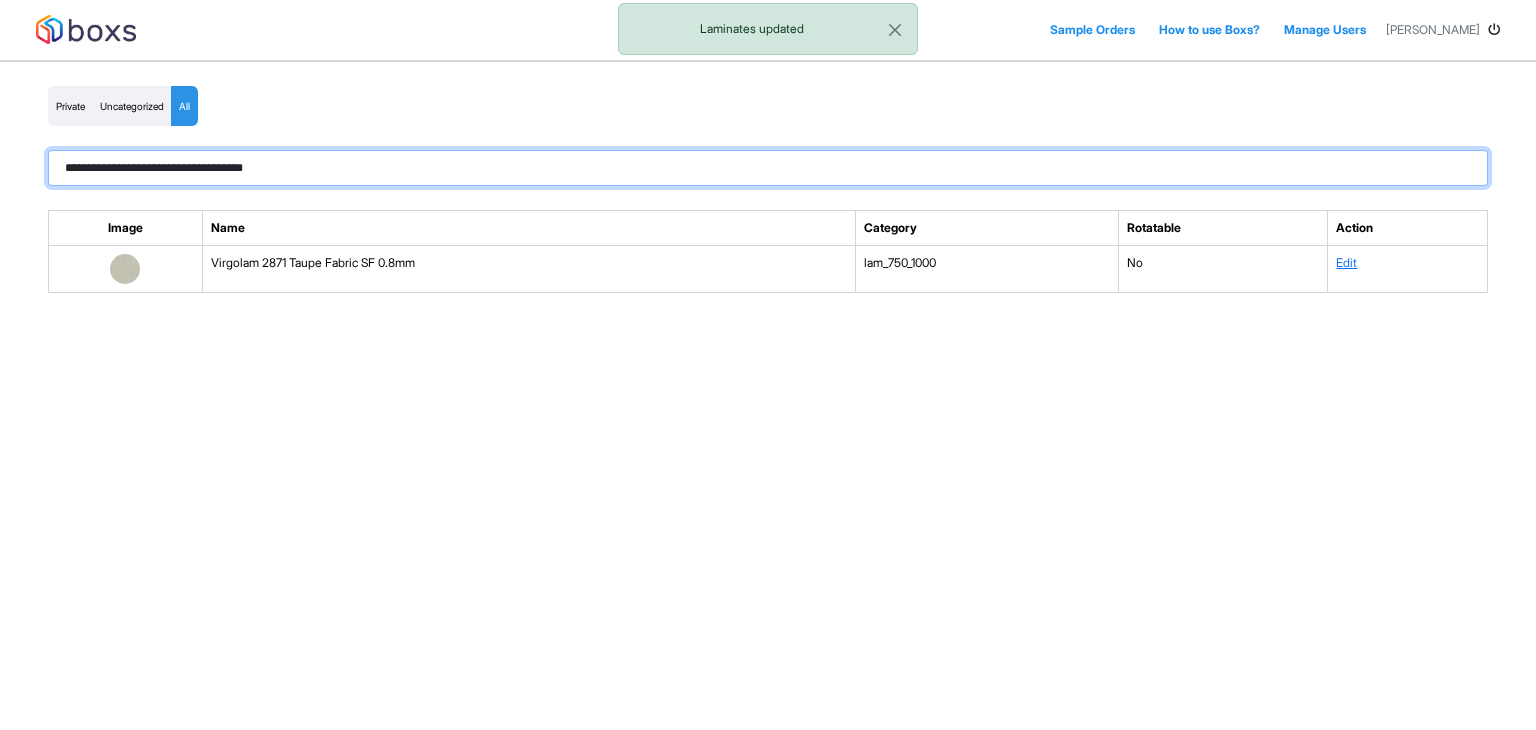 drag, startPoint x: 370, startPoint y: 166, endPoint x: 0, endPoint y: 145, distance: 370.59546 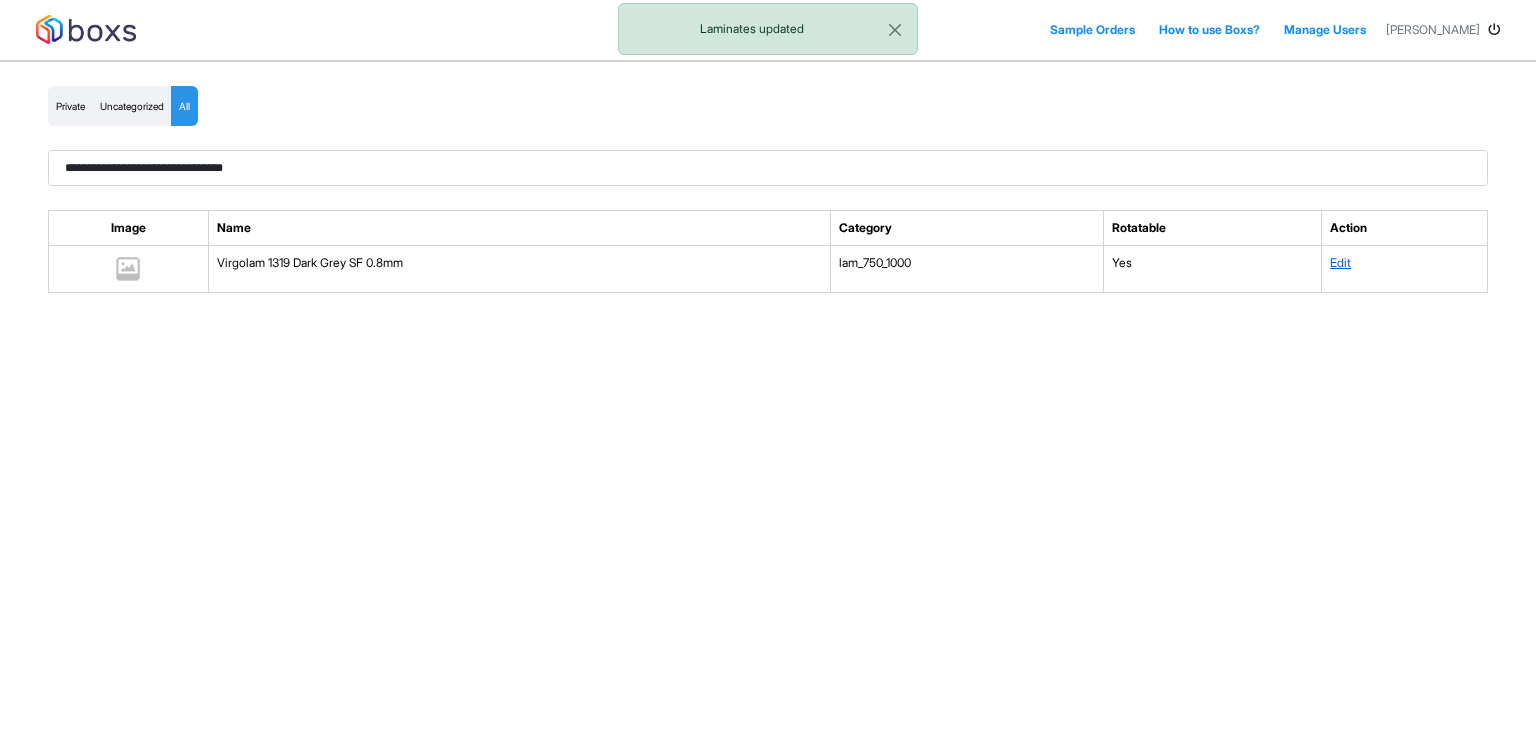click on "Edit" at bounding box center (1340, 262) 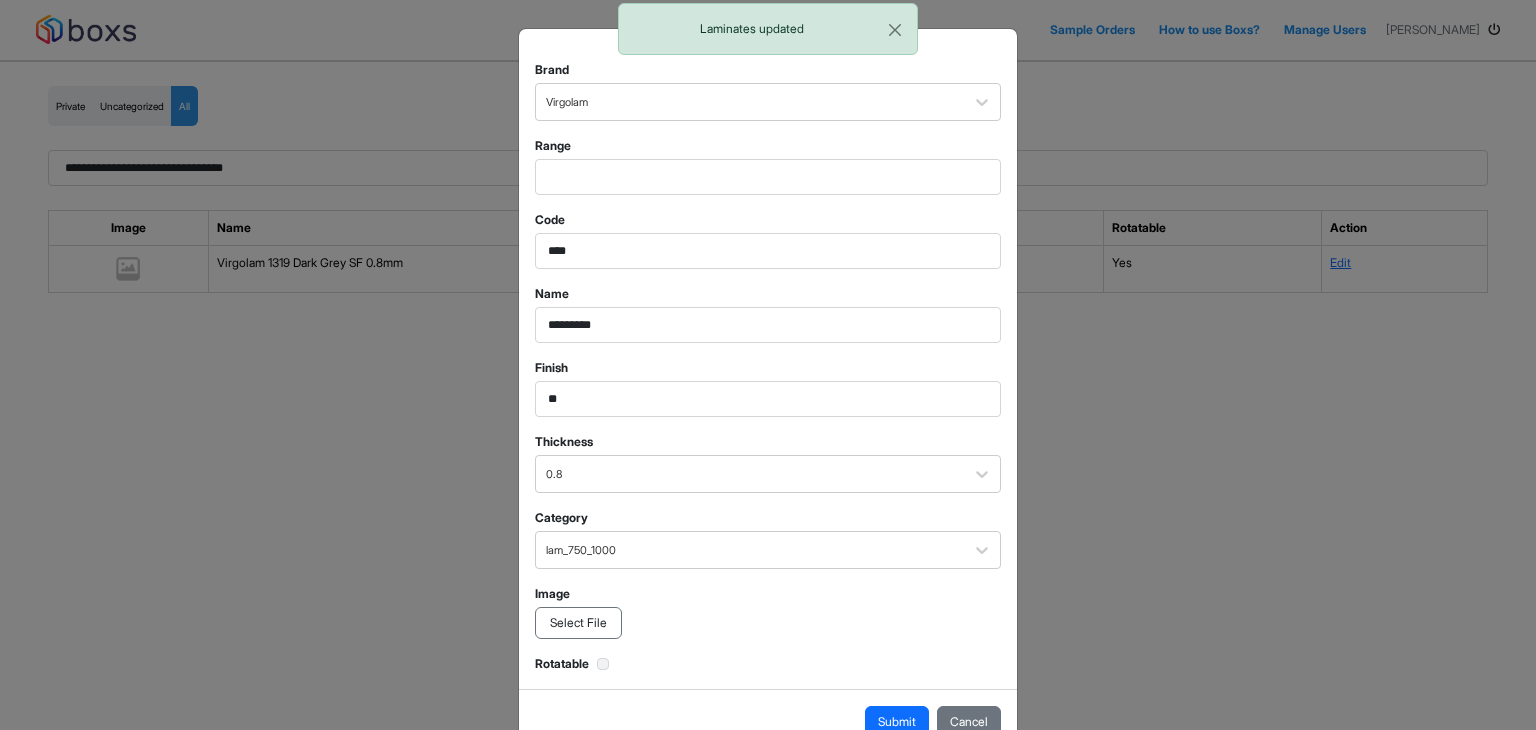 click on "Select File" at bounding box center [578, 623] 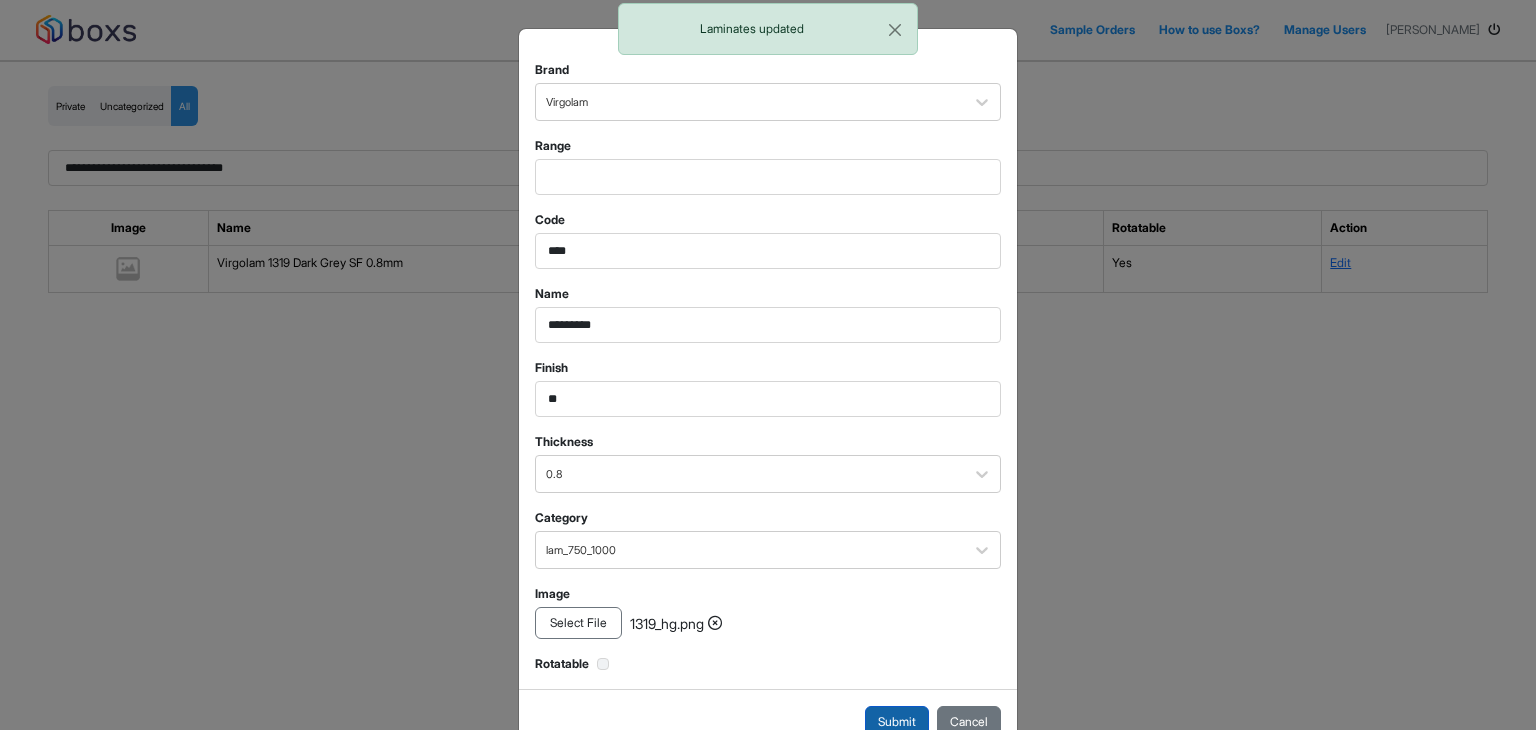 click on "Submit" at bounding box center (897, 722) 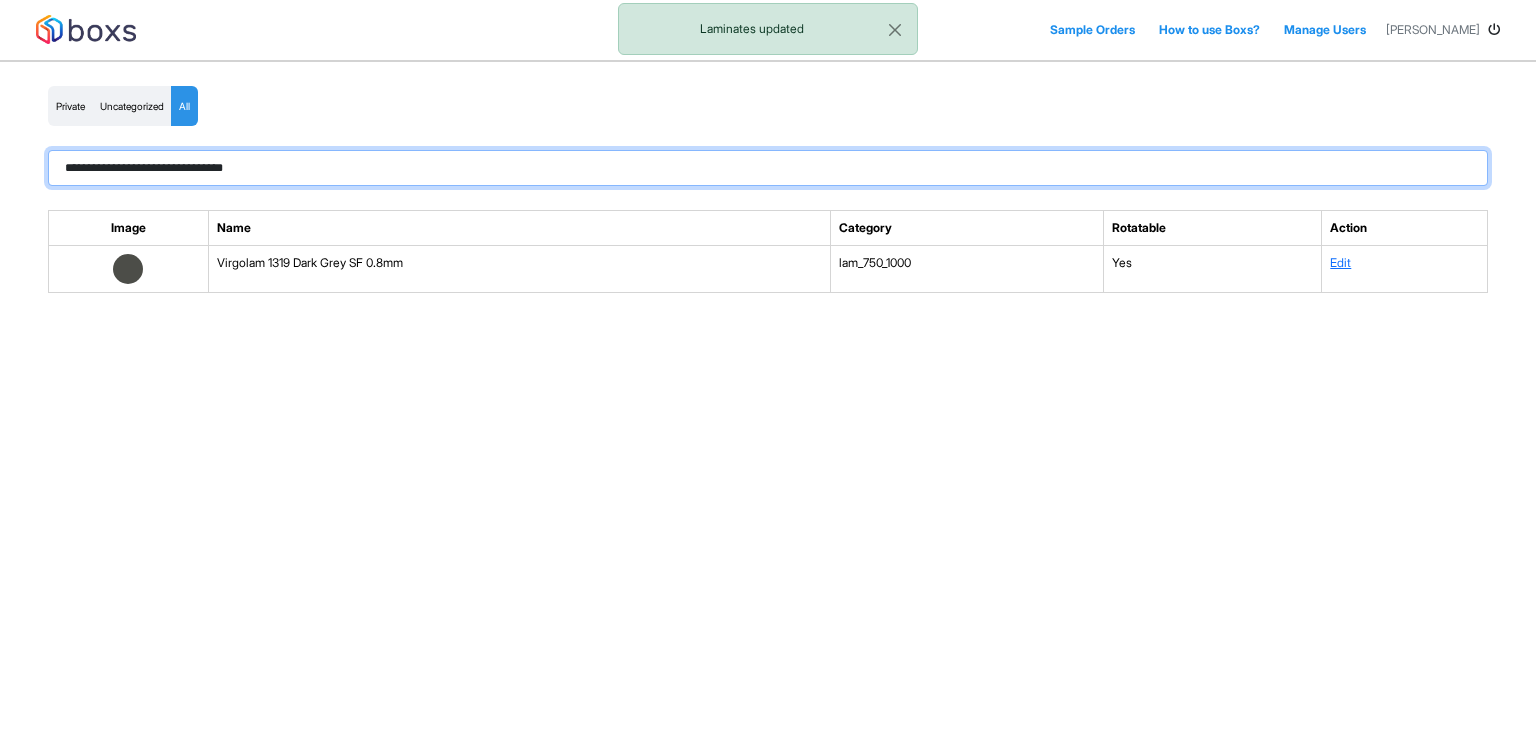 click on "**********" at bounding box center (768, 168) 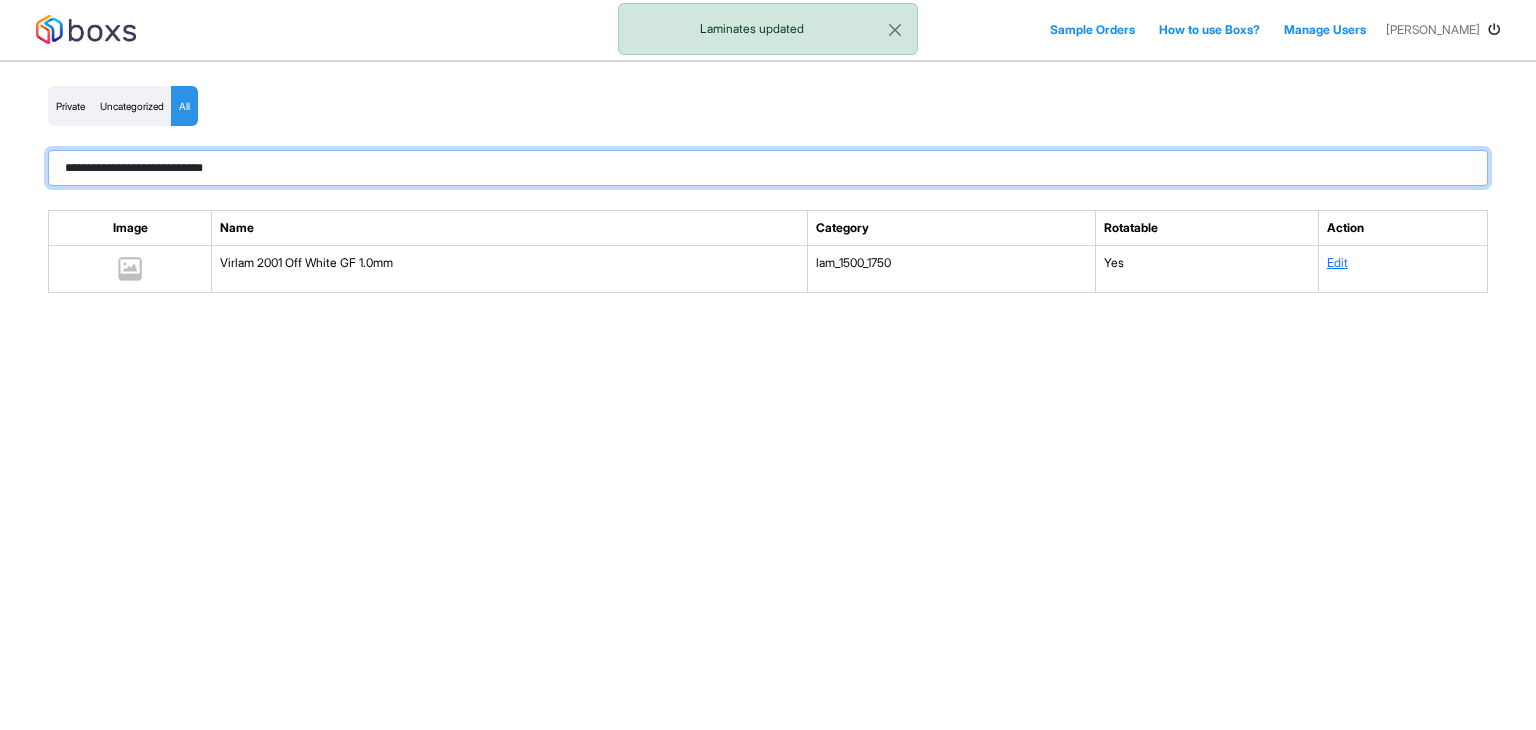 click on "**********" at bounding box center (768, 168) 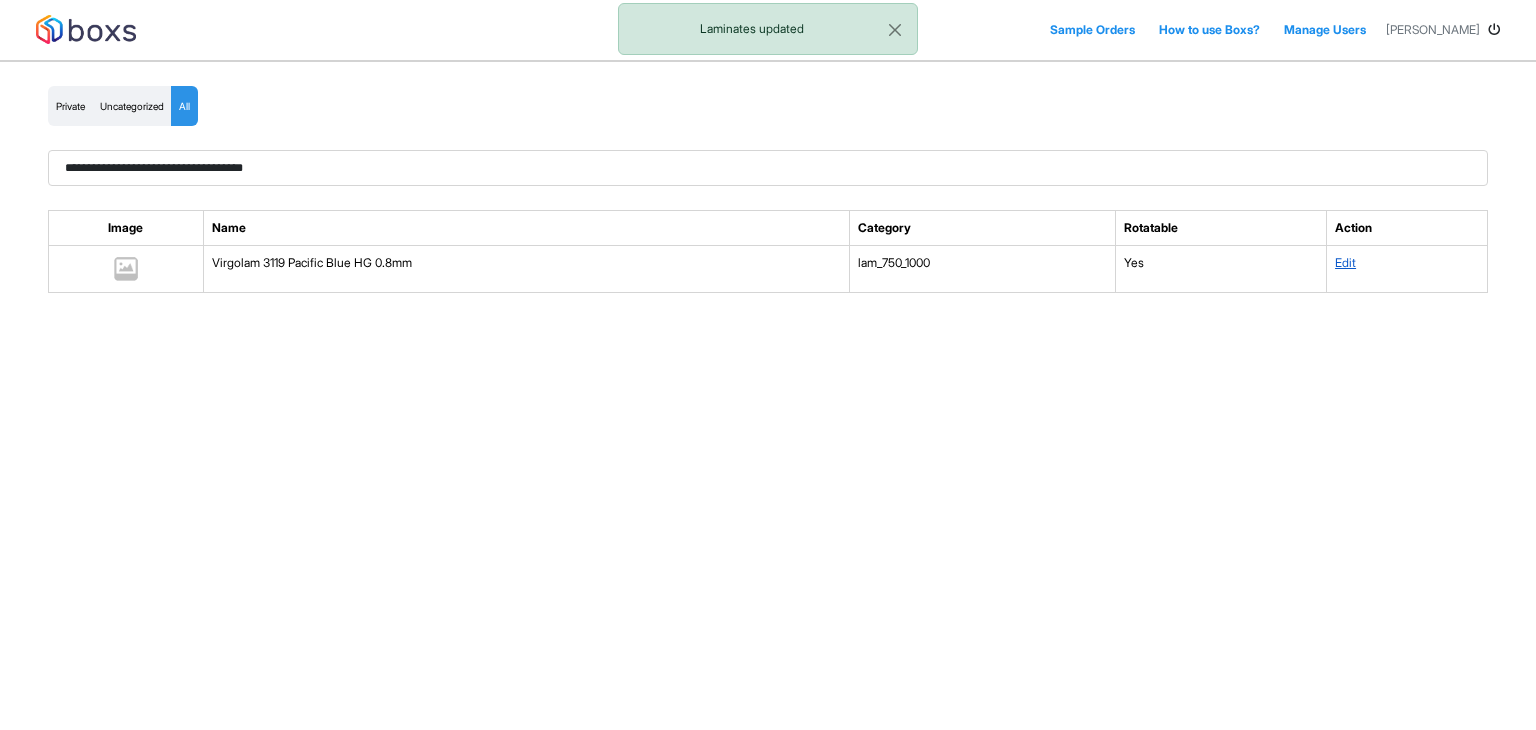 click on "Edit" at bounding box center [1345, 262] 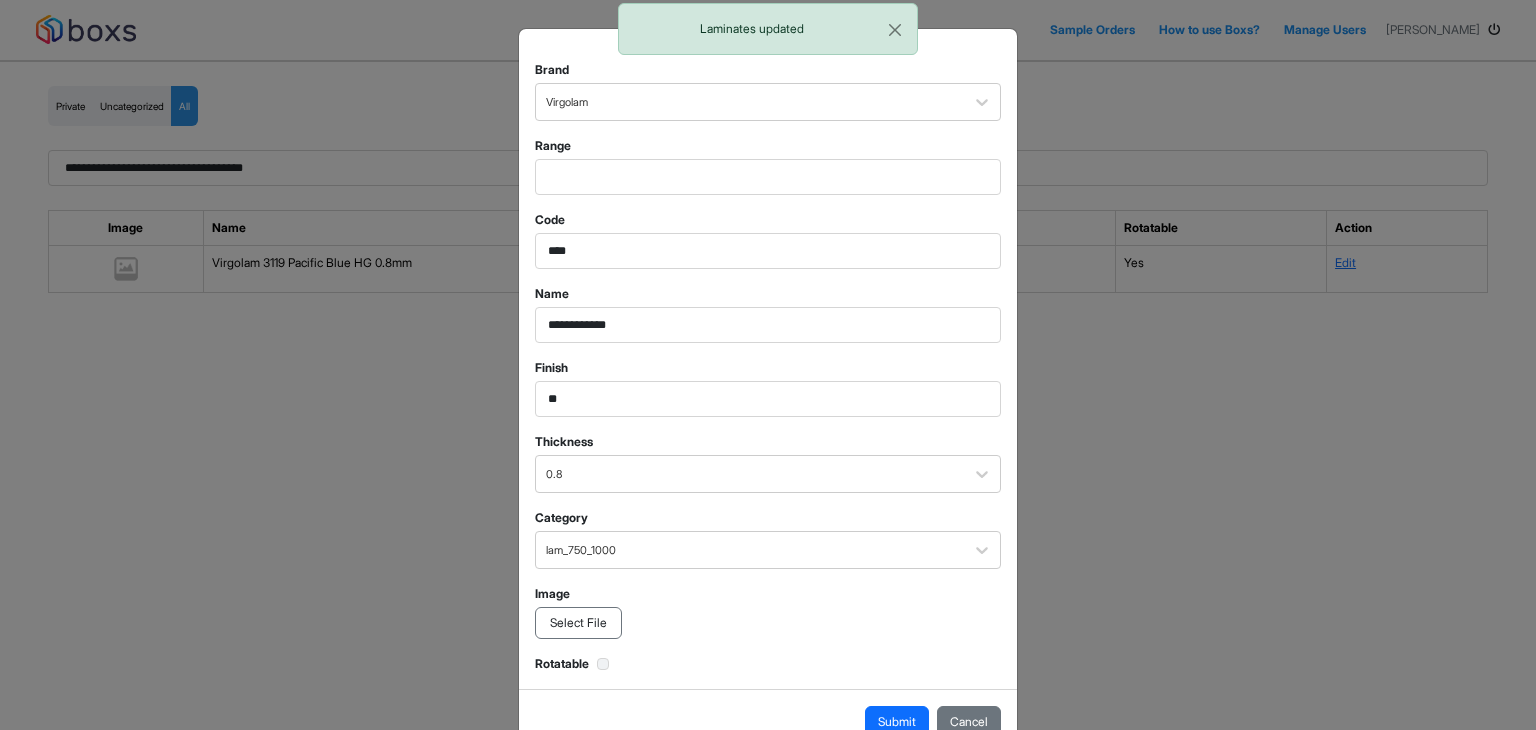 click on "Select File" at bounding box center (578, 623) 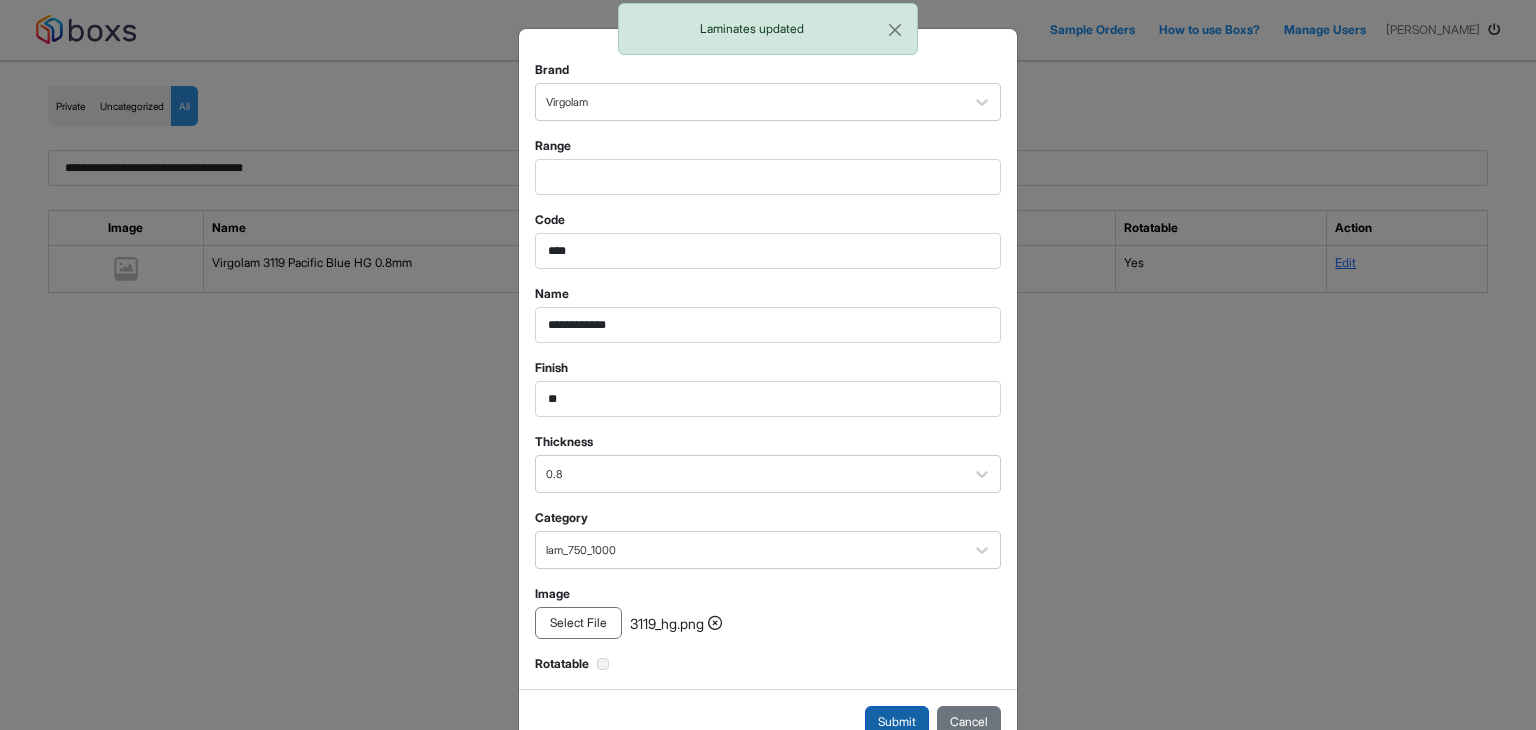 click on "Submit" at bounding box center [897, 722] 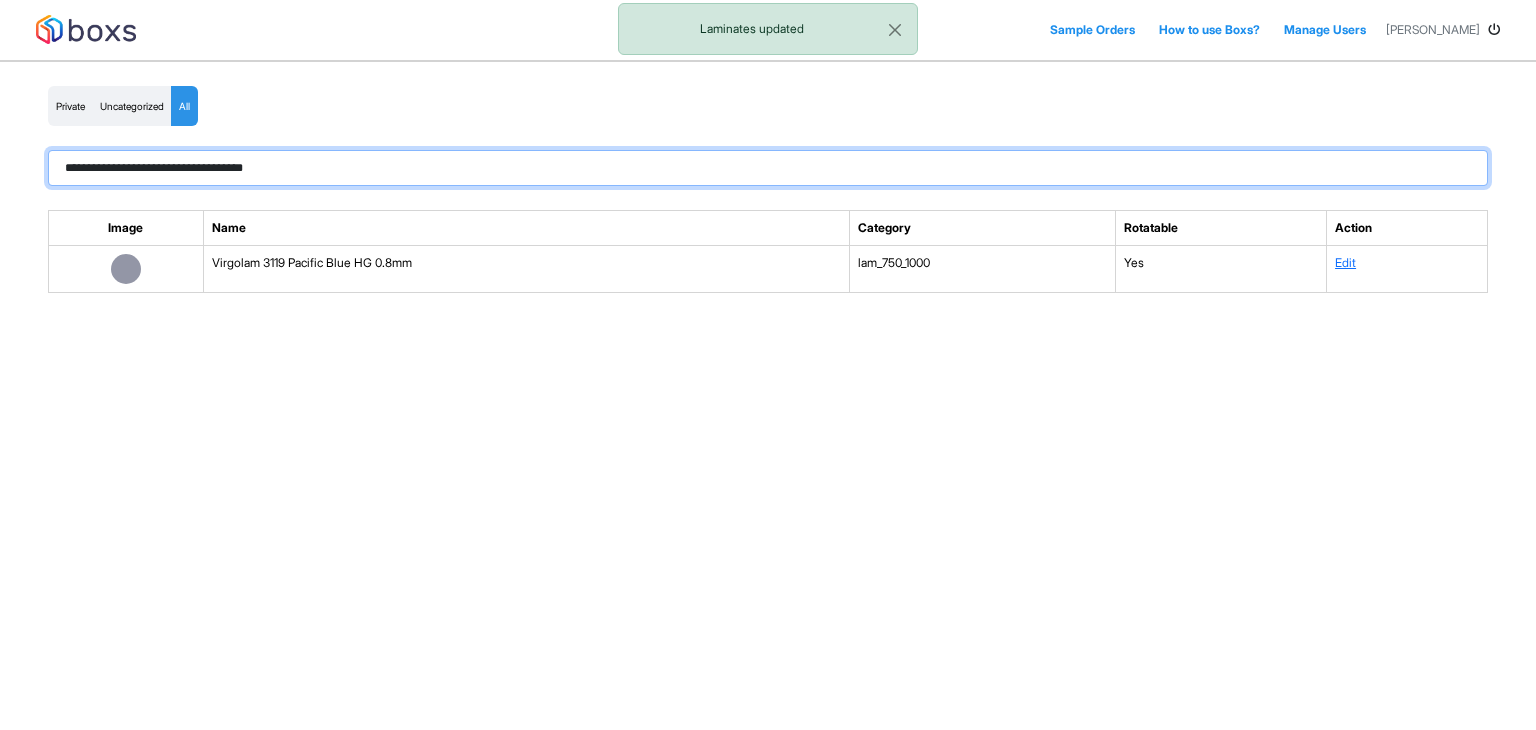 click on "**********" at bounding box center (768, 168) 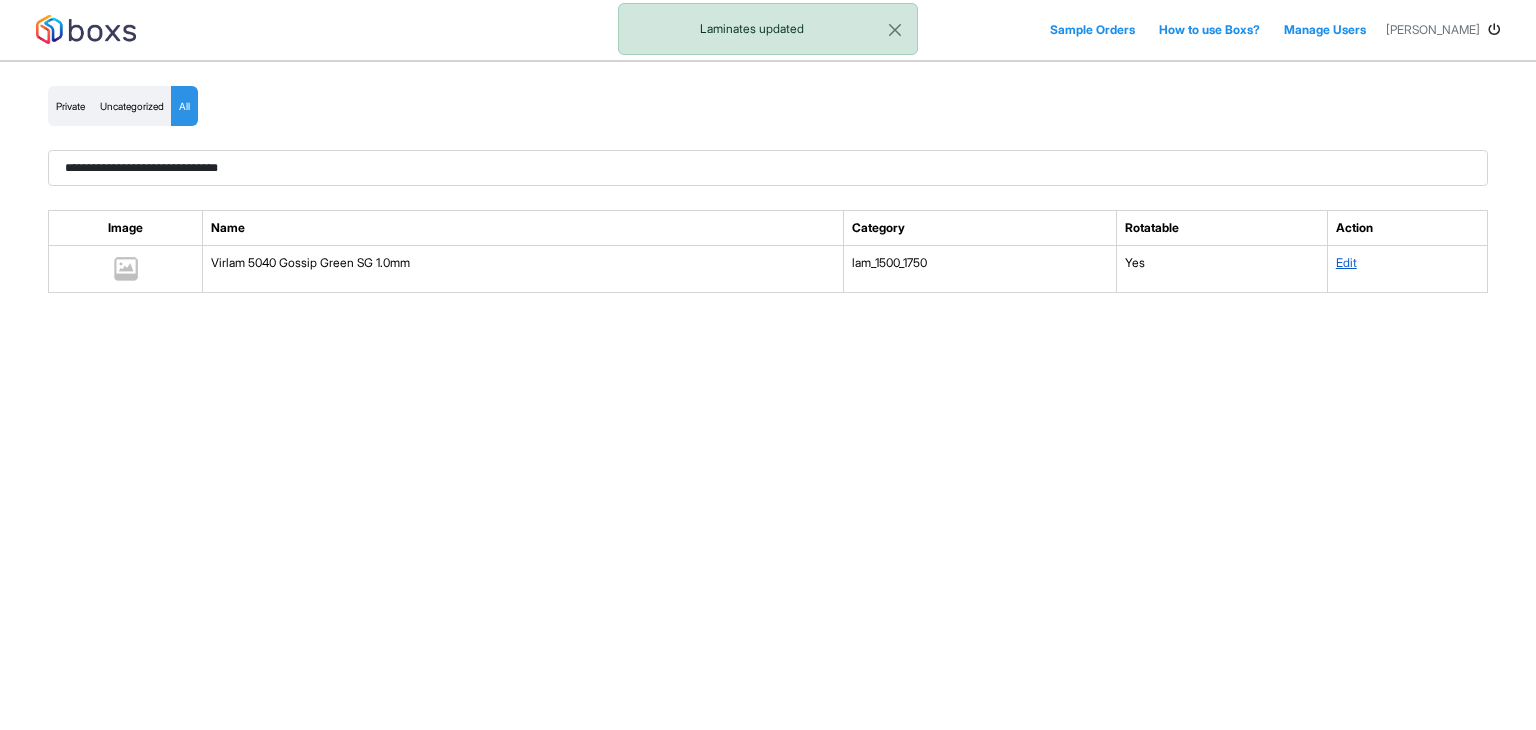 click on "Edit" at bounding box center [1346, 262] 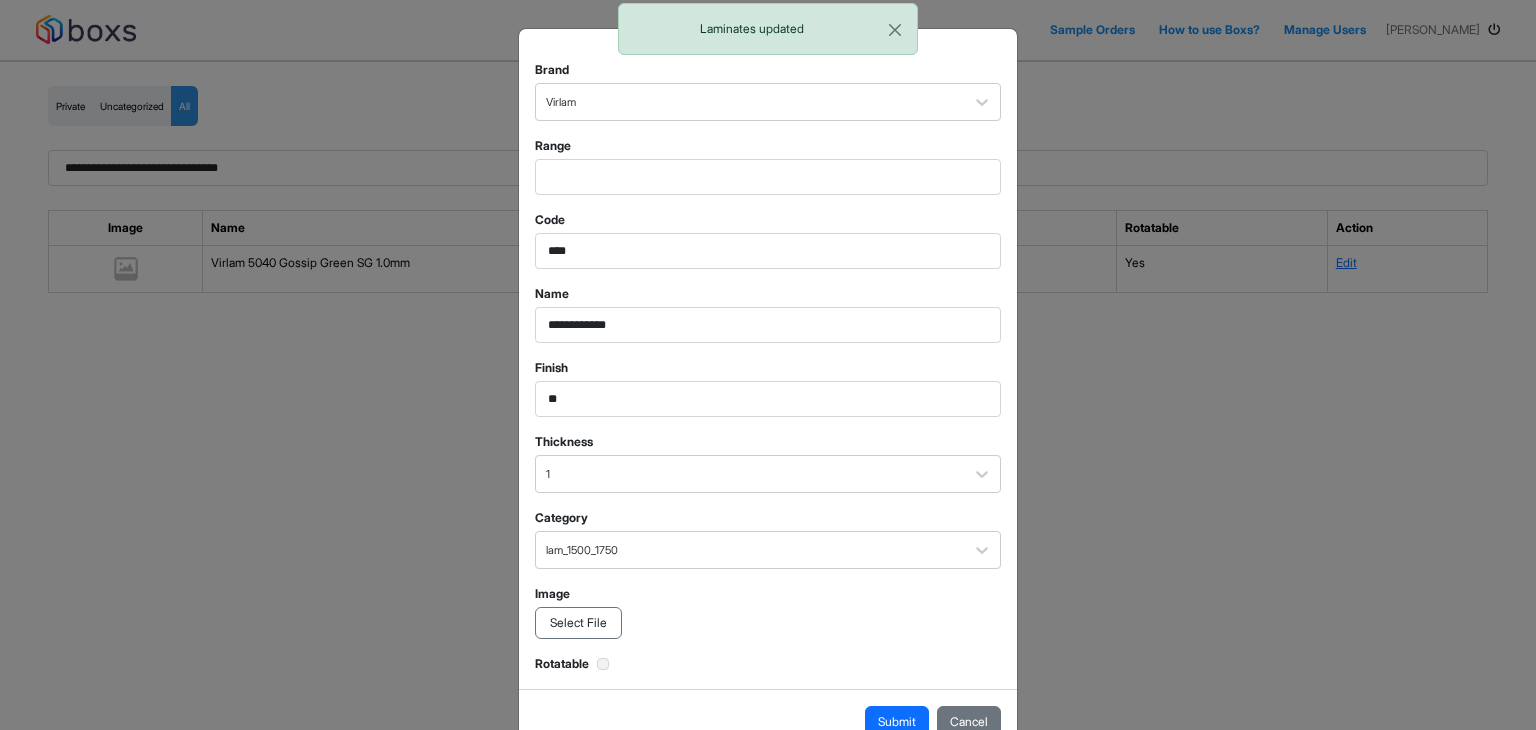 click on "Select File" at bounding box center [578, 623] 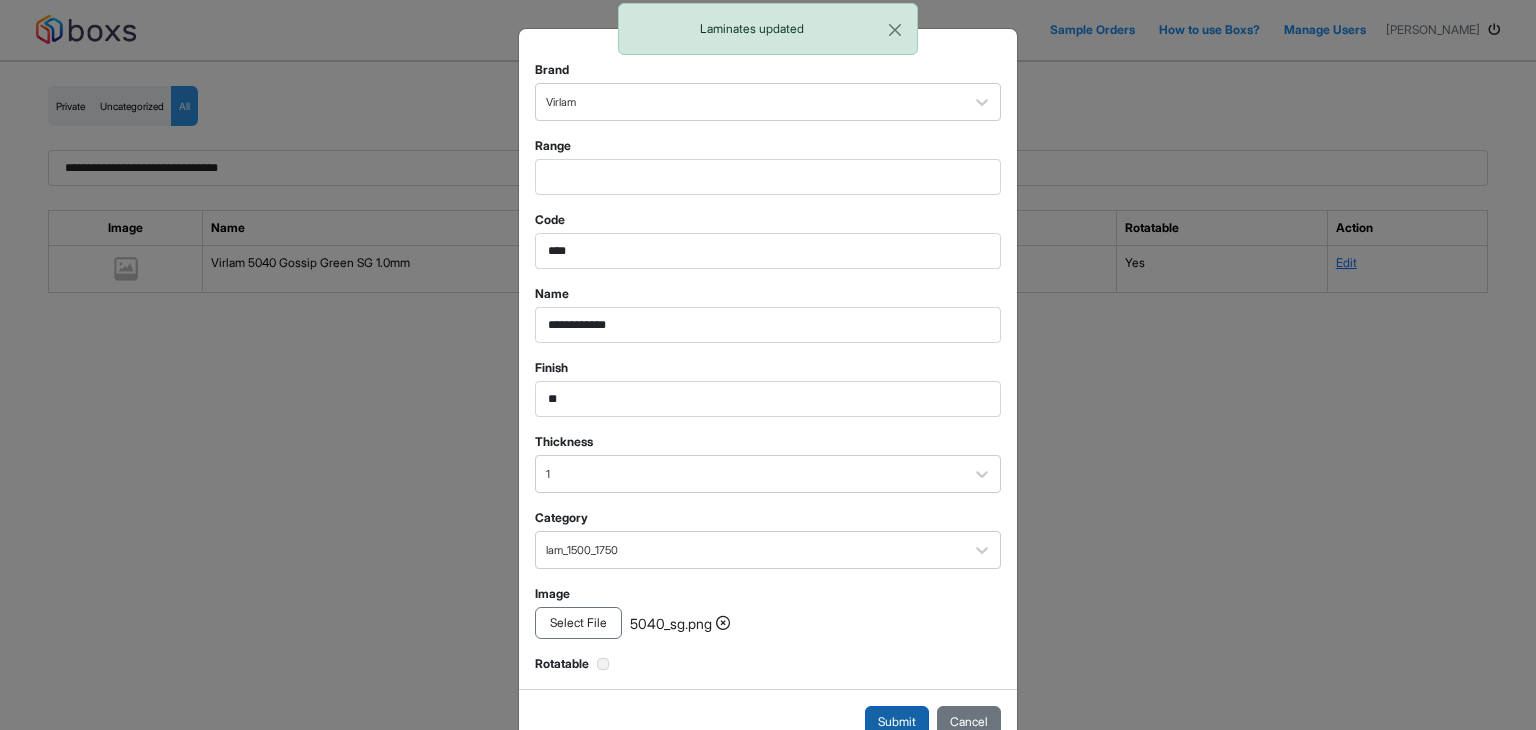 click on "Submit" at bounding box center (897, 722) 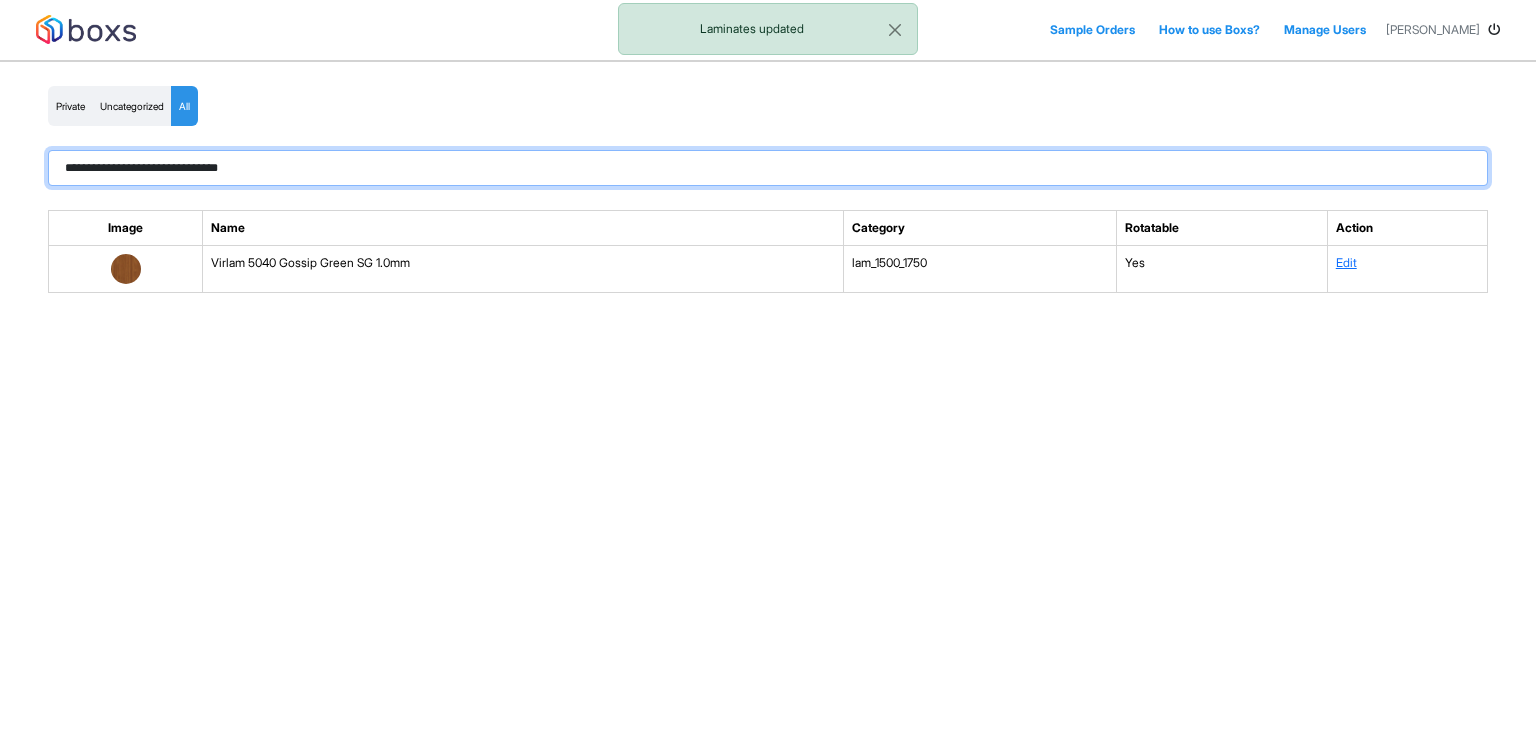 click on "**********" at bounding box center [768, 168] 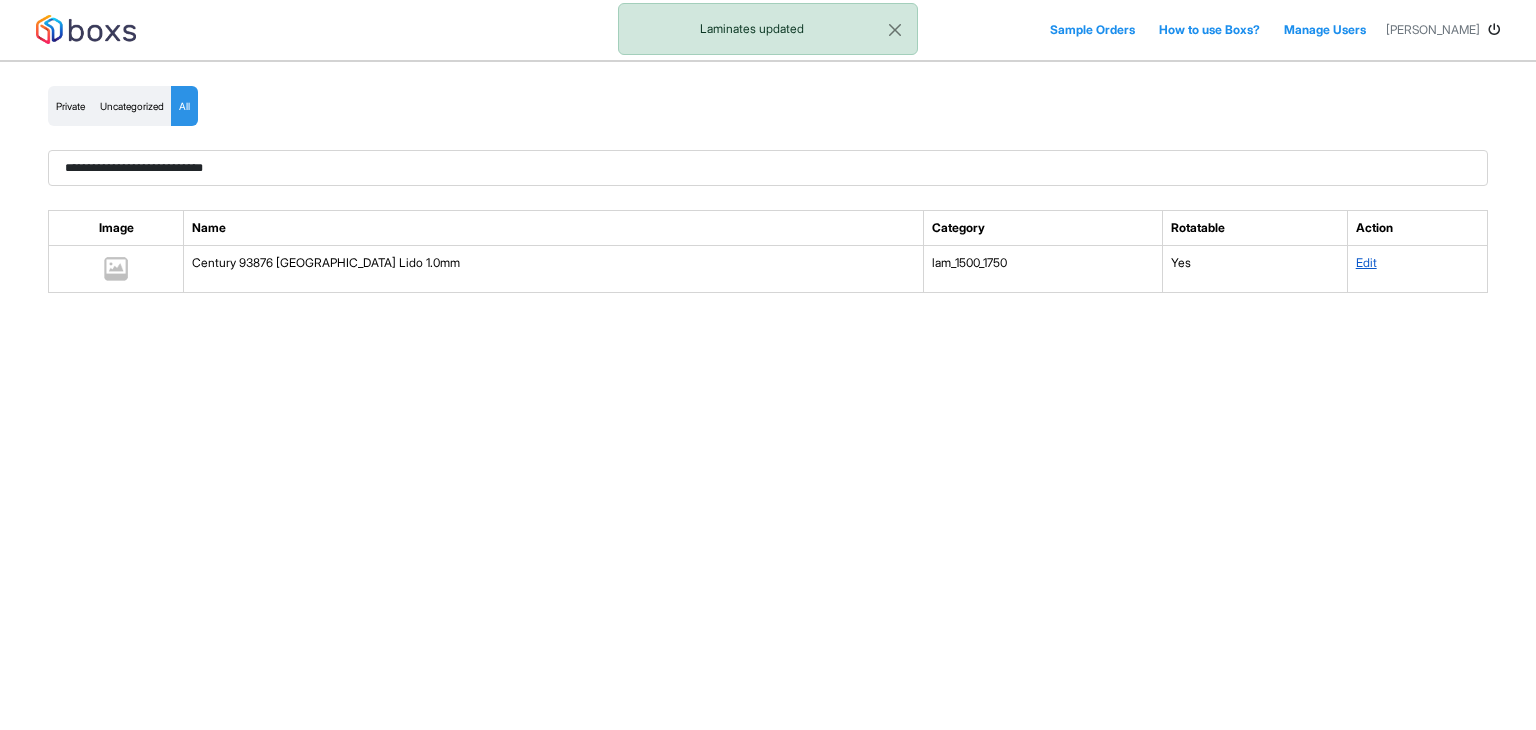 click on "Edit" at bounding box center [1366, 262] 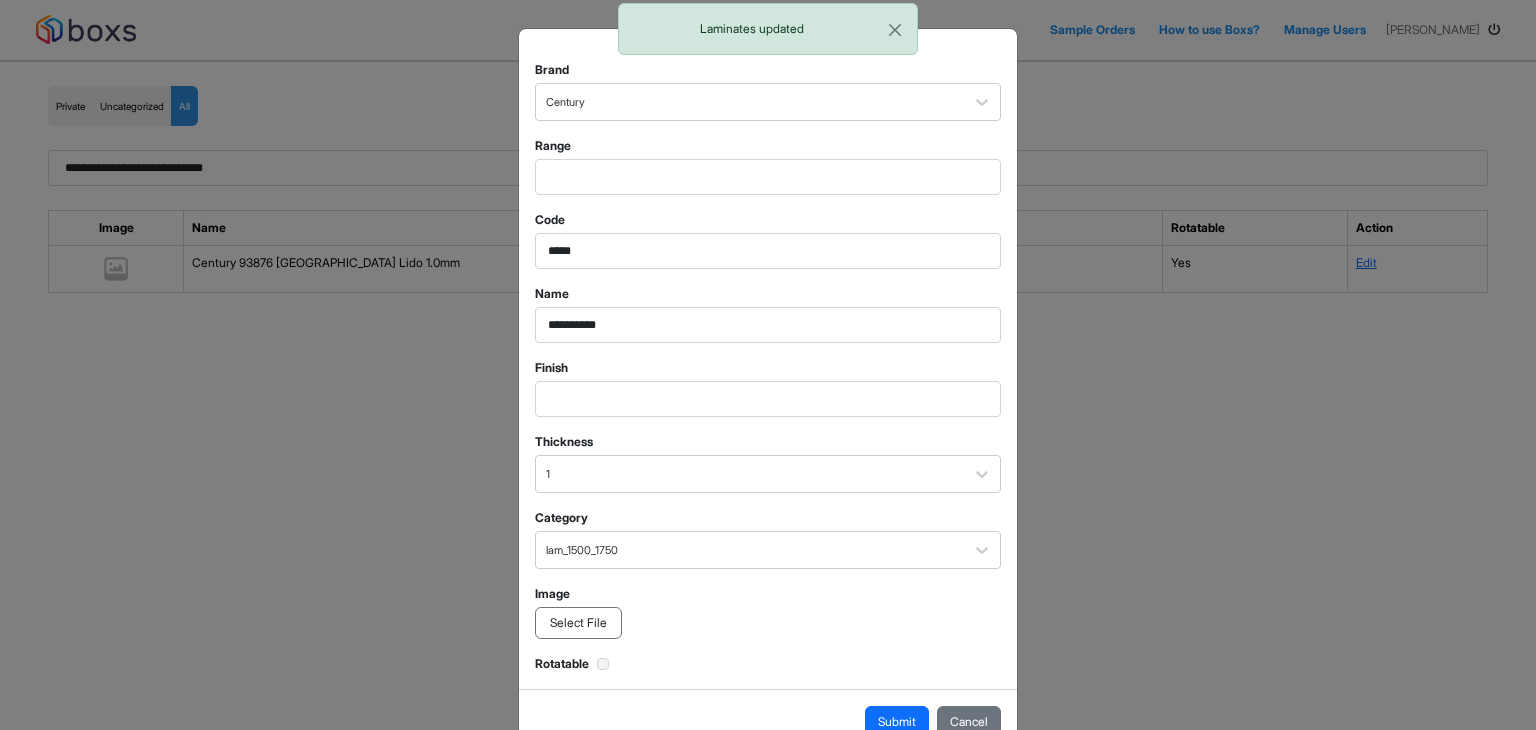 click on "Select File" at bounding box center [578, 623] 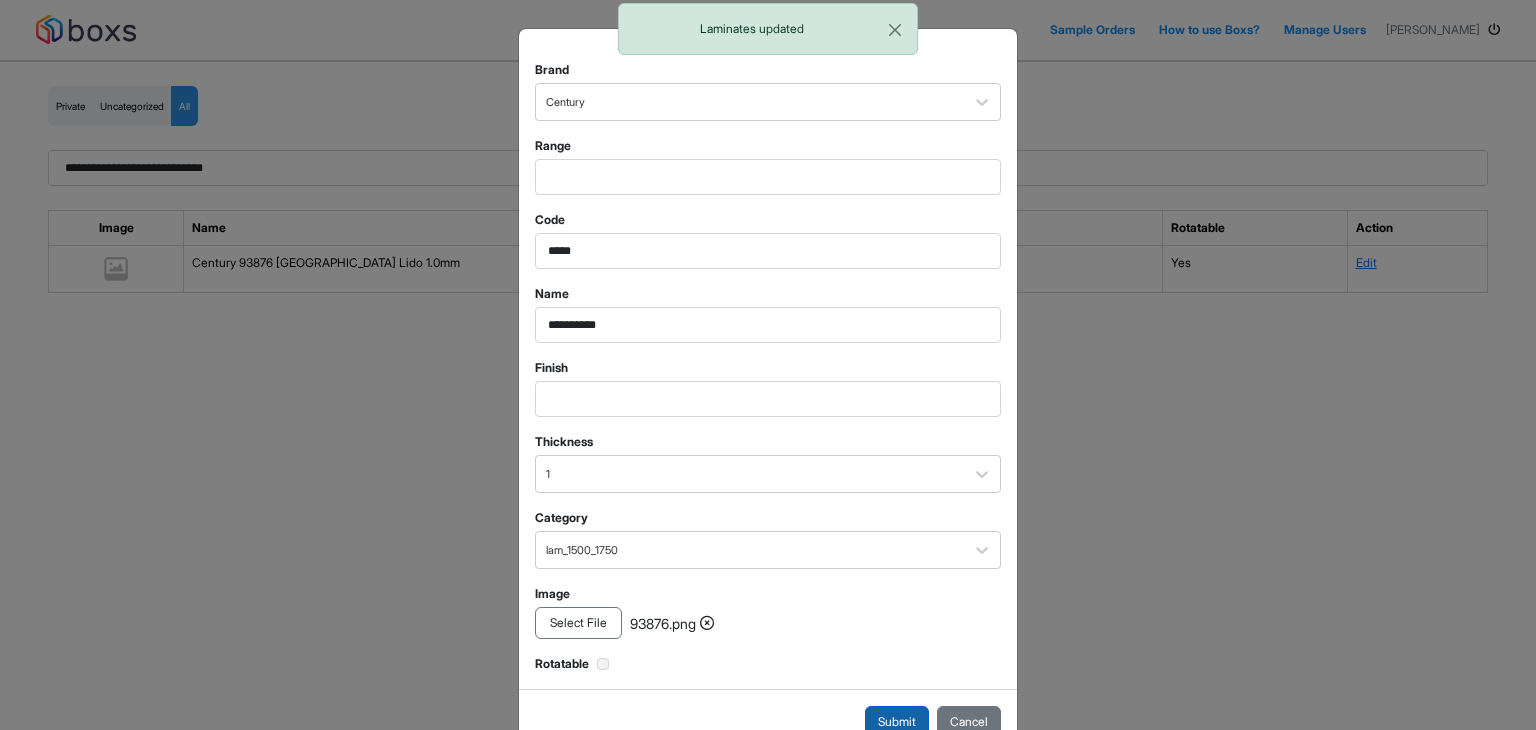 click on "Submit" at bounding box center [897, 722] 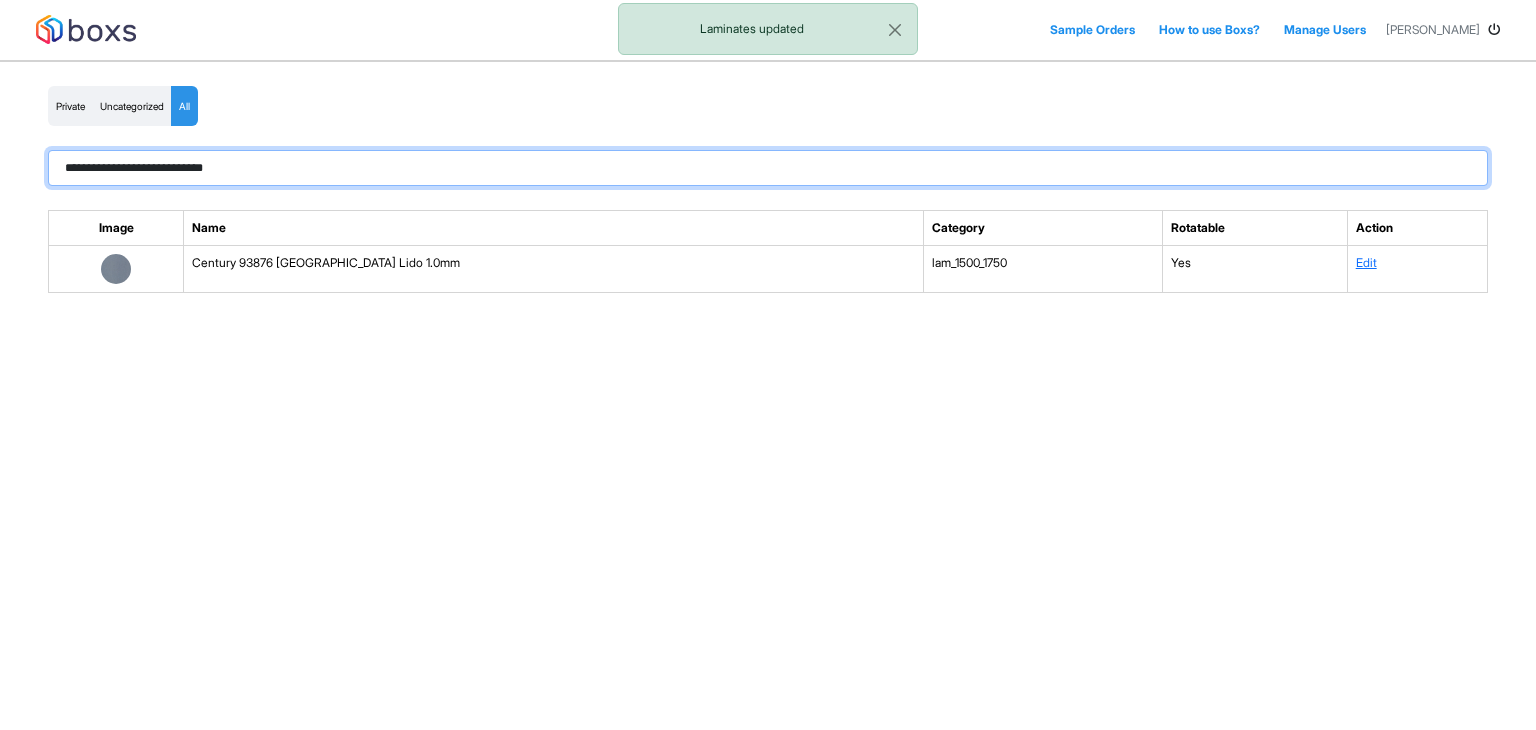 click on "**********" at bounding box center [768, 168] 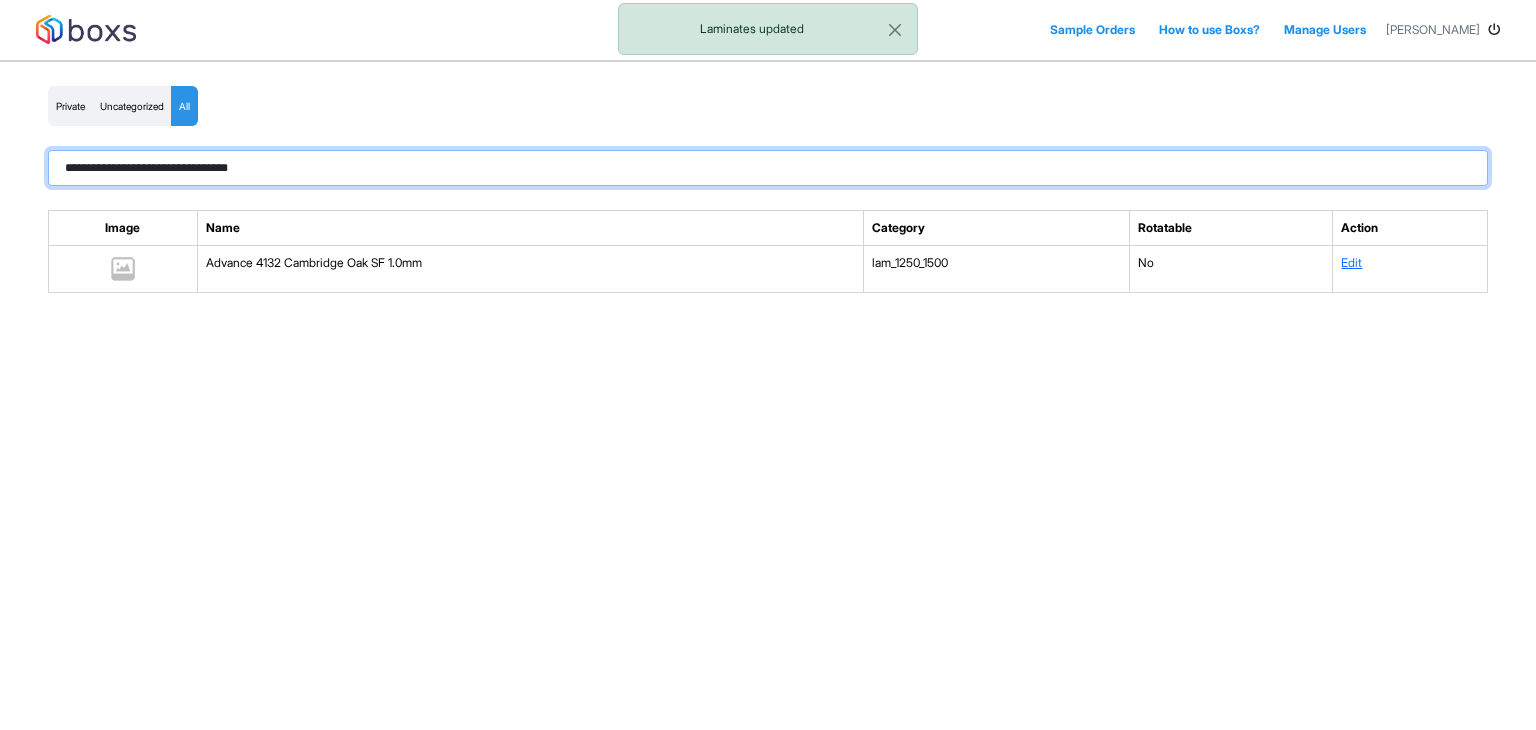 type on "**********" 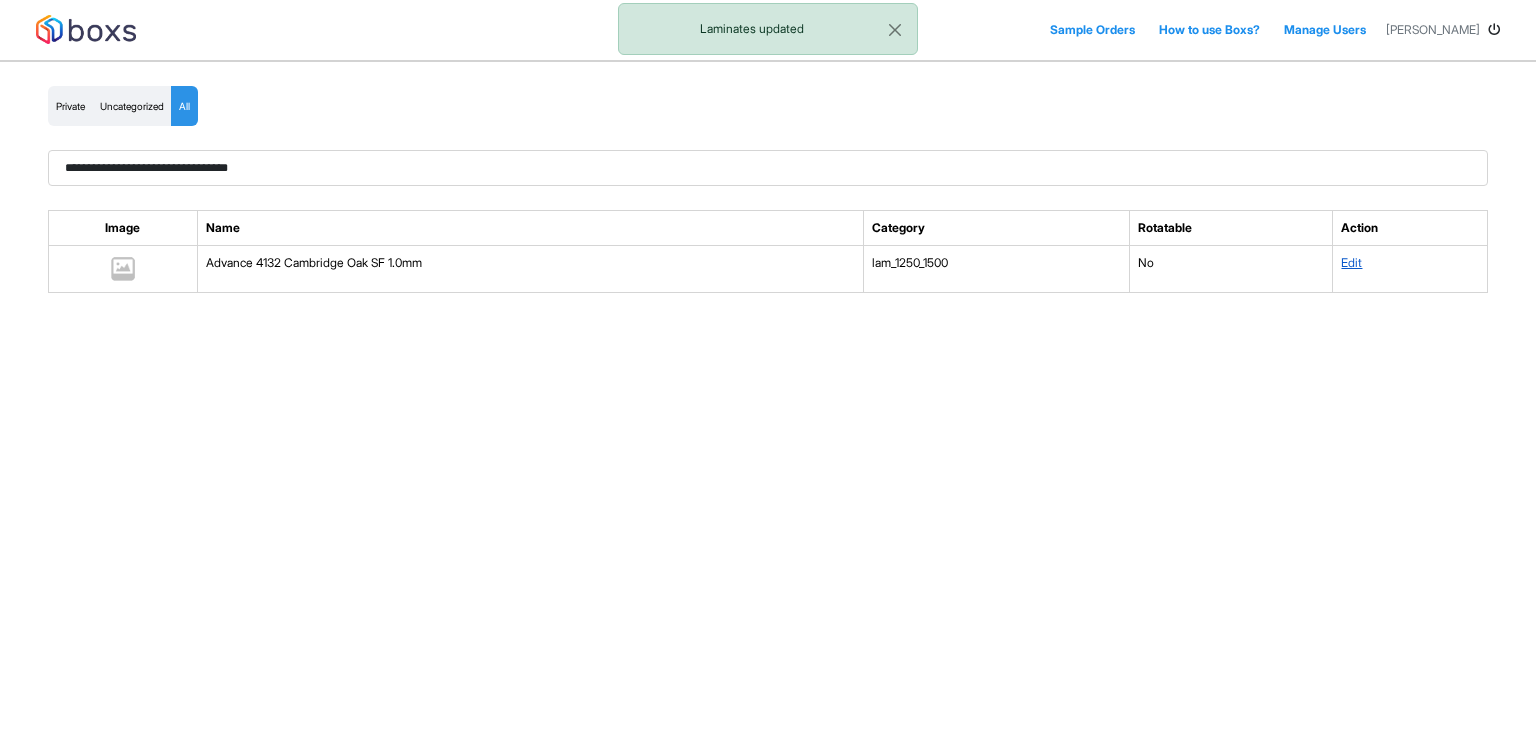 click on "Edit" at bounding box center (1351, 262) 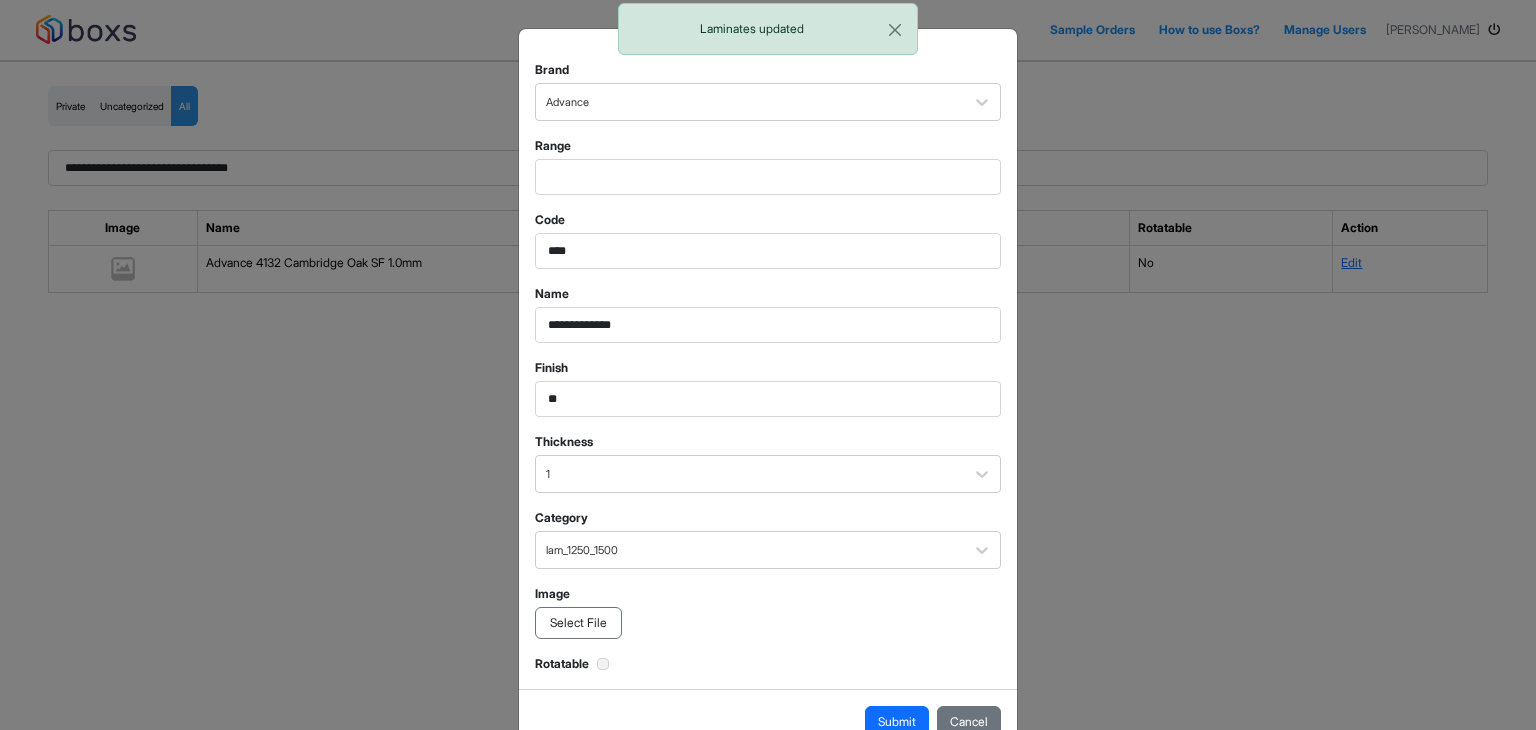 click on "Select File" at bounding box center [578, 623] 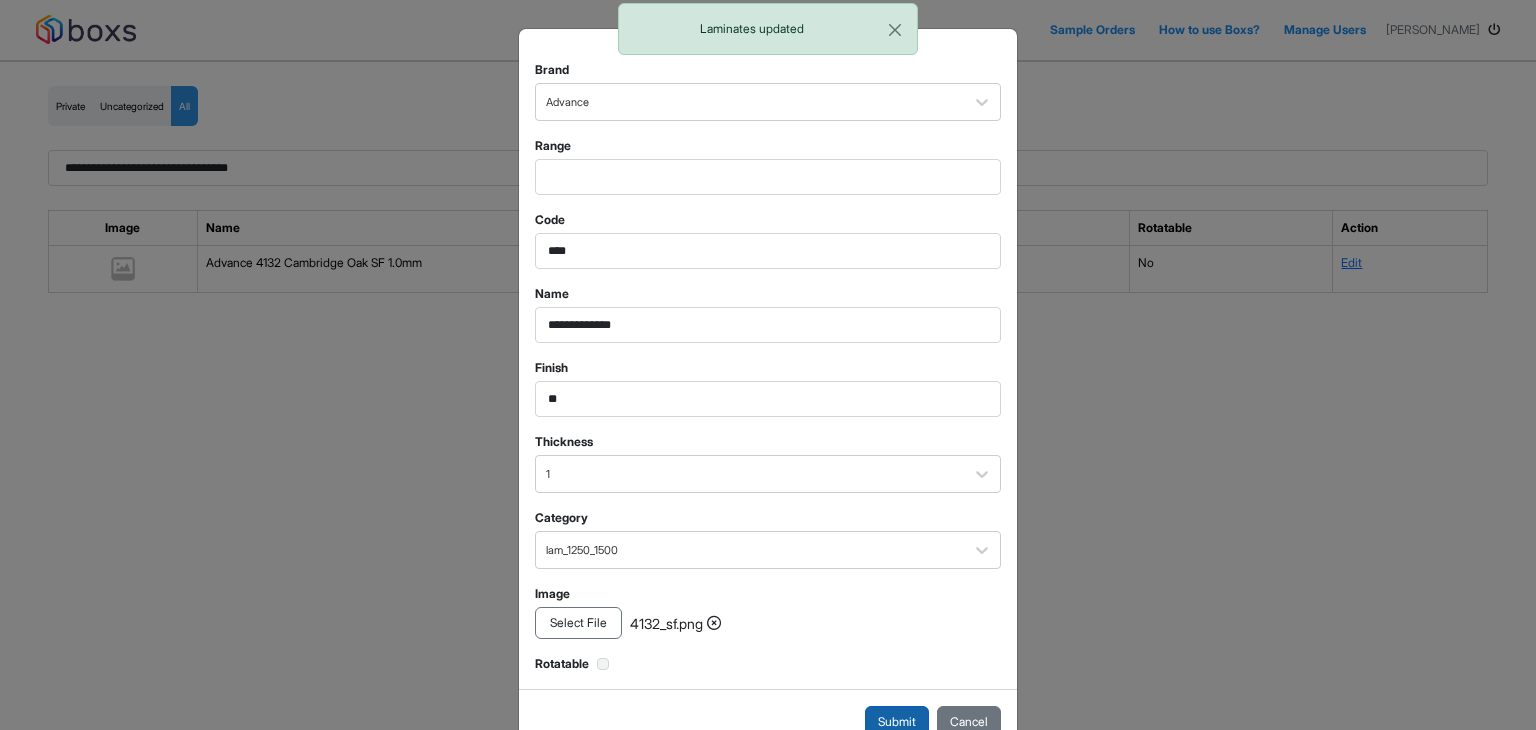 click on "Submit" at bounding box center [897, 722] 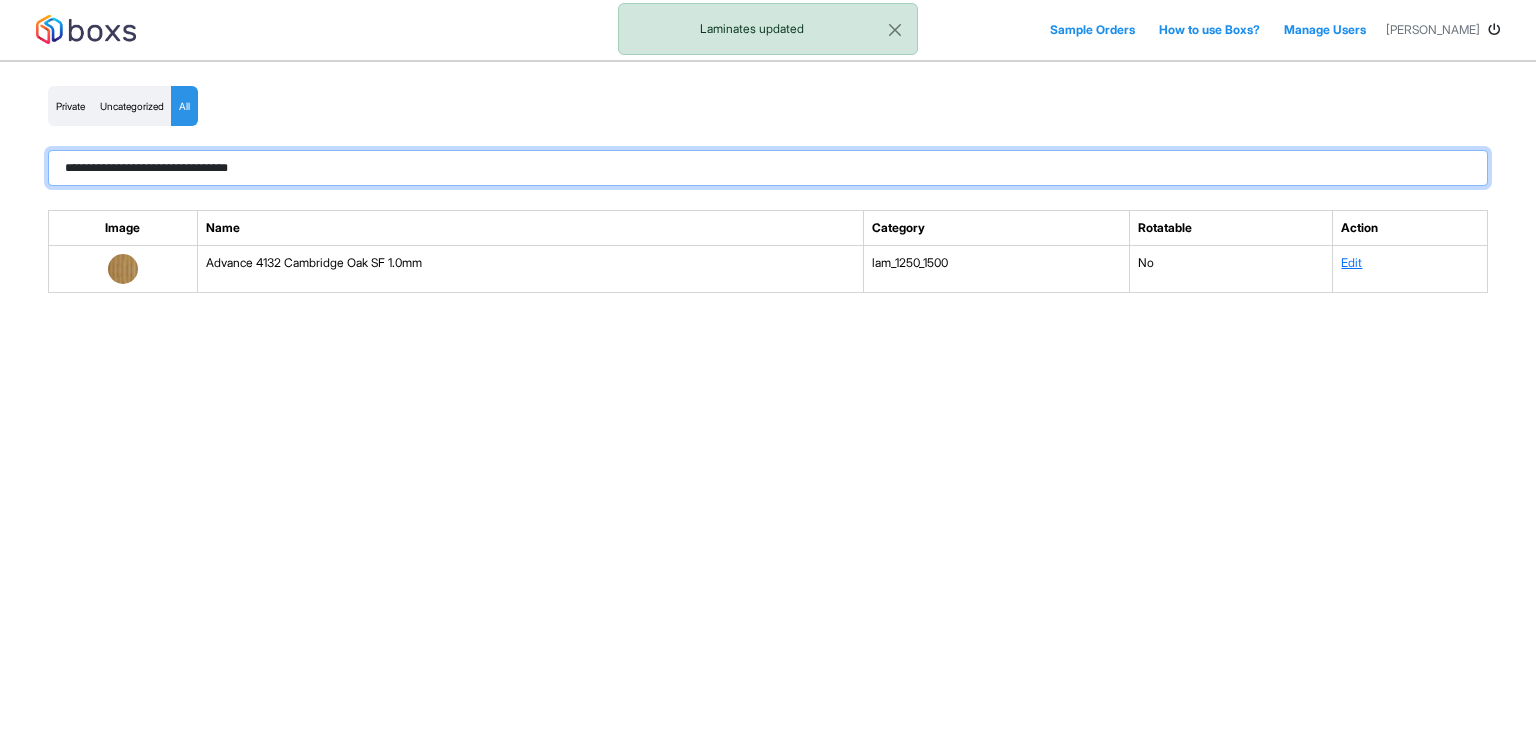 click on "**********" at bounding box center (768, 168) 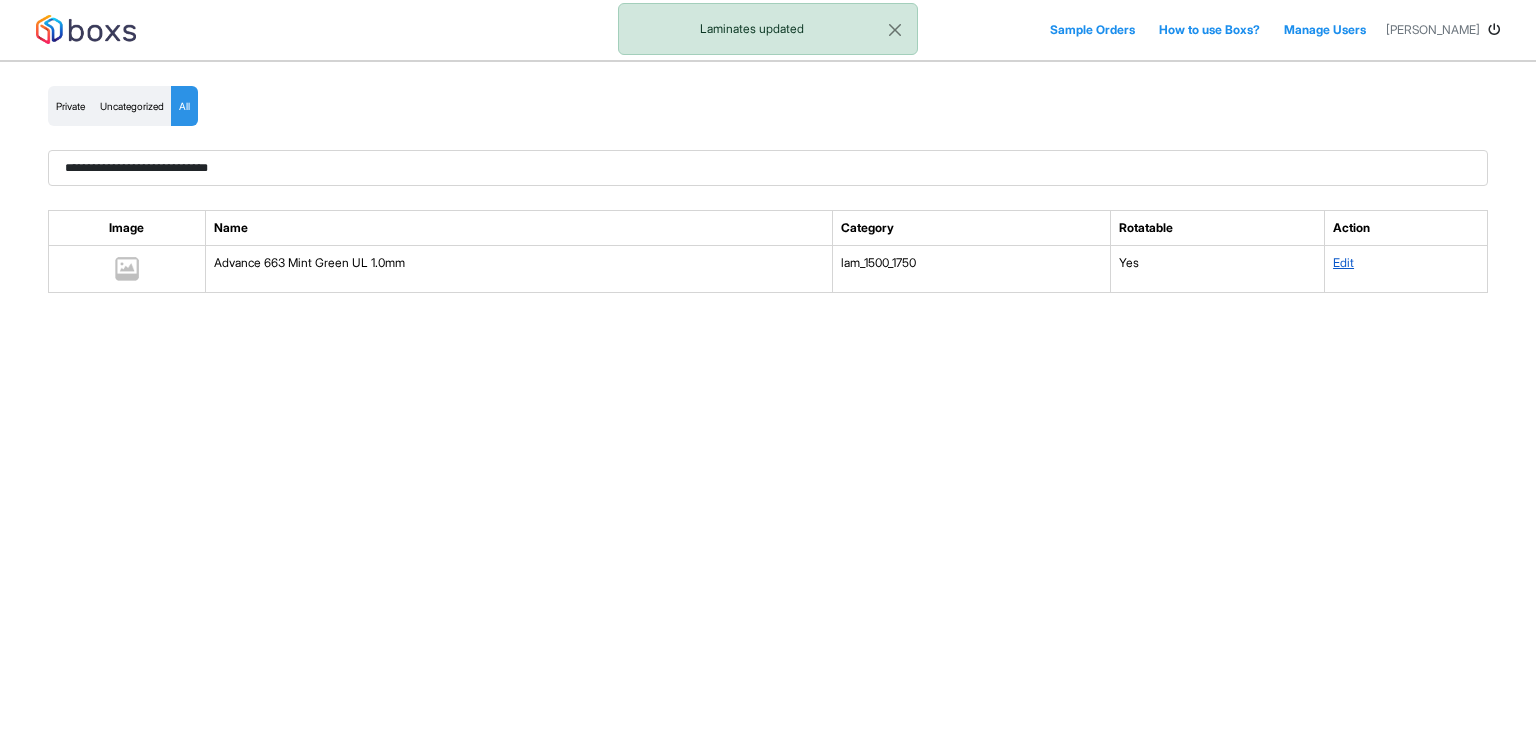 click on "Edit" at bounding box center (1343, 262) 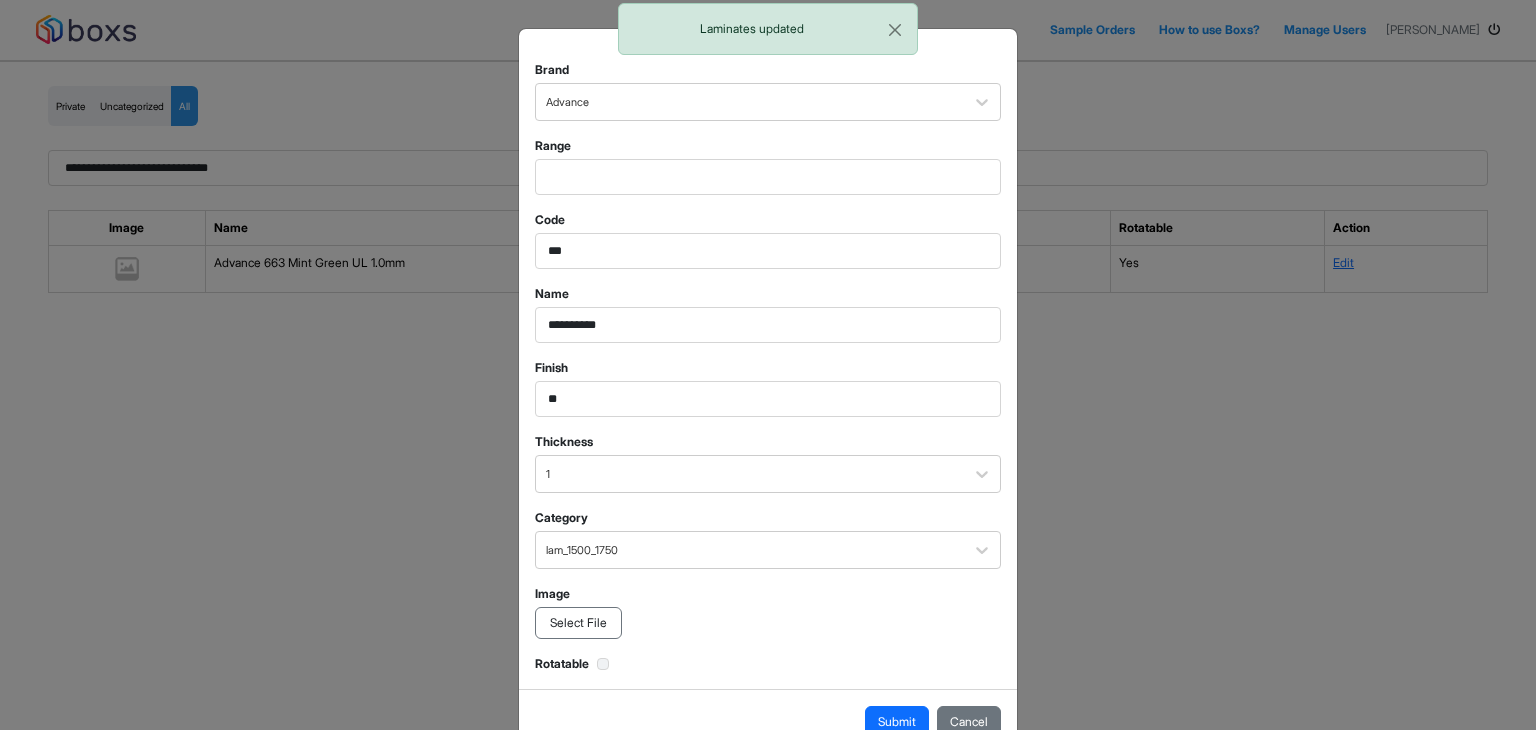 click on "Select File" at bounding box center [578, 623] 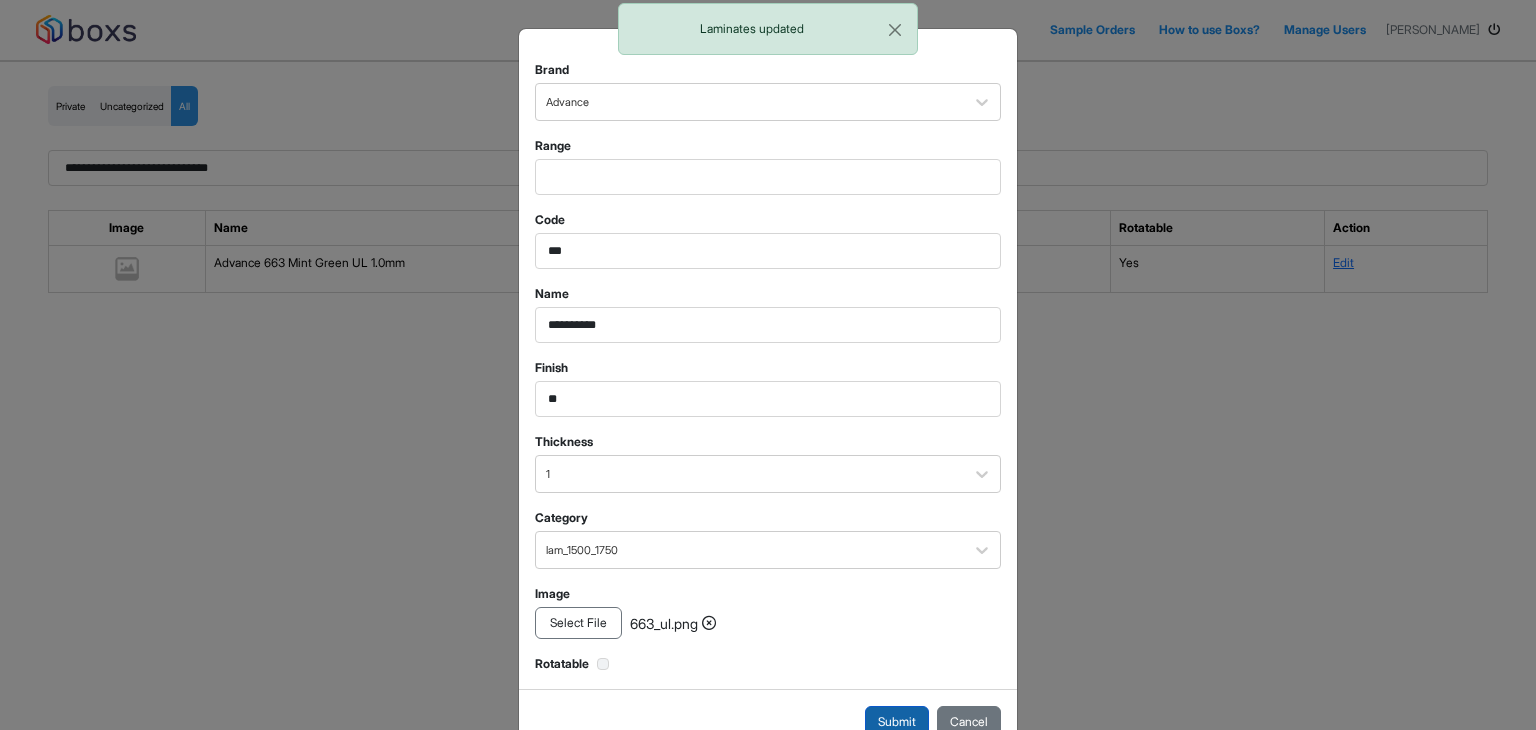 click on "Submit" at bounding box center [897, 722] 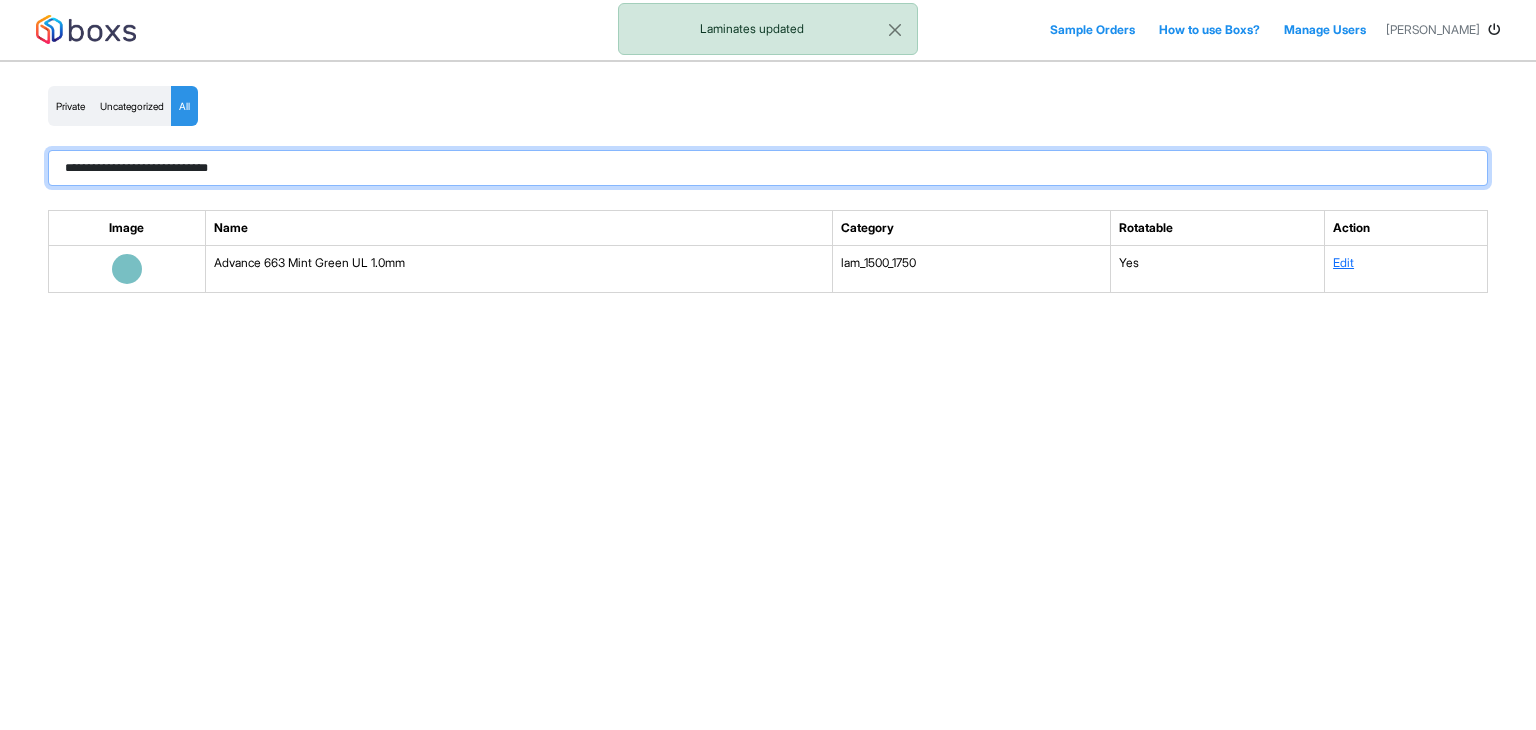 click on "**********" at bounding box center [768, 168] 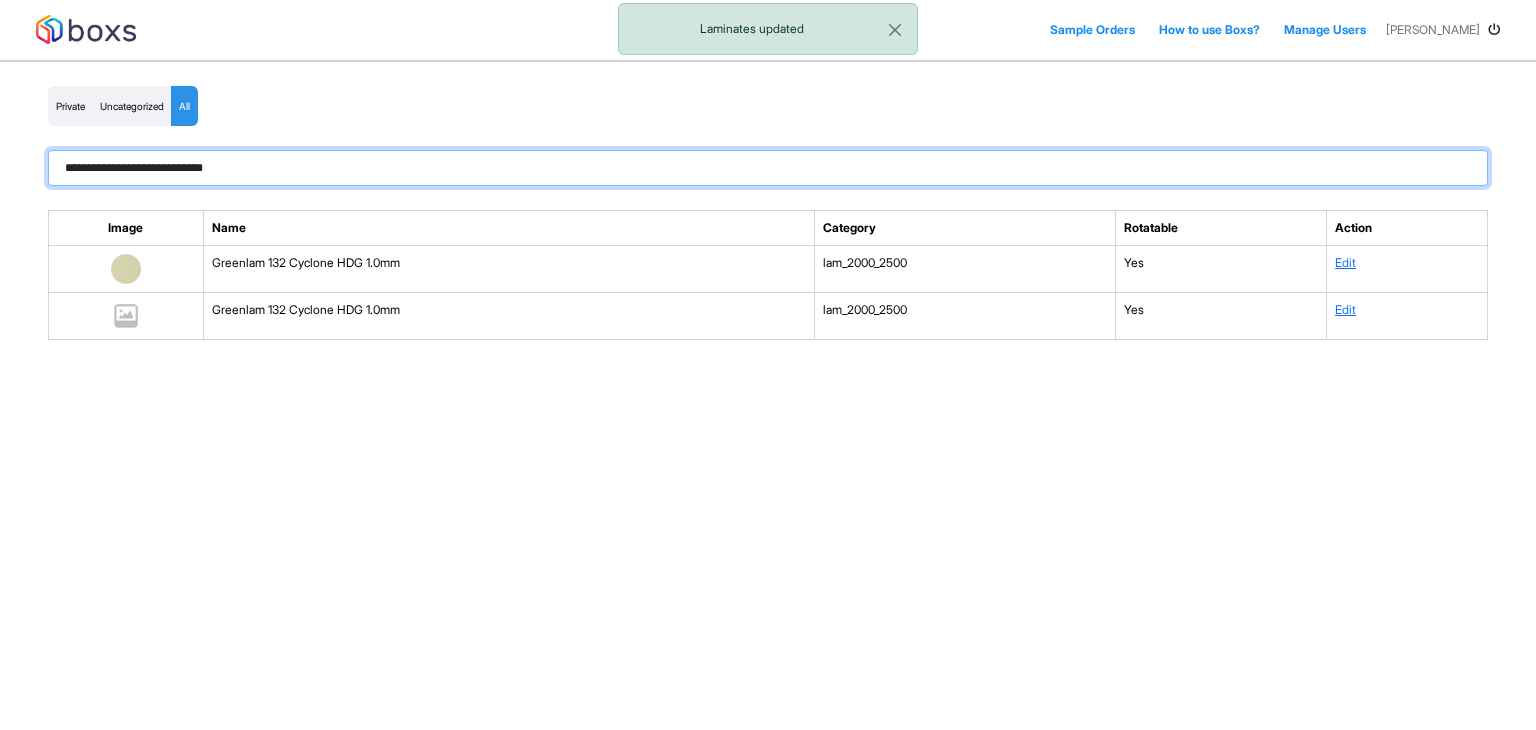 paste 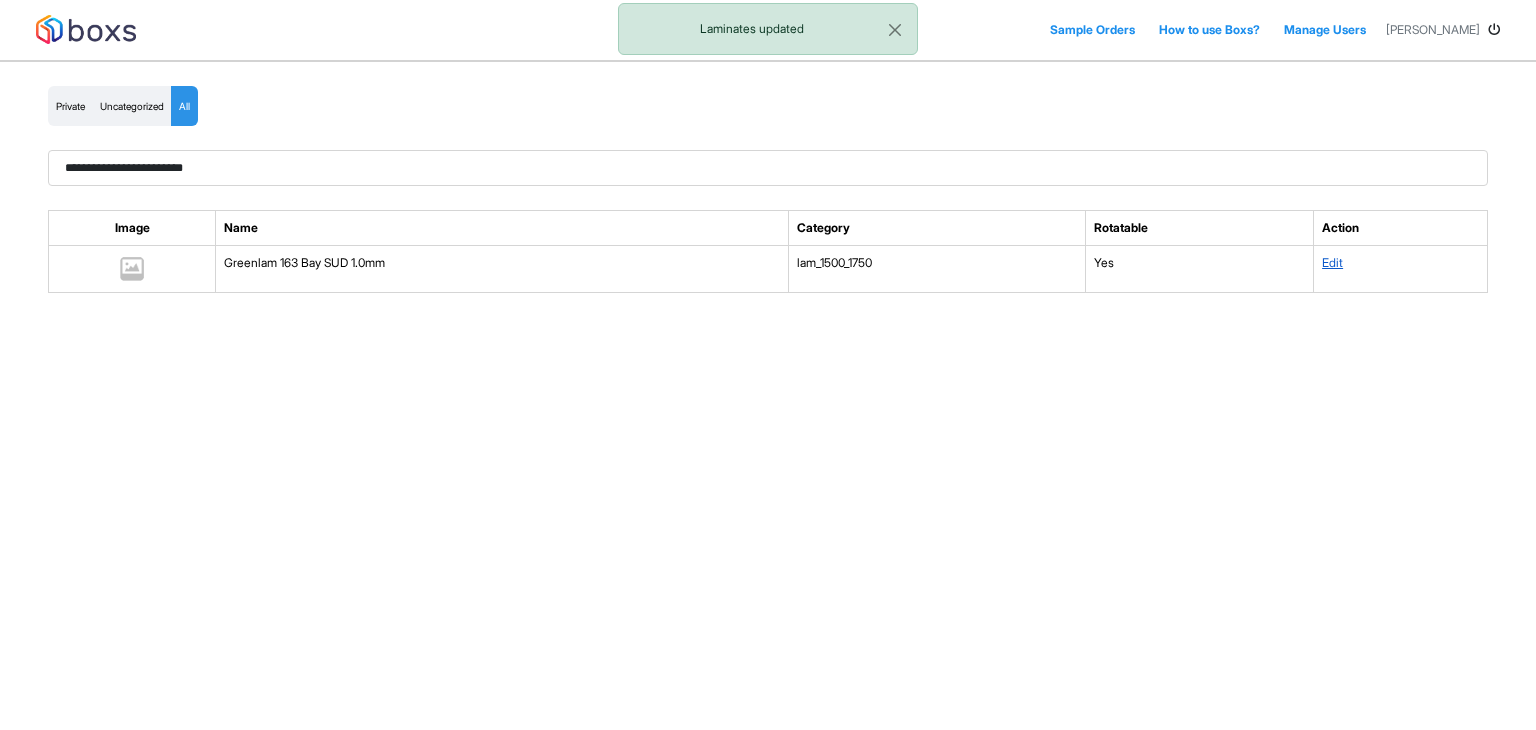 click on "Edit" at bounding box center [1332, 262] 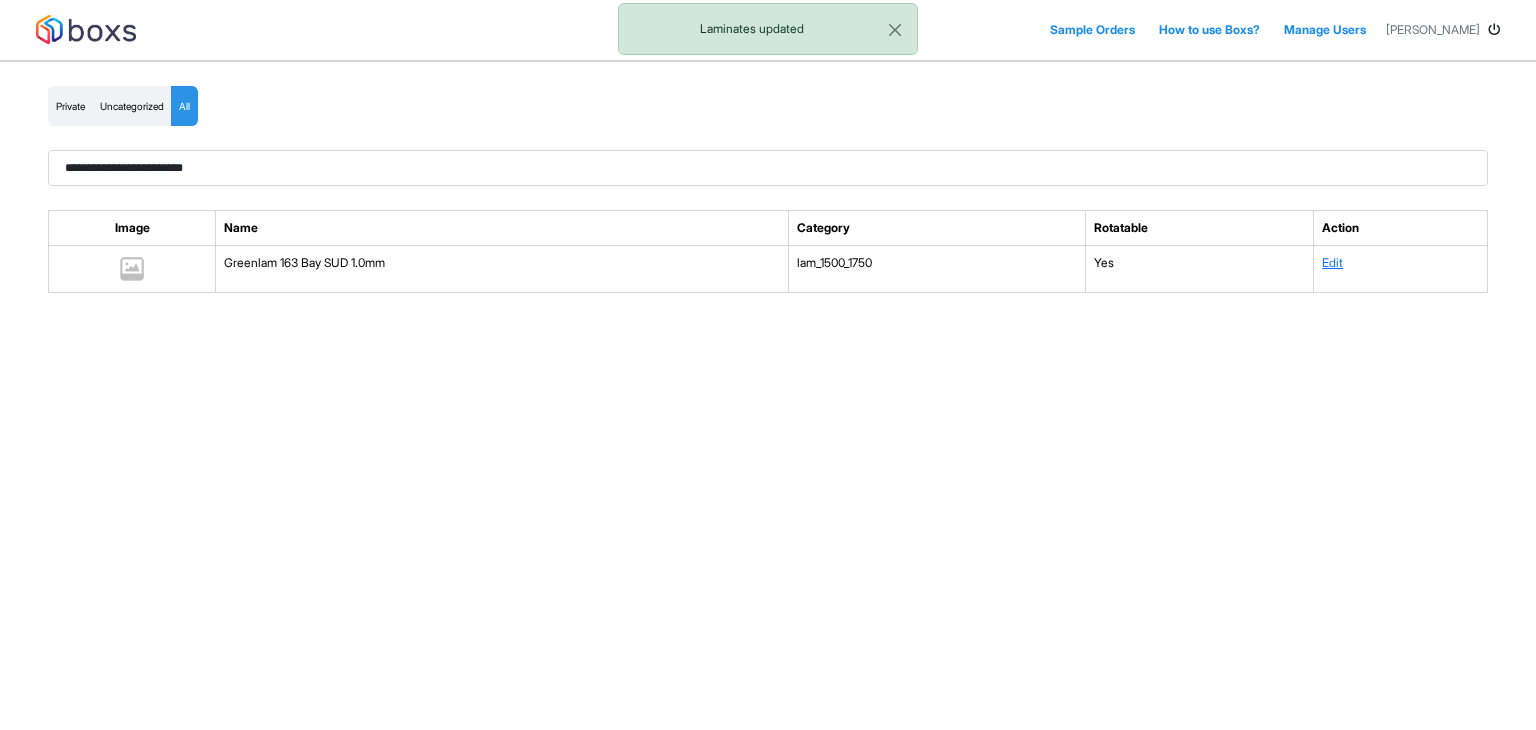 click on "Edit" at bounding box center (1401, 269) 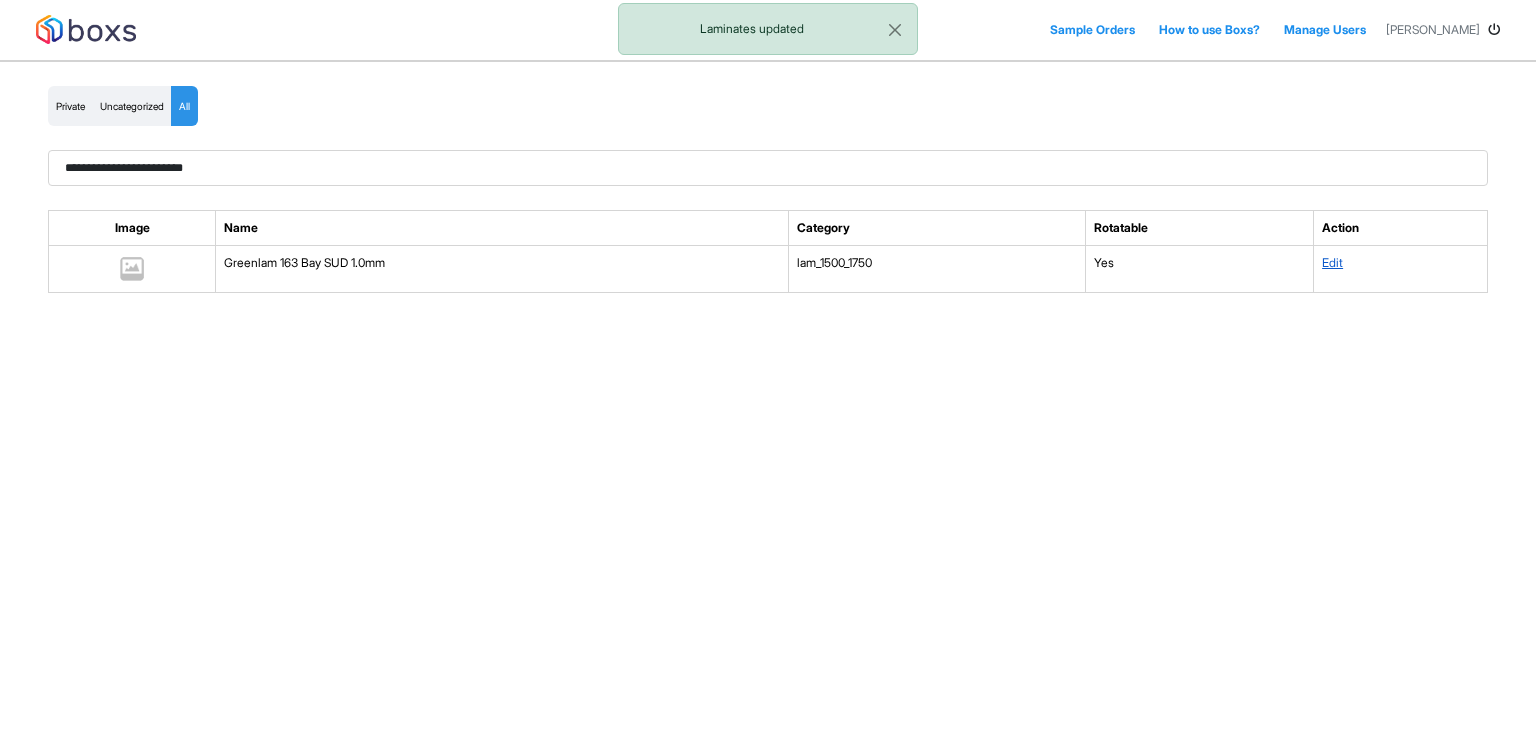 click on "Edit" at bounding box center [1332, 262] 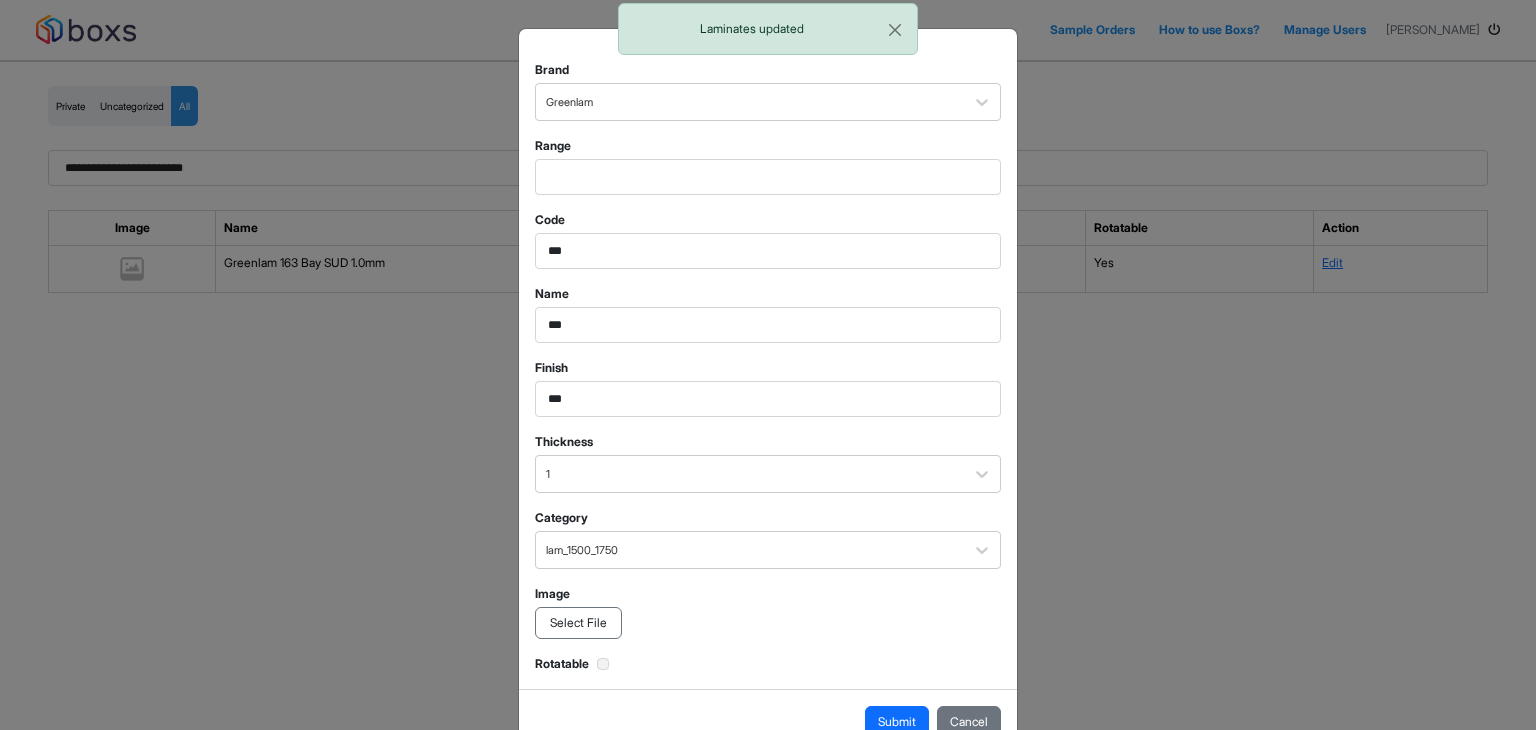 click on "Select File" at bounding box center [578, 623] 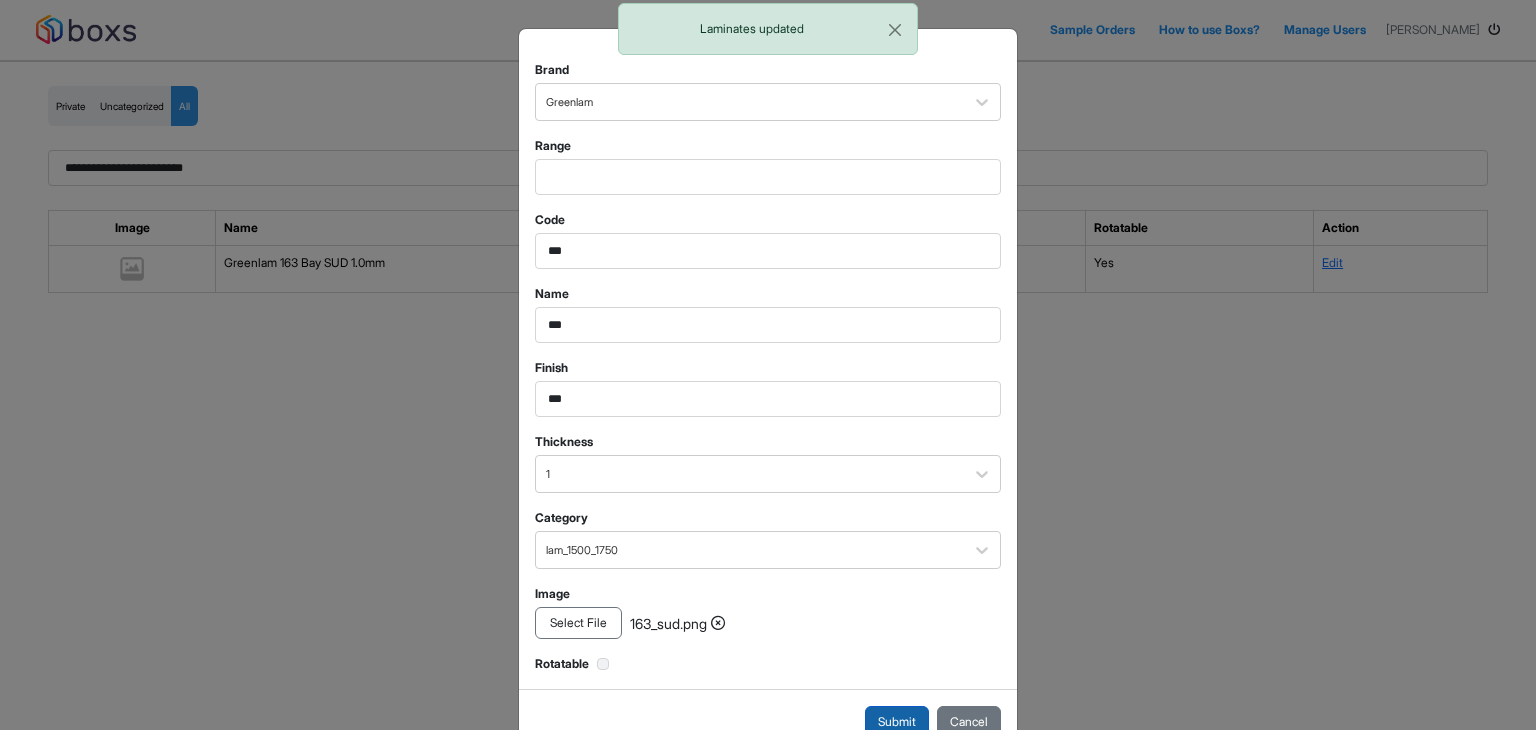 click on "Submit" at bounding box center [897, 722] 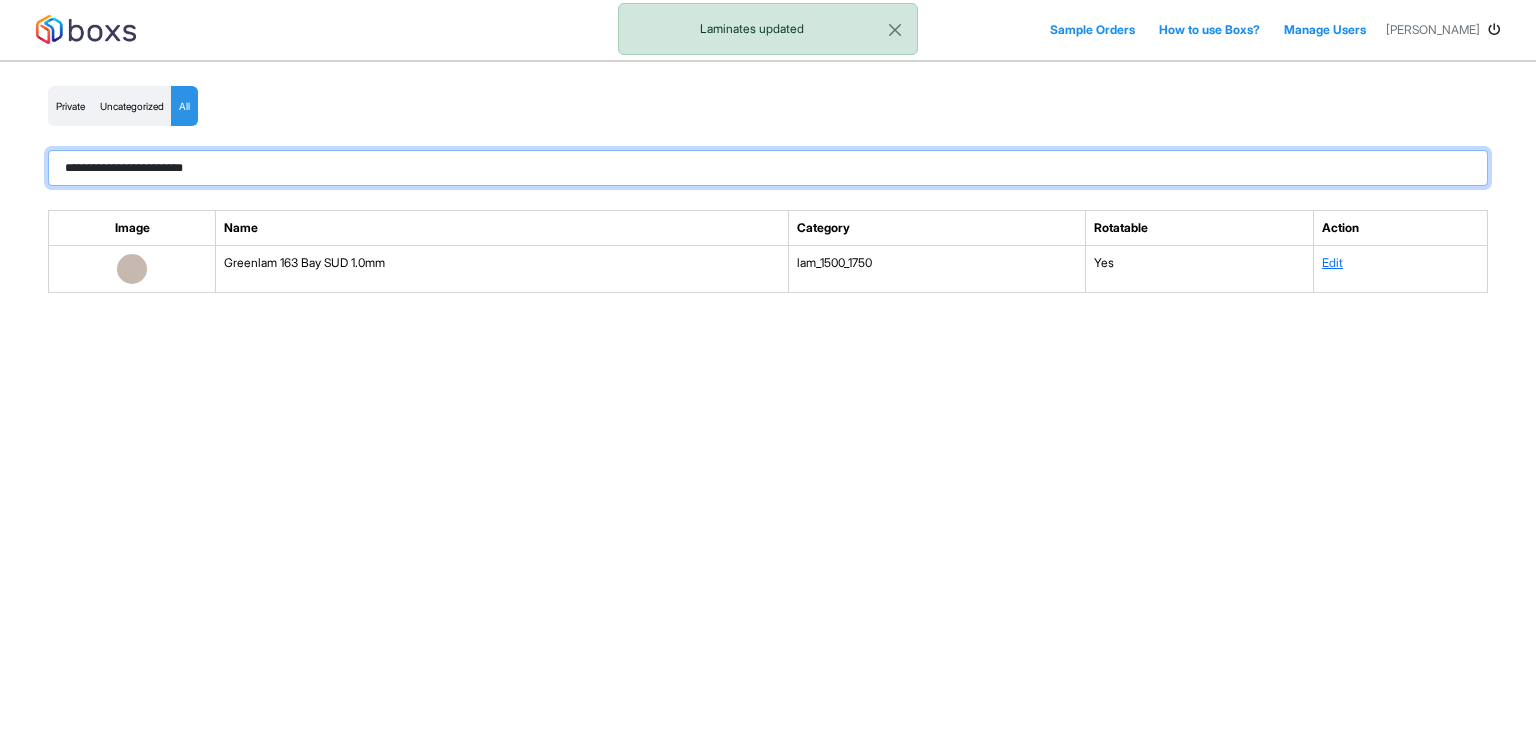 click on "**********" at bounding box center (768, 168) 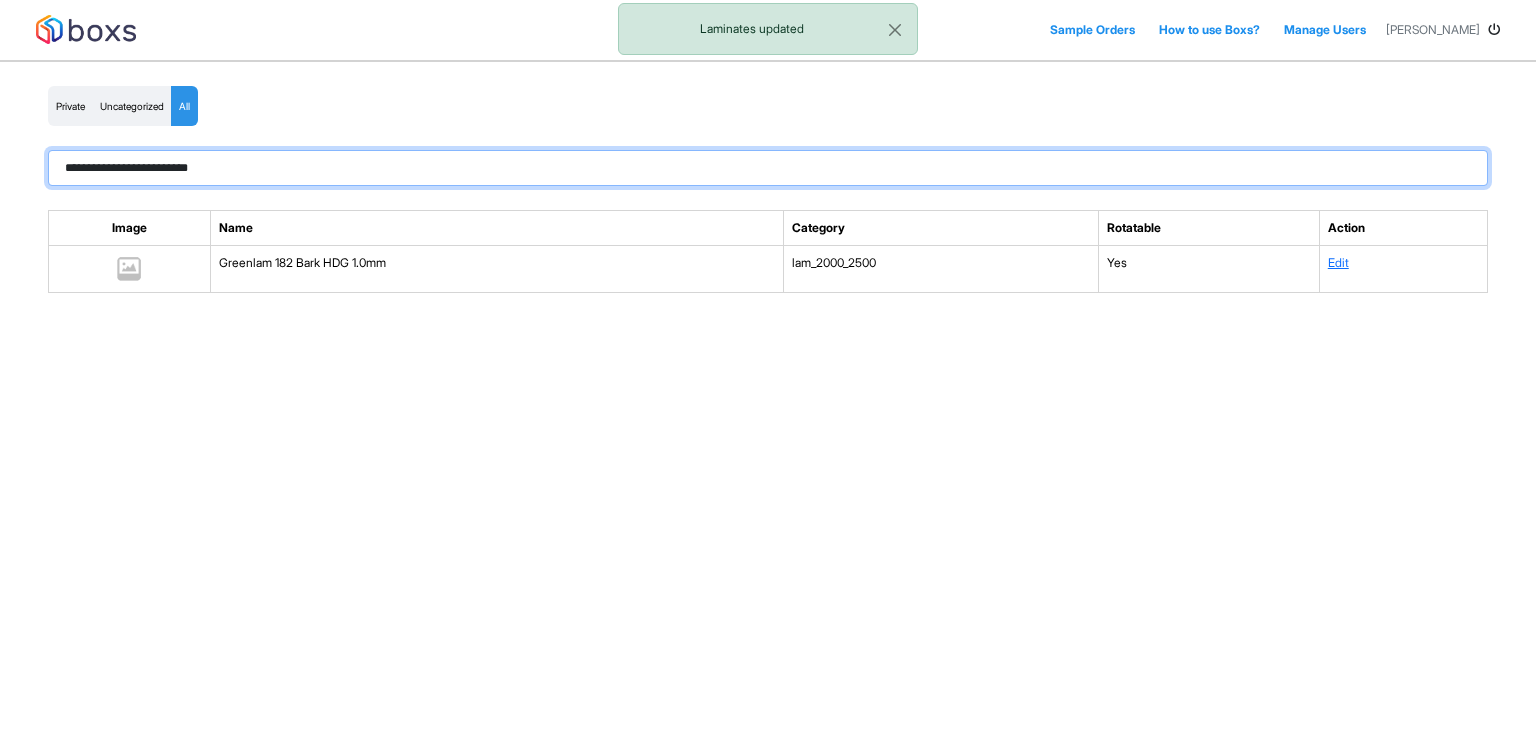 type on "**********" 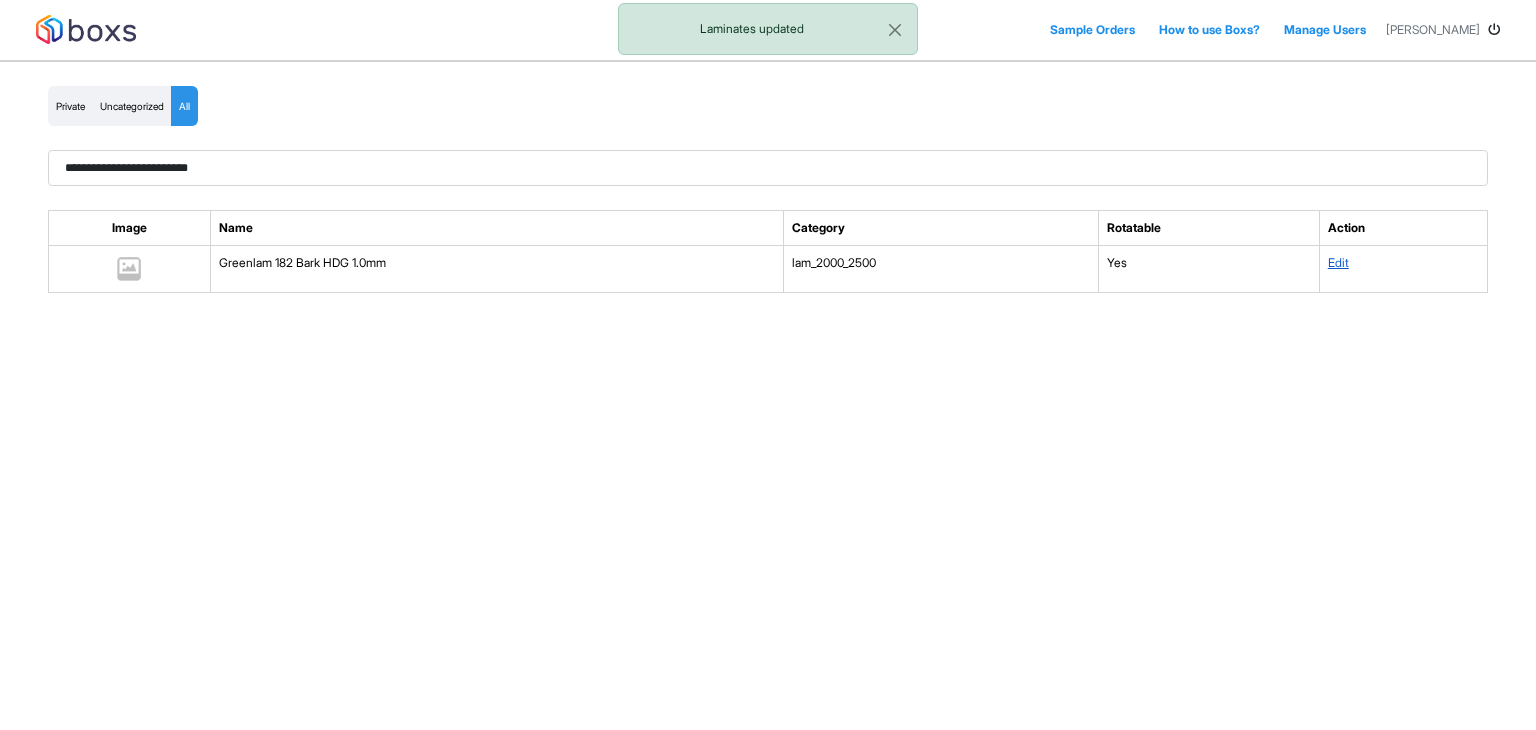 click on "Edit" at bounding box center (1338, 262) 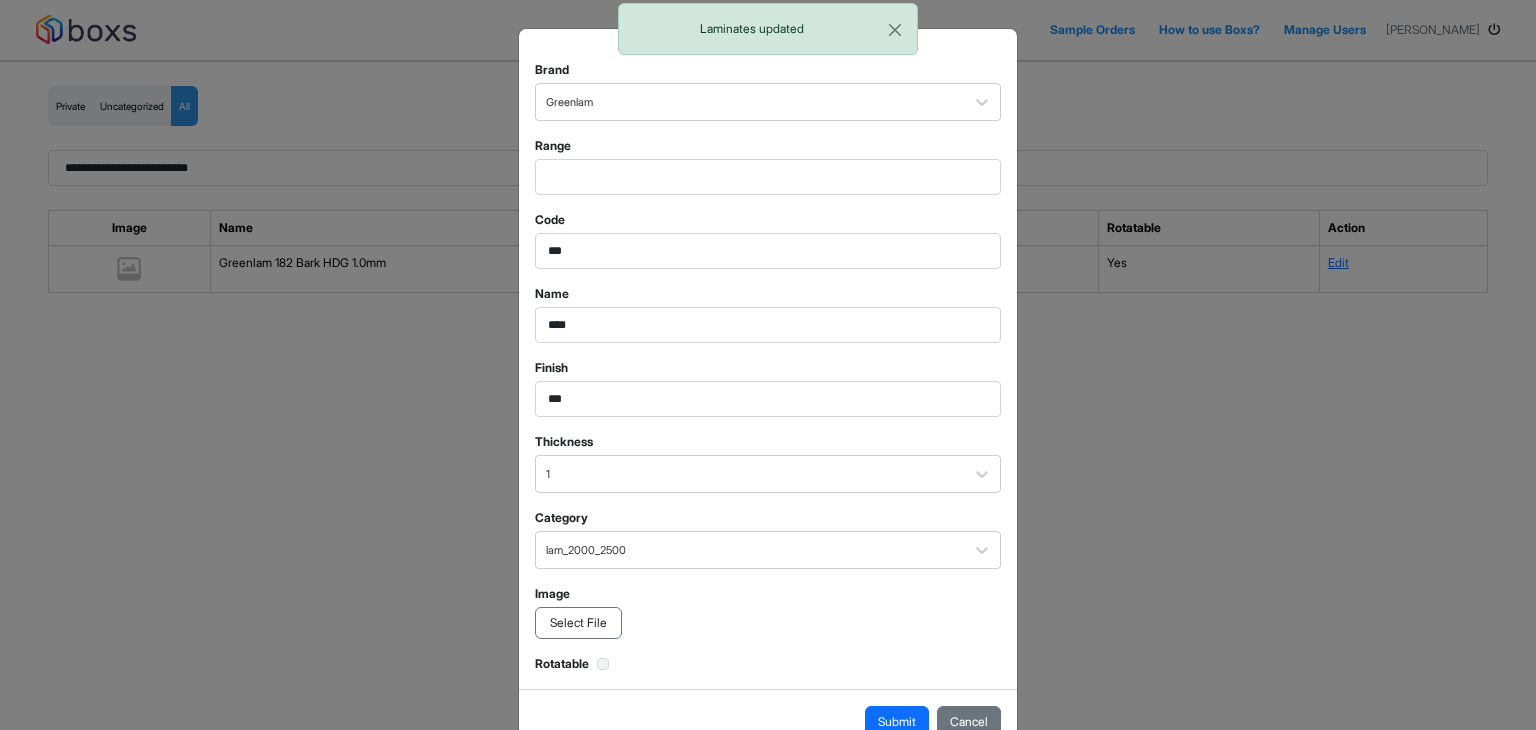 click on "Select File" at bounding box center (578, 623) 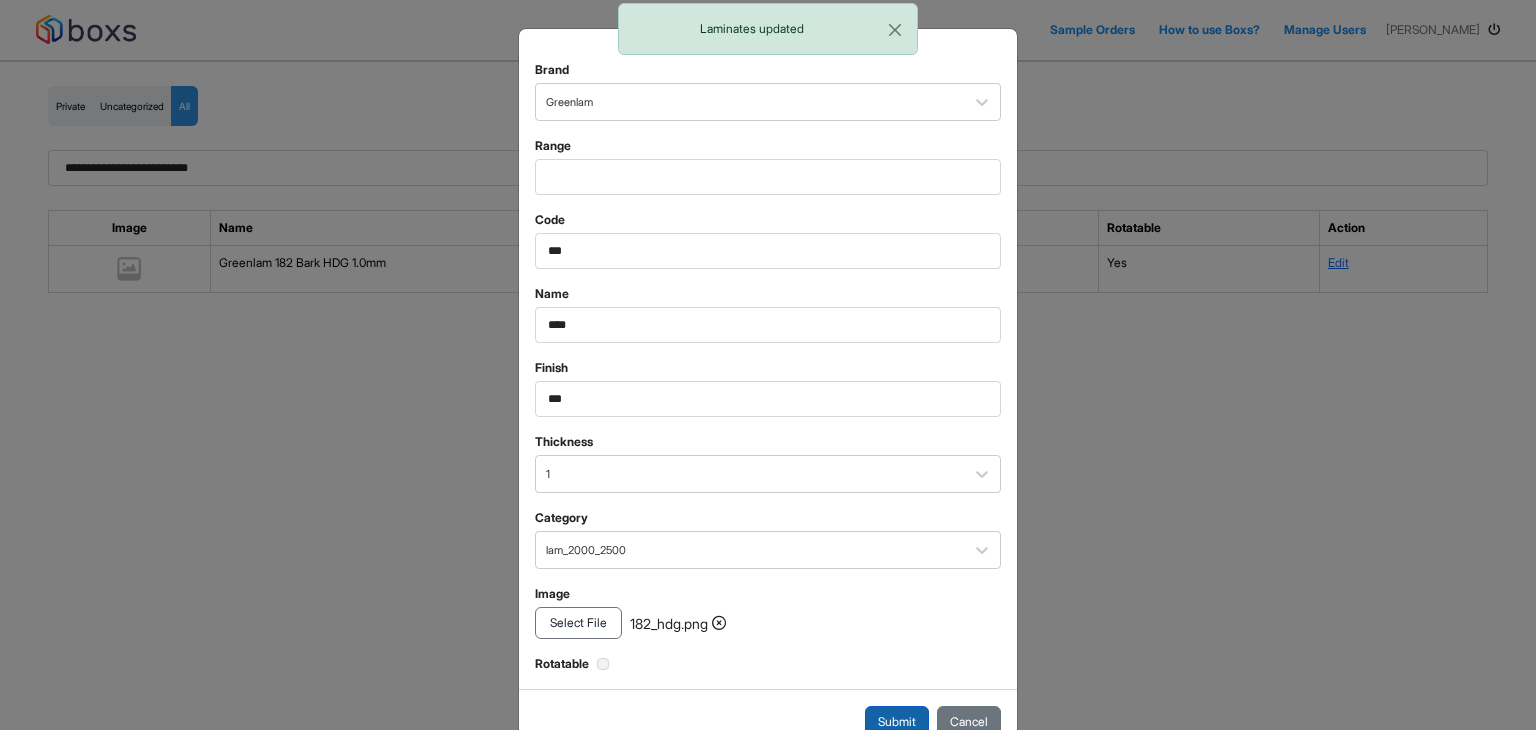 click on "Submit" at bounding box center [897, 722] 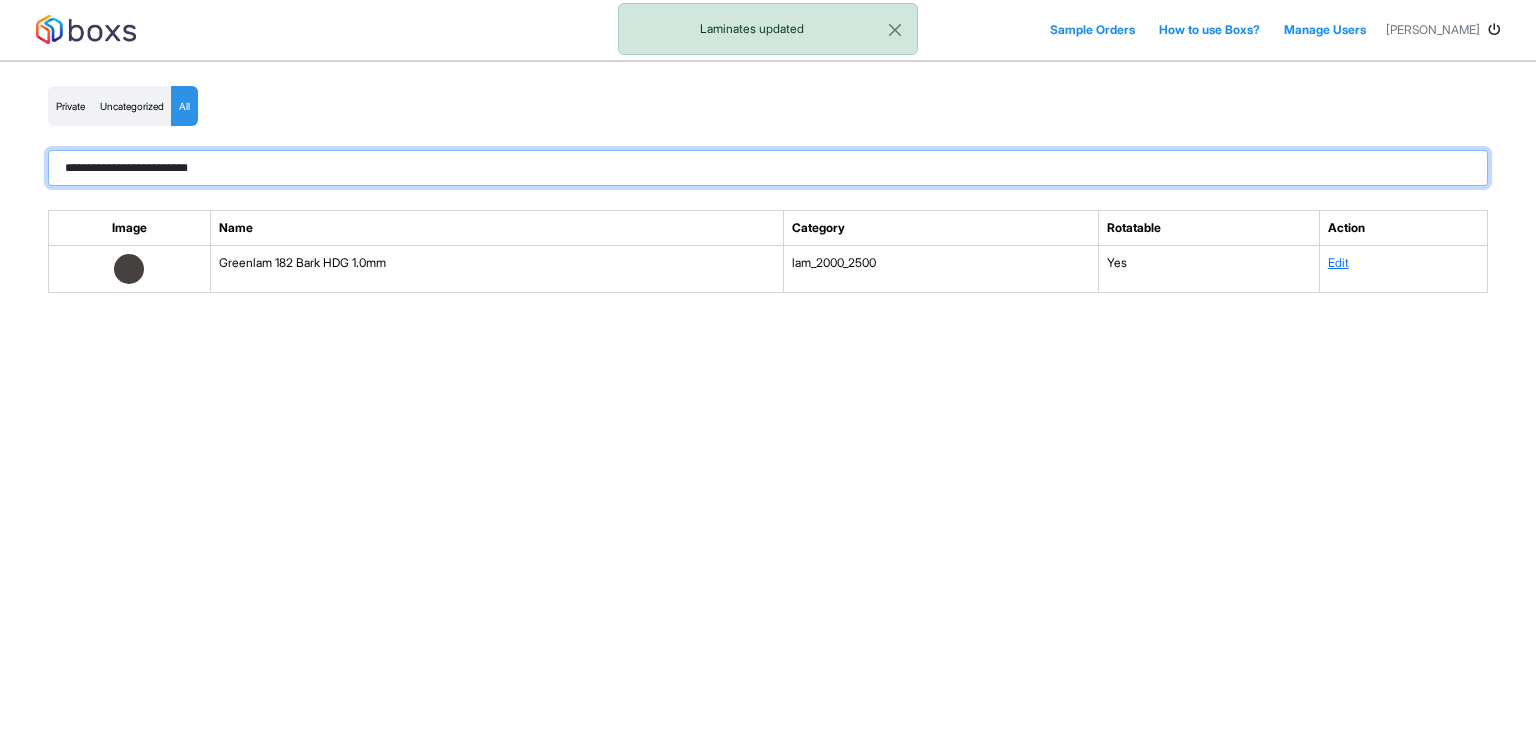 click on "**********" at bounding box center [768, 168] 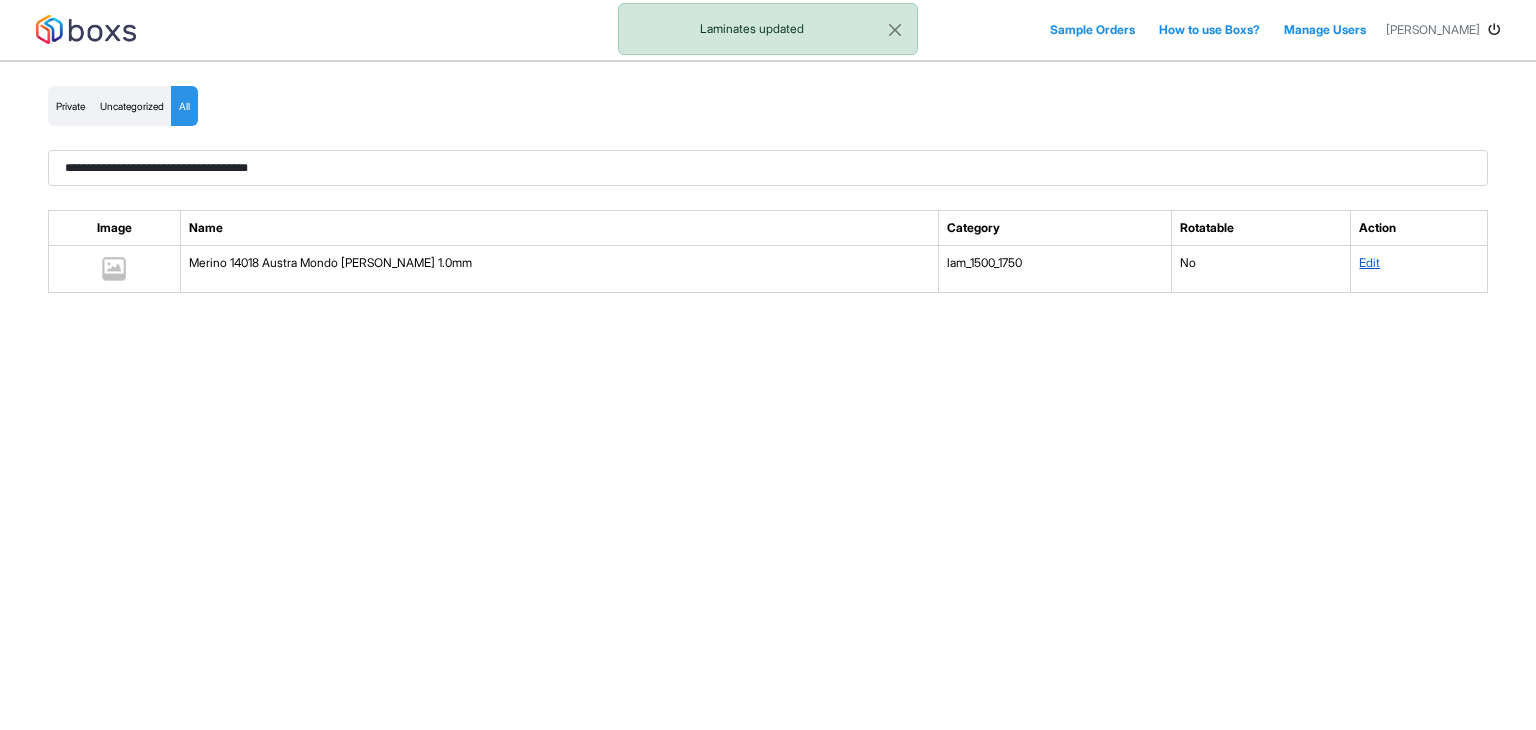 click on "Edit" at bounding box center [1369, 262] 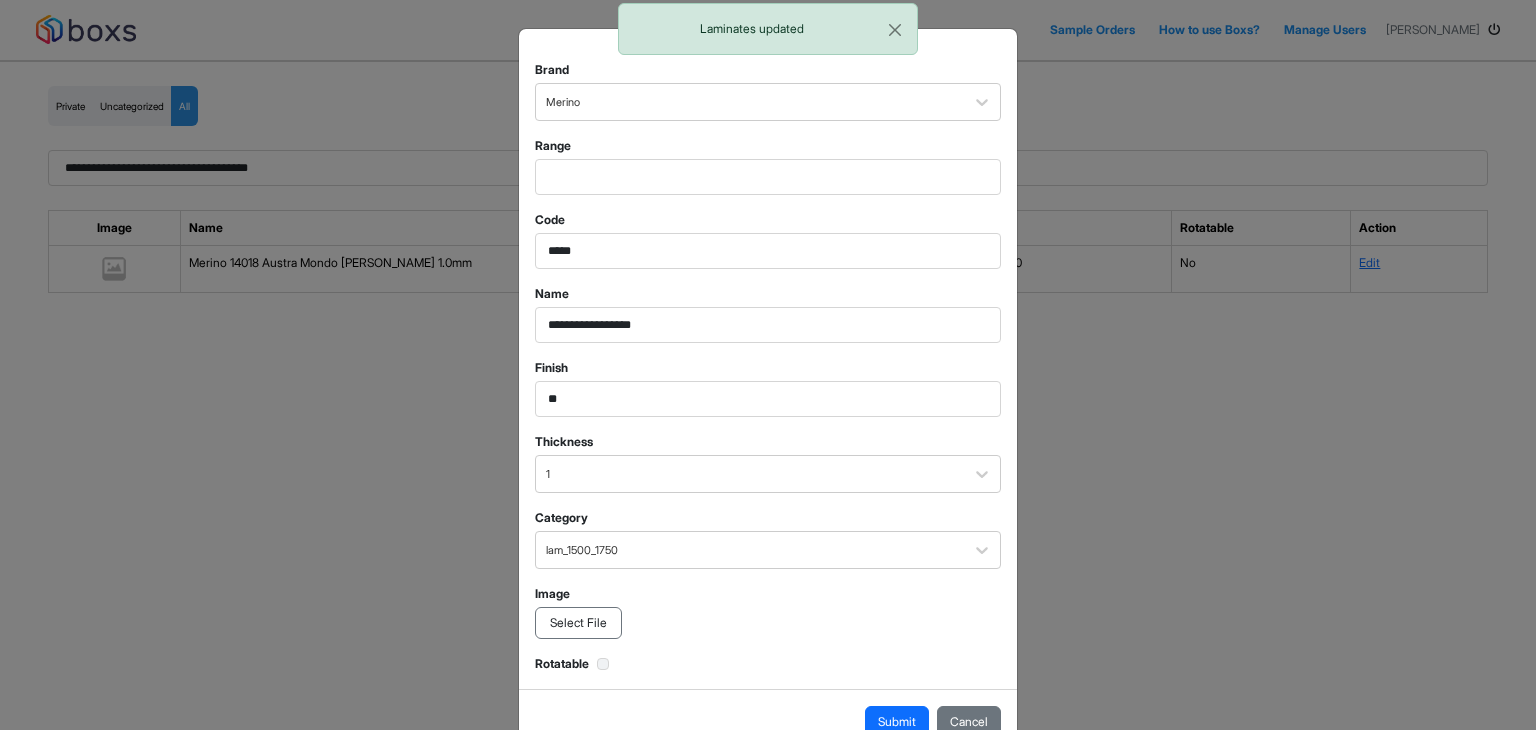 click on "Select File" at bounding box center (578, 623) 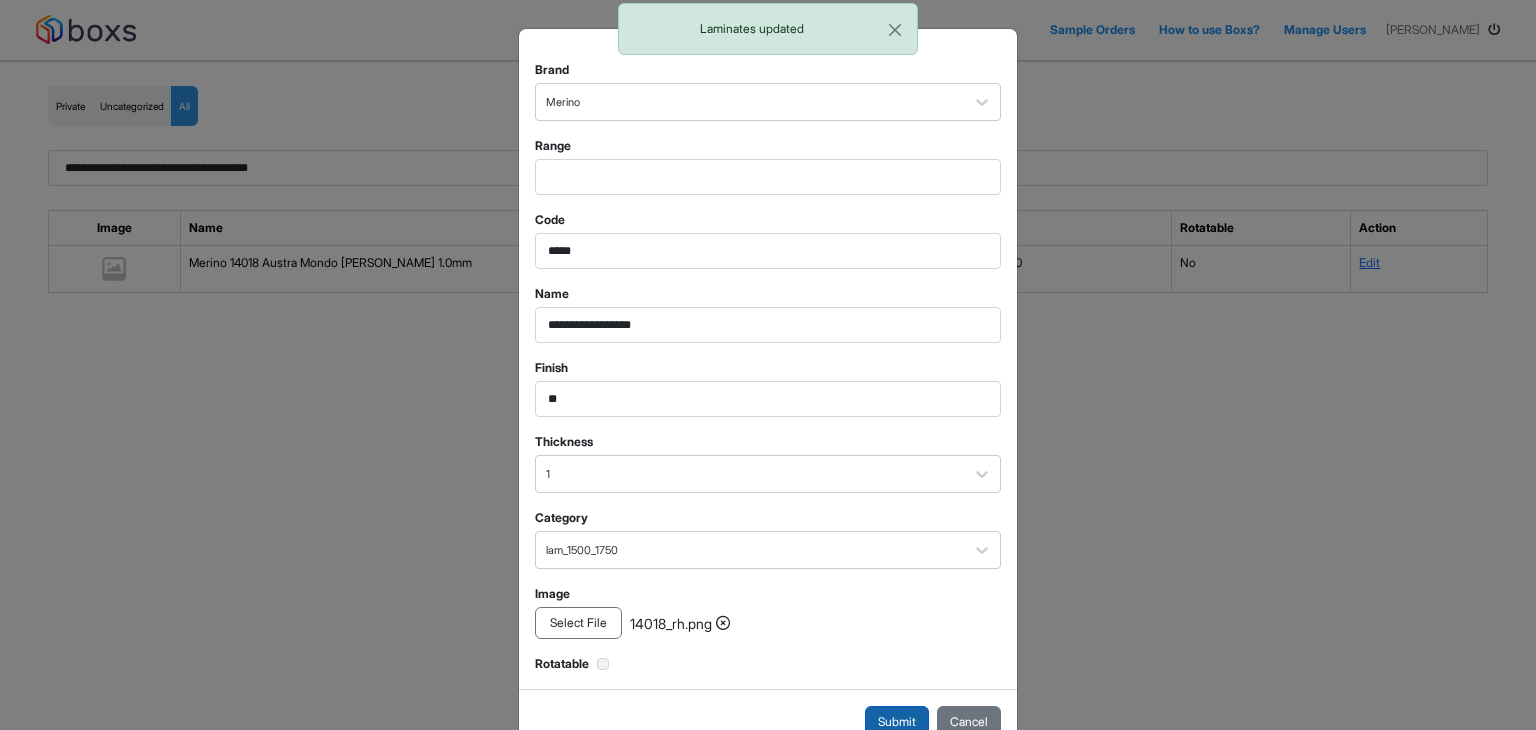 click on "Submit" at bounding box center [897, 722] 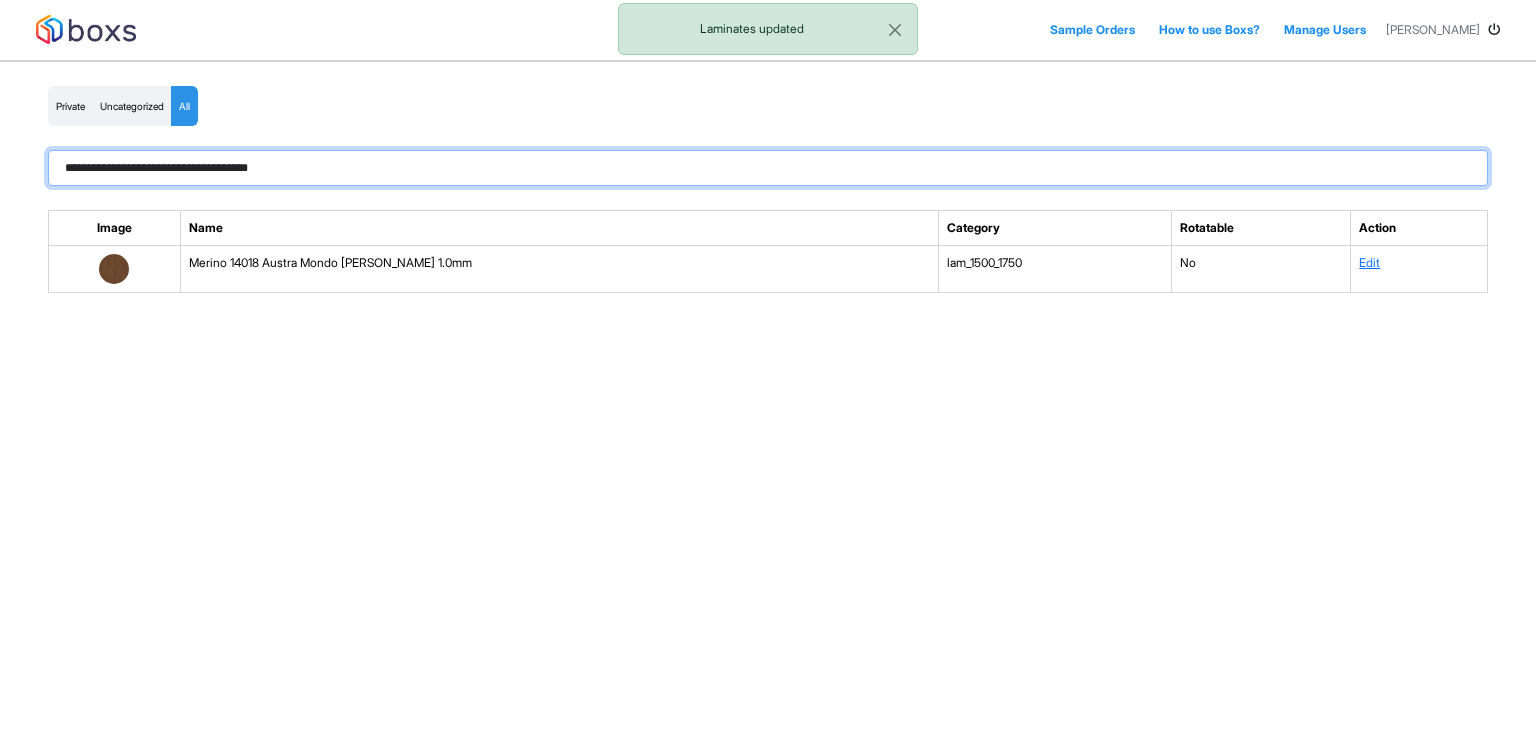 click on "**********" at bounding box center [768, 168] 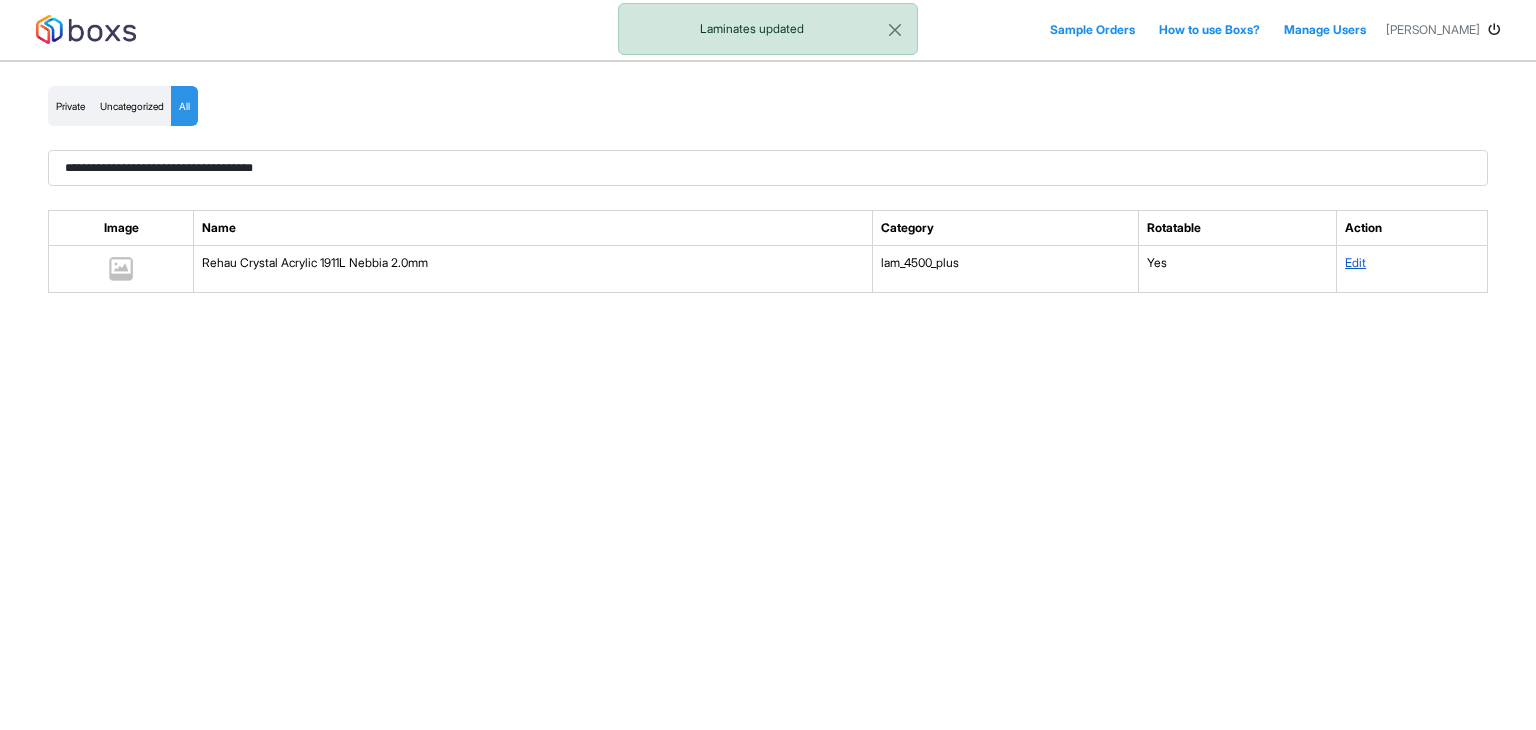 click on "Edit" at bounding box center [1355, 262] 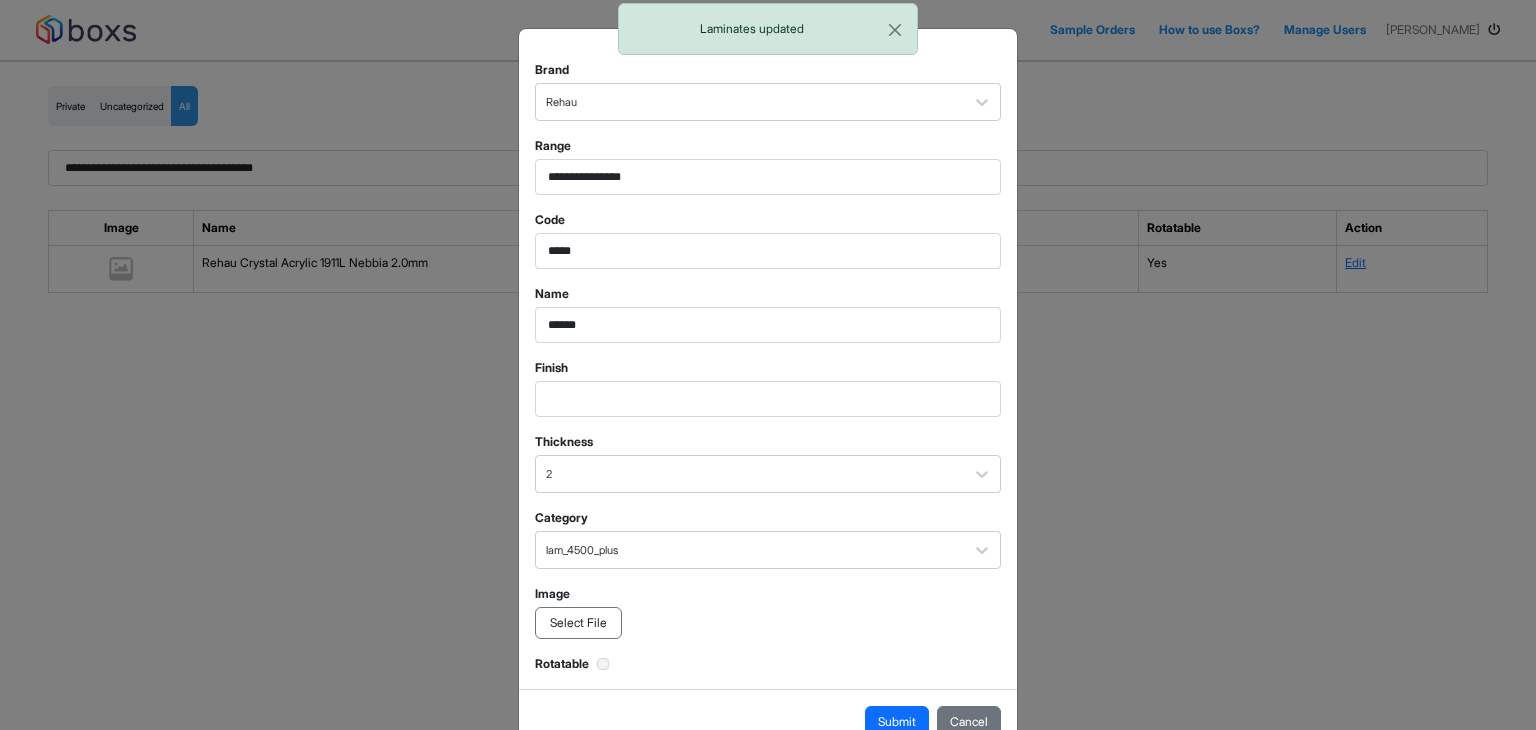 click on "Select File" at bounding box center [578, 623] 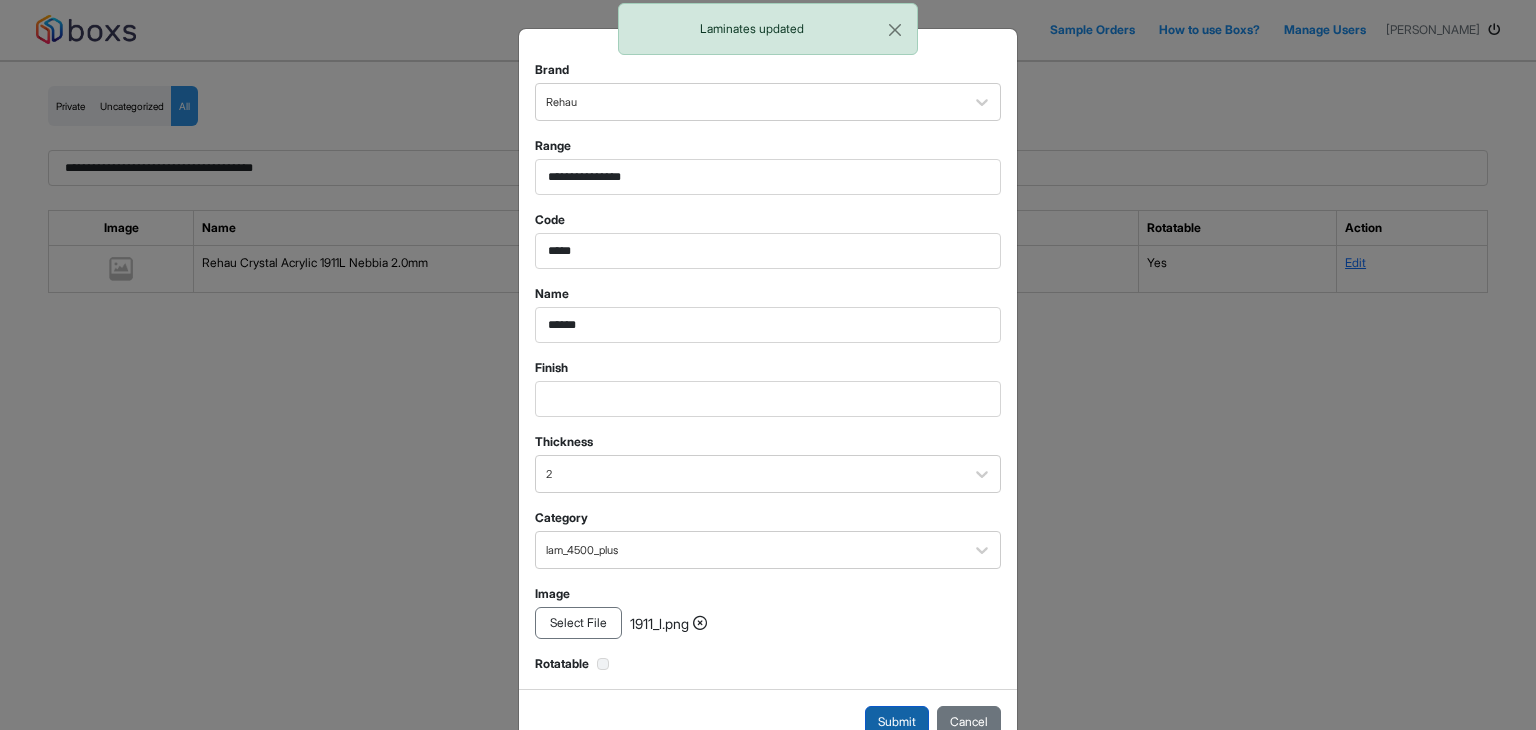 click on "Submit" at bounding box center [897, 722] 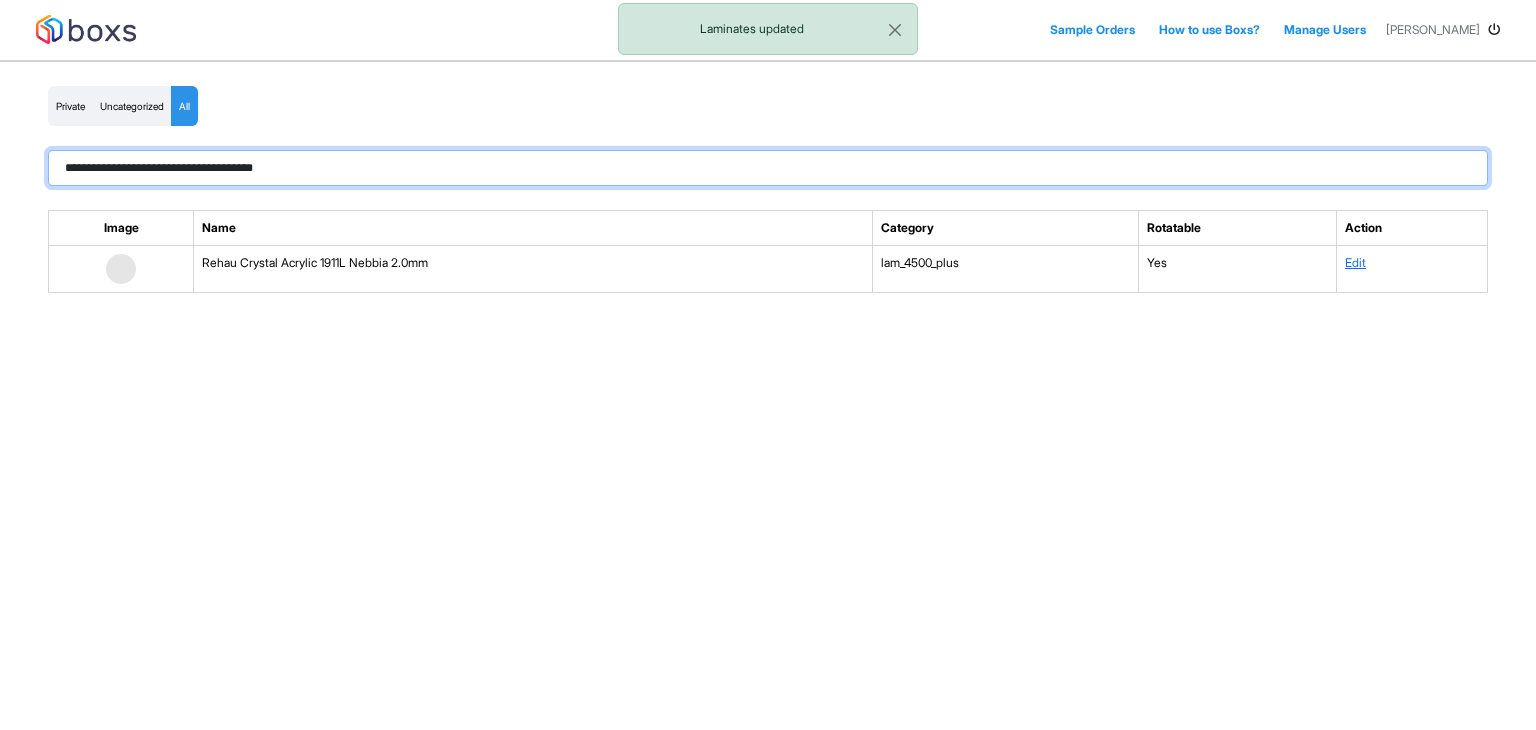 click on "**********" at bounding box center (768, 168) 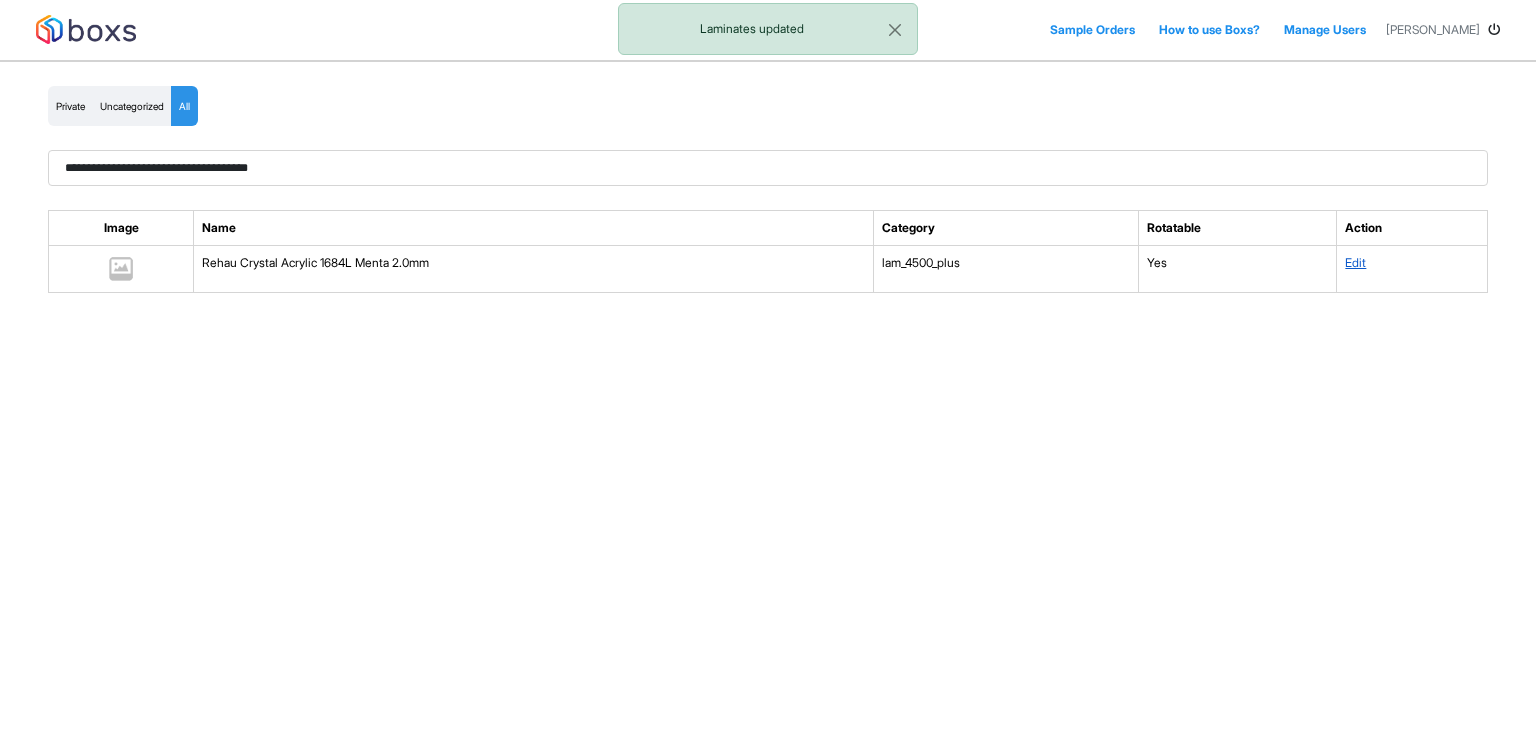 click on "Edit" at bounding box center (1355, 262) 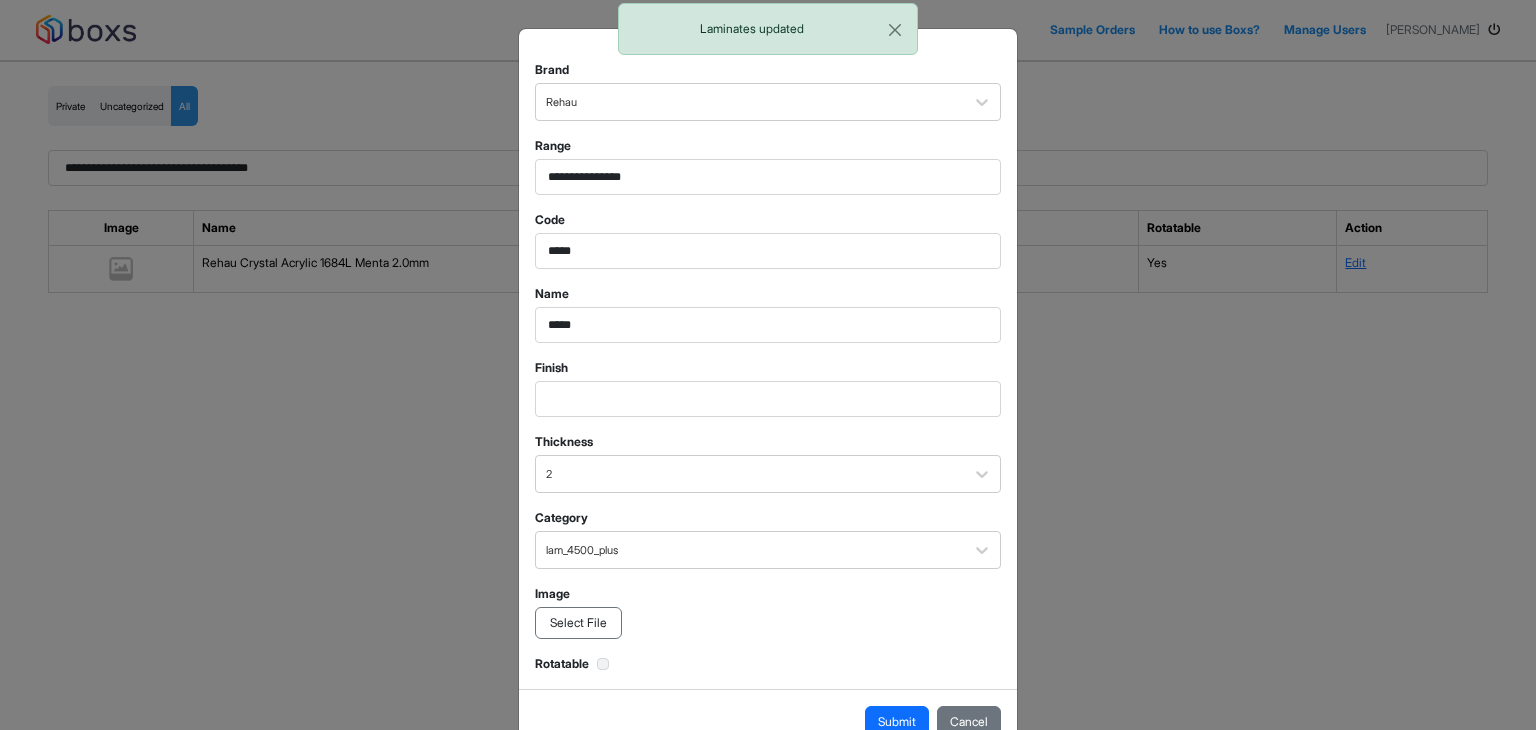 click on "Select File" at bounding box center (578, 623) 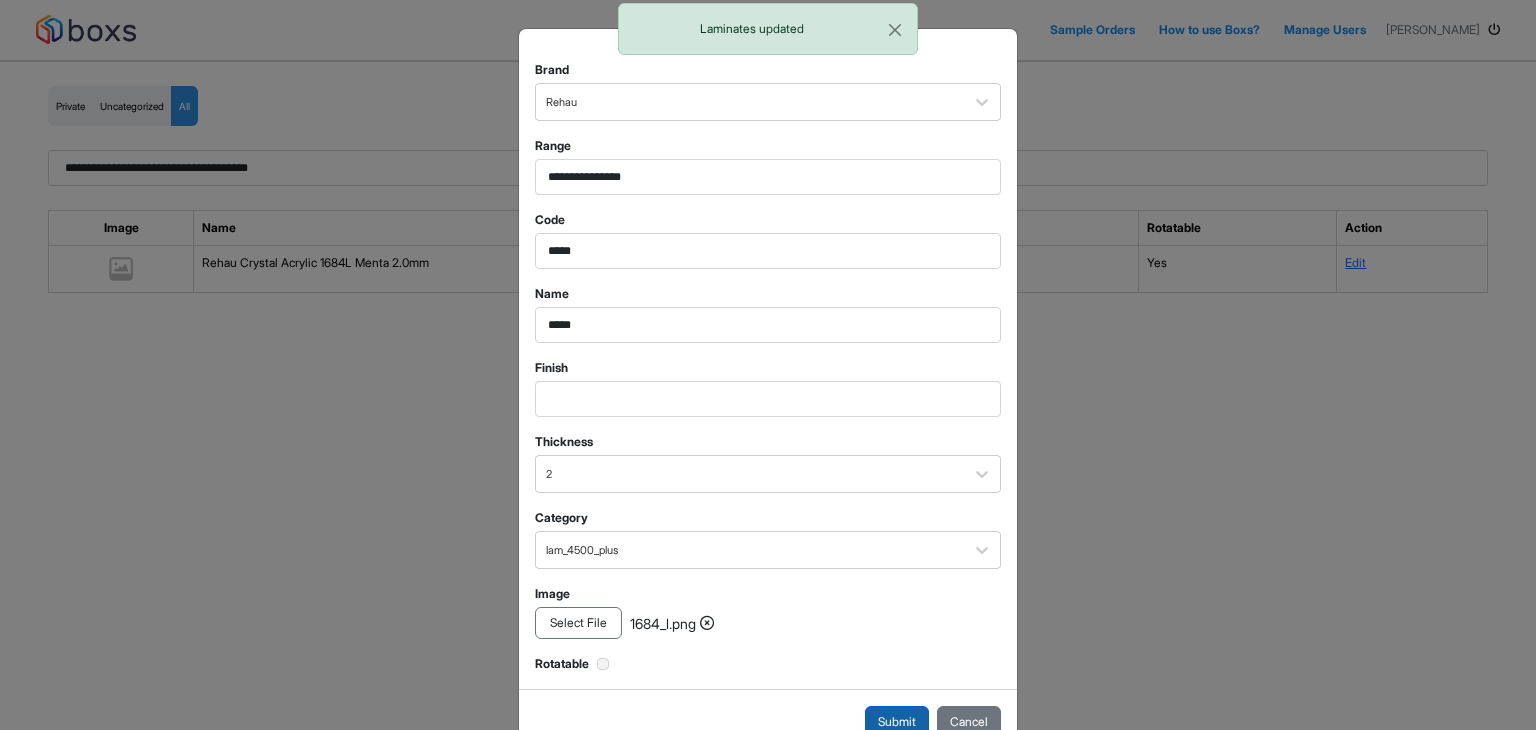 click on "Submit" at bounding box center [897, 722] 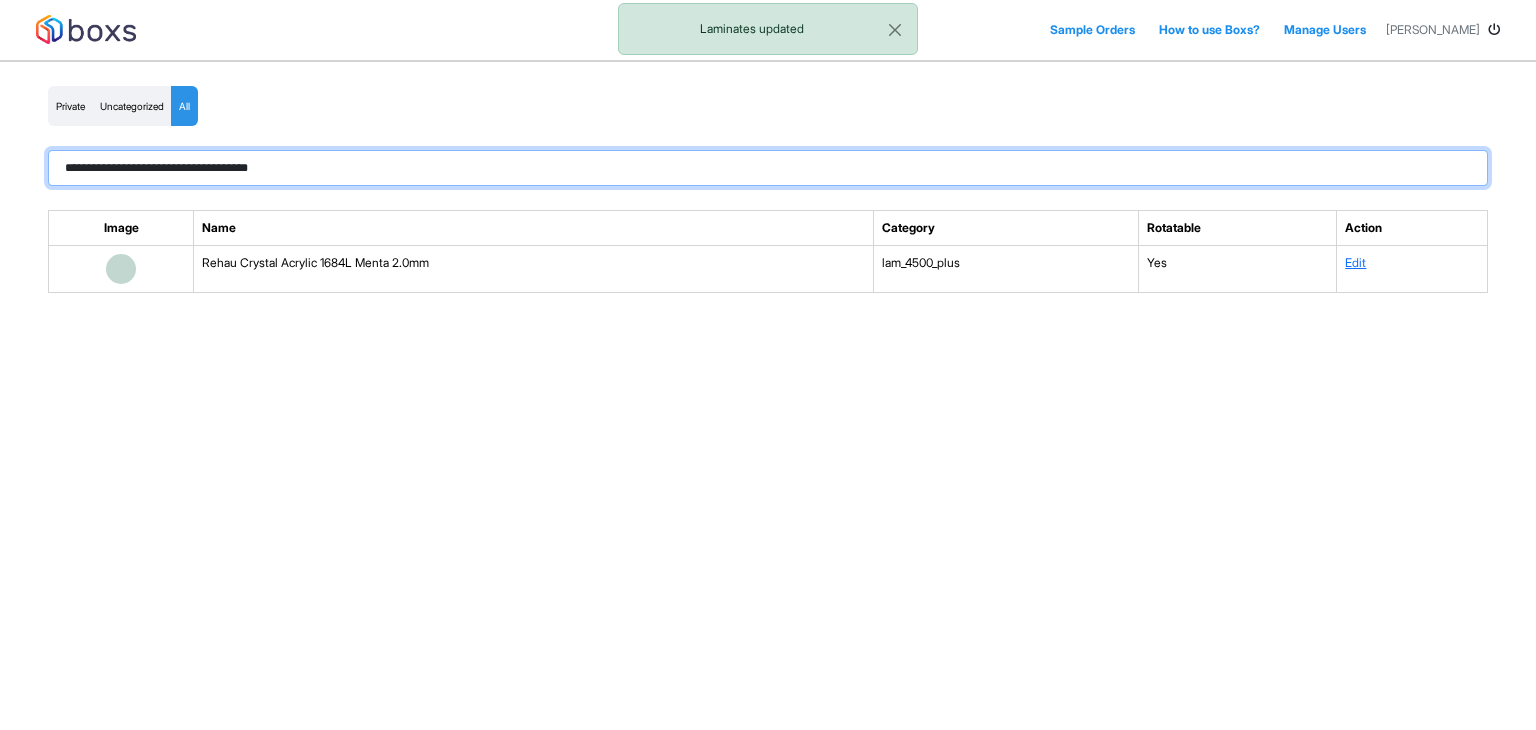 click on "**********" at bounding box center [768, 168] 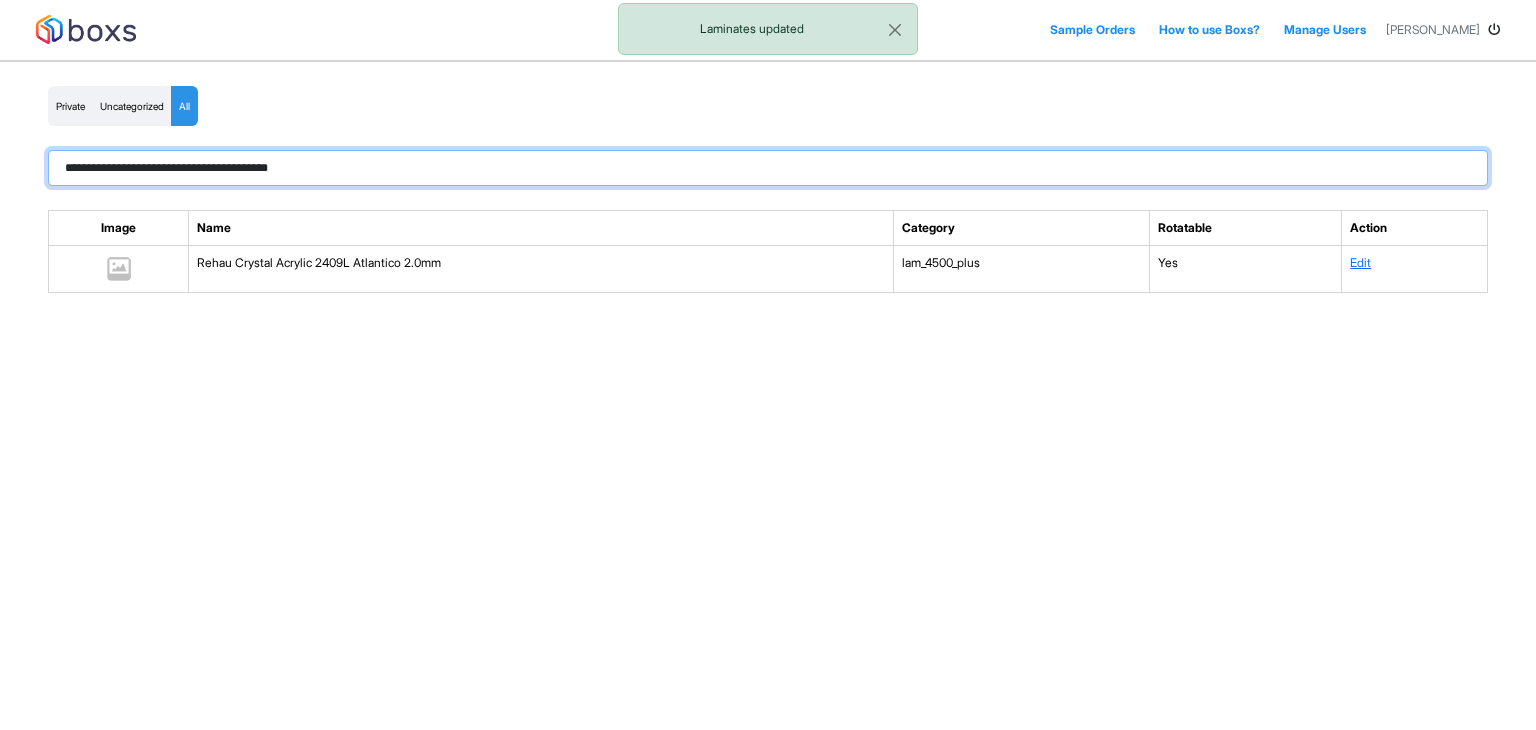 type on "**********" 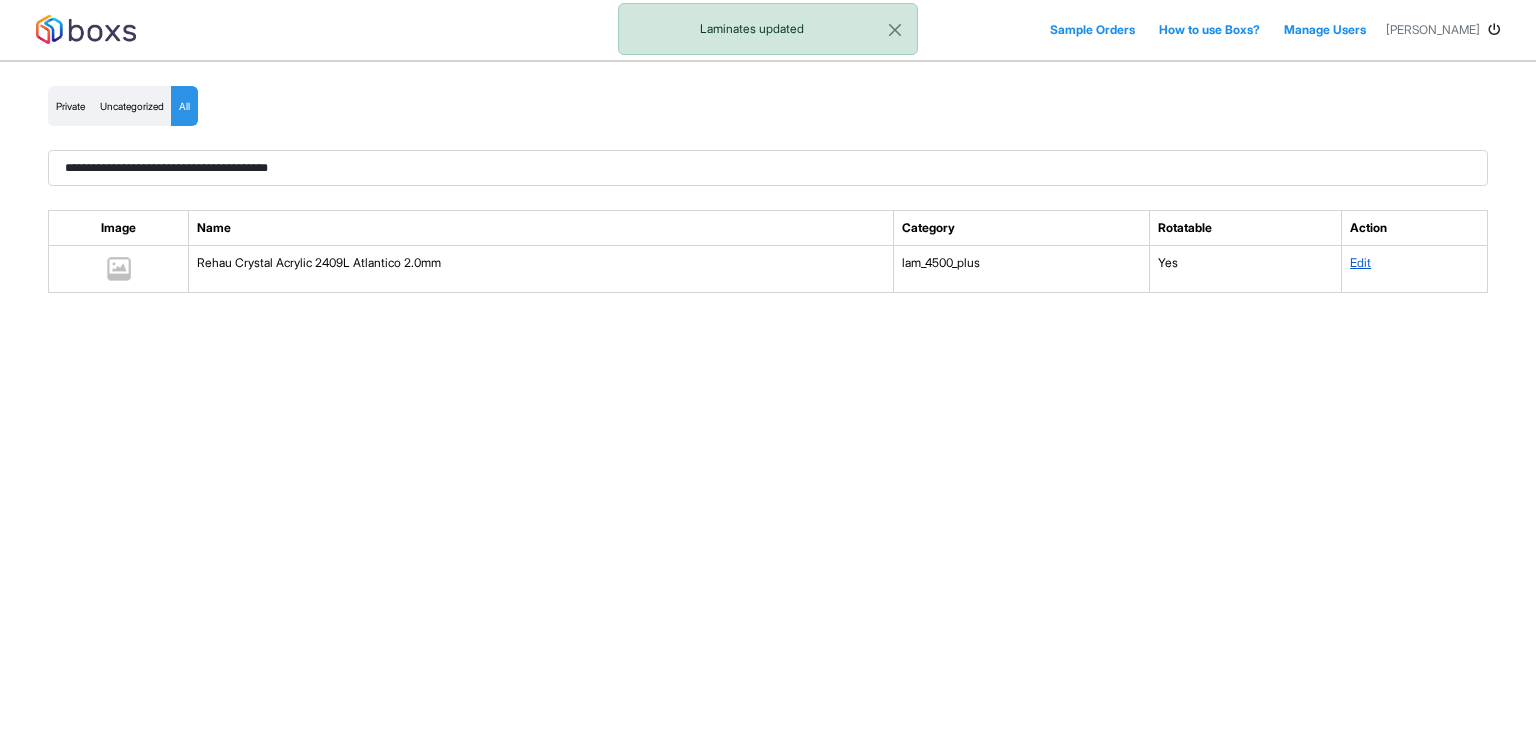 click on "Edit" at bounding box center (1360, 262) 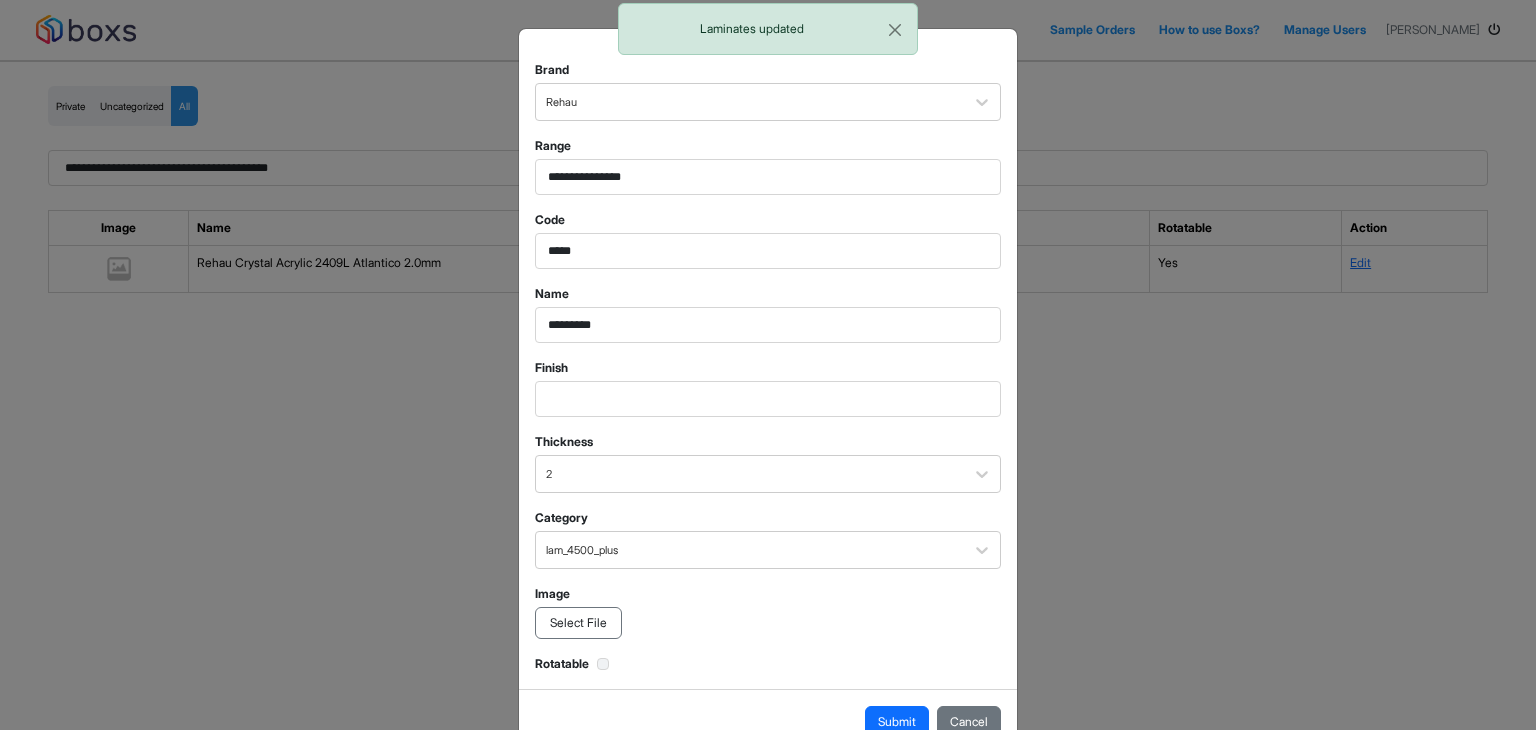 click on "Select File" at bounding box center [578, 623] 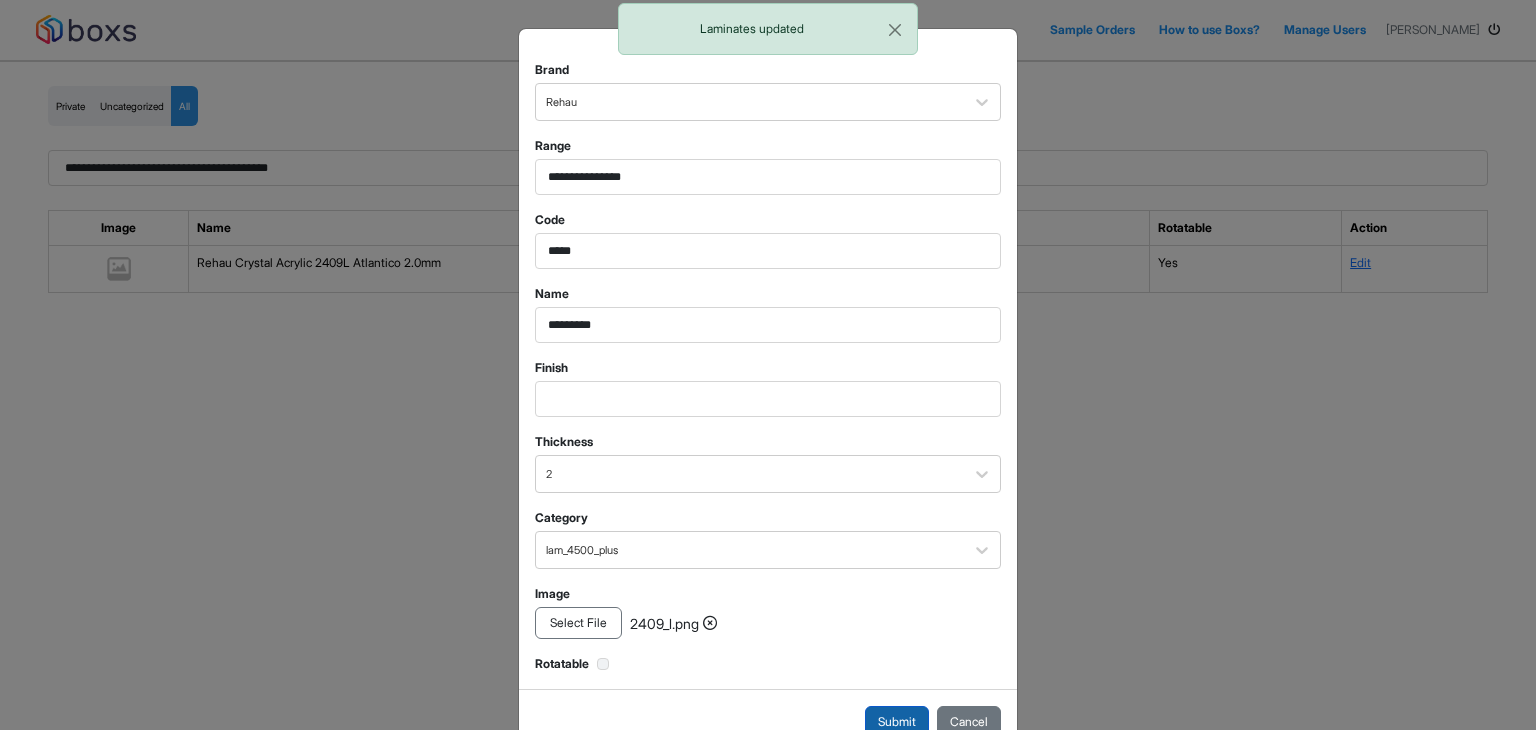 click on "Submit" at bounding box center (897, 722) 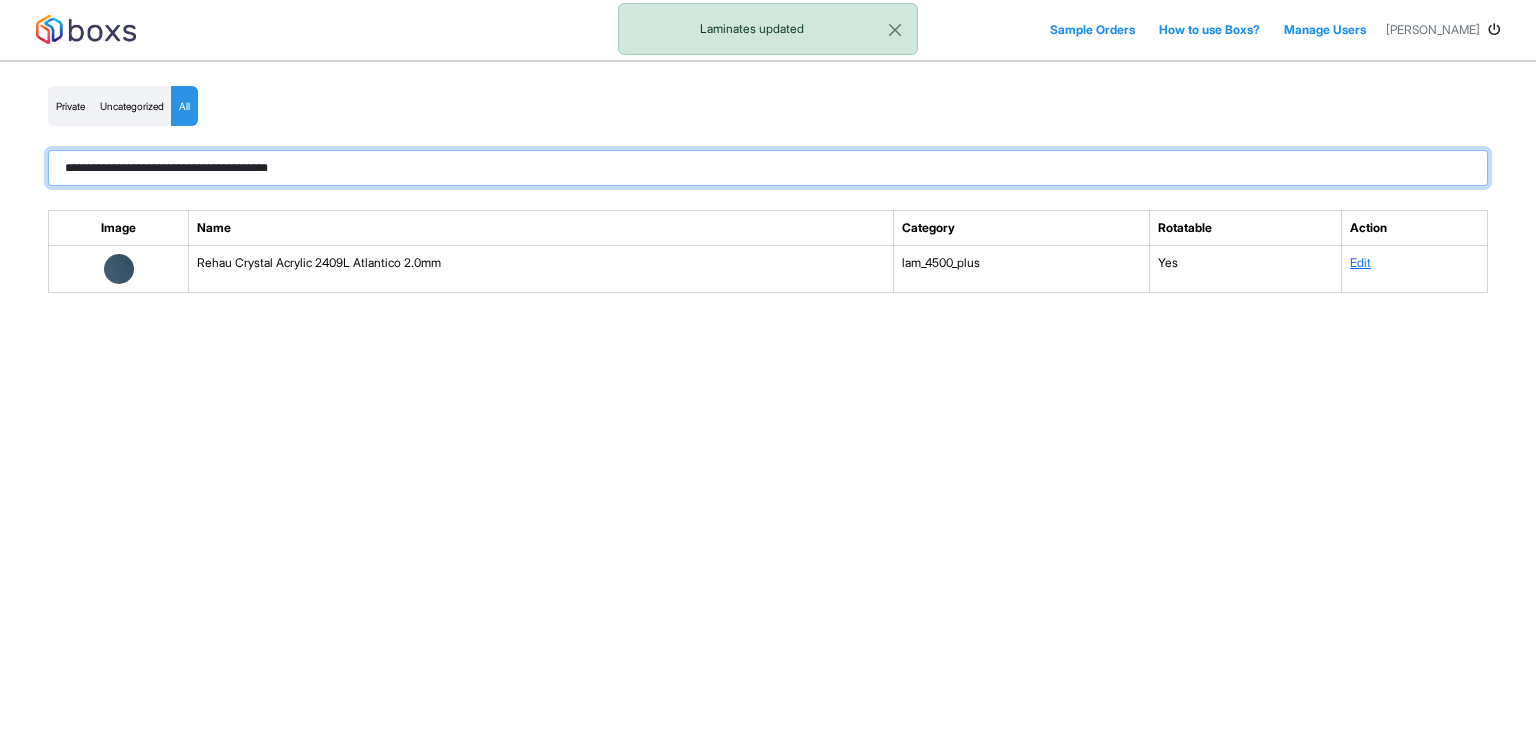 click on "**********" at bounding box center (768, 168) 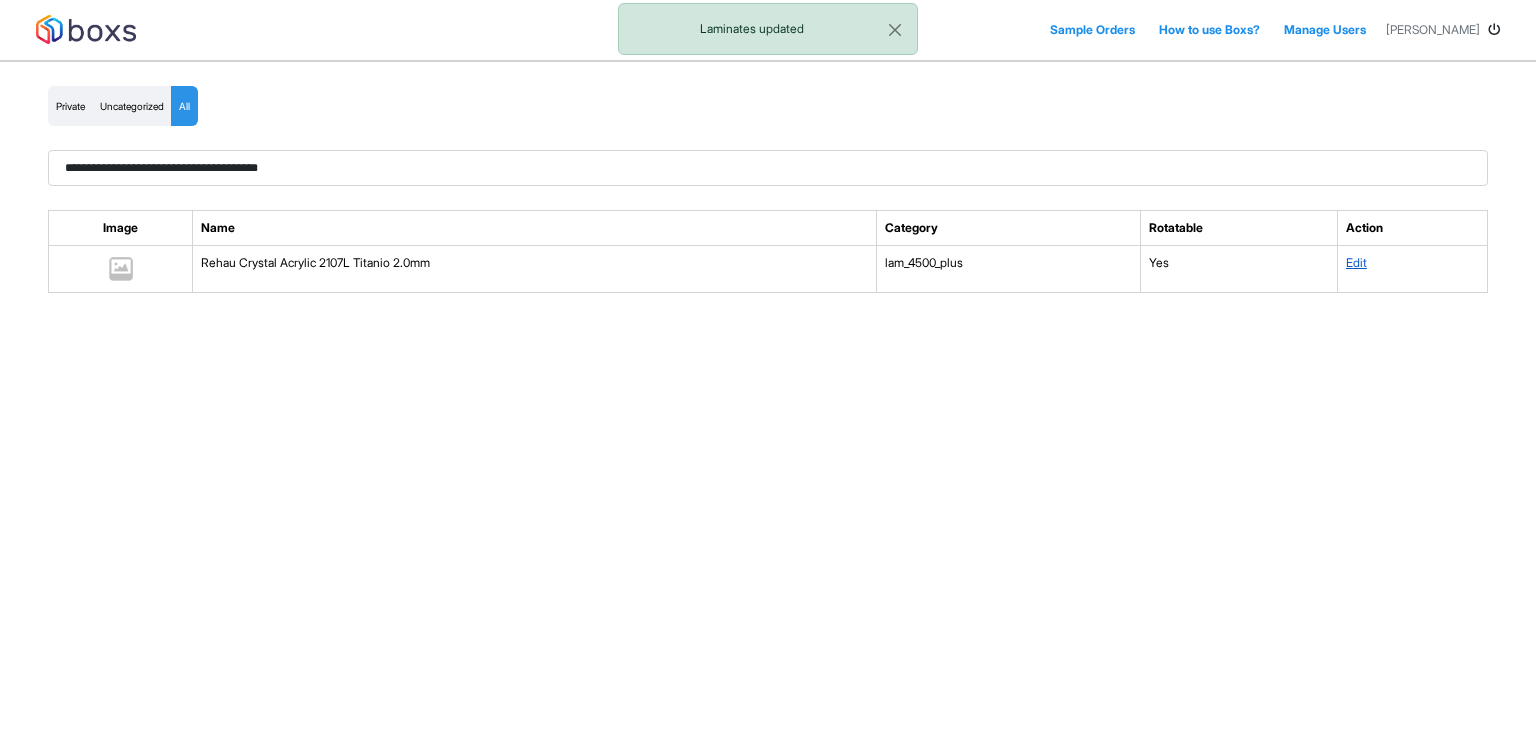 click on "Edit" at bounding box center (1356, 262) 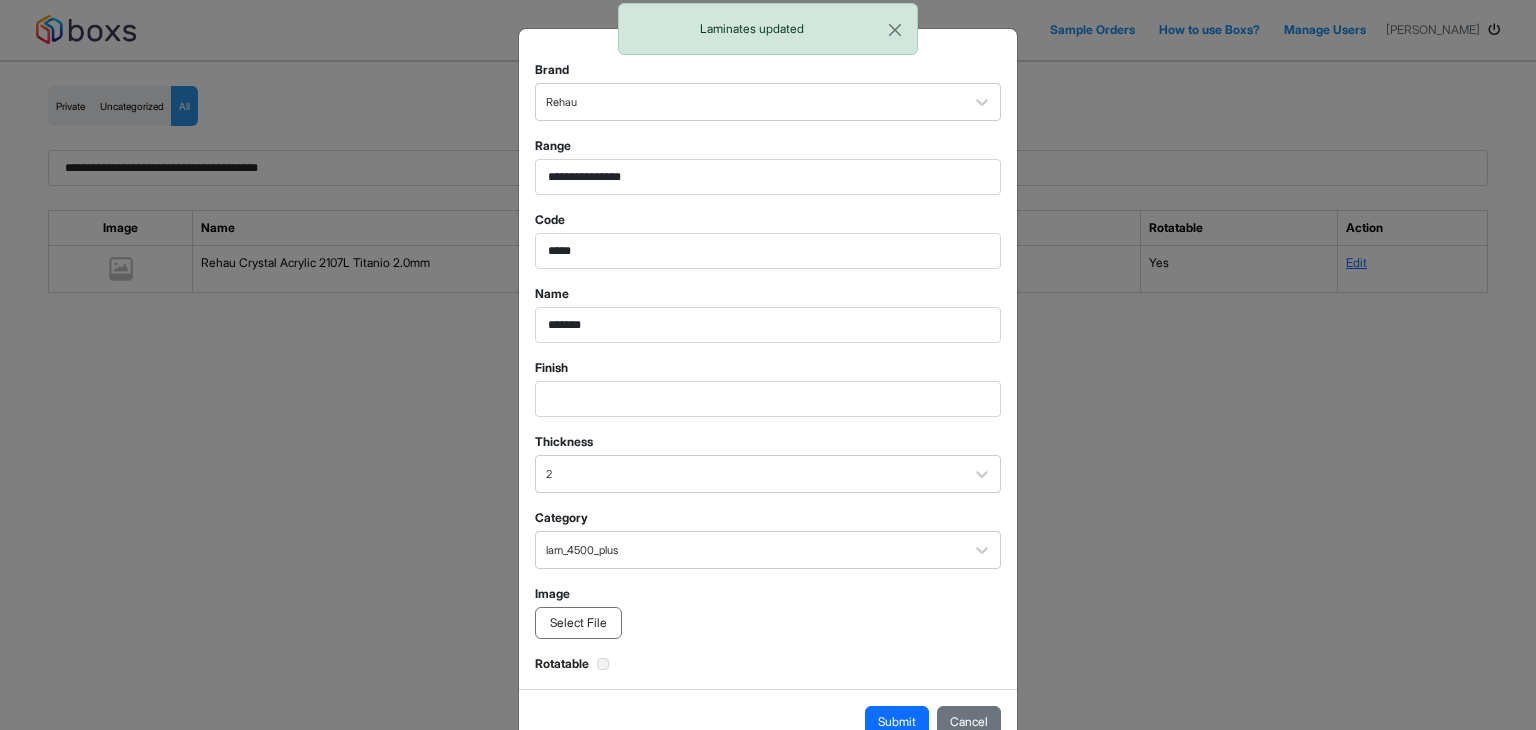 click on "Select File" at bounding box center (578, 623) 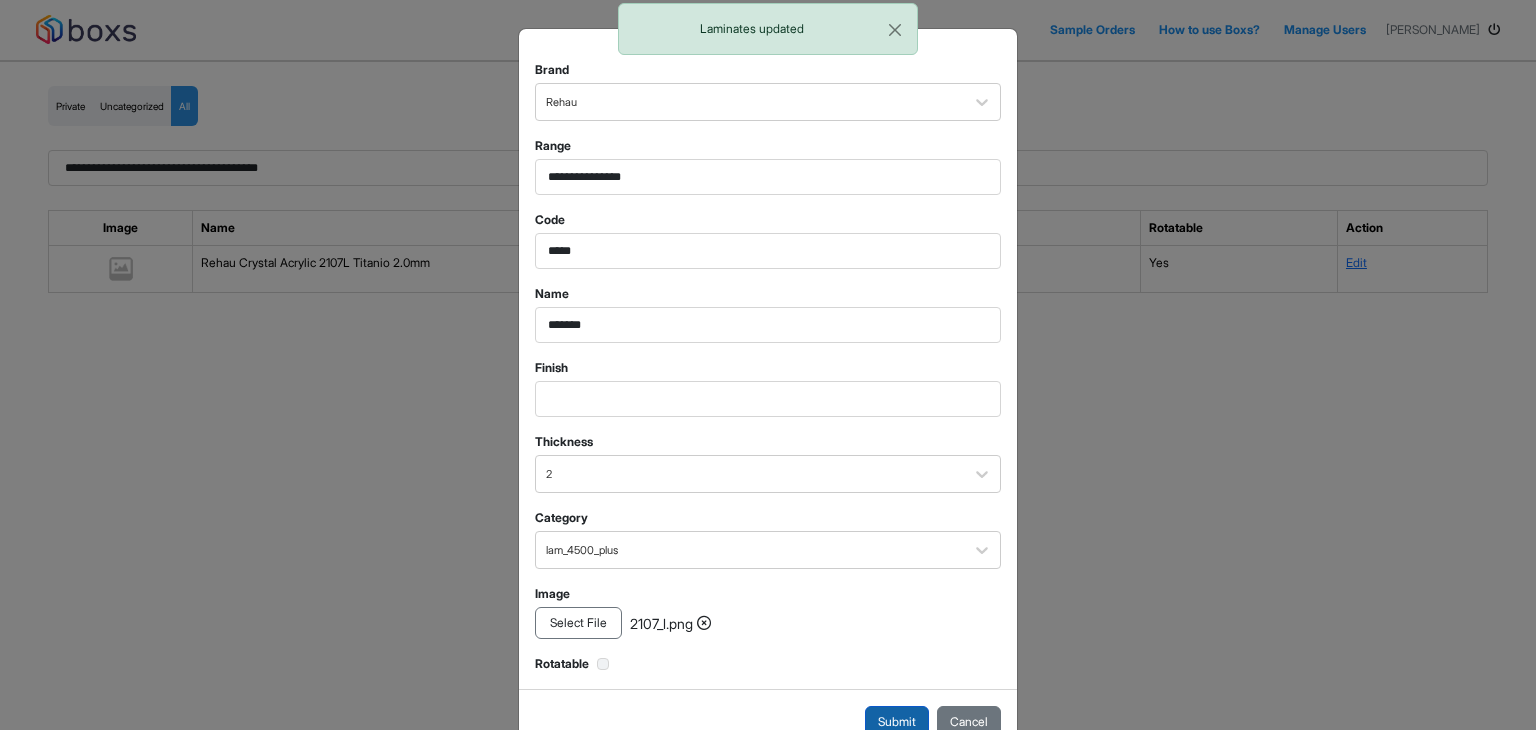 click on "Submit" at bounding box center (897, 722) 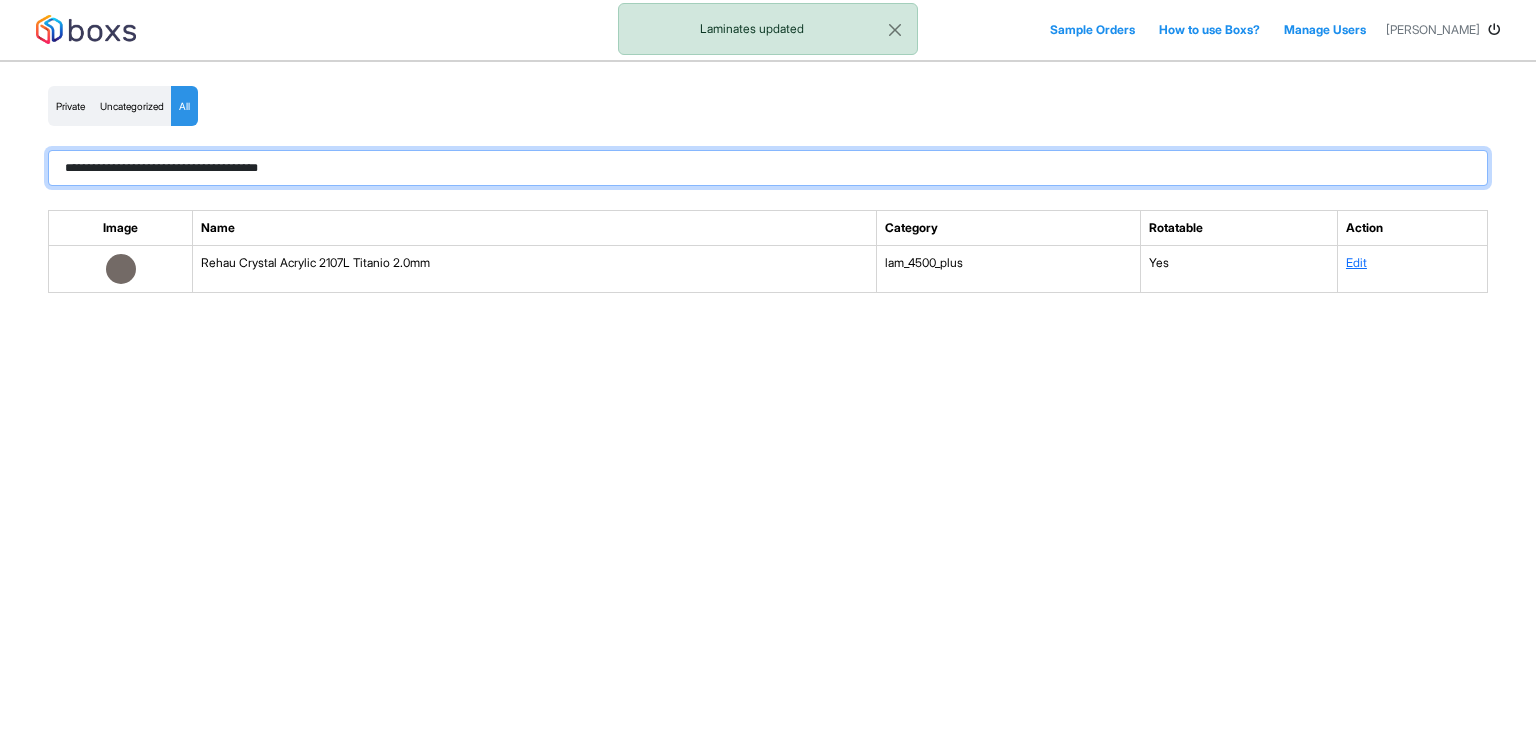click on "**********" at bounding box center (768, 168) 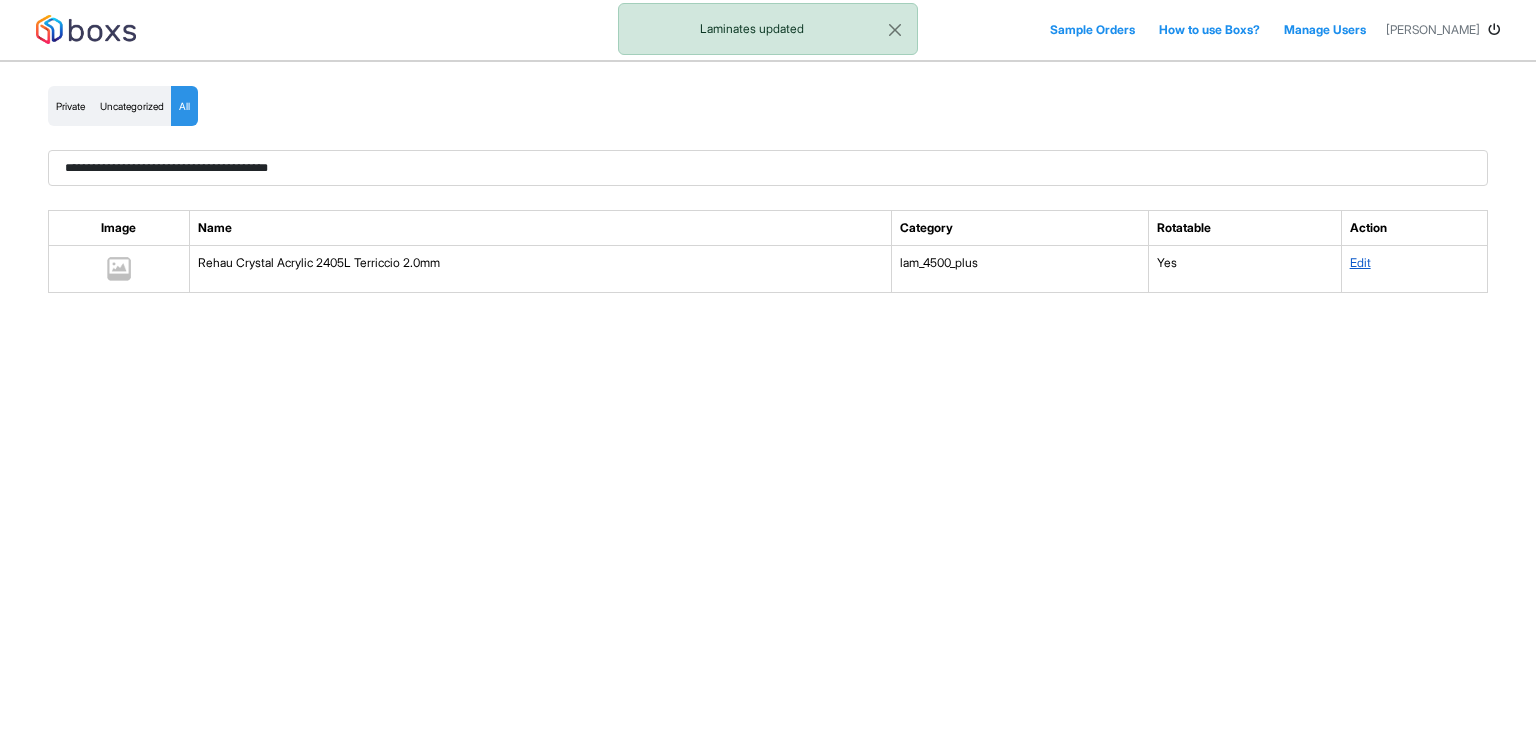 click on "Edit" at bounding box center (1360, 262) 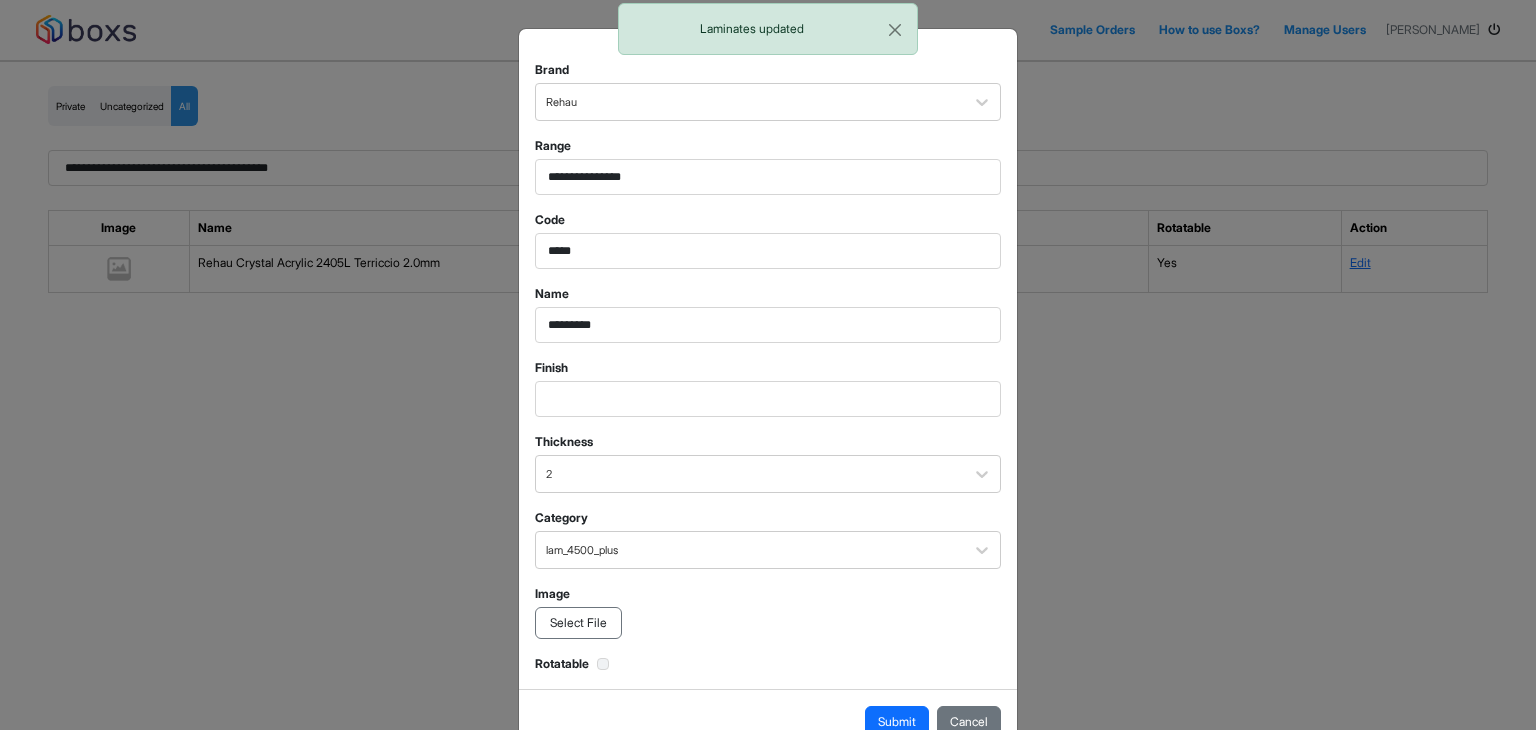 click on "Select File" at bounding box center [578, 623] 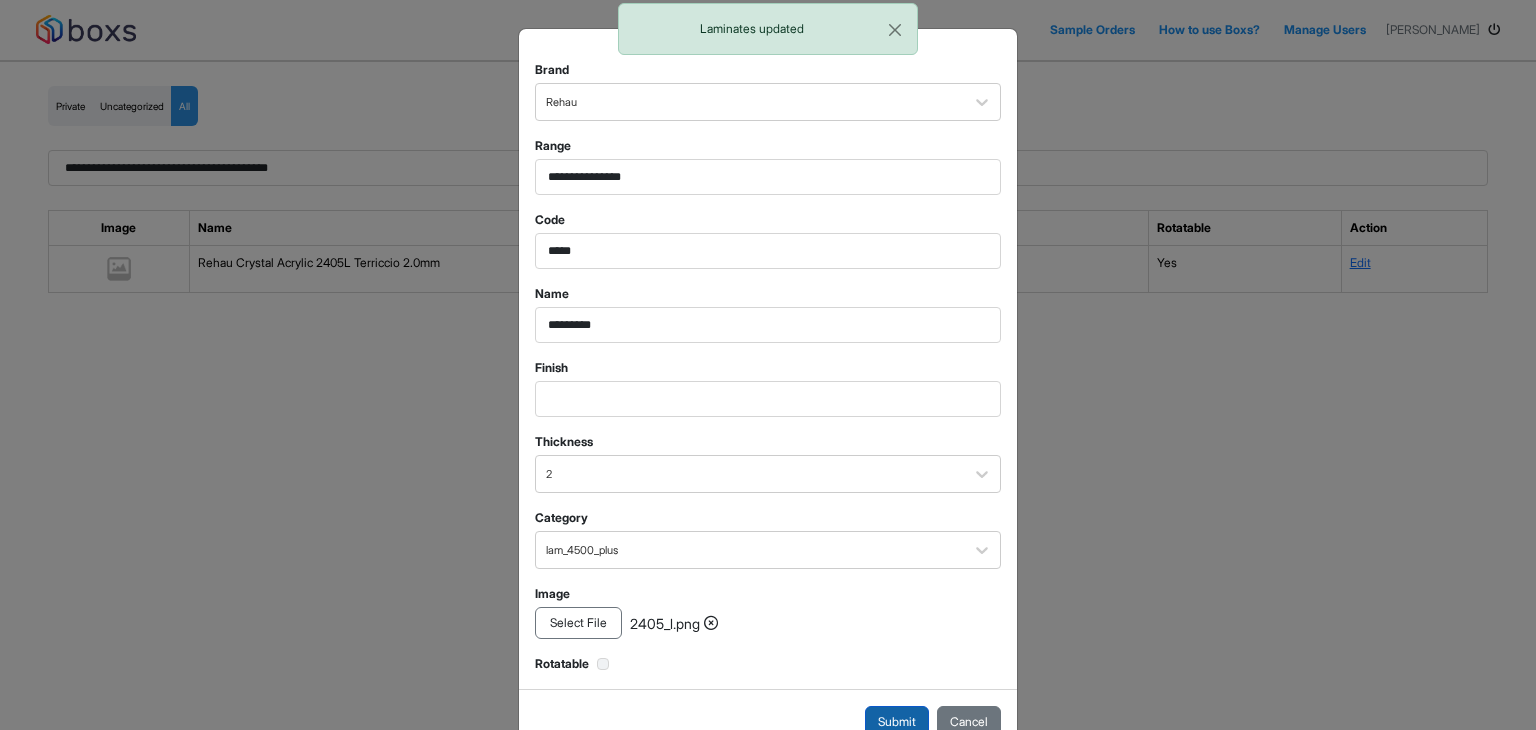 click on "Submit" at bounding box center [897, 722] 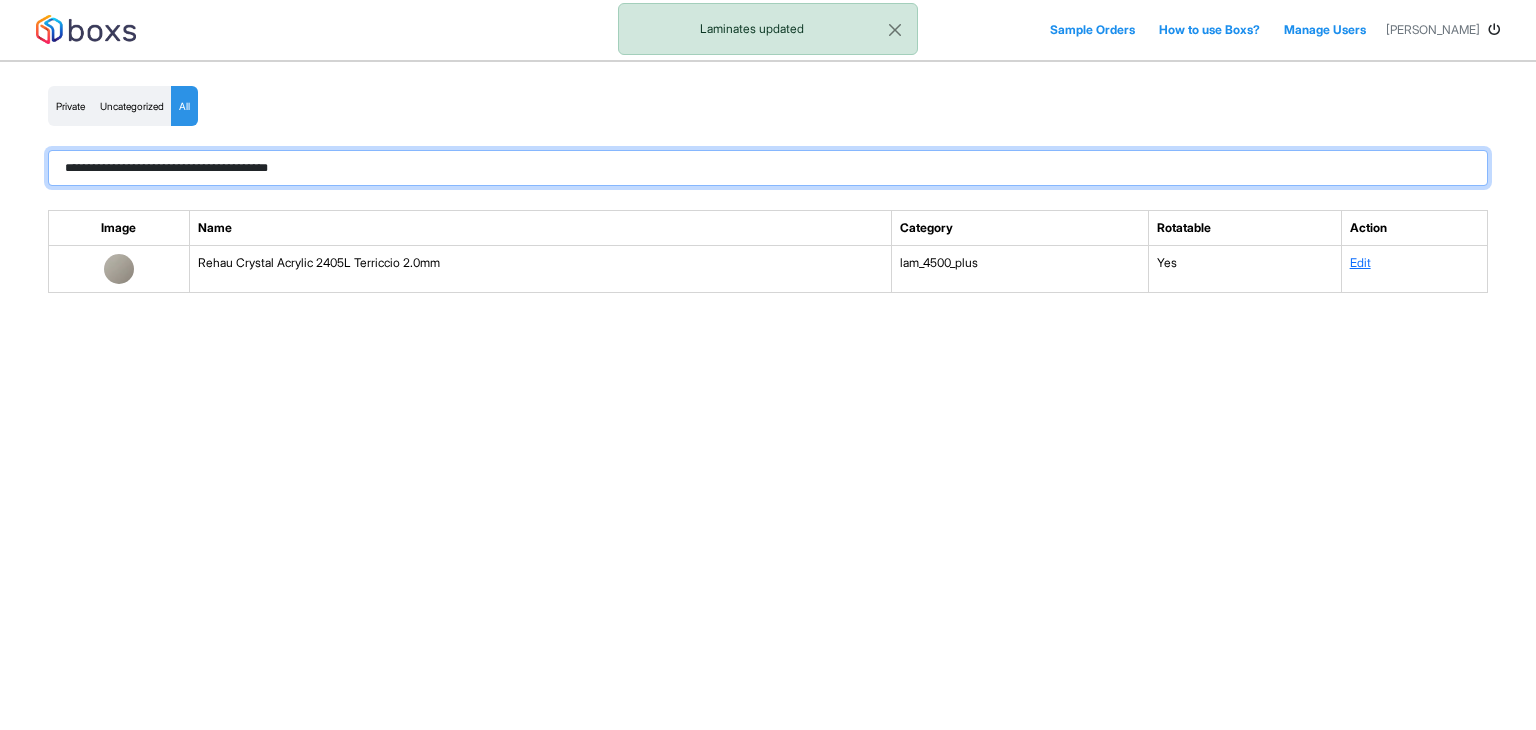 click on "**********" at bounding box center [768, 168] 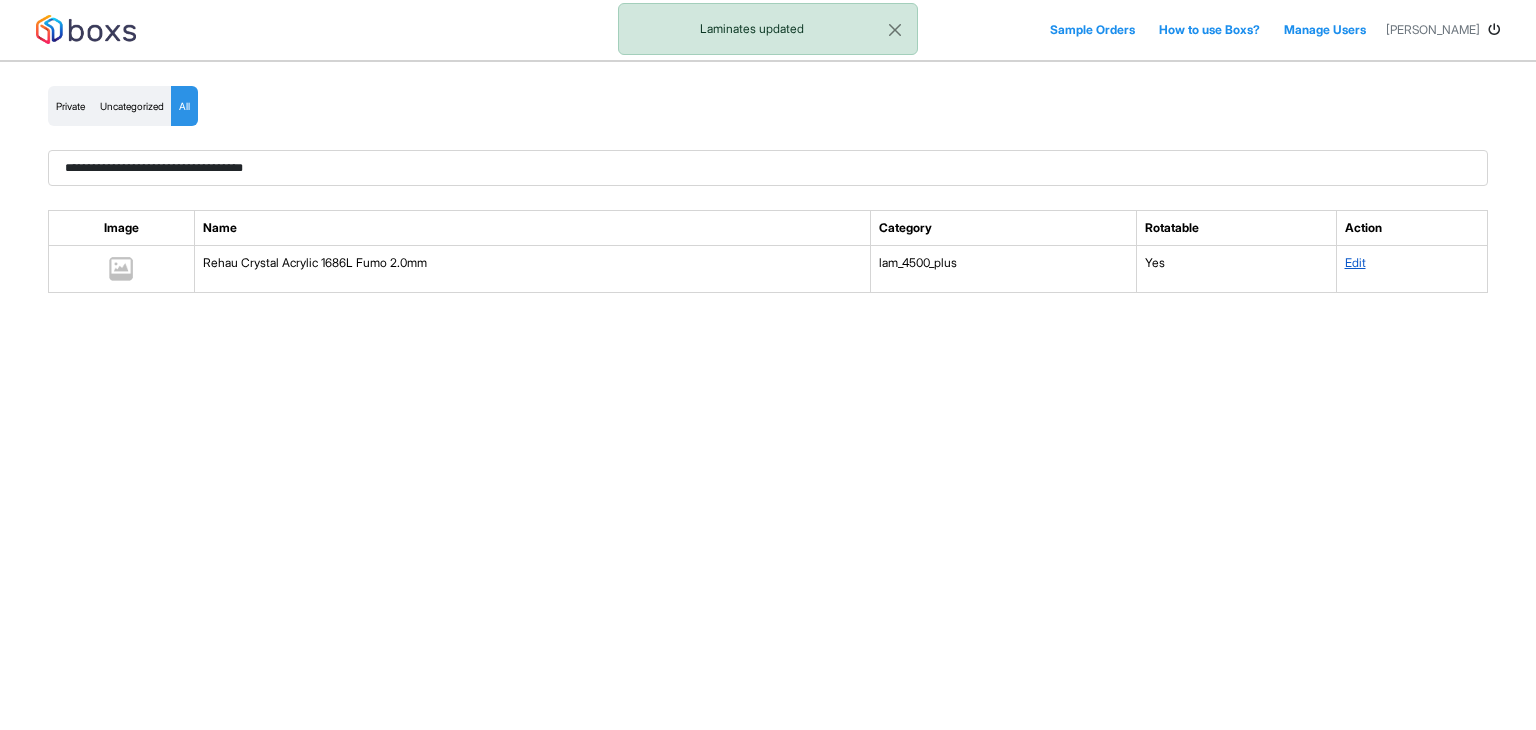 click on "Edit" at bounding box center (1355, 262) 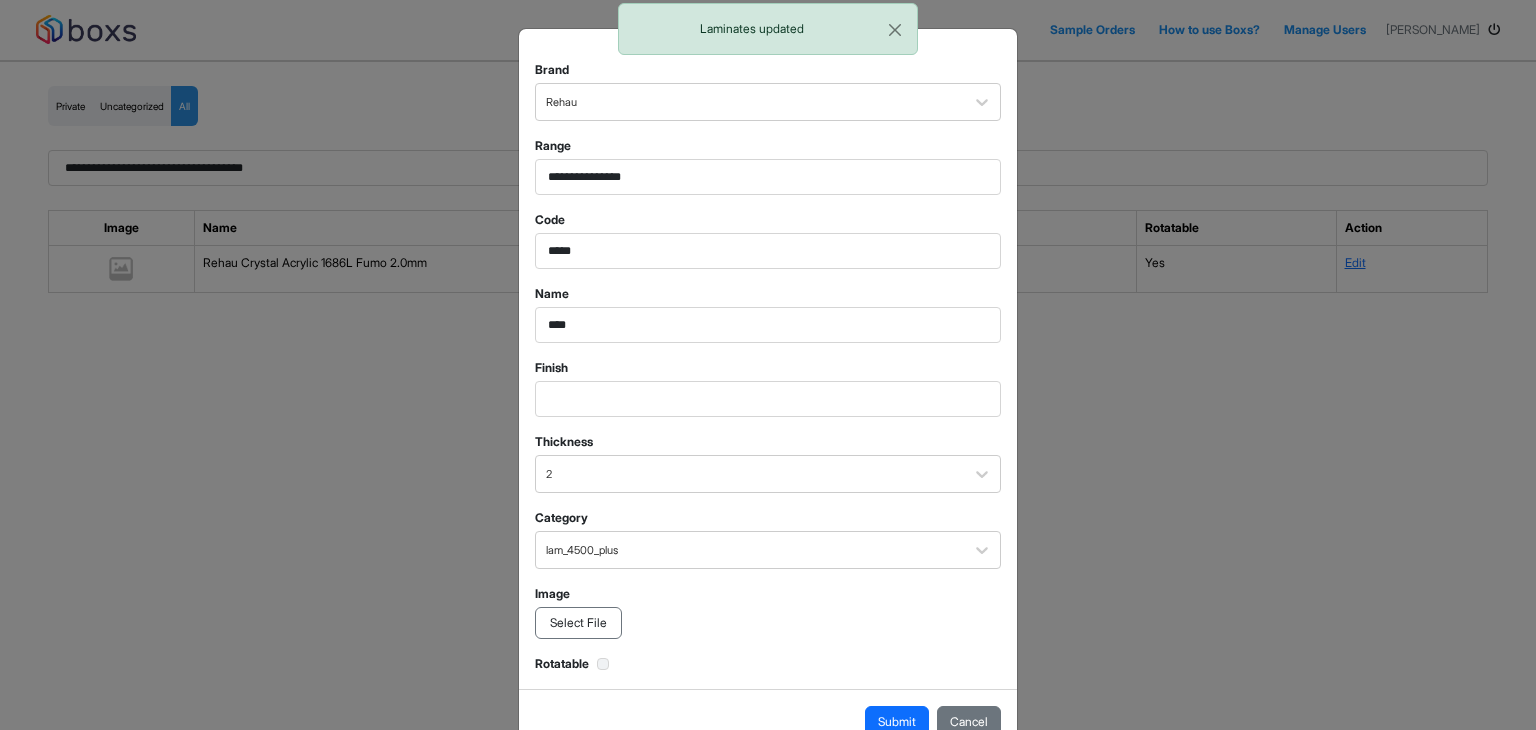 click on "Select File" at bounding box center [578, 623] 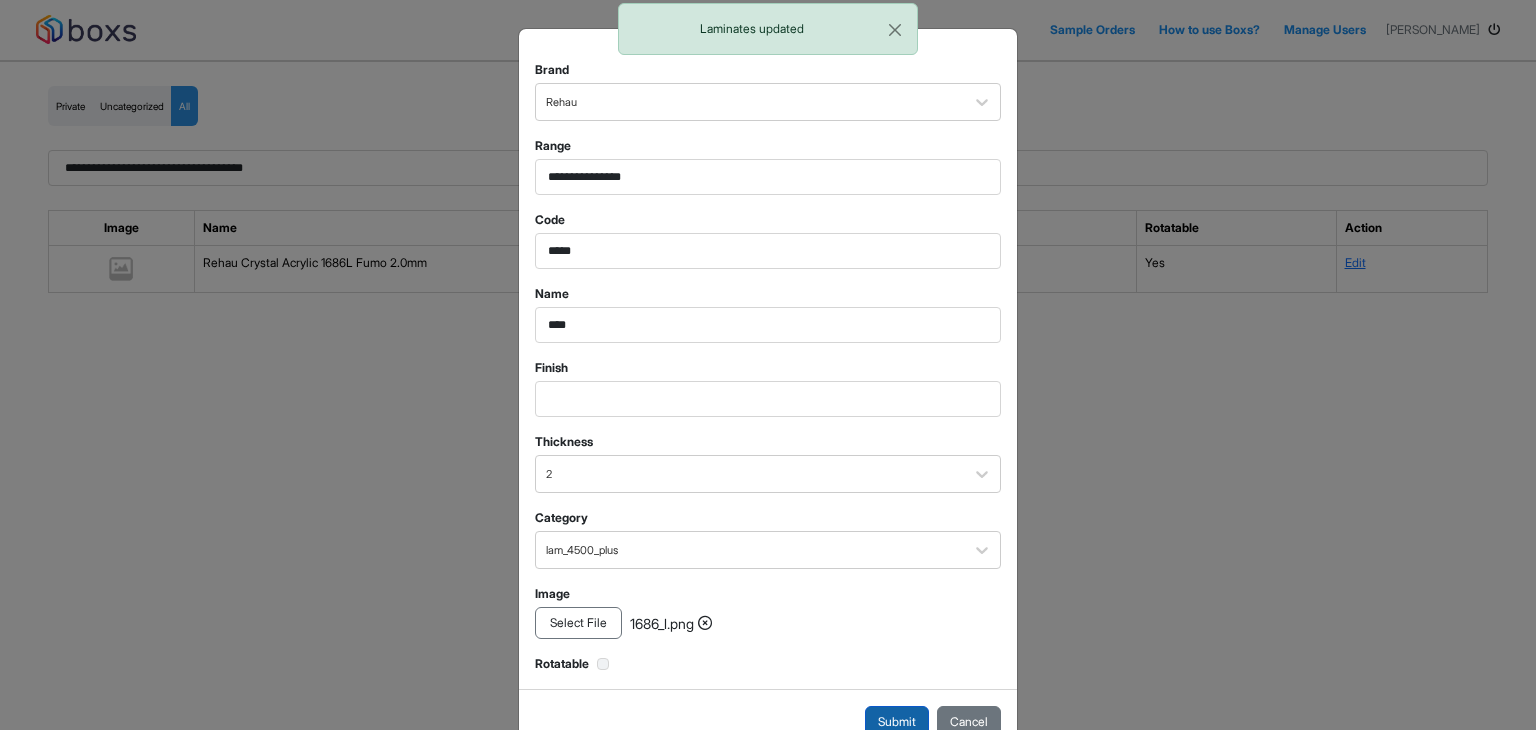 click on "Submit" at bounding box center [897, 722] 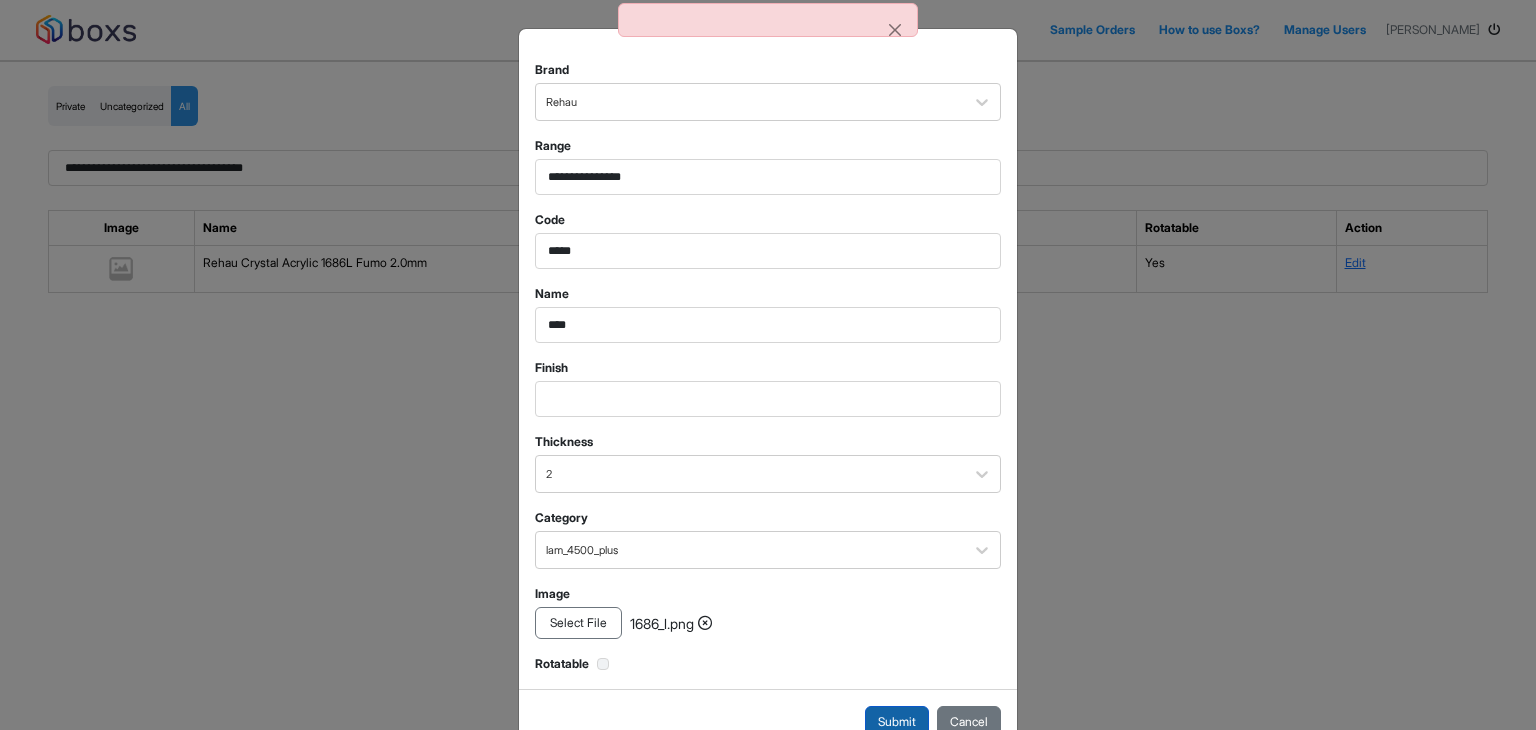 click on "Submit" at bounding box center [897, 722] 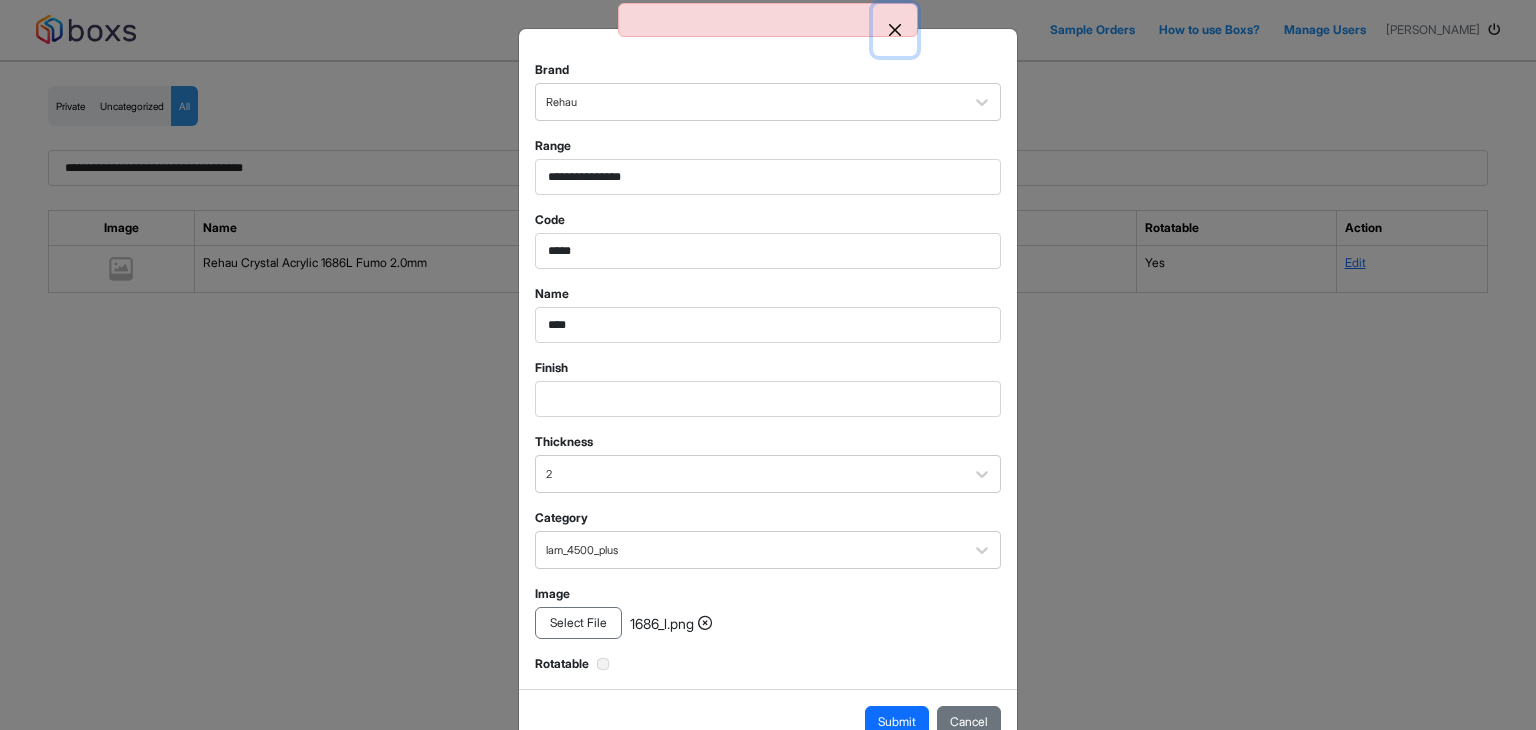 click at bounding box center [895, 30] 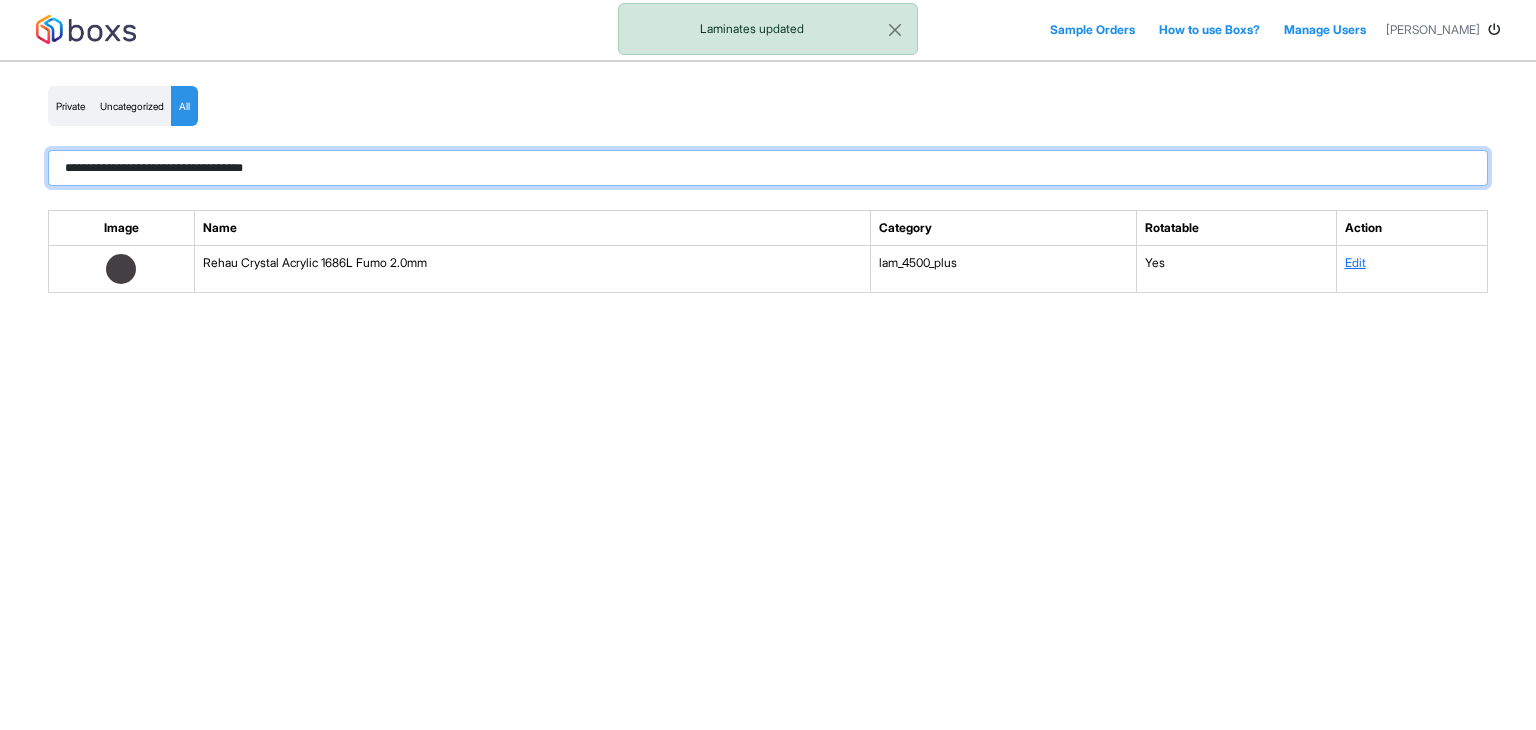 click on "**********" at bounding box center (768, 168) 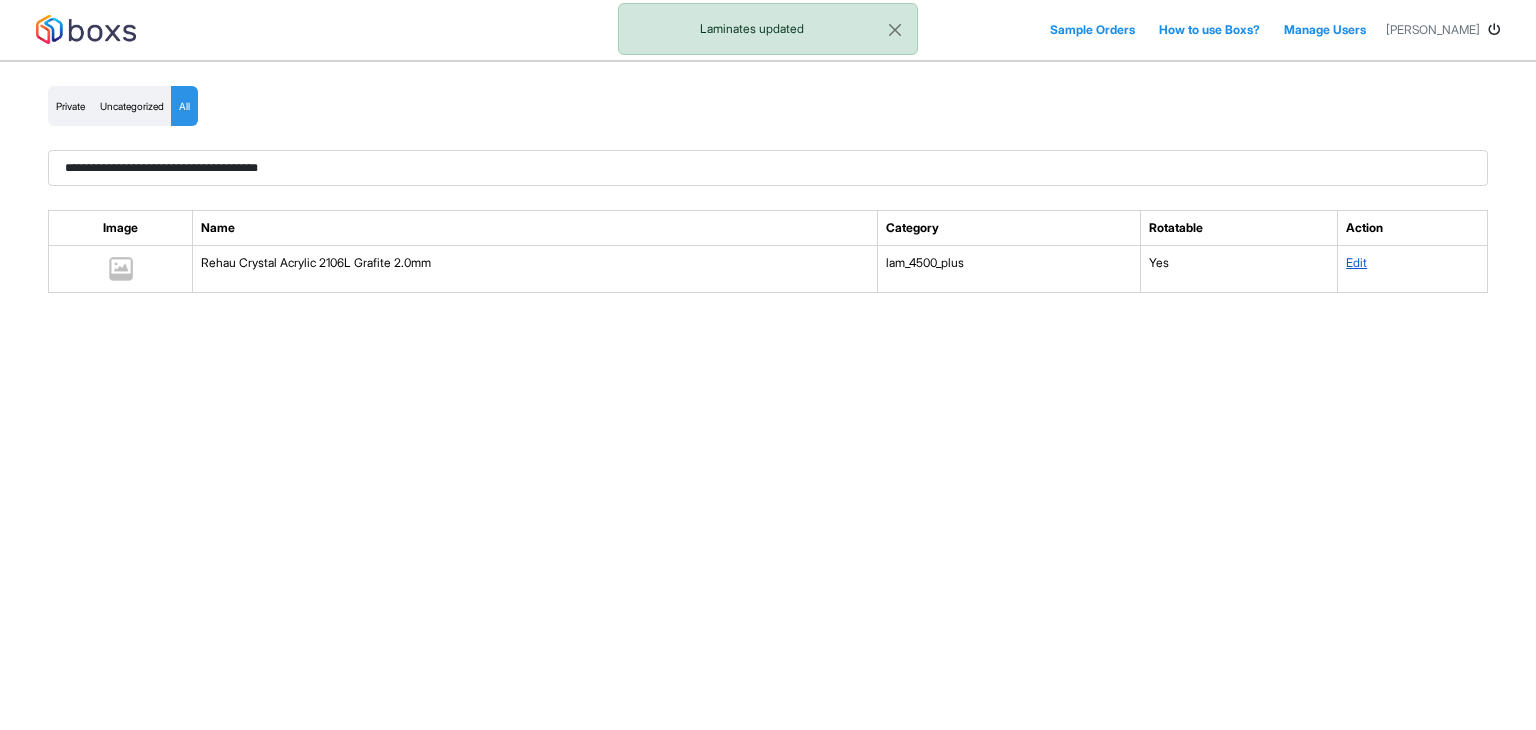 click on "Edit" at bounding box center [1356, 262] 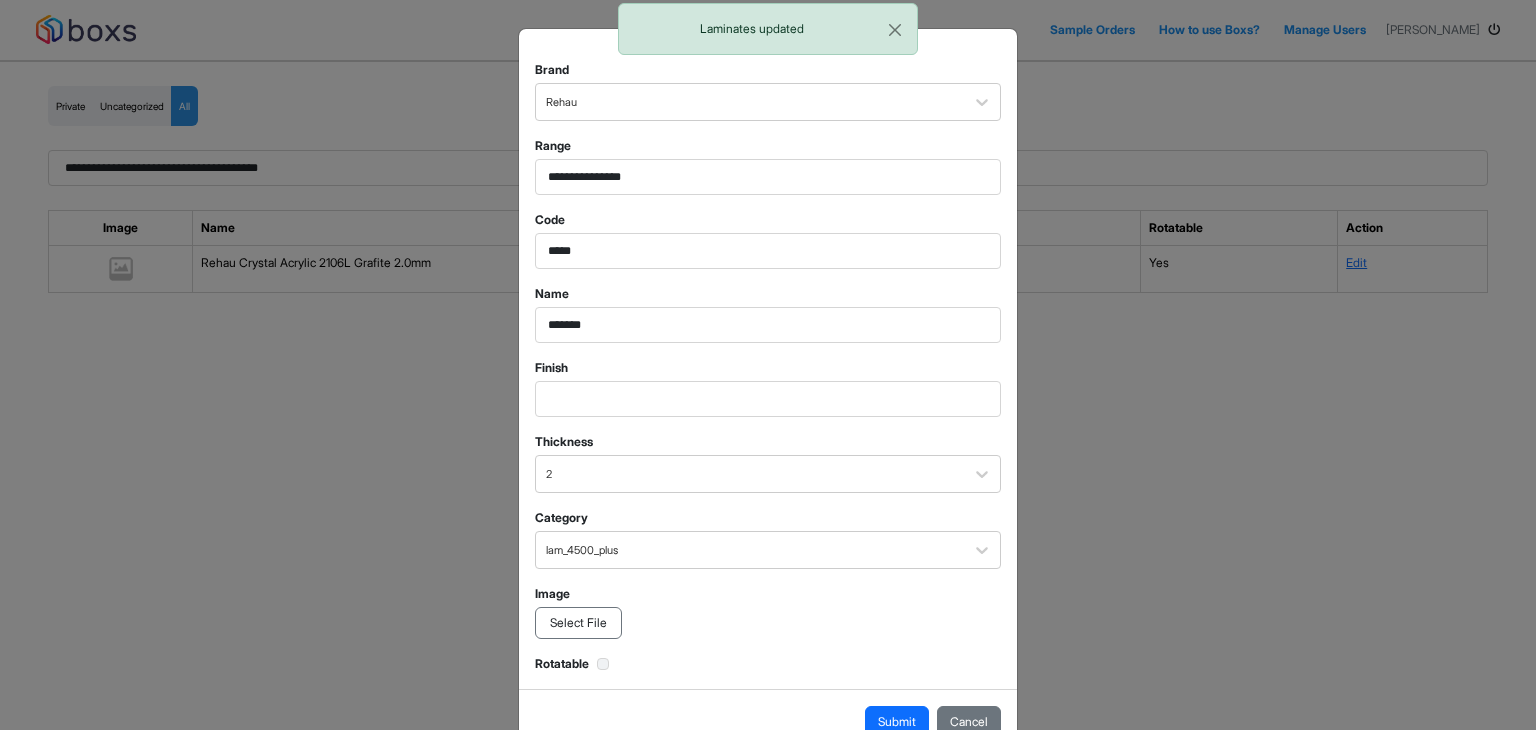 click on "Select File" at bounding box center (578, 623) 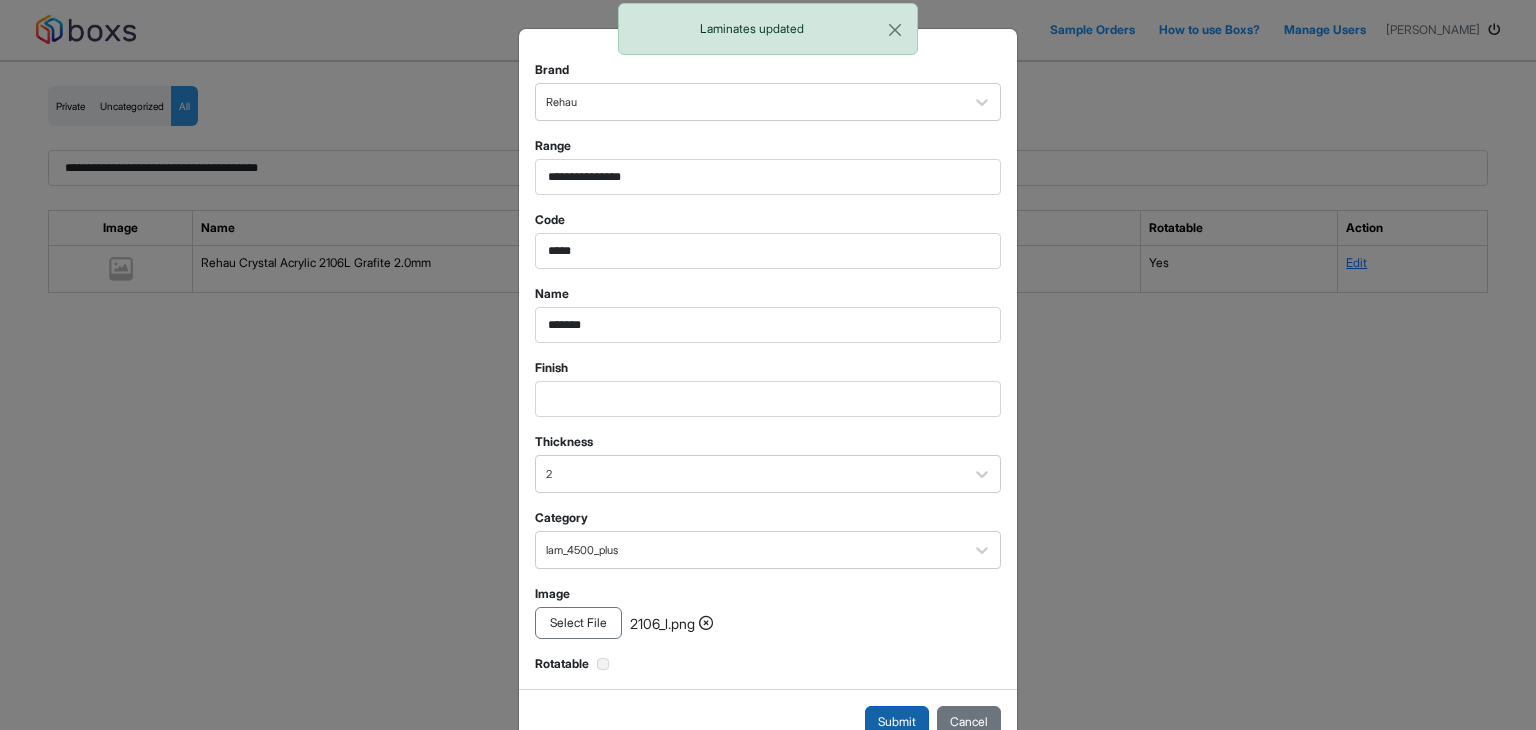 click on "Submit" at bounding box center (897, 722) 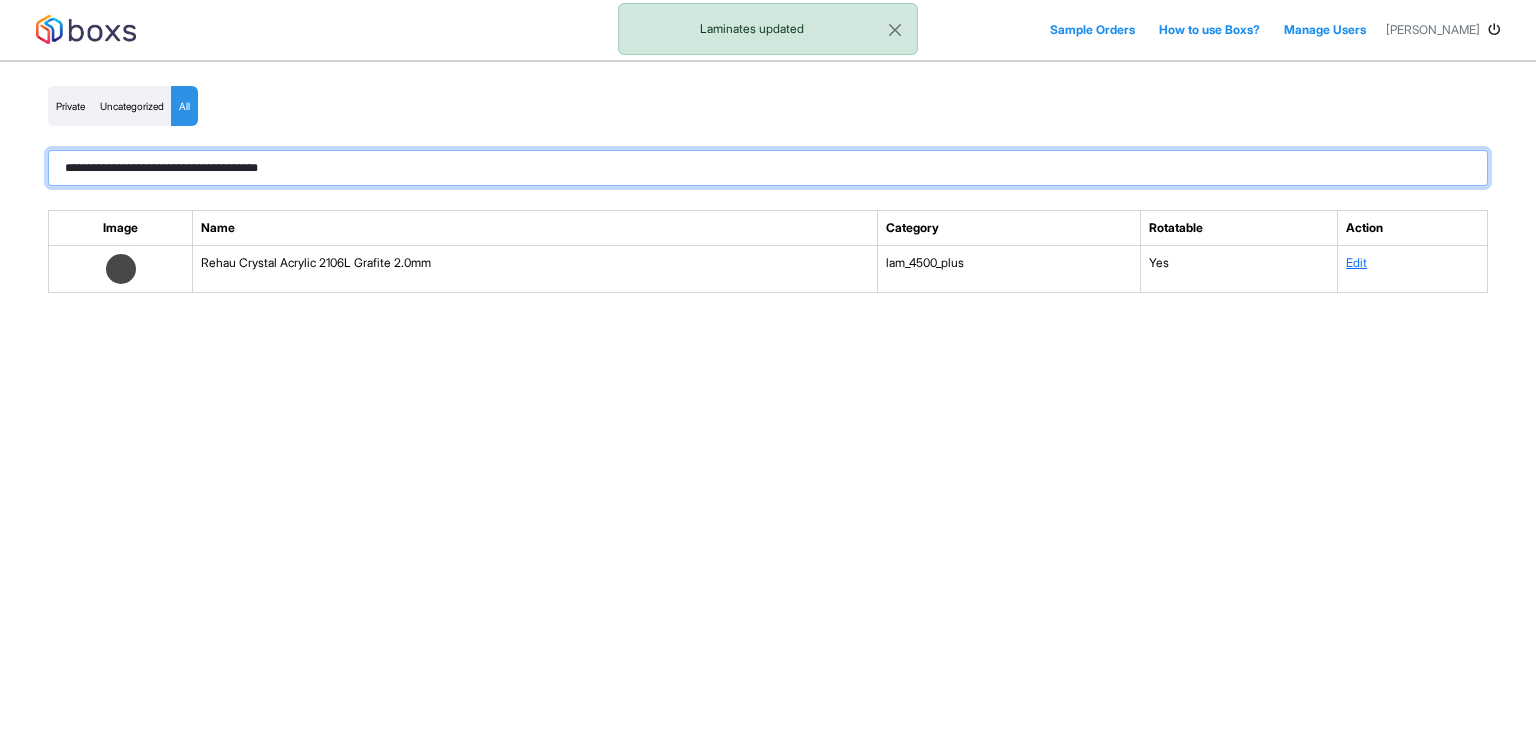 click on "**********" at bounding box center [768, 168] 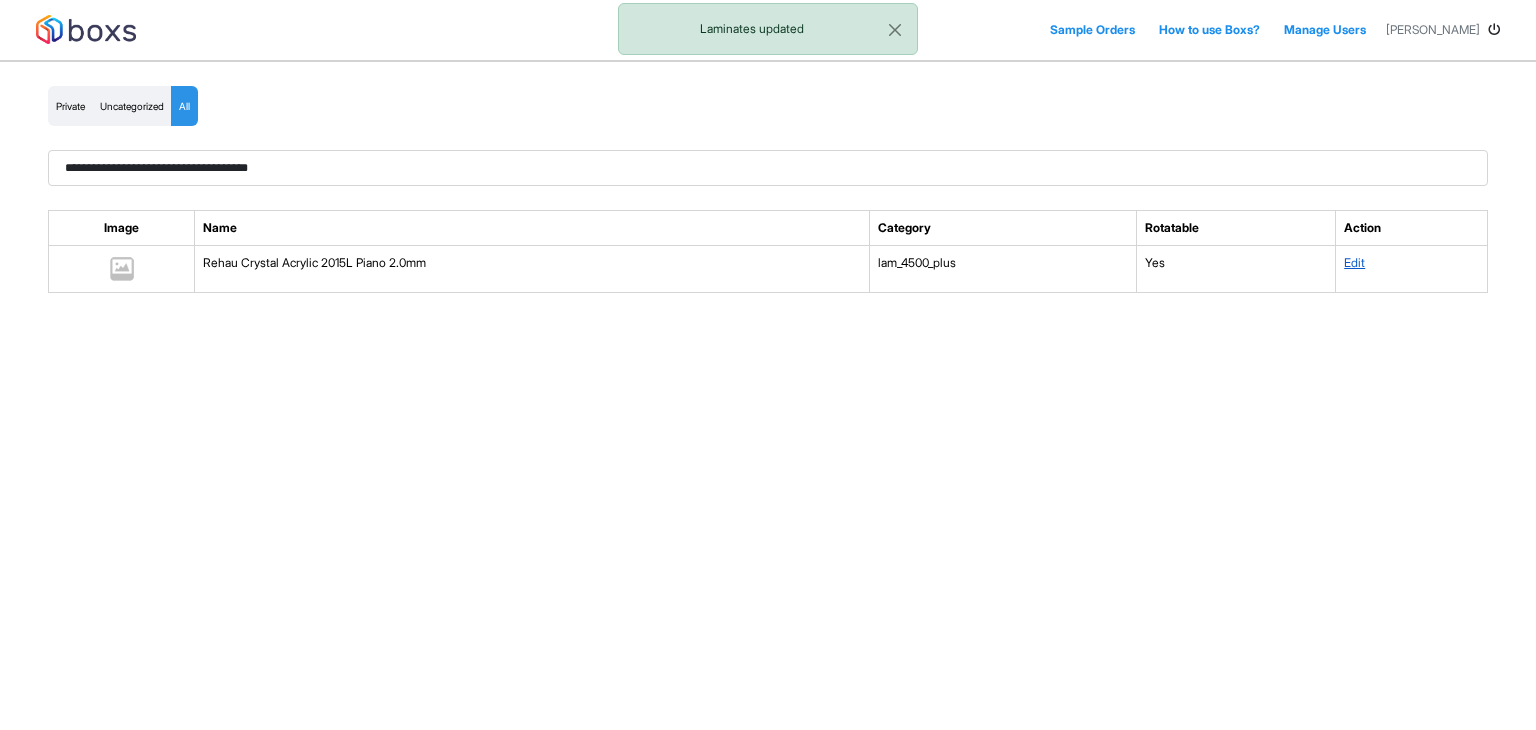 click on "Edit" at bounding box center [1354, 262] 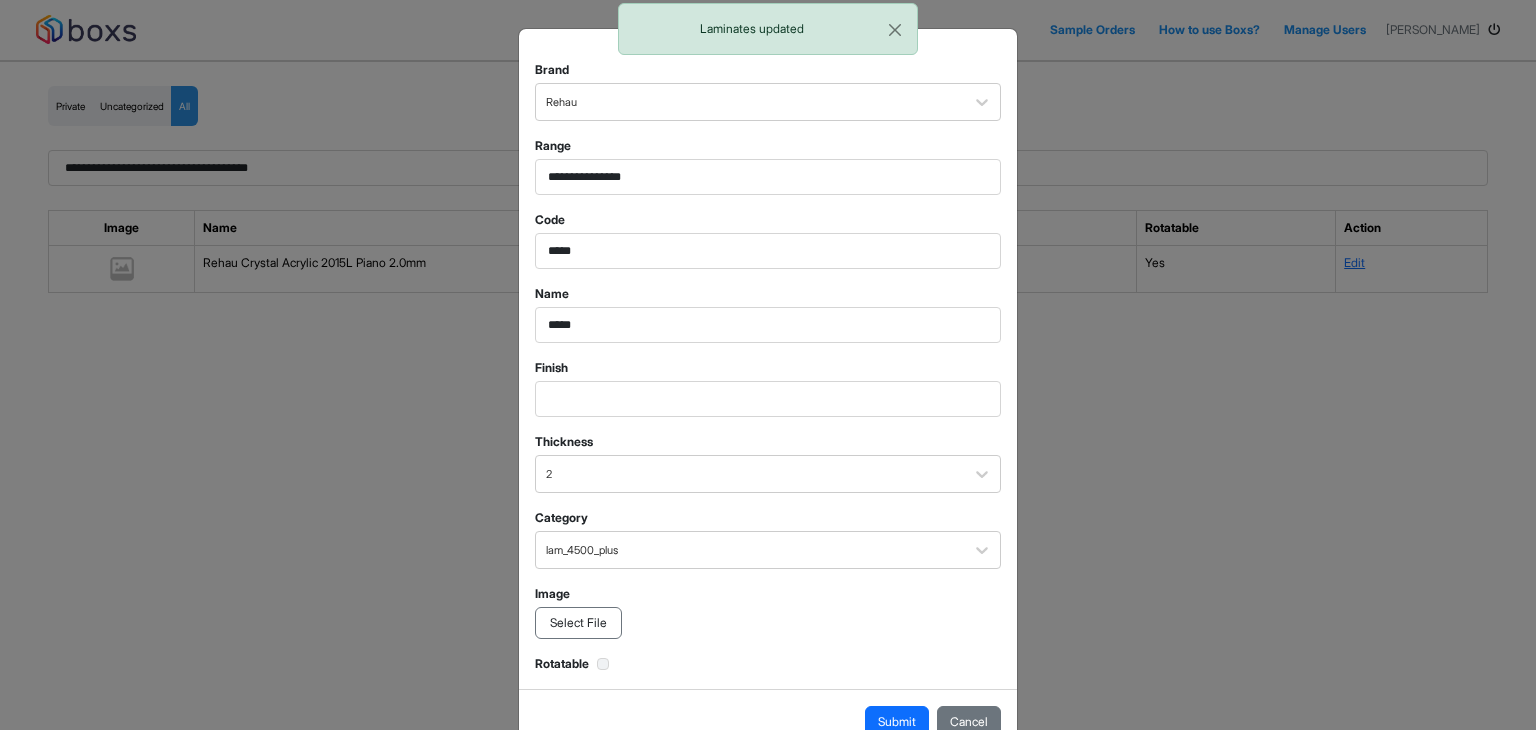 click on "Select File" at bounding box center [578, 623] 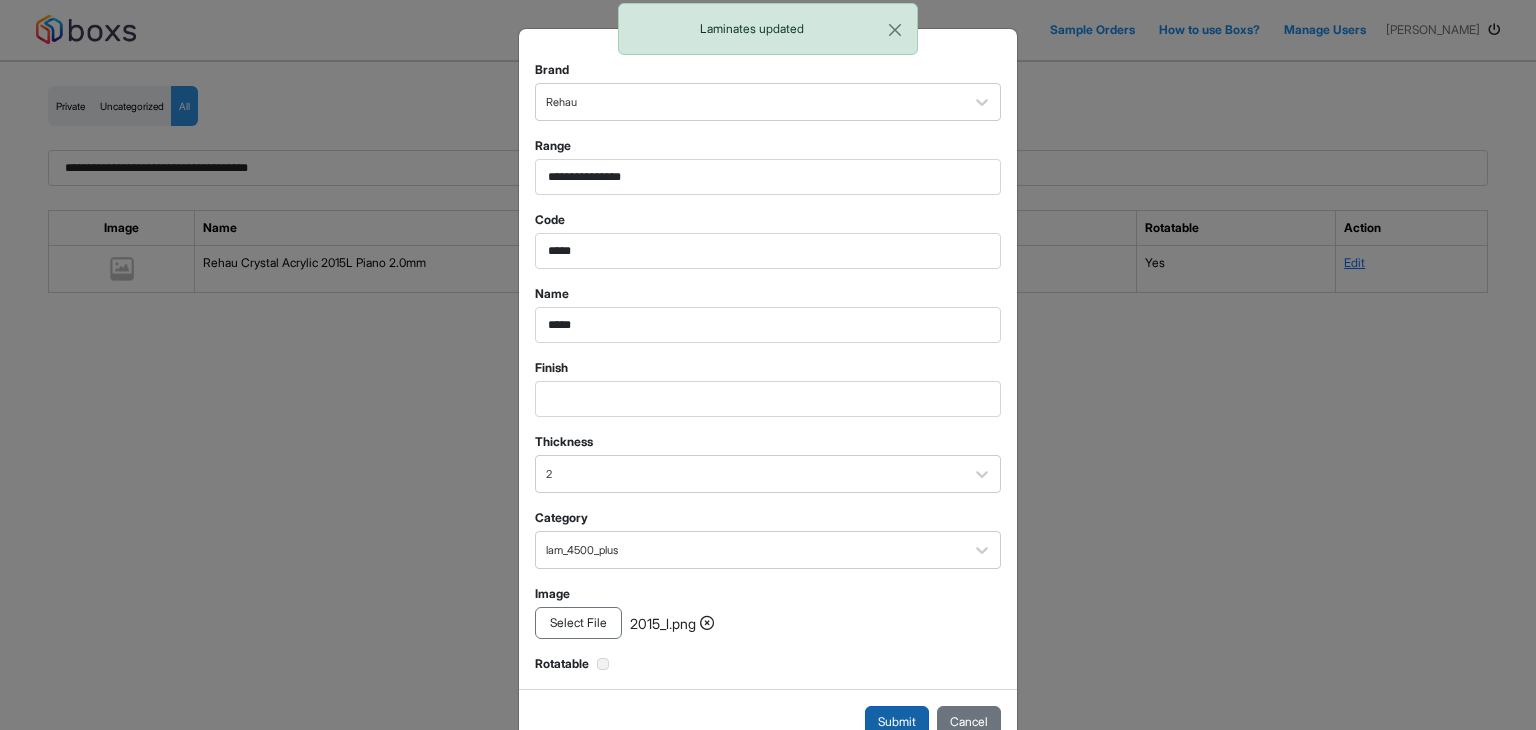 click on "Submit" at bounding box center [897, 722] 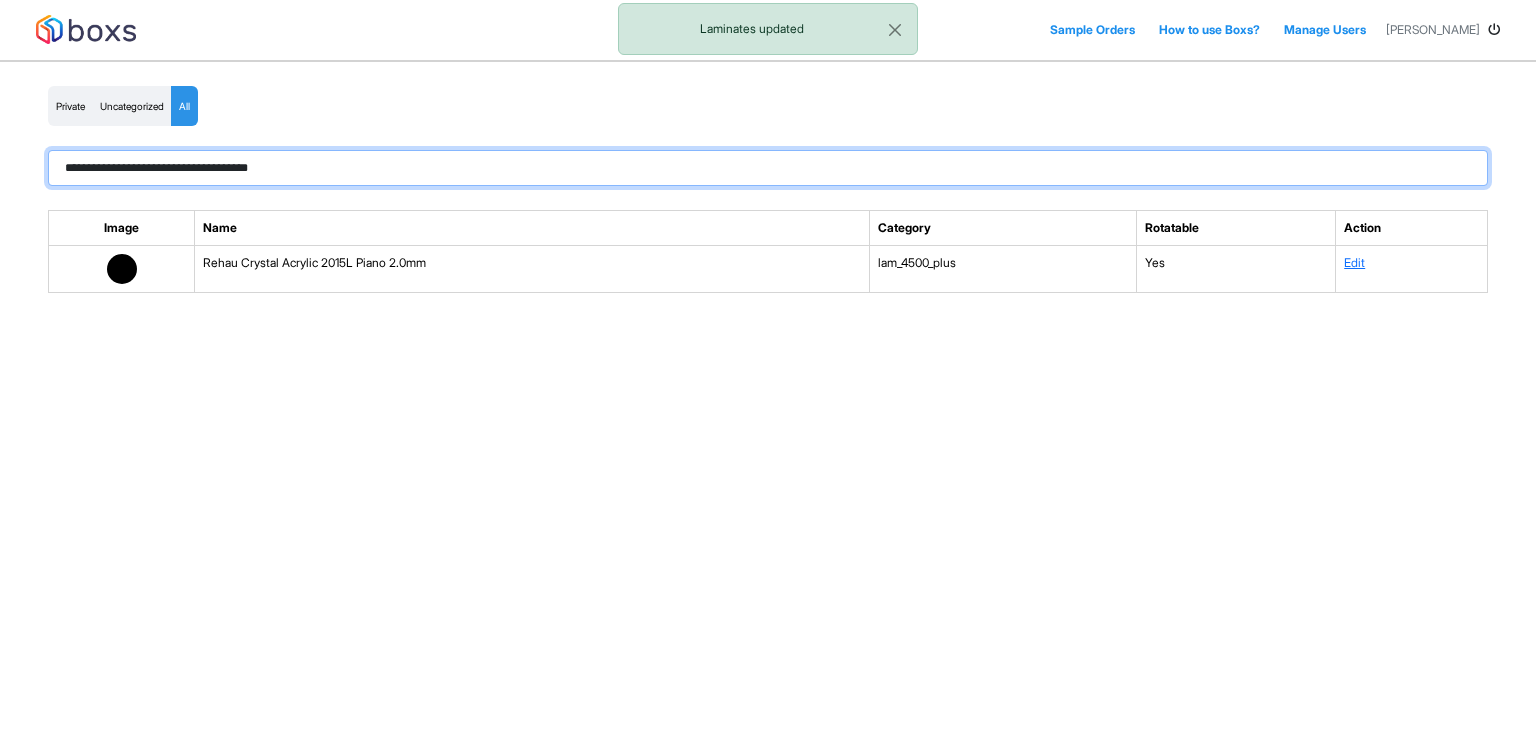 click on "**********" at bounding box center (768, 168) 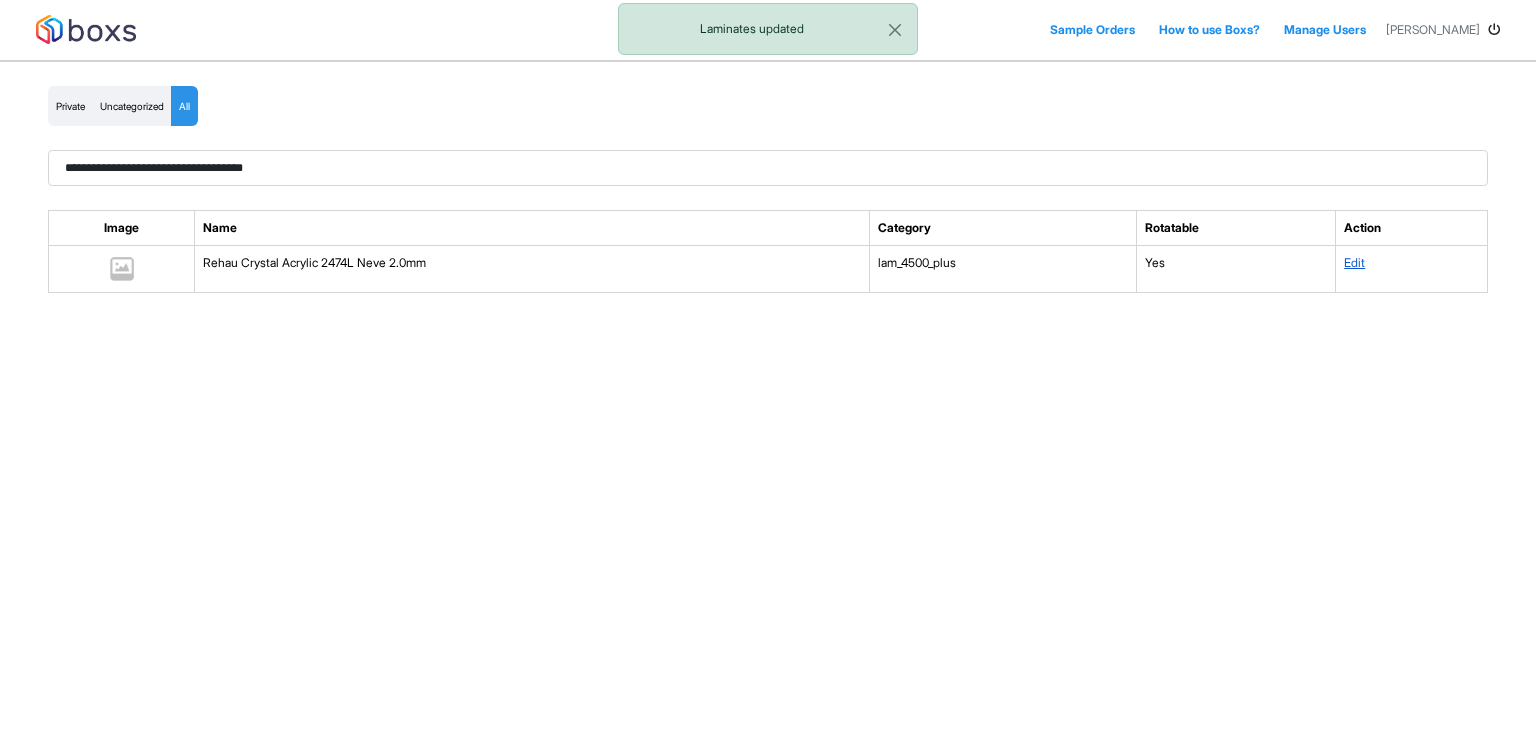 click on "Edit" at bounding box center (1354, 262) 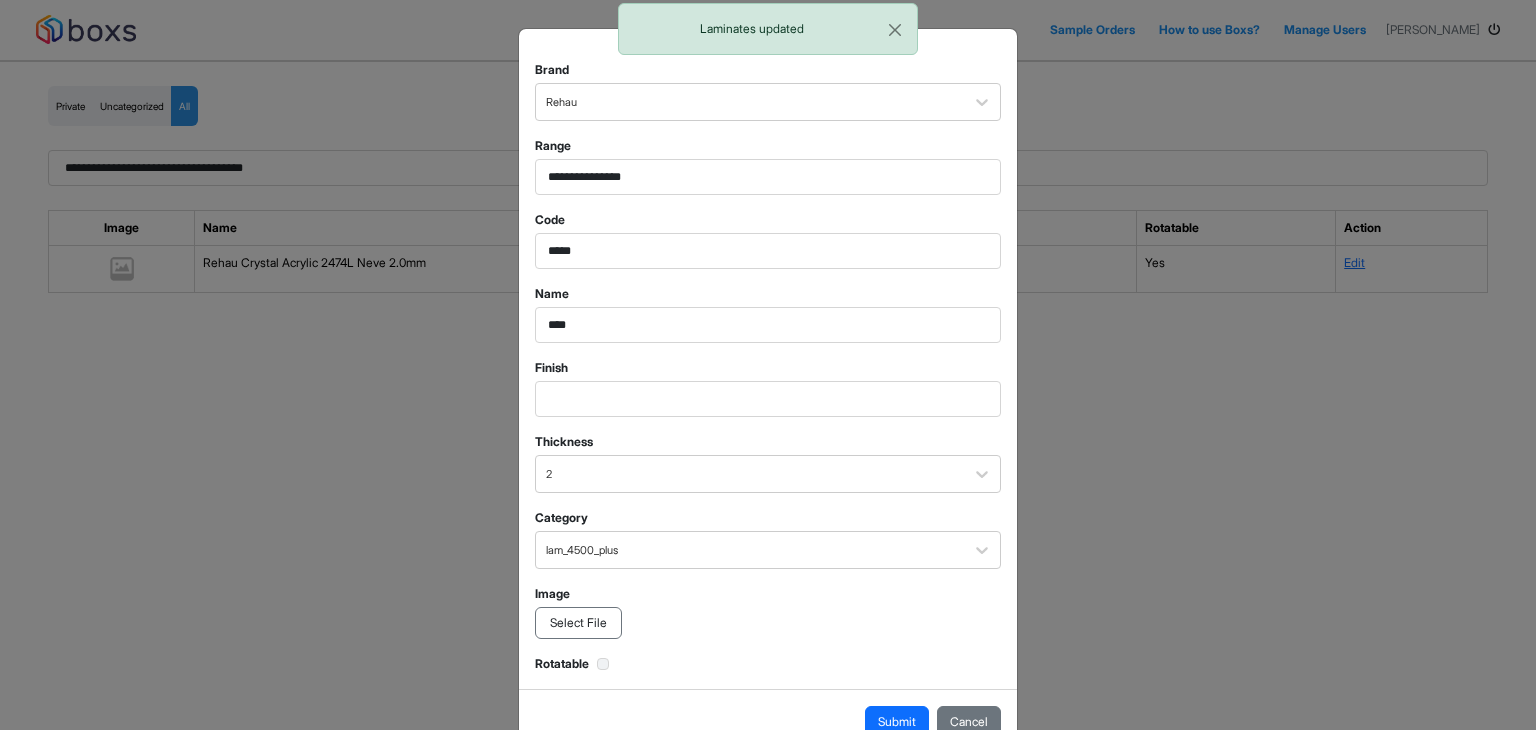 click on "Select File" at bounding box center [578, 623] 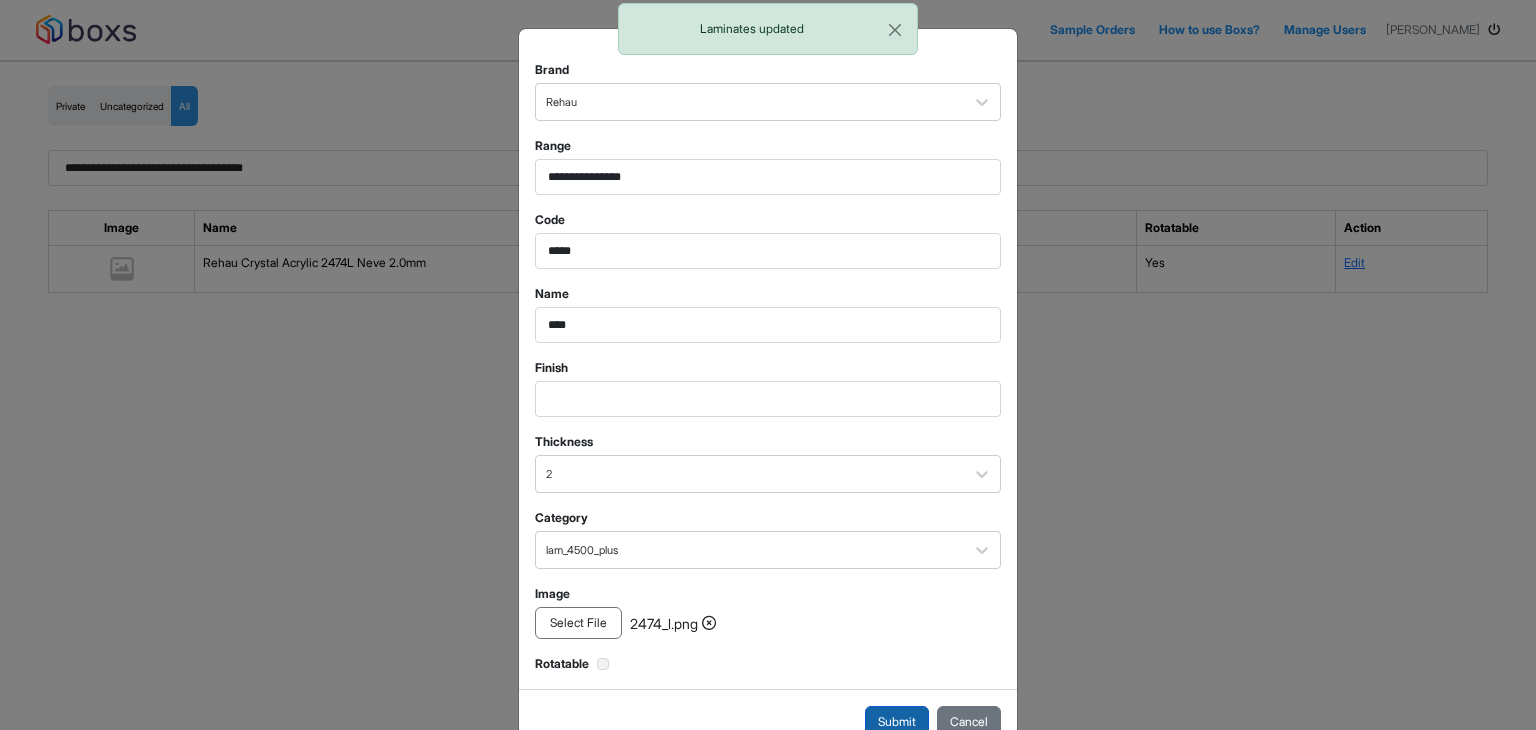 click on "Submit" at bounding box center (897, 722) 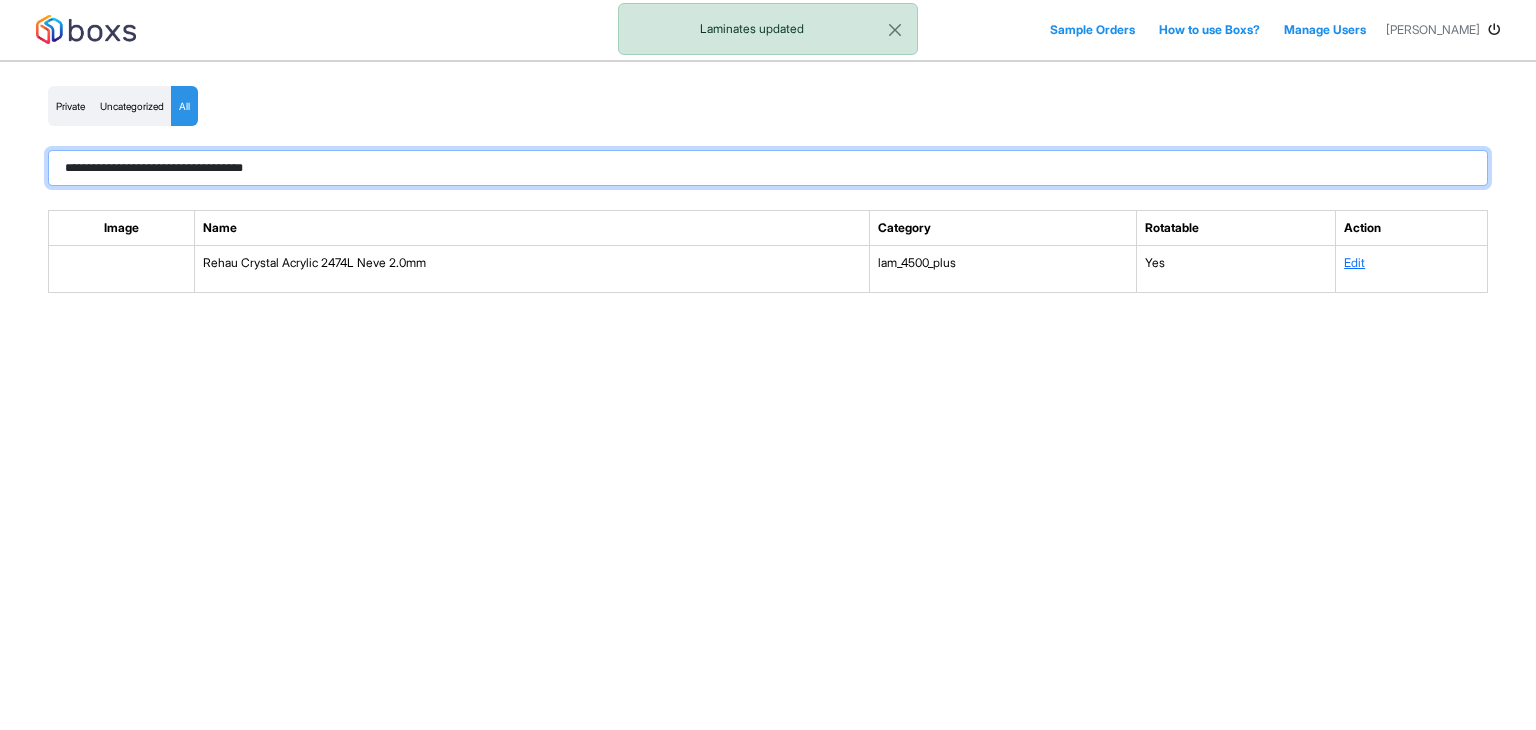 click on "**********" at bounding box center (768, 168) 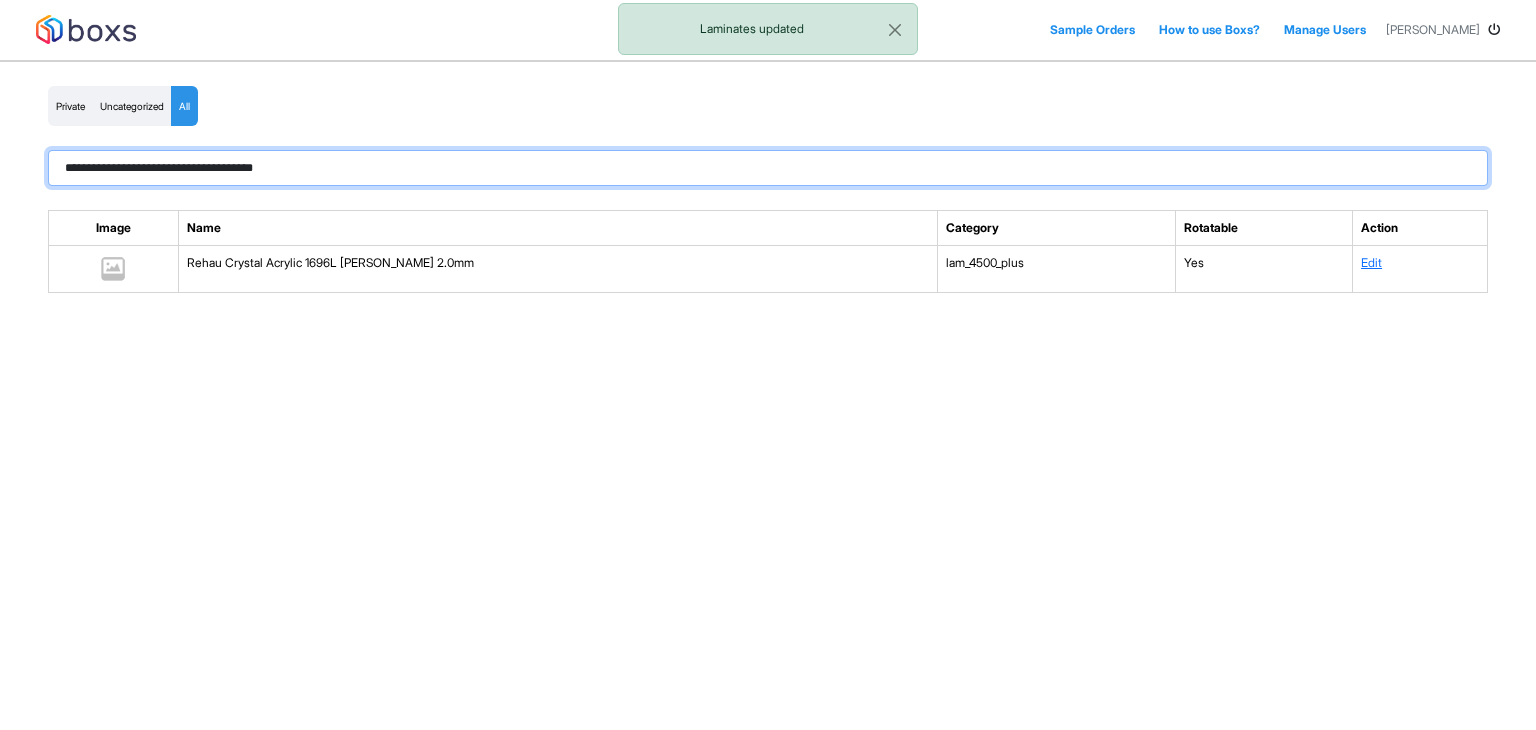type on "**********" 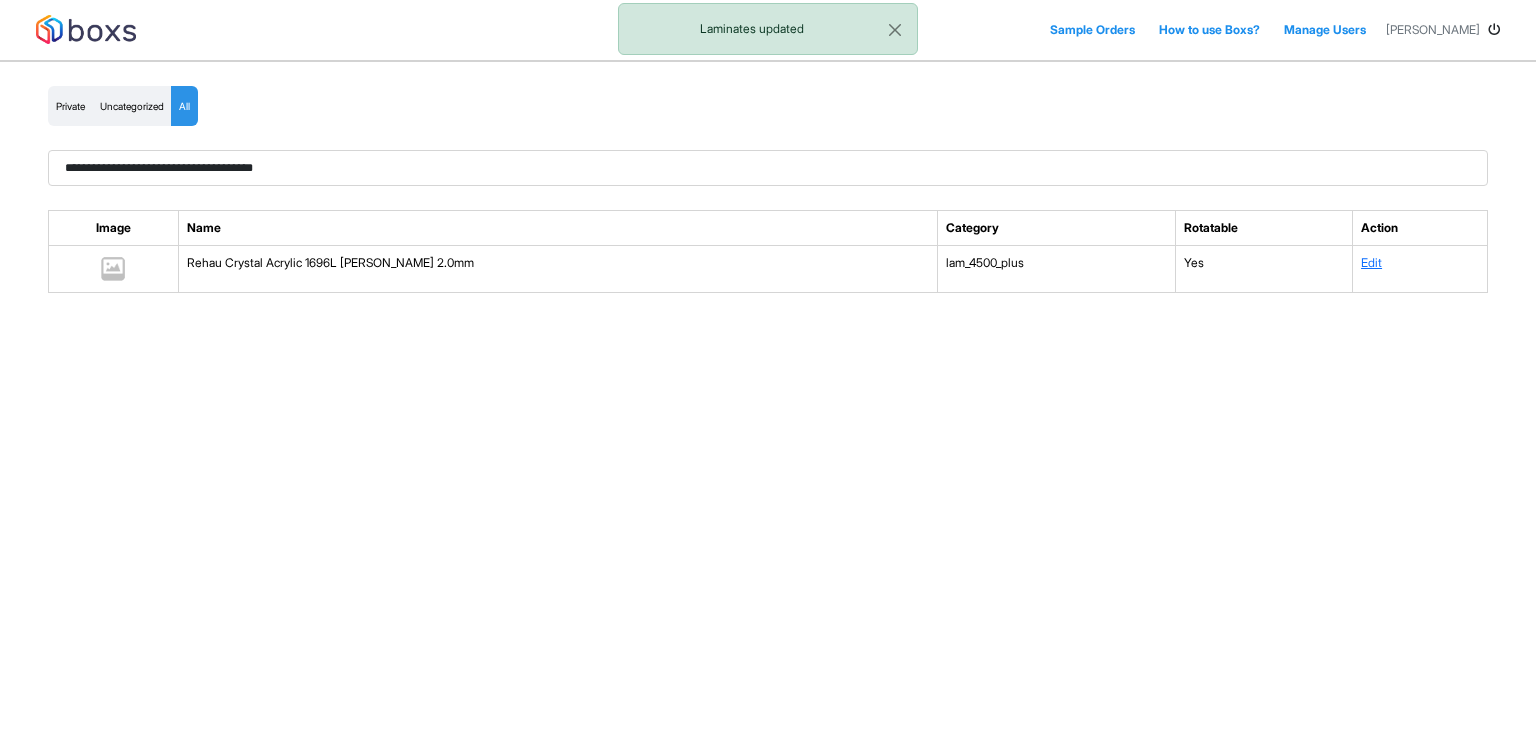 click on "Edit" at bounding box center [1420, 269] 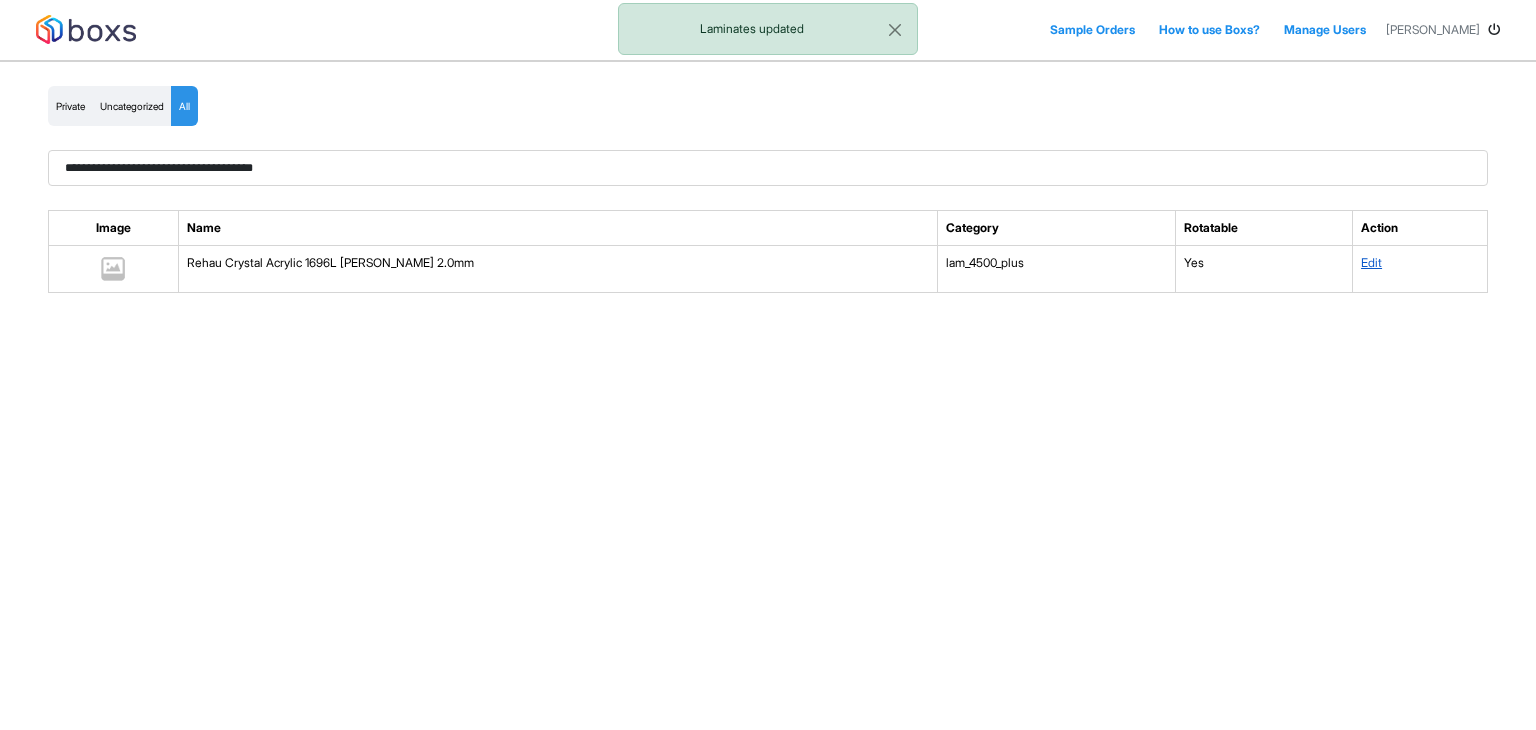click on "Edit" at bounding box center [1371, 262] 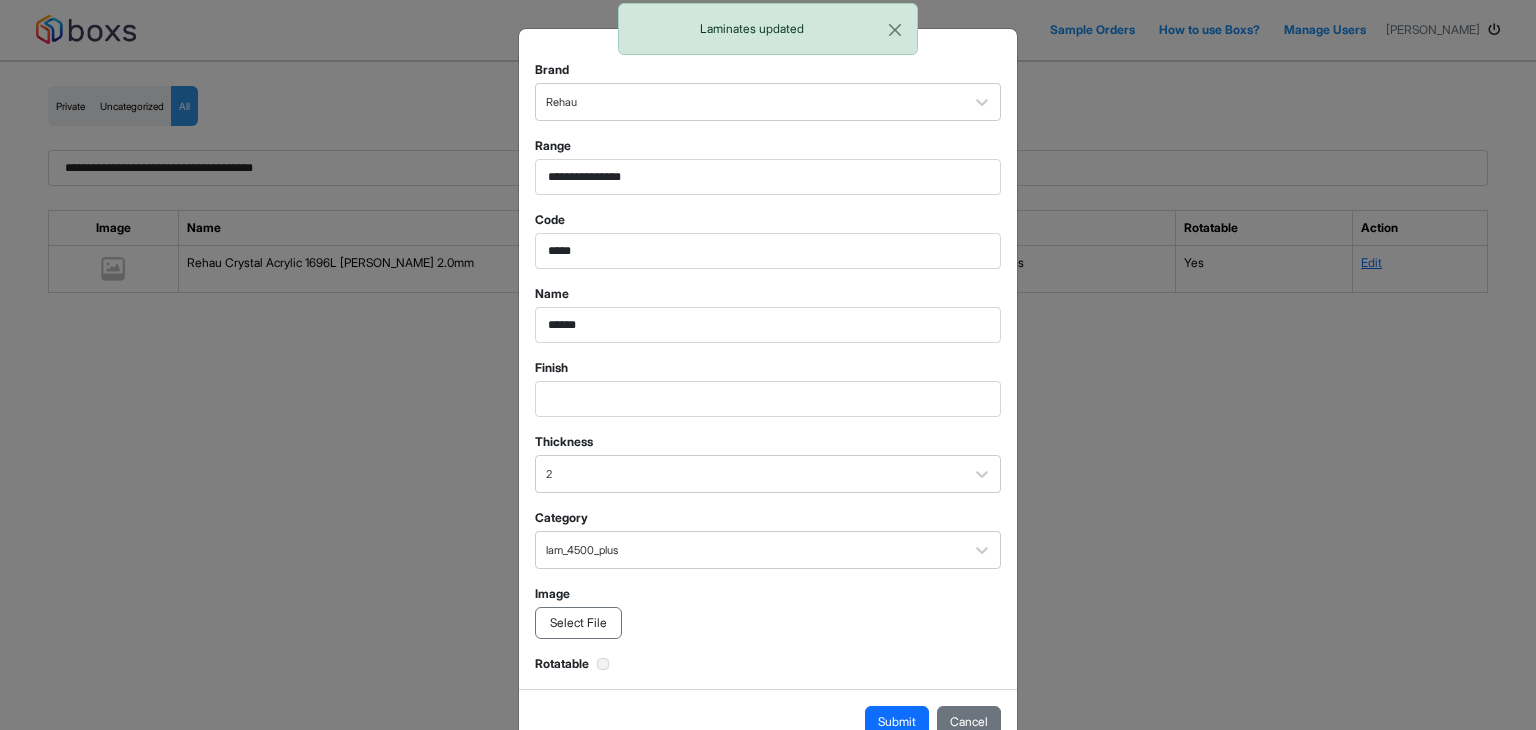 click on "Select File" at bounding box center [578, 623] 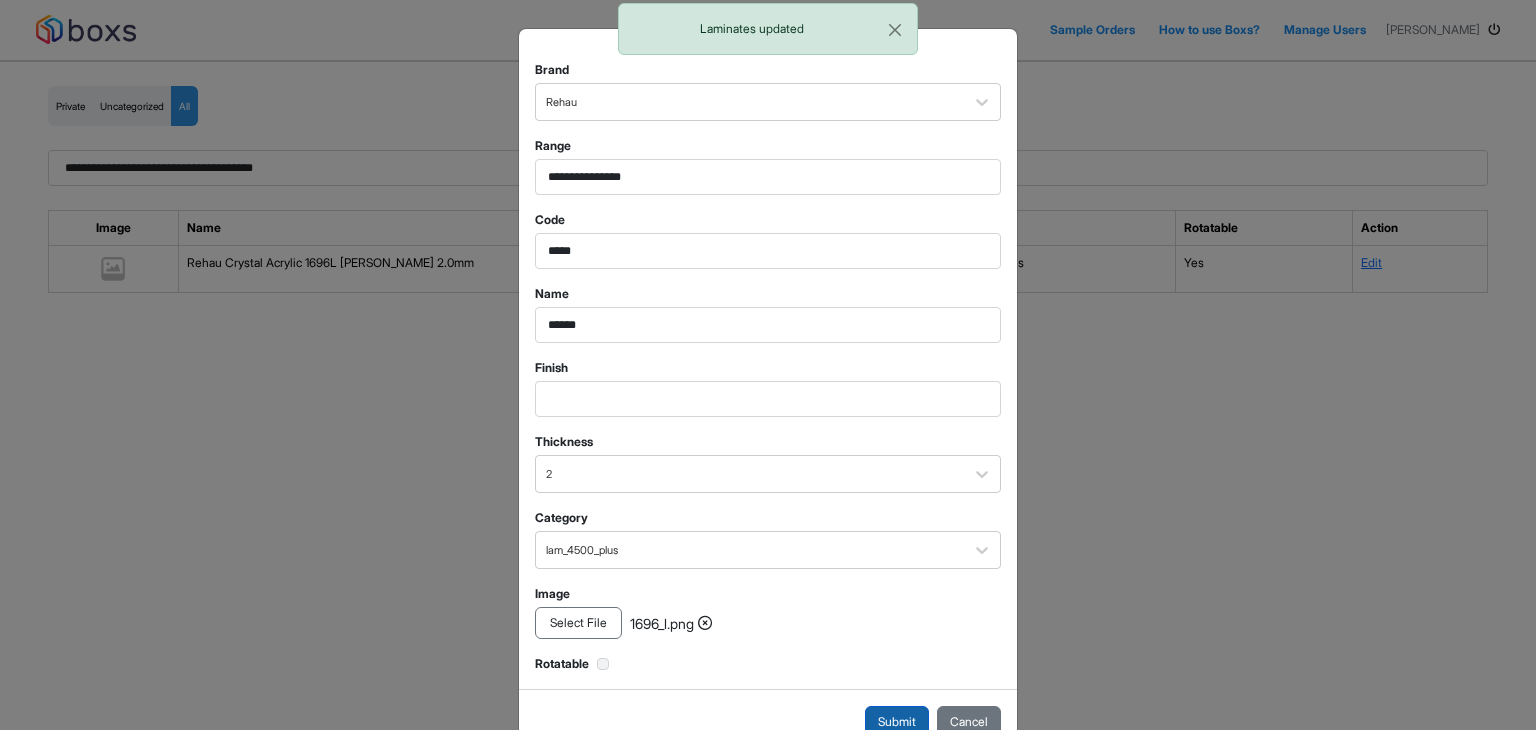 click on "Submit" at bounding box center (897, 722) 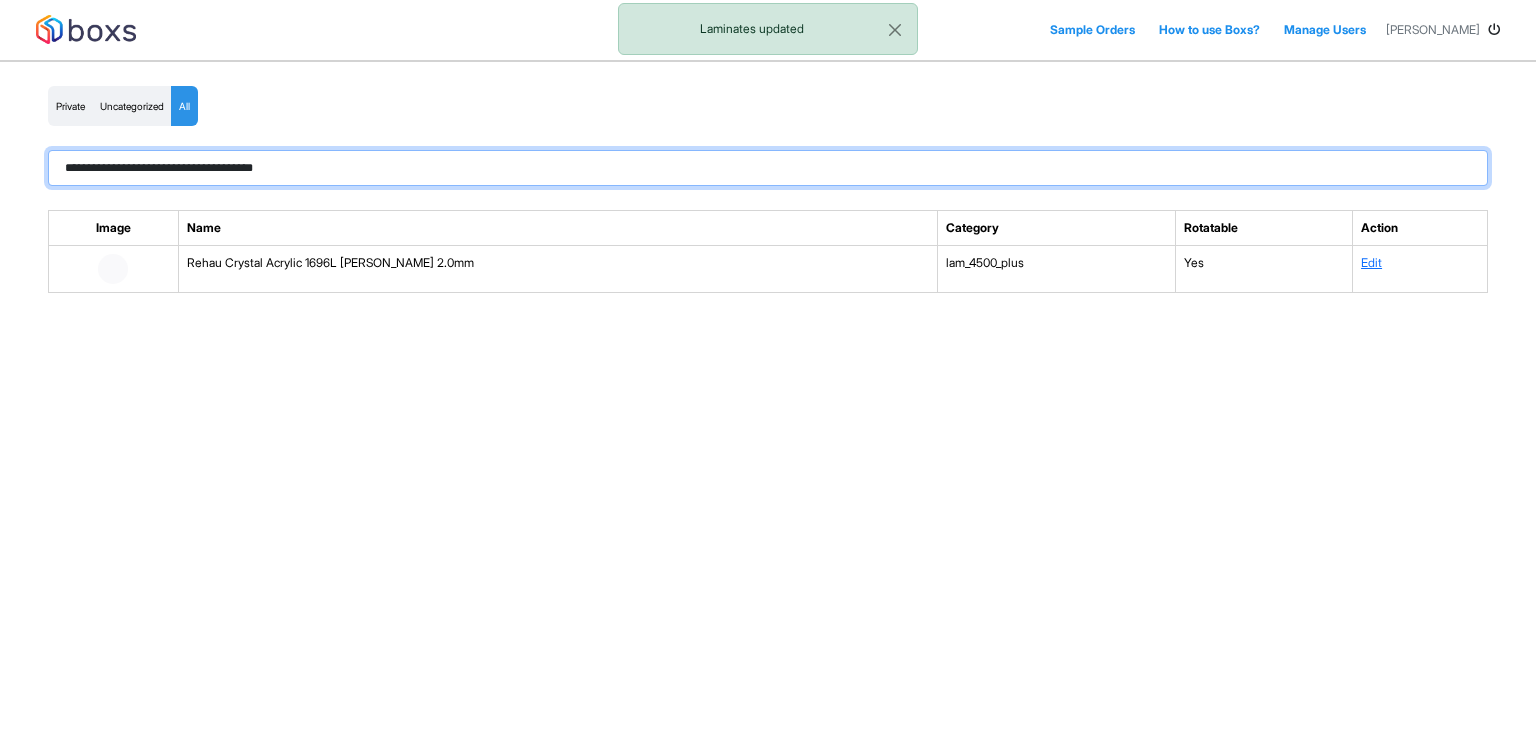 click on "**********" at bounding box center [768, 168] 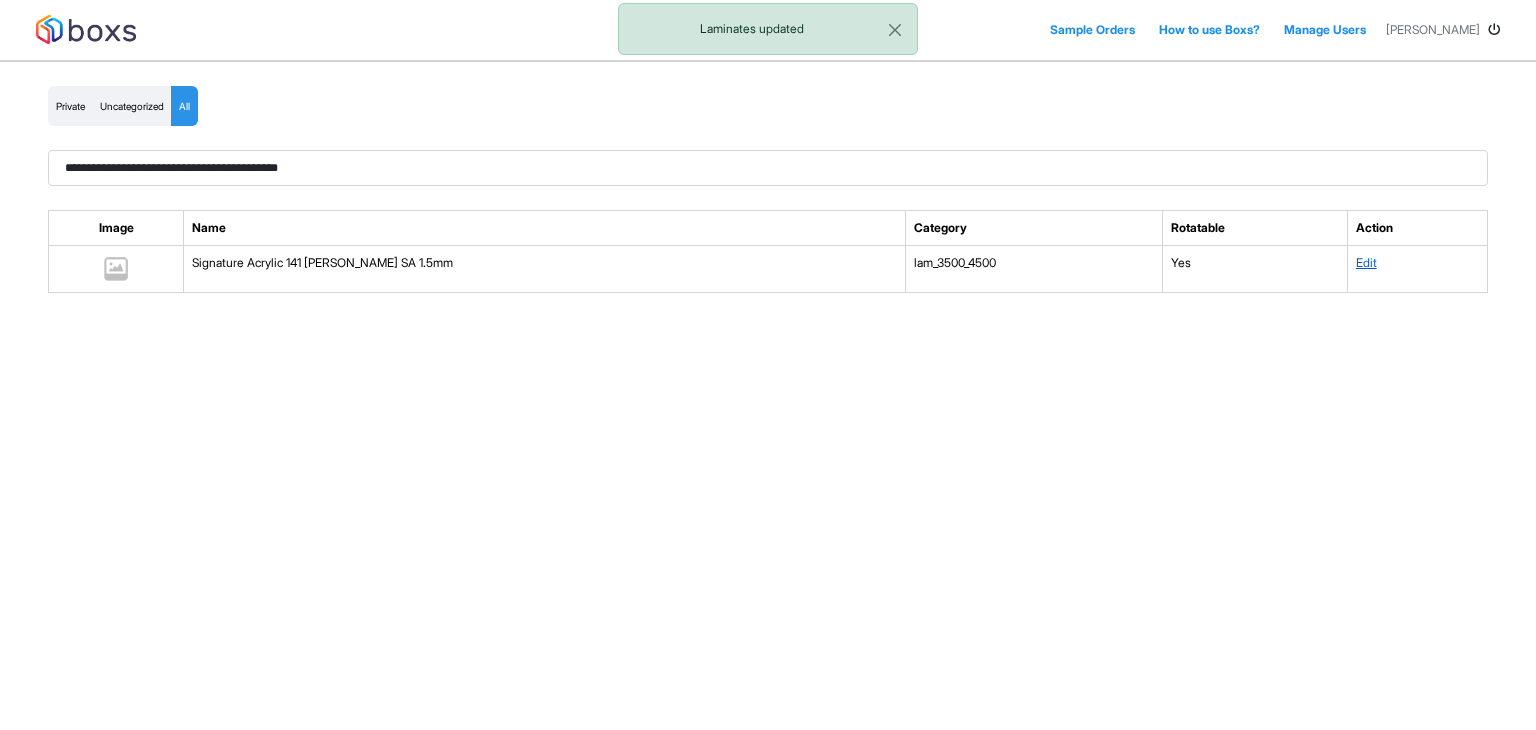click on "Edit" at bounding box center (1366, 262) 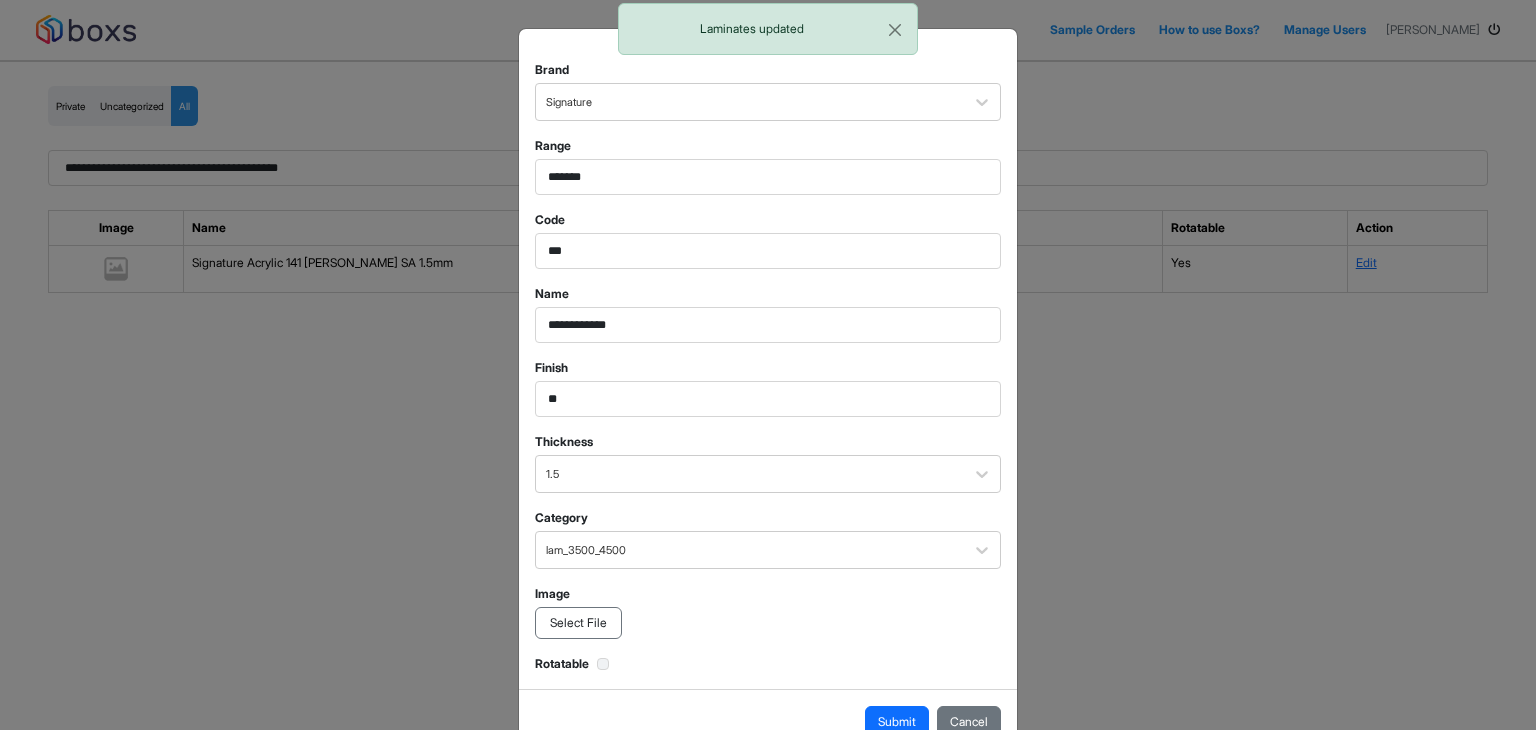 click on "Select File" at bounding box center [578, 623] 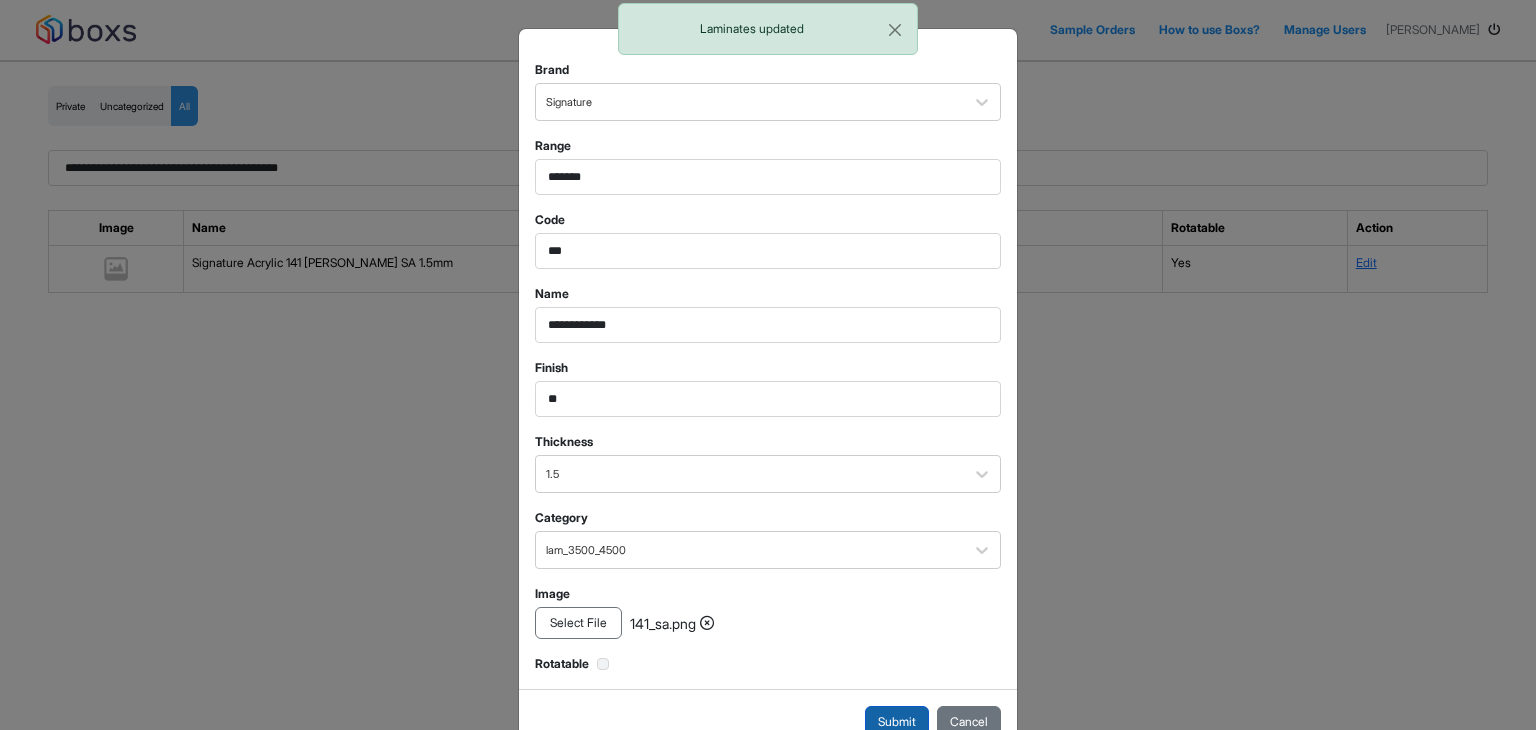 click on "Submit" at bounding box center (897, 722) 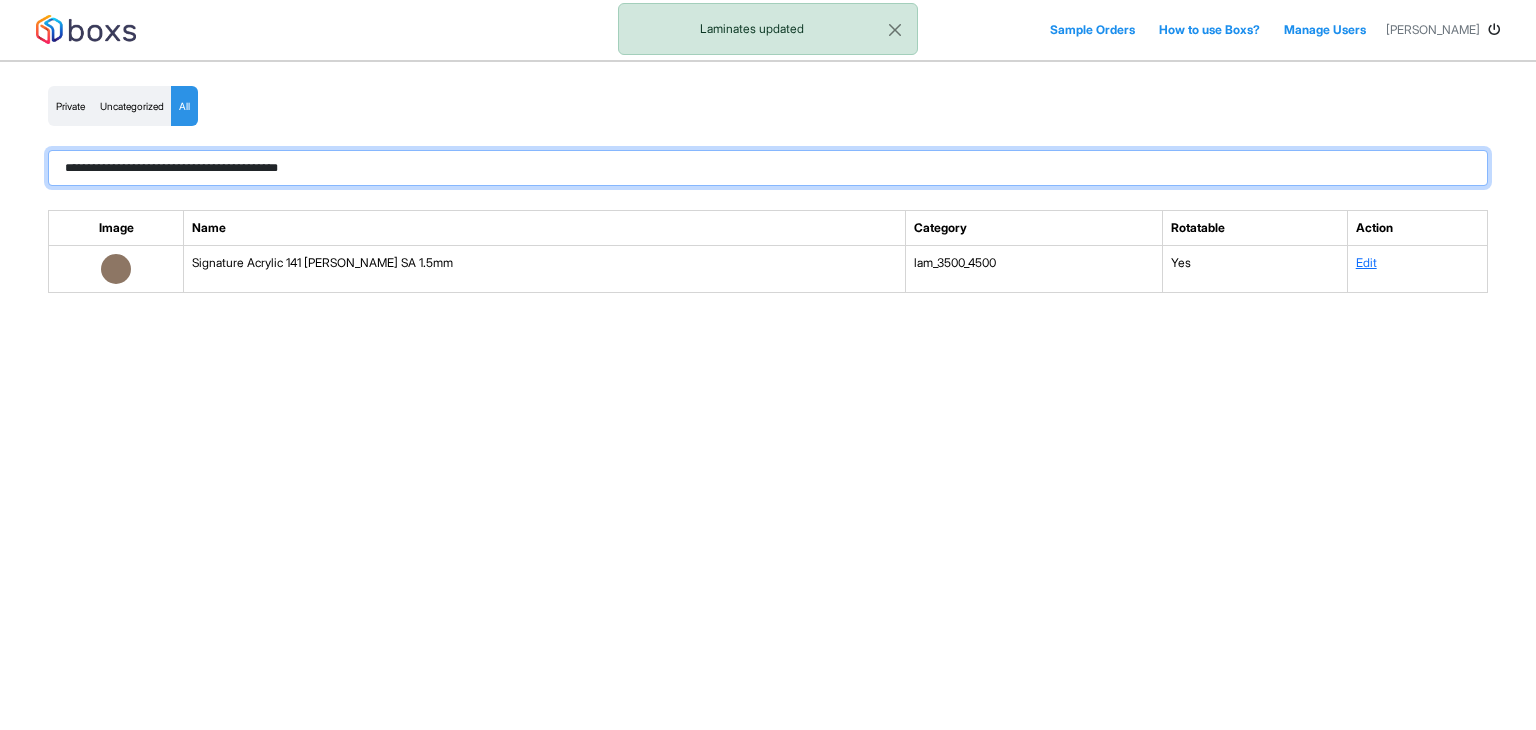 click on "**********" at bounding box center [768, 168] 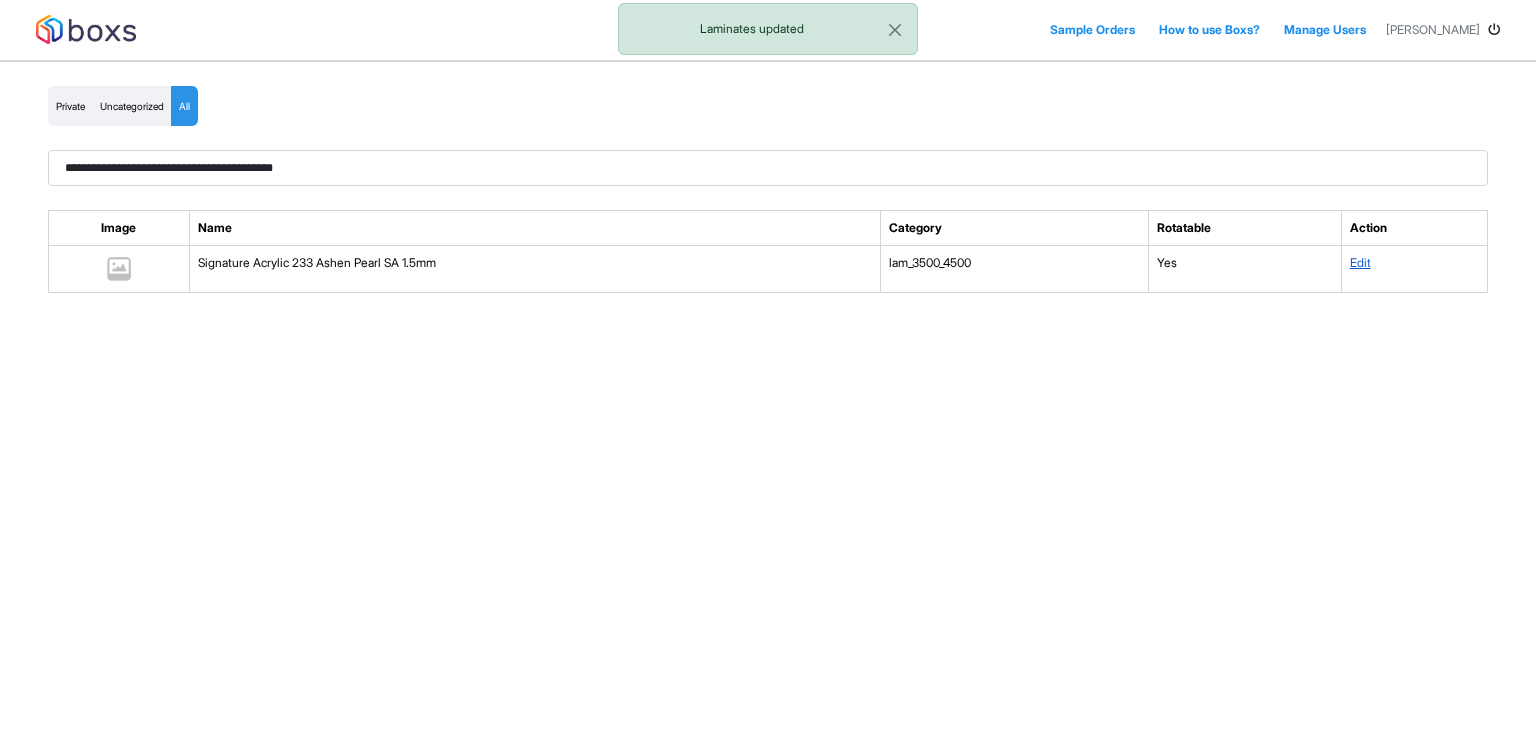 click on "Edit" at bounding box center (1360, 262) 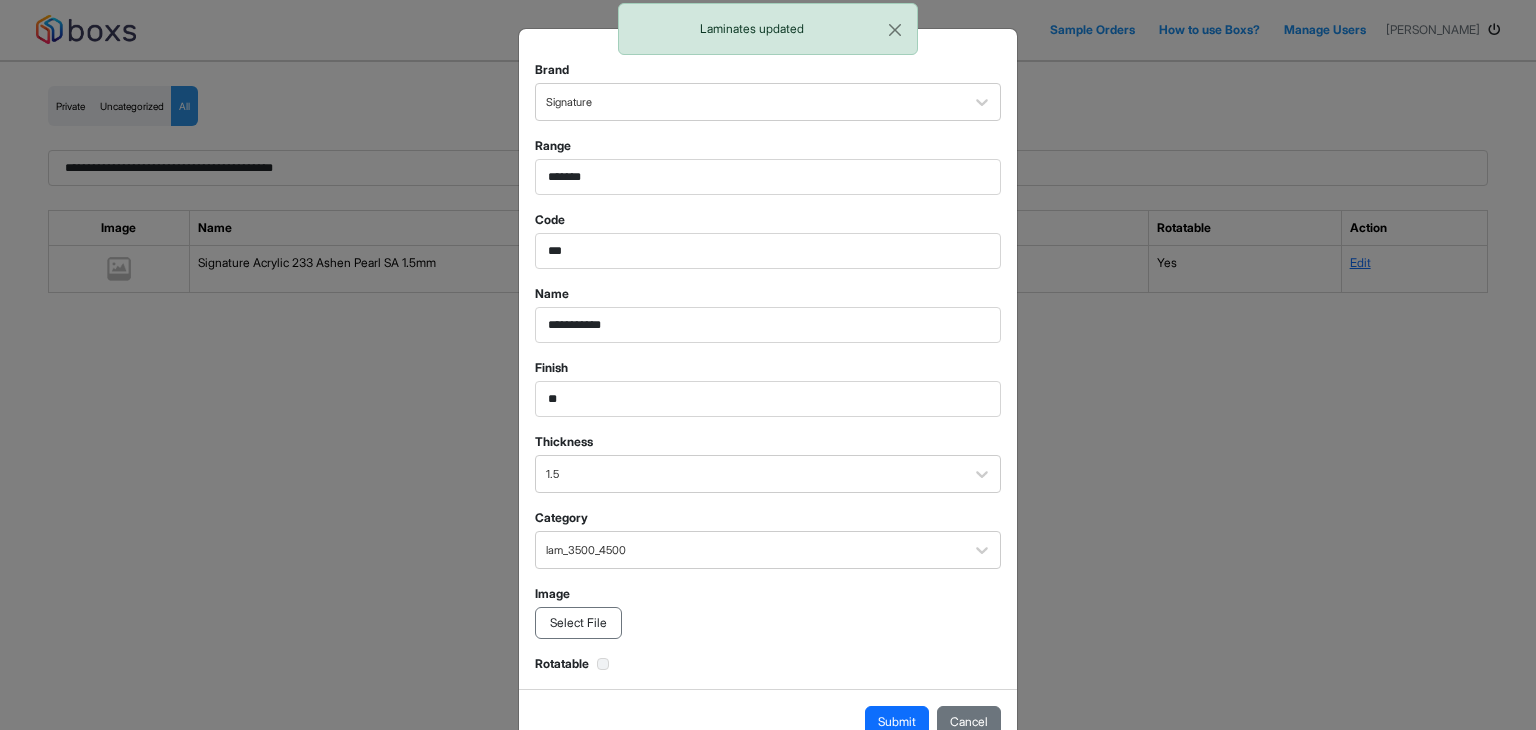 click on "Select File" at bounding box center (578, 623) 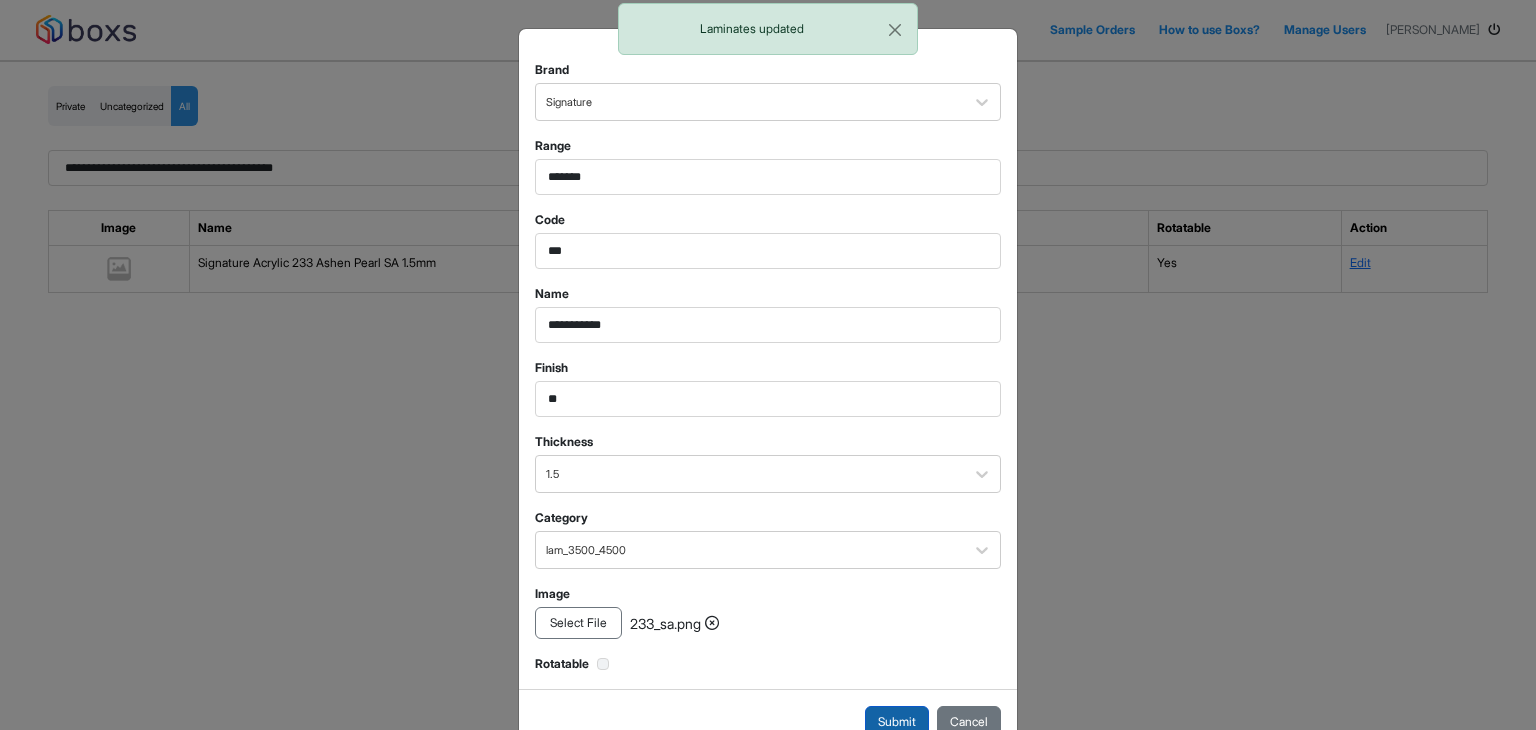 click on "Submit" at bounding box center (897, 722) 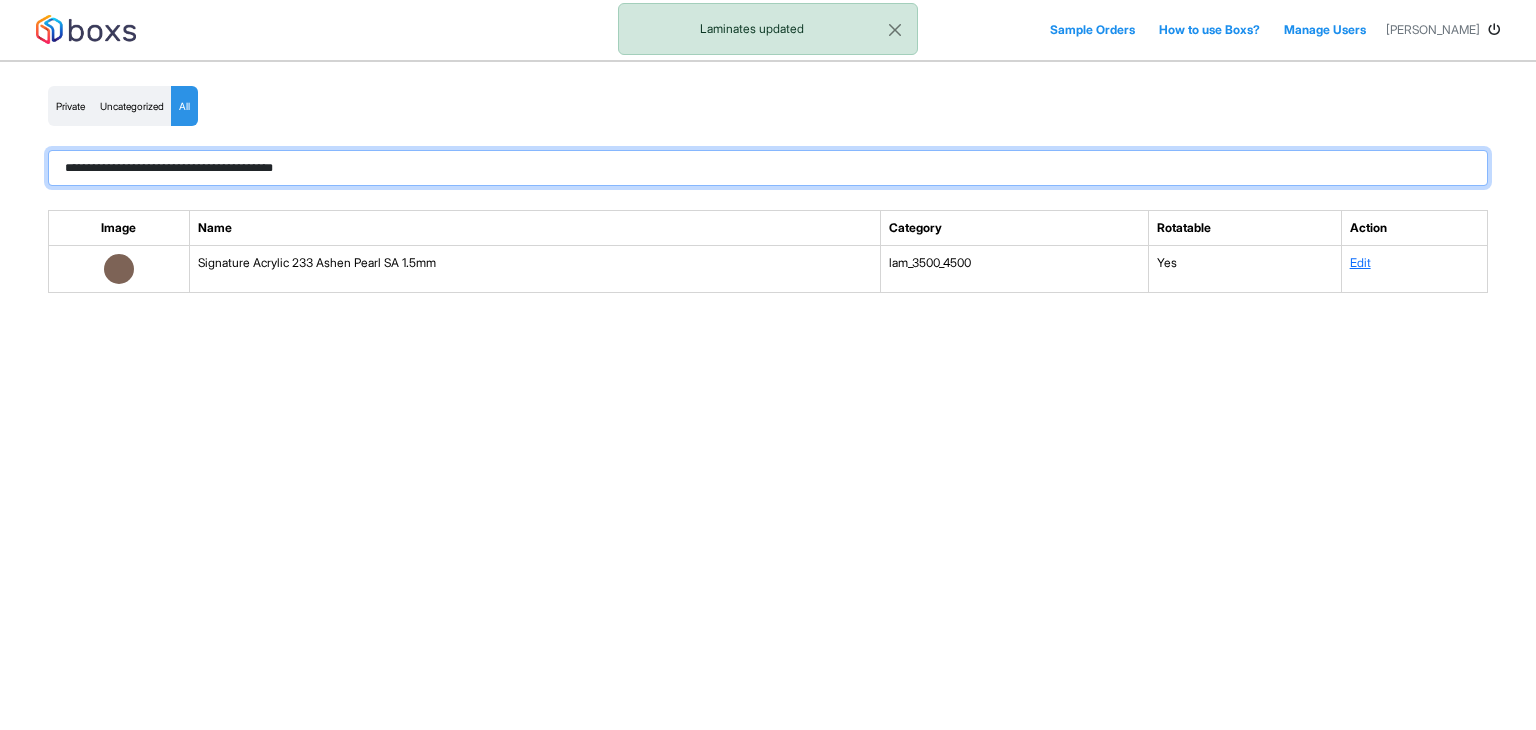 click on "**********" at bounding box center [768, 168] 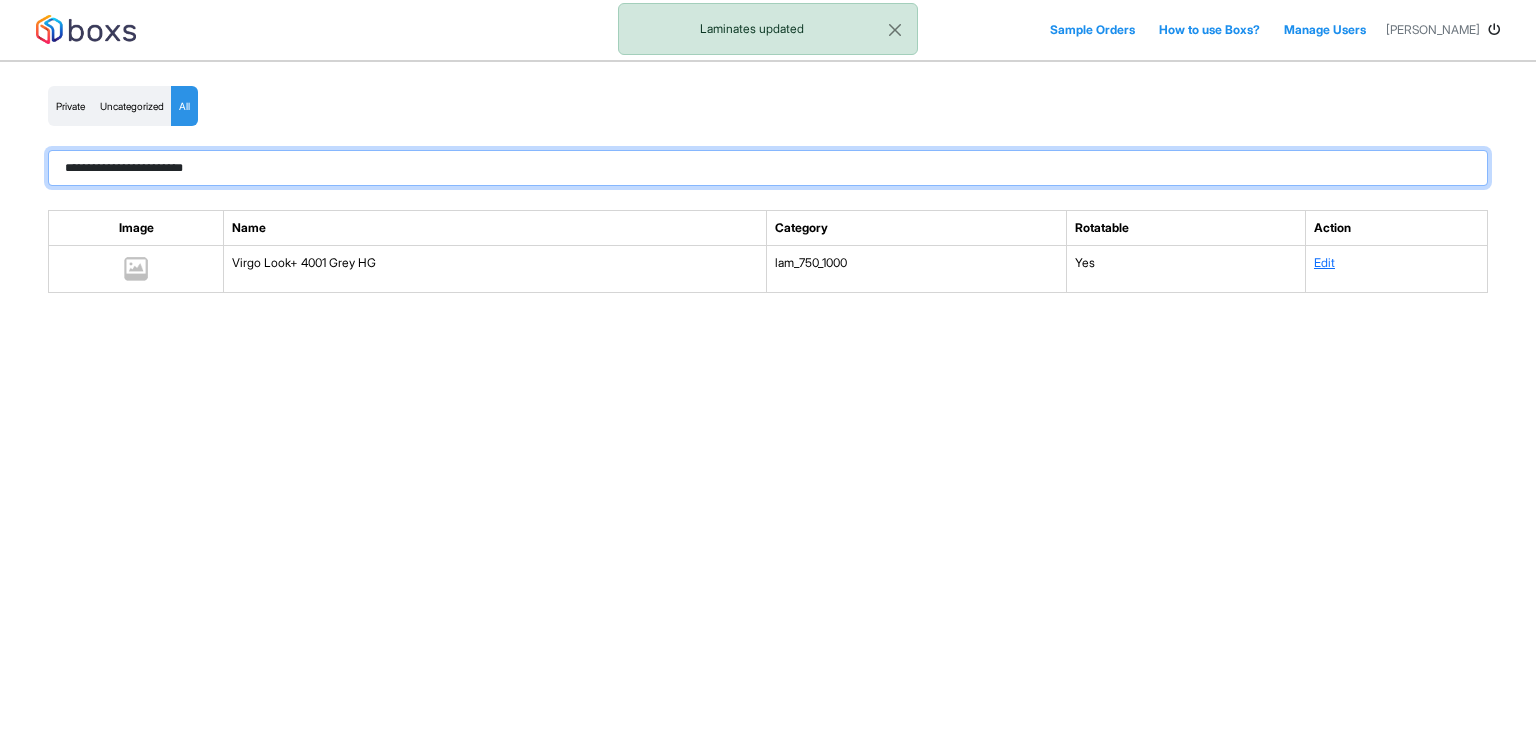 paste on "**********" 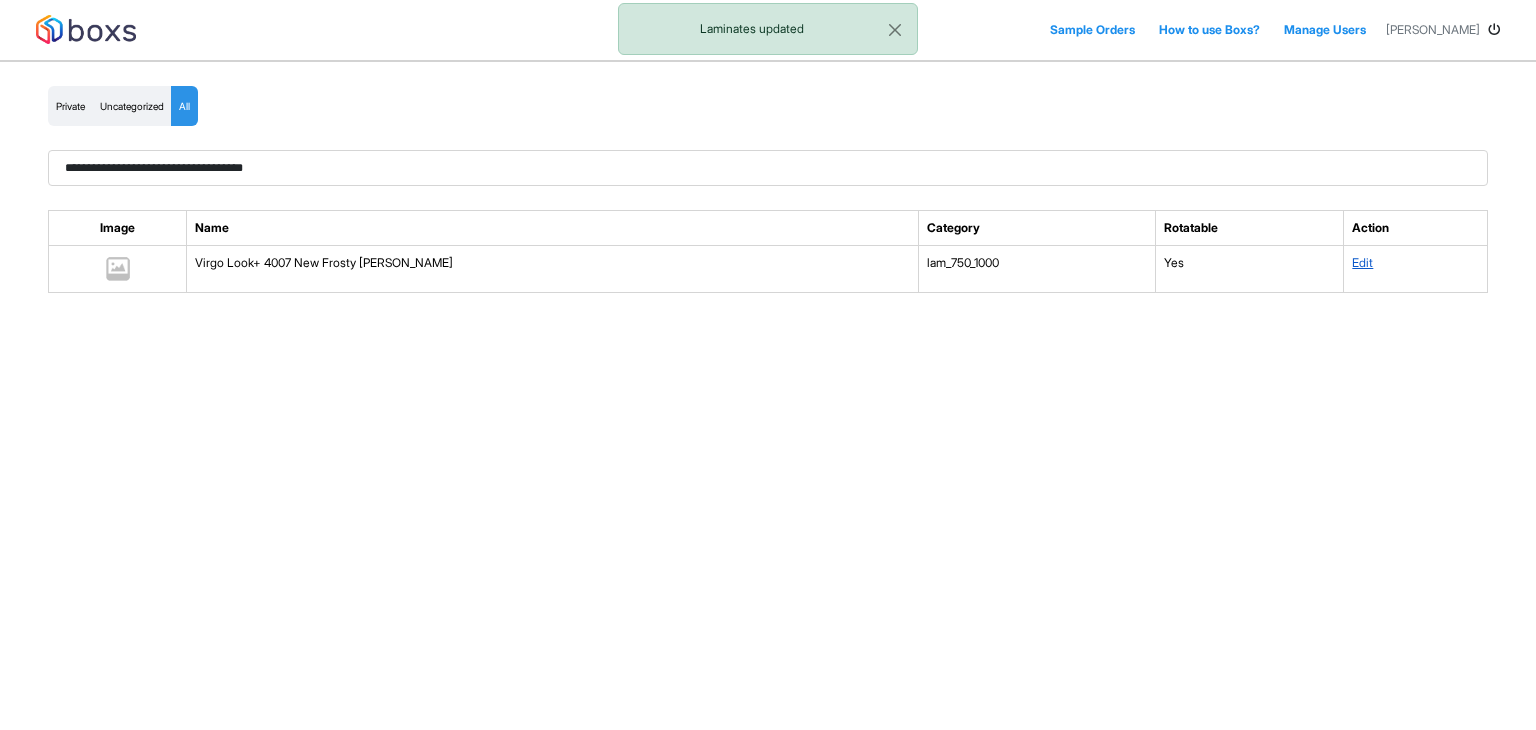 click on "Edit" at bounding box center (1362, 262) 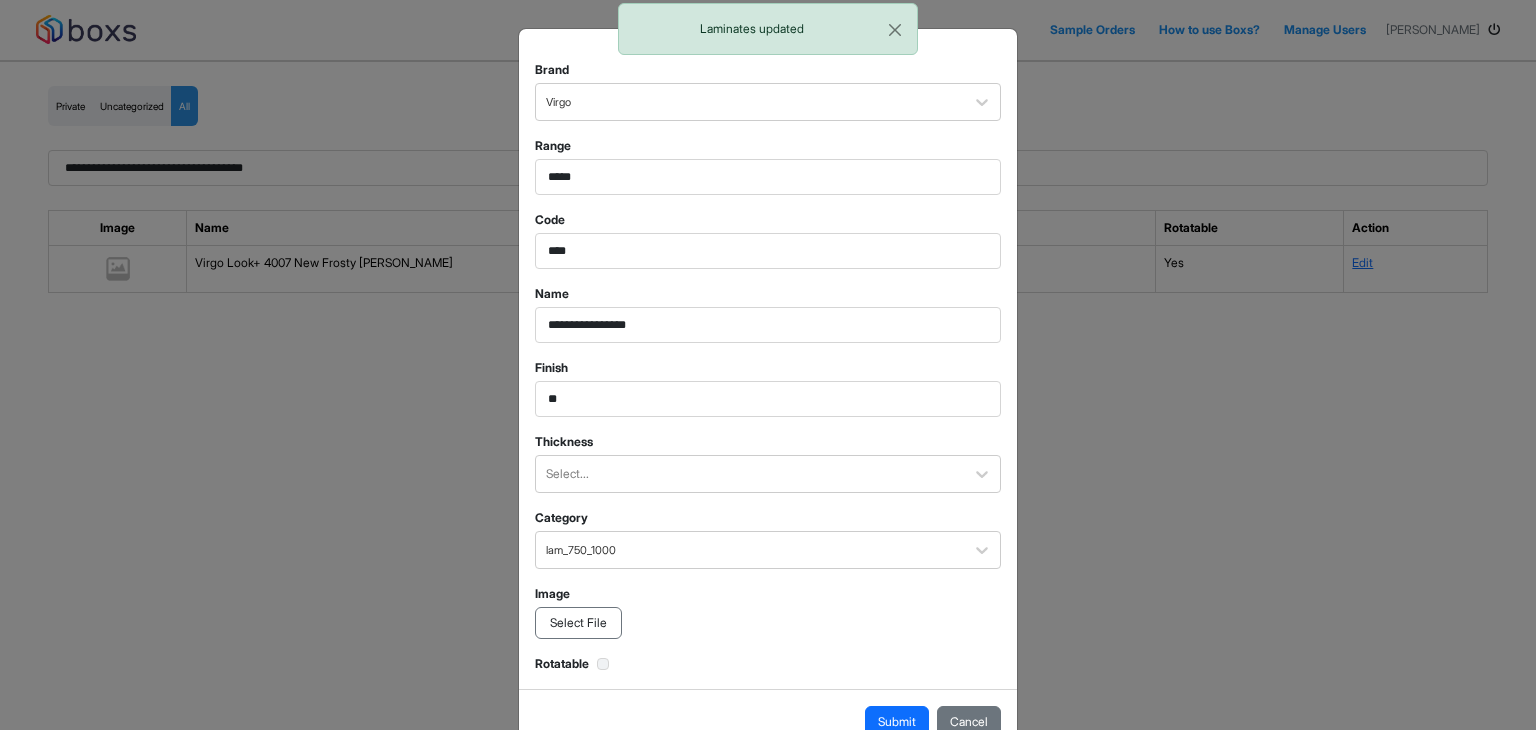 click on "Select File" at bounding box center (578, 623) 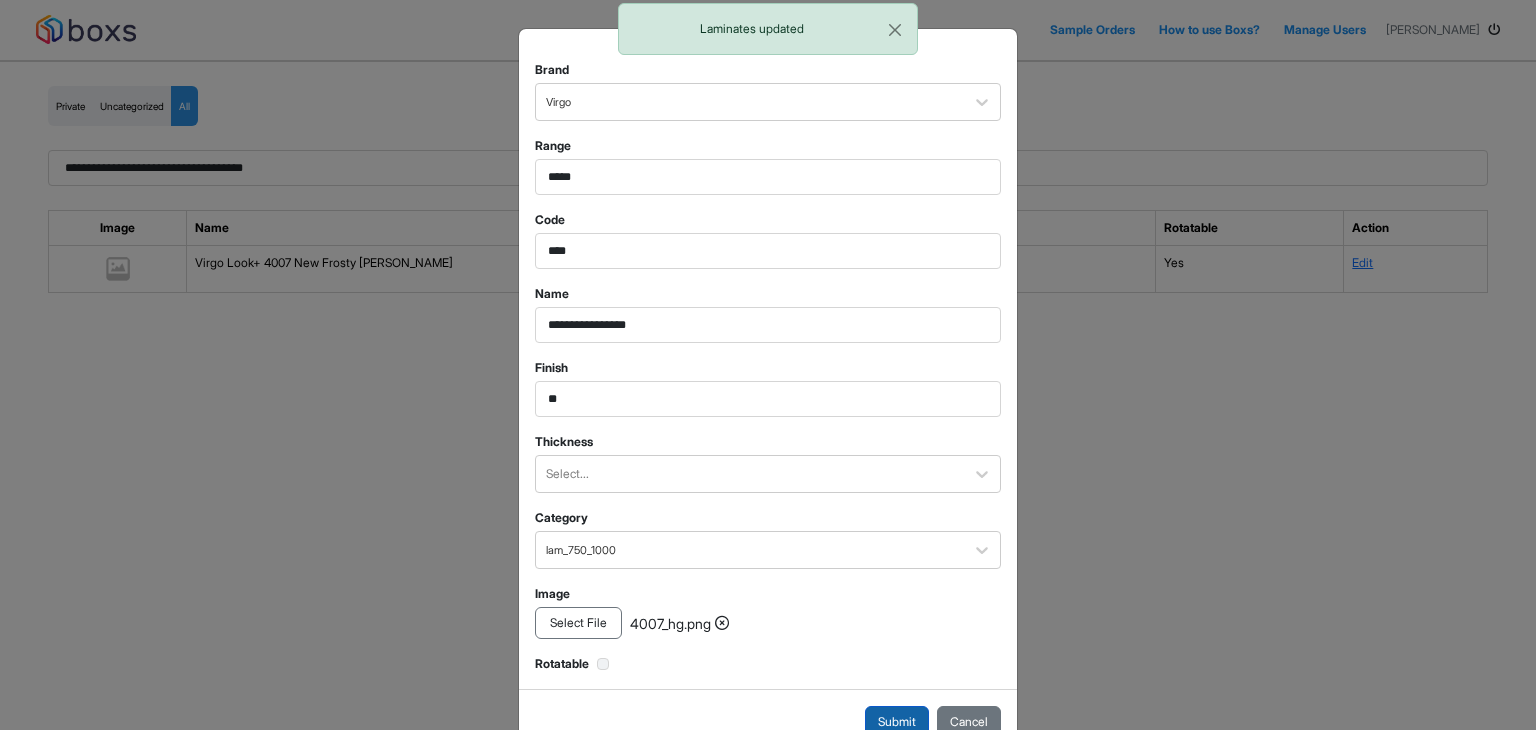 click on "Submit" at bounding box center (897, 722) 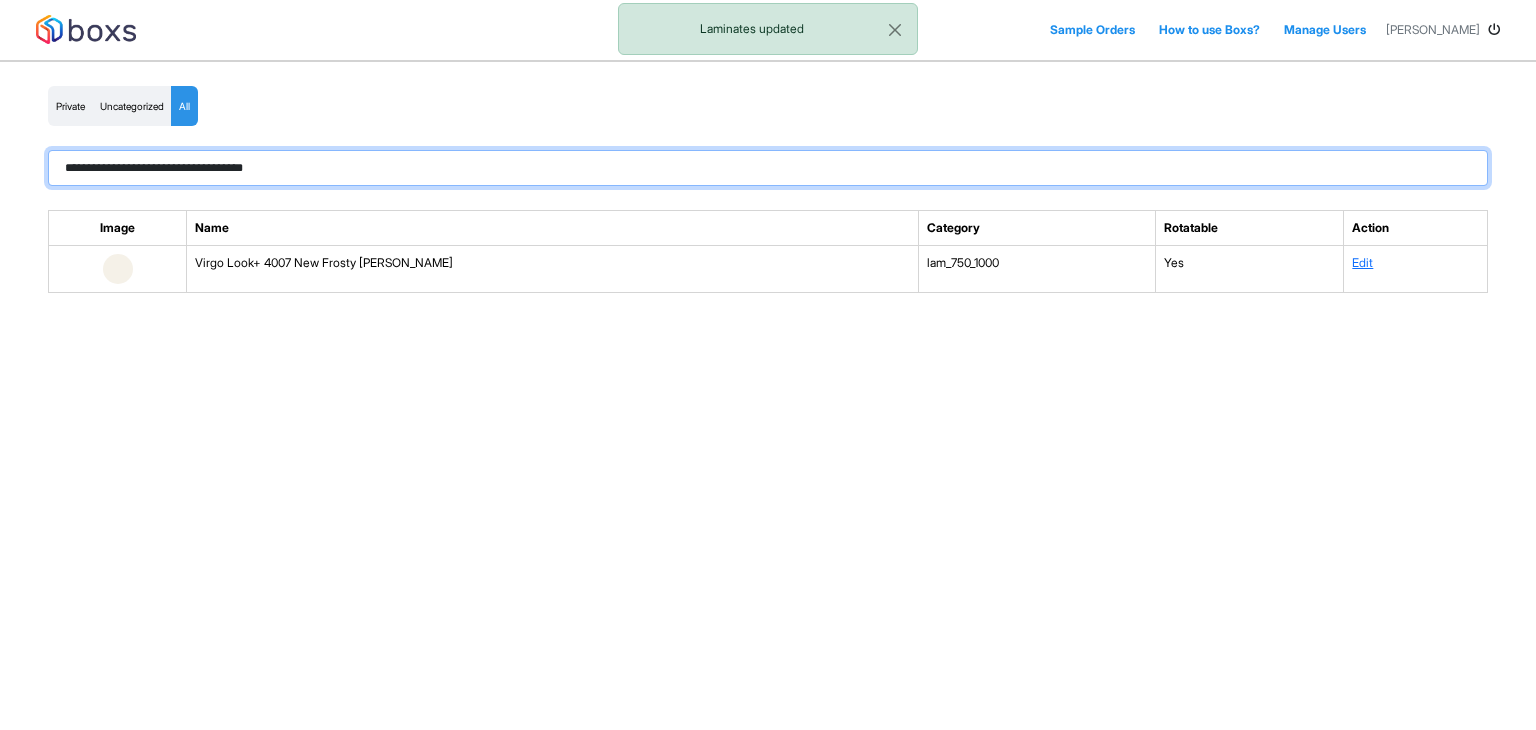 click on "**********" at bounding box center [768, 168] 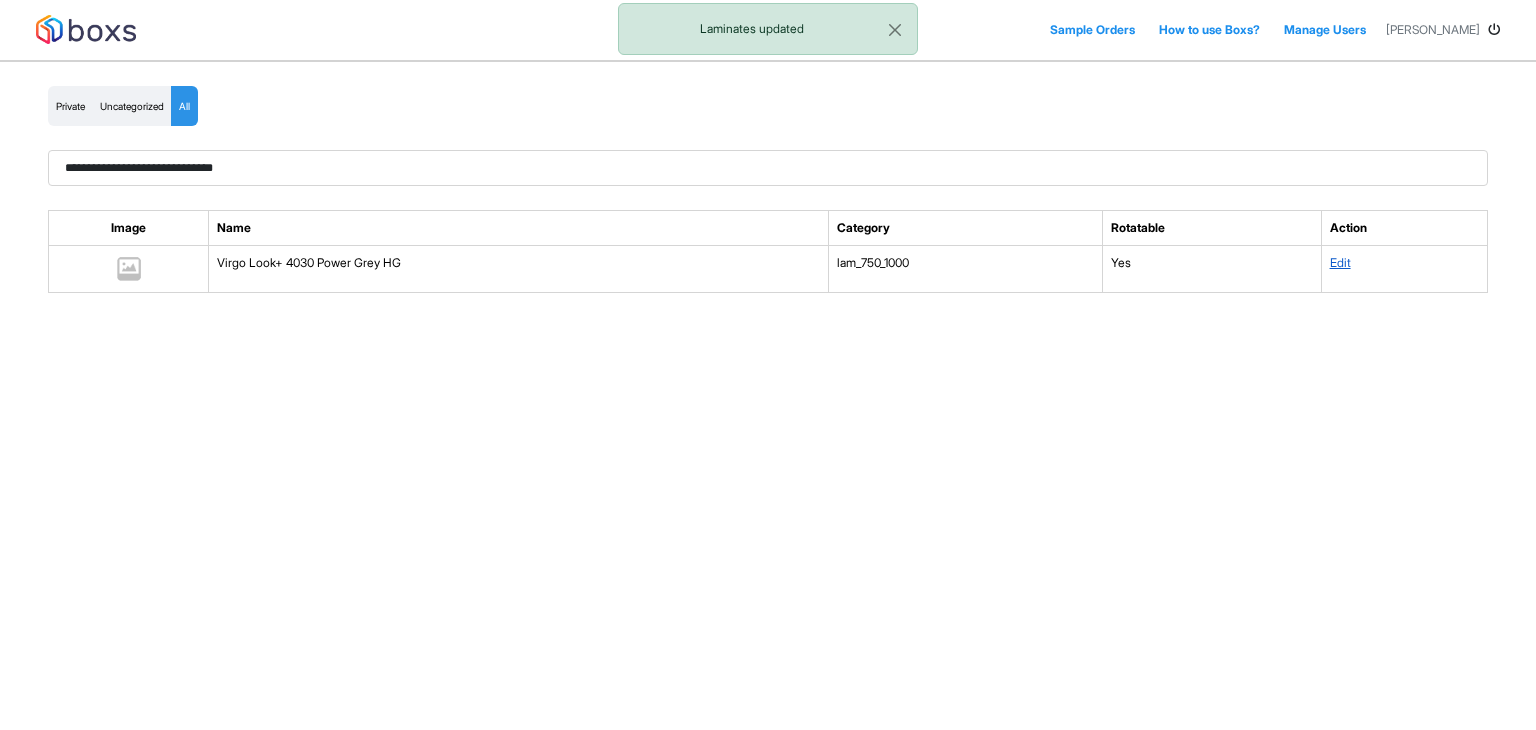 click on "Edit" at bounding box center [1340, 262] 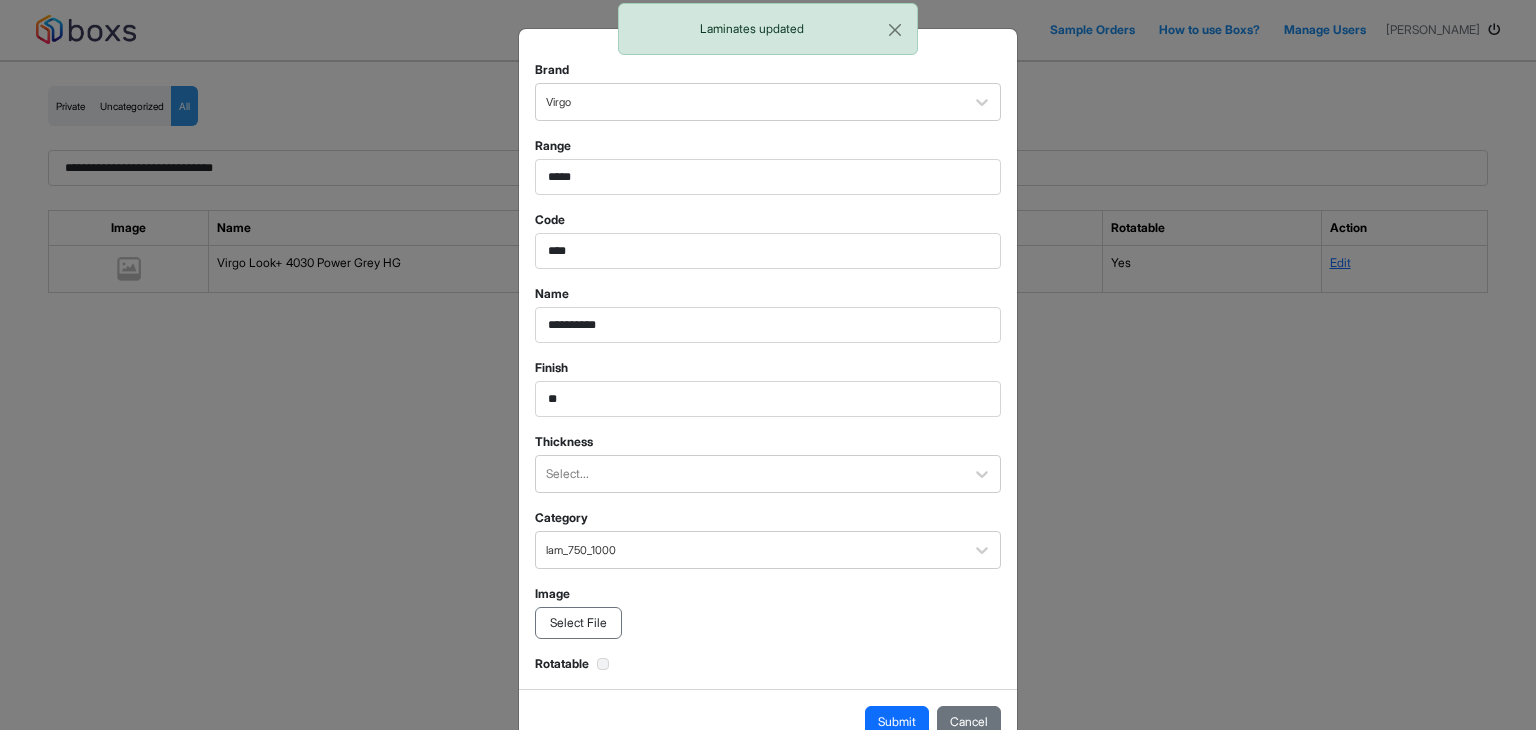 click on "Select File" at bounding box center [578, 623] 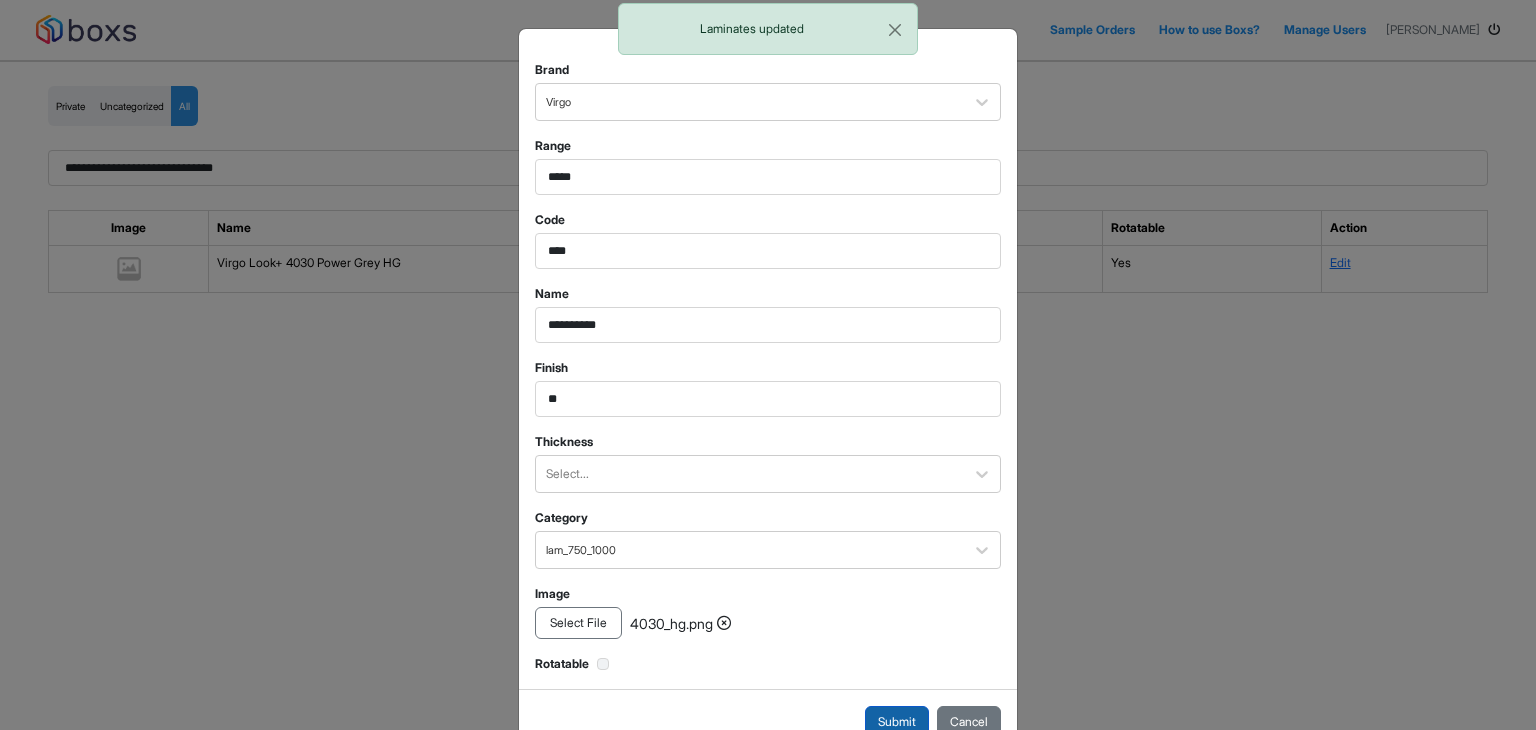 click on "Submit" at bounding box center (897, 722) 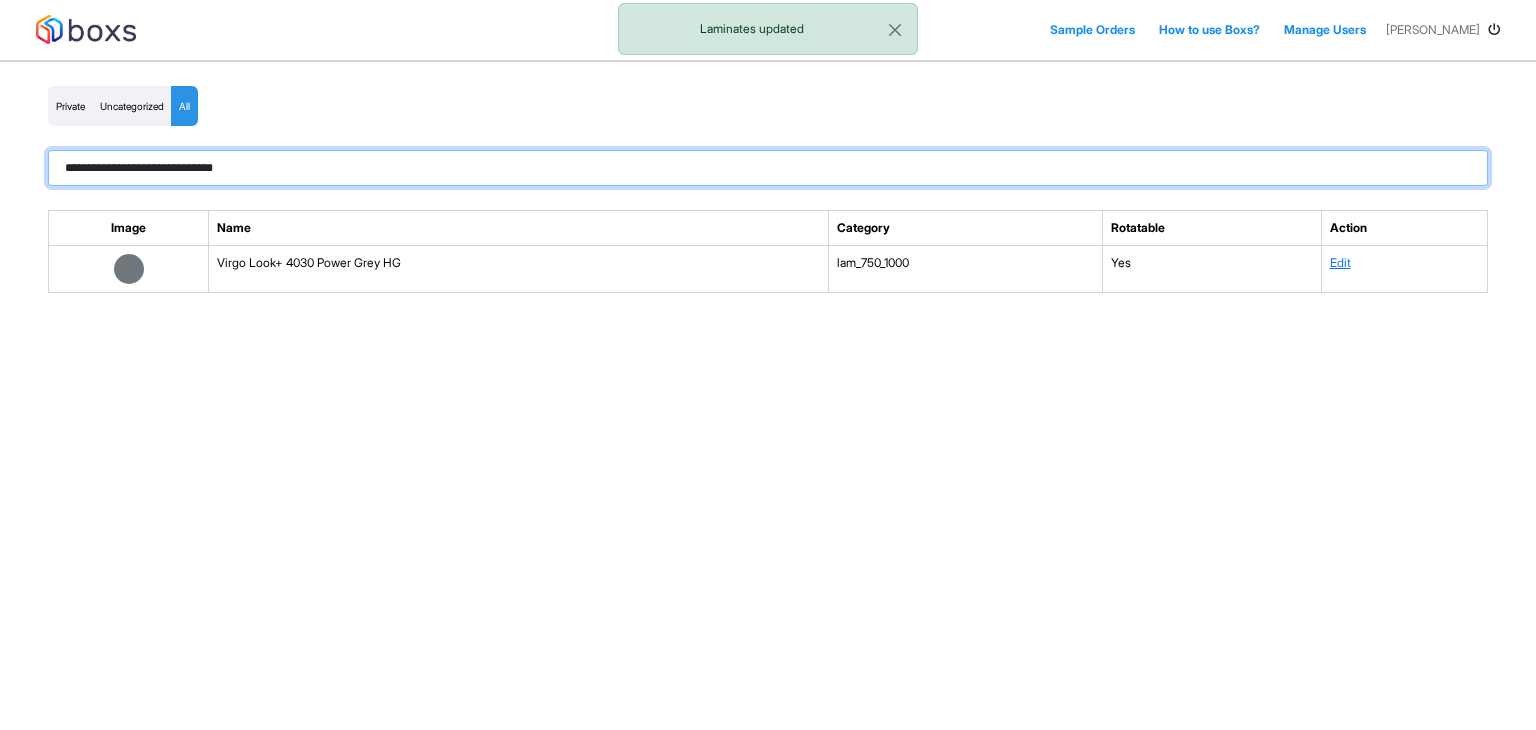 click on "**********" at bounding box center [768, 168] 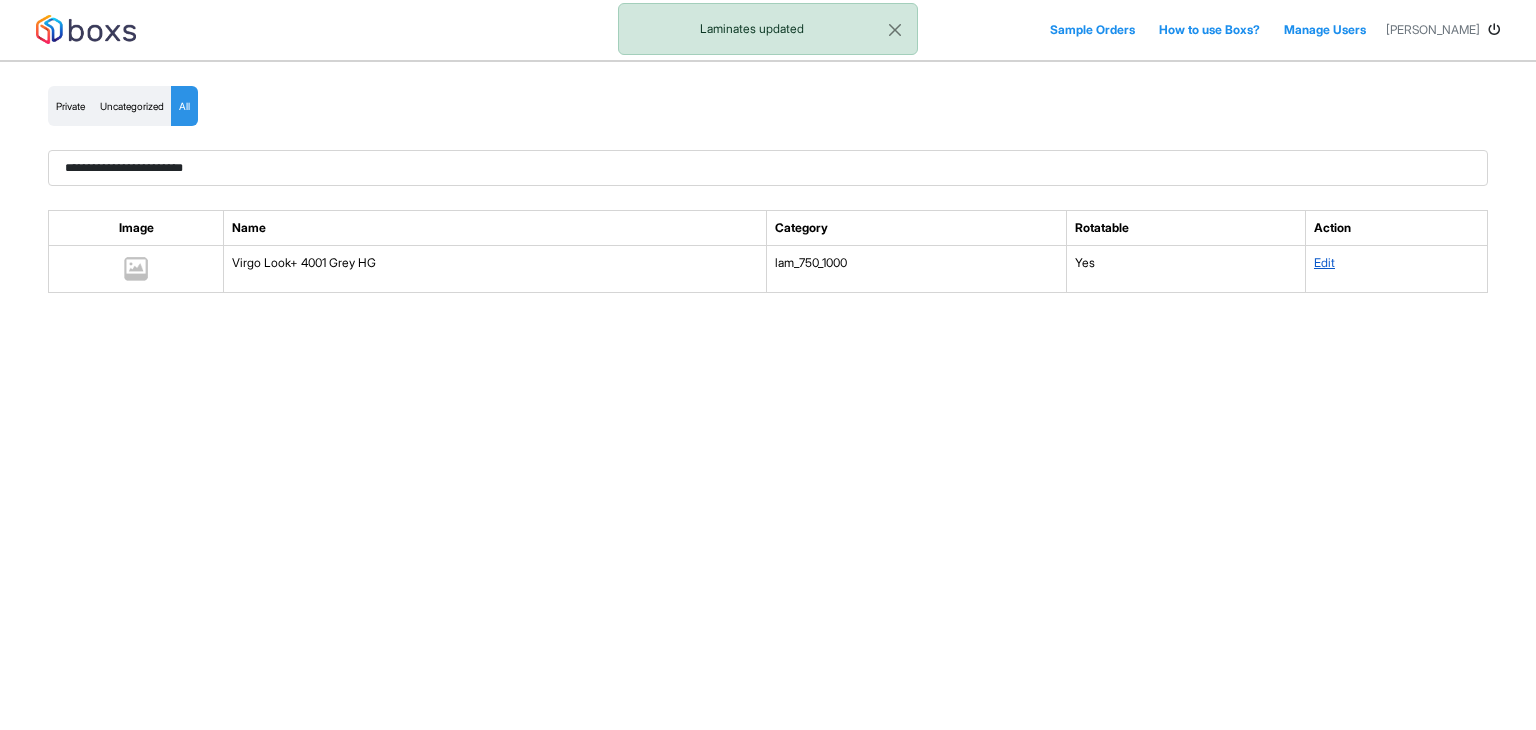 click on "Edit" at bounding box center (1324, 262) 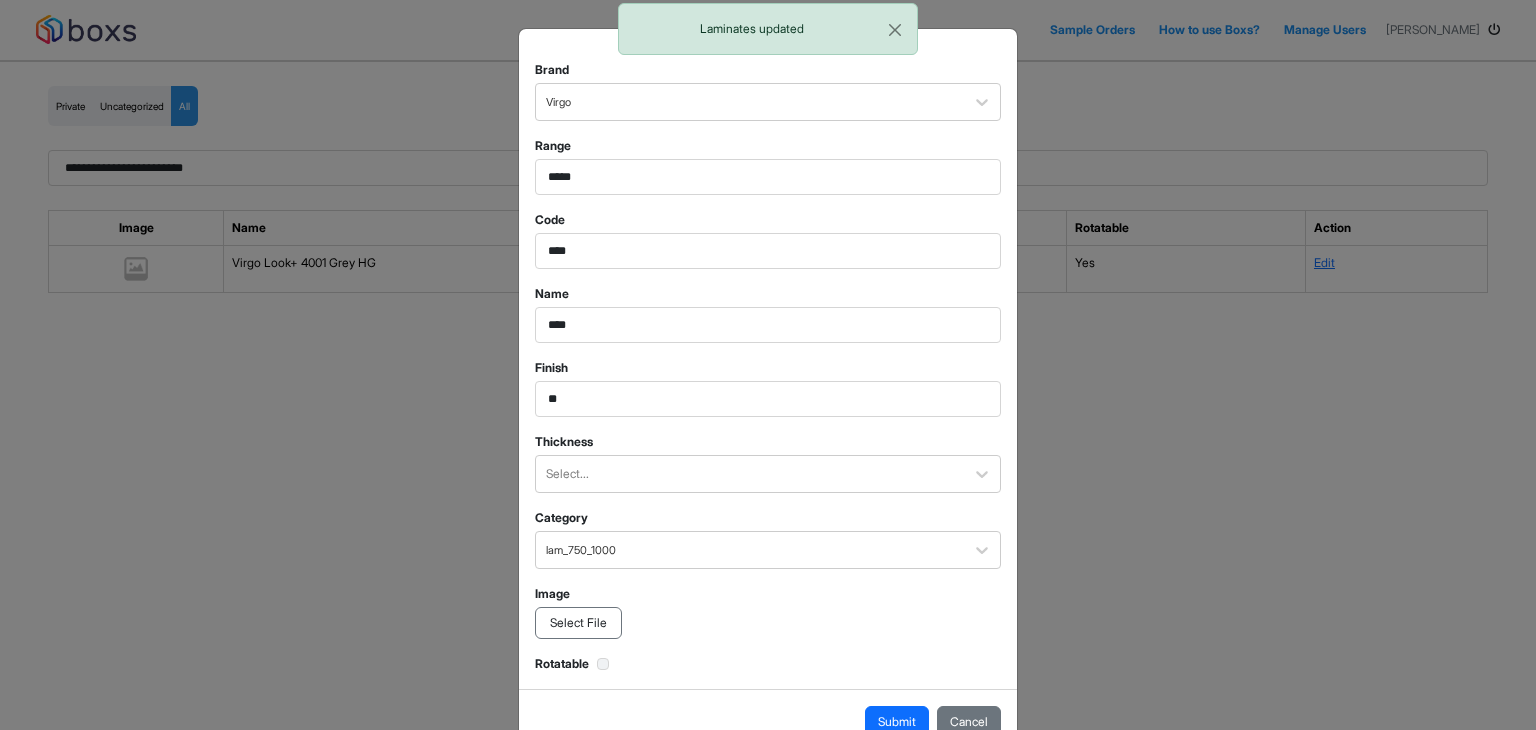 click on "Select File" at bounding box center (578, 623) 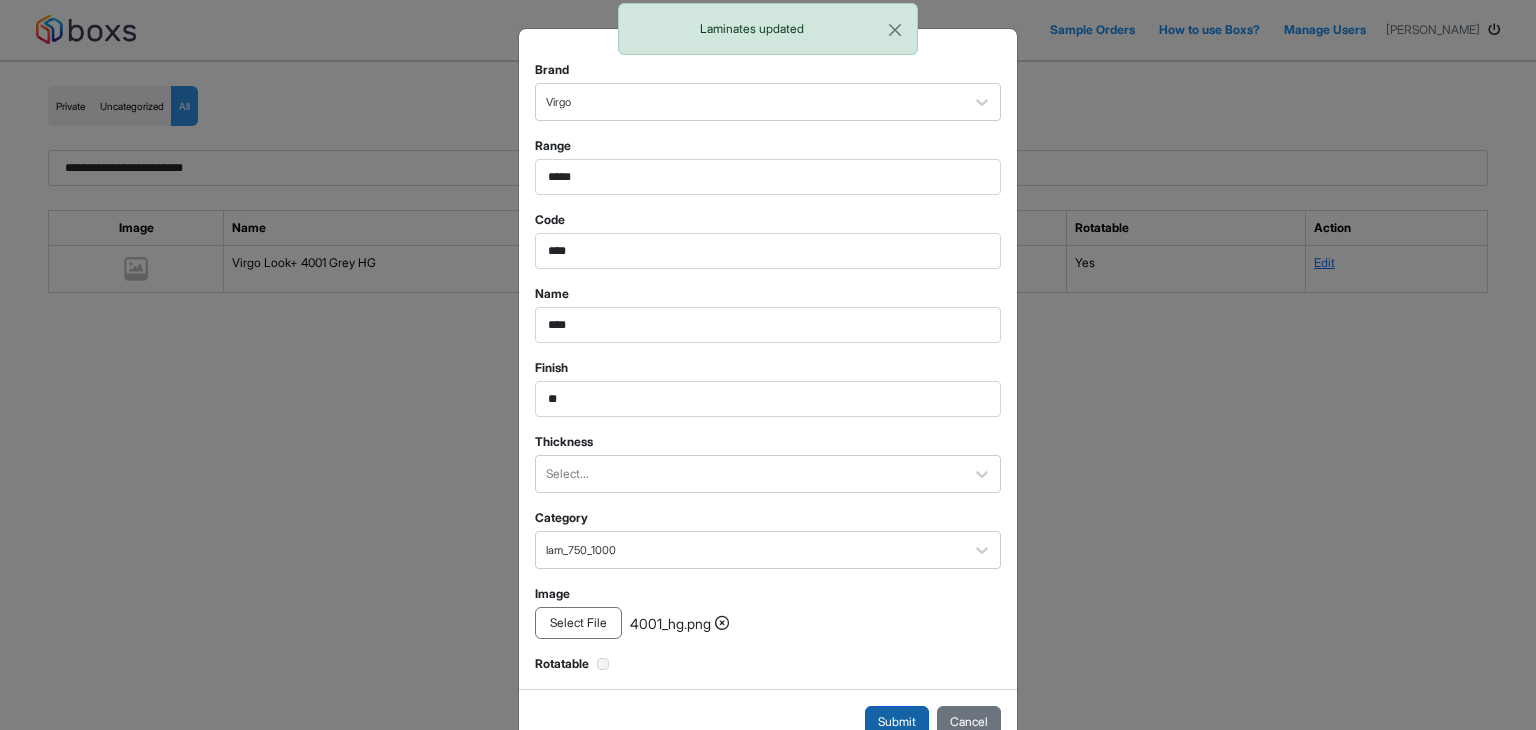 click on "Submit" at bounding box center (897, 722) 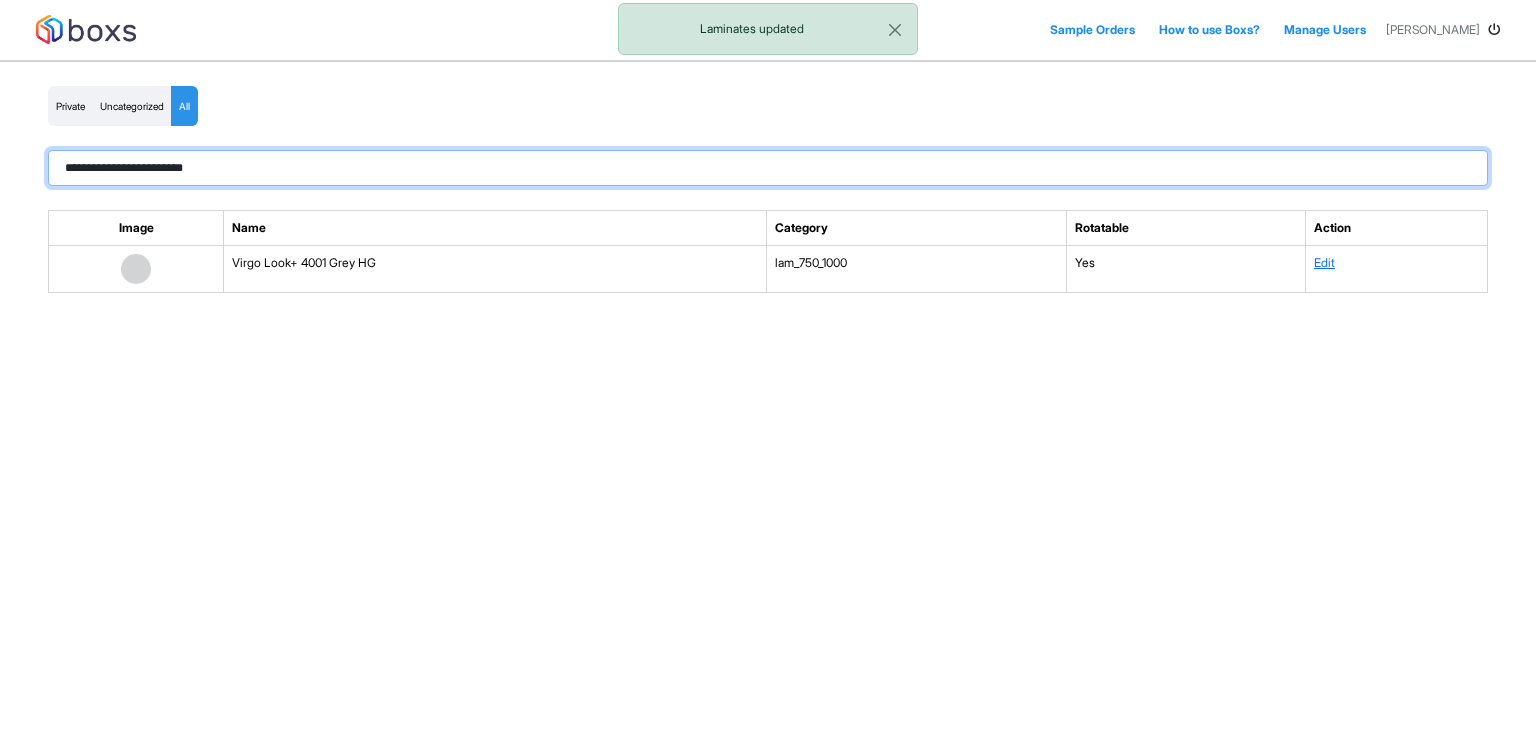 click on "**********" at bounding box center (768, 168) 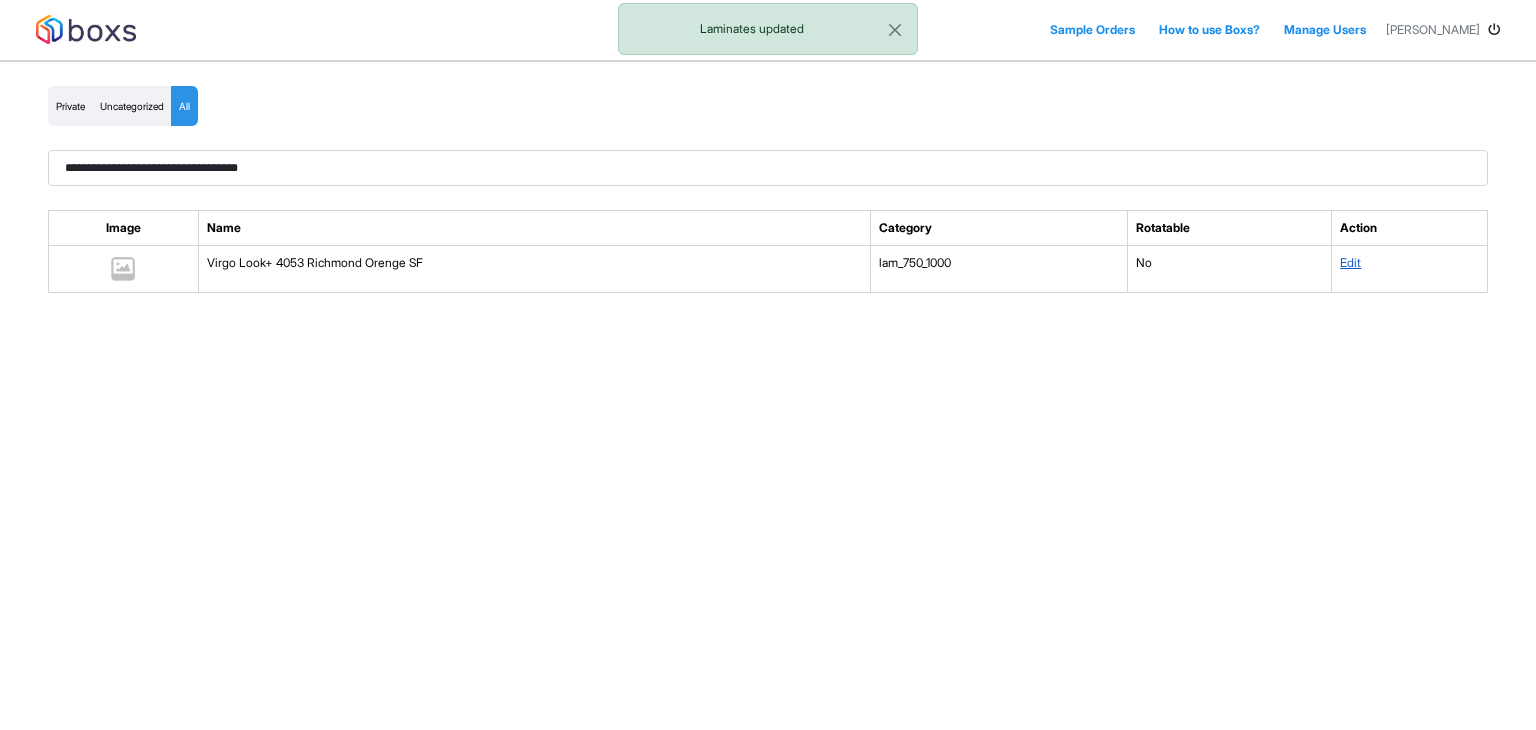 click on "Edit" at bounding box center (1350, 262) 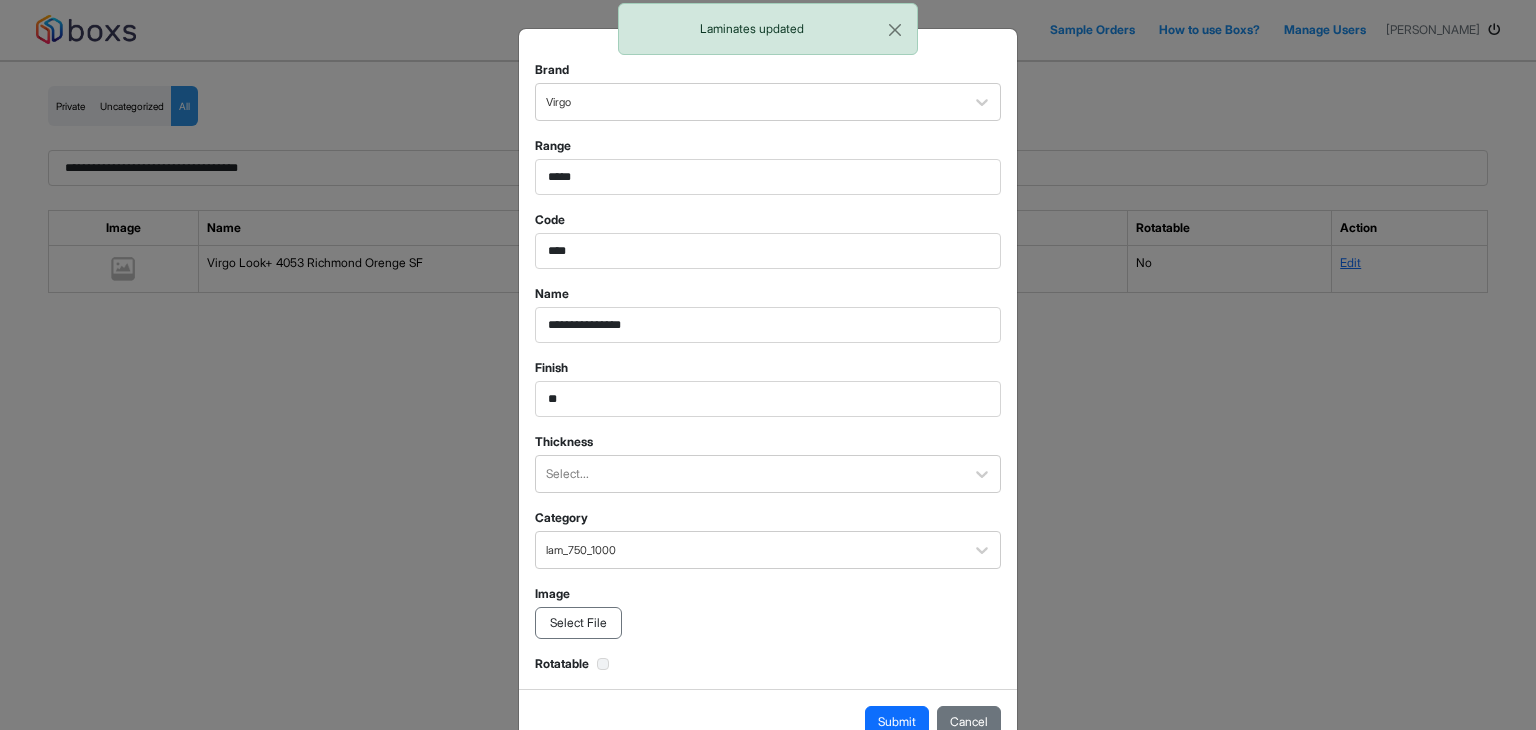 click on "Select File" at bounding box center (578, 623) 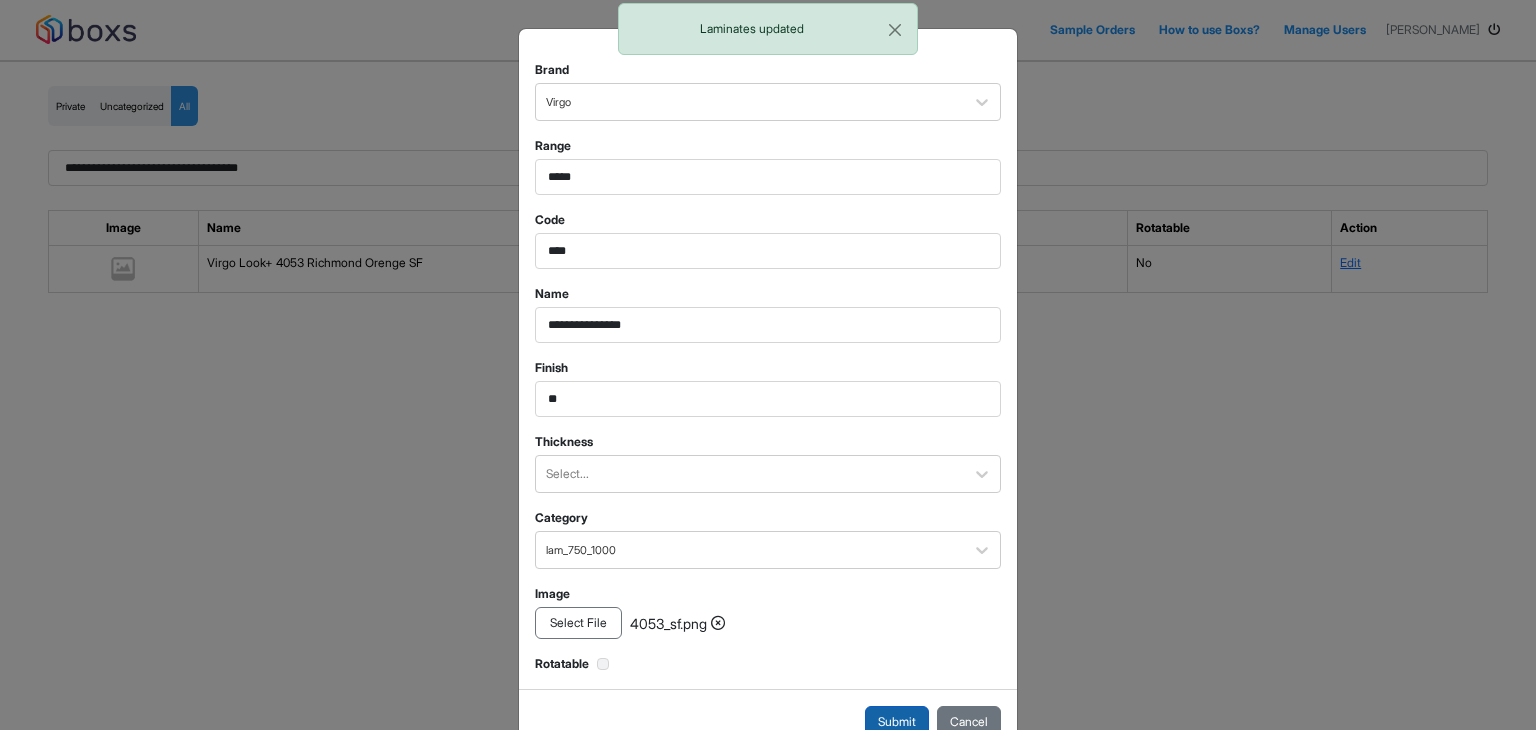click on "Submit" at bounding box center (897, 722) 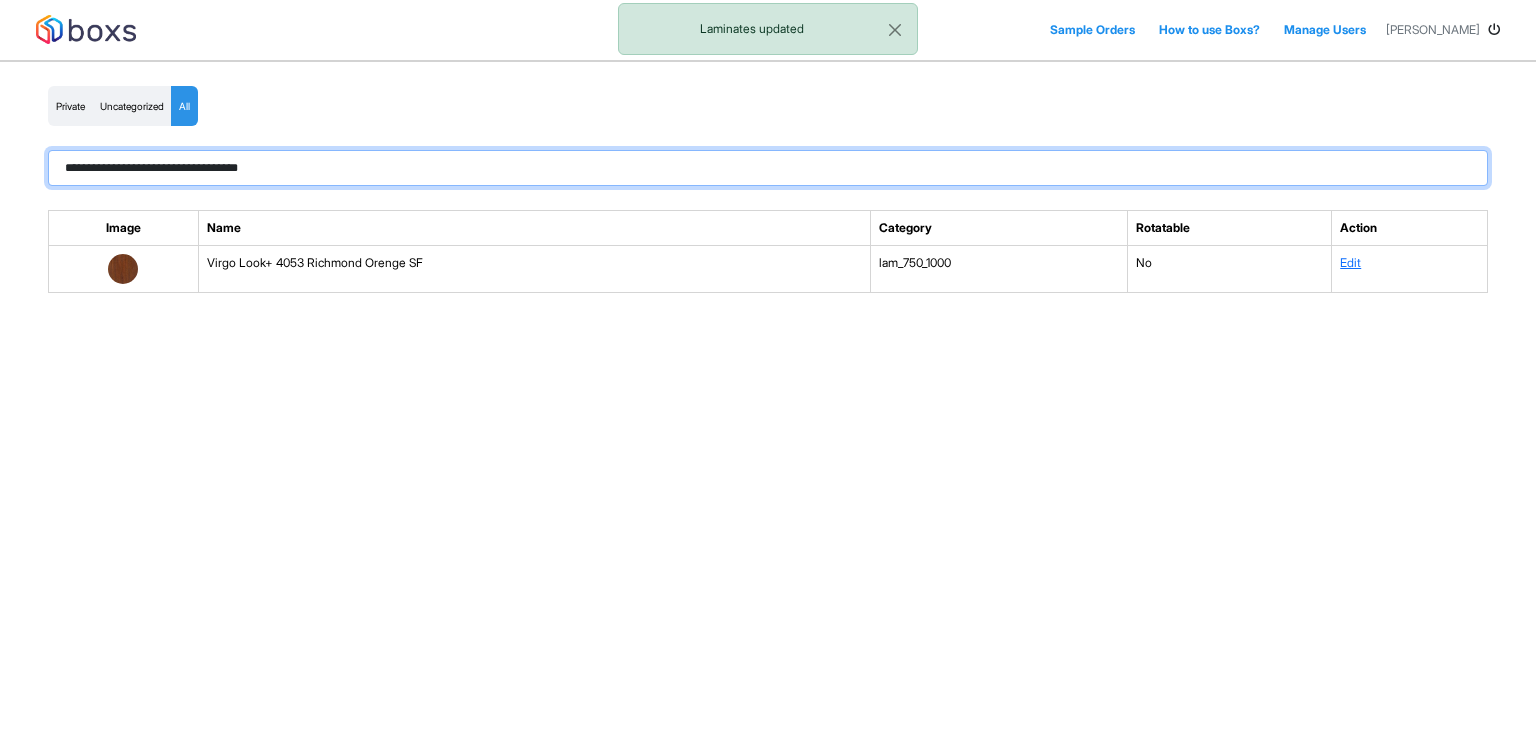 click on "**********" at bounding box center [768, 168] 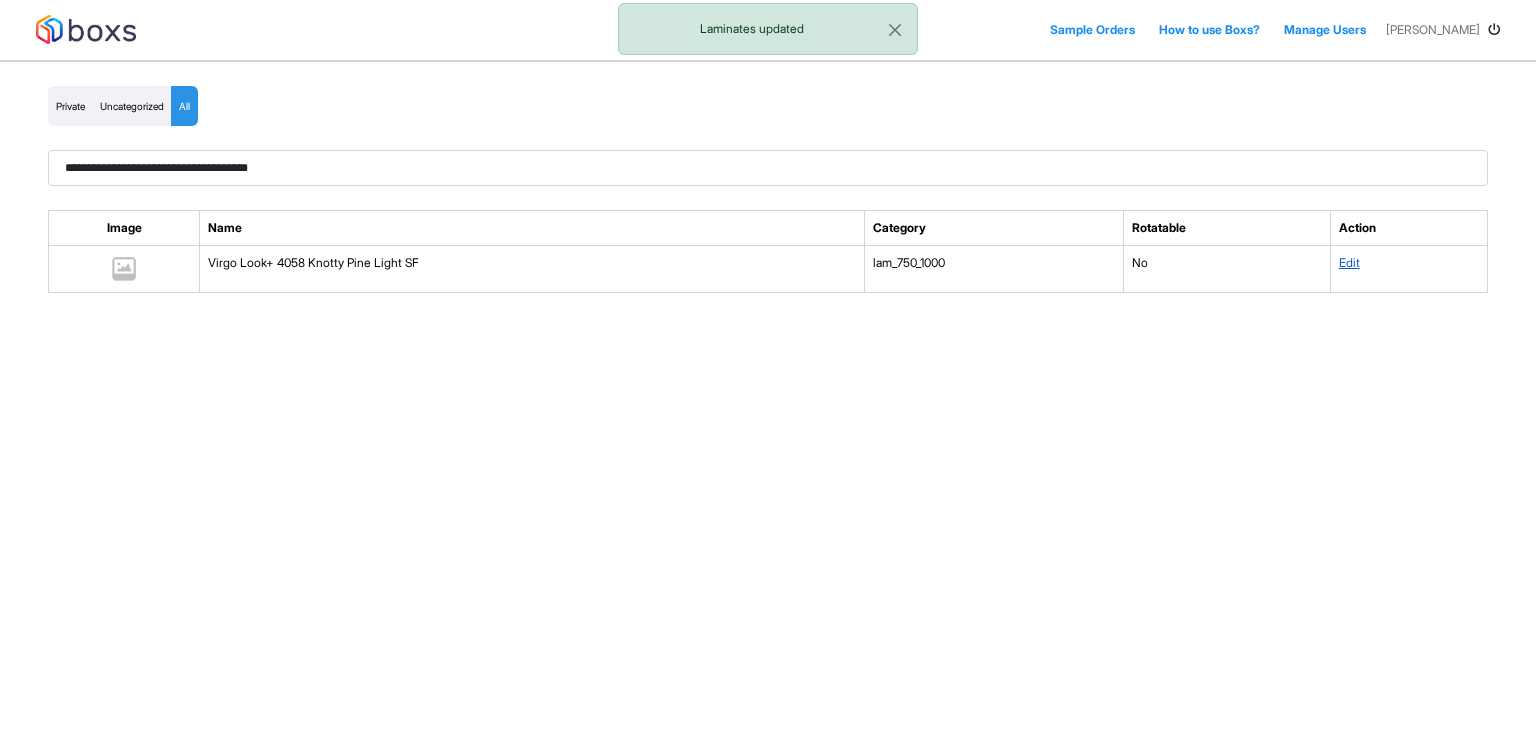 click on "Edit" at bounding box center (1349, 262) 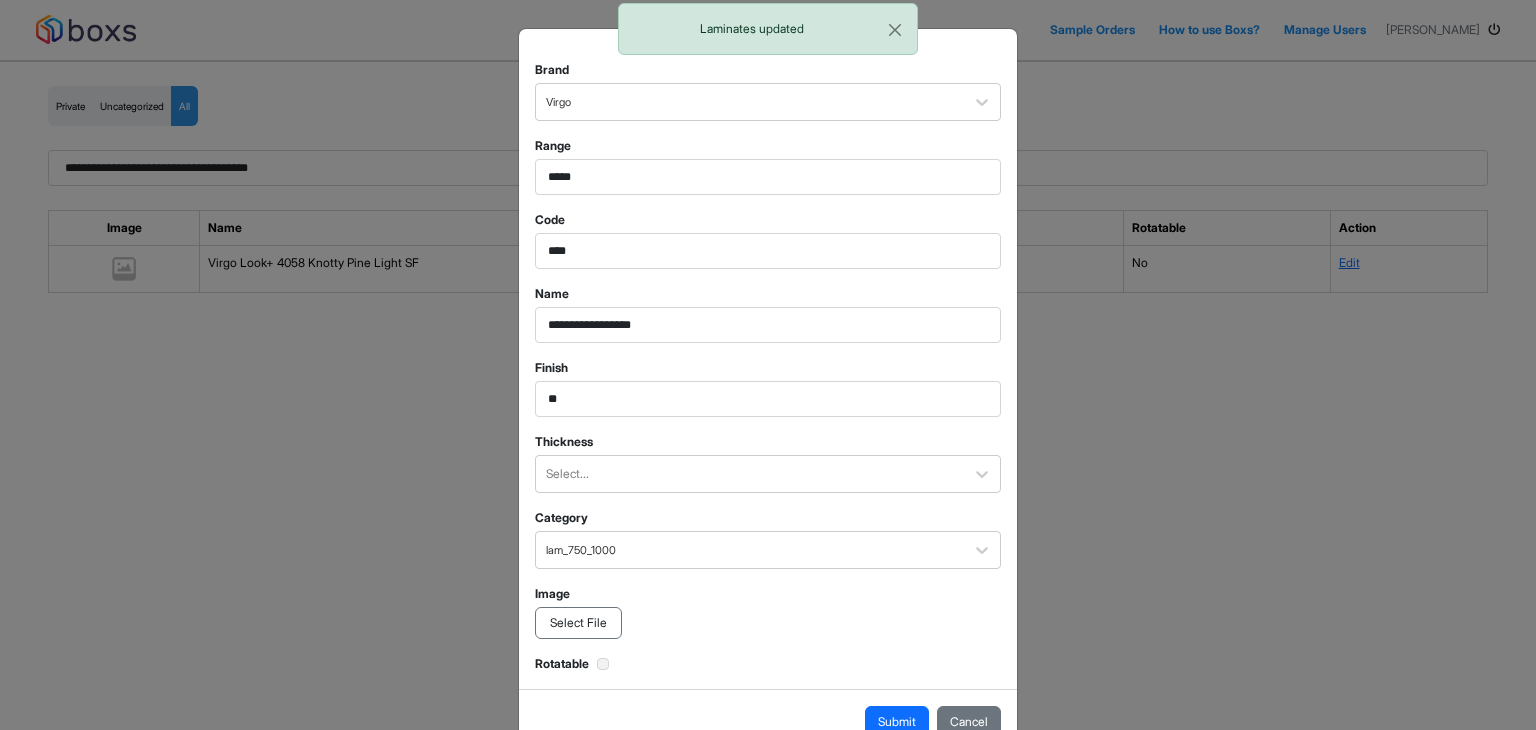 click on "Select File" at bounding box center (578, 623) 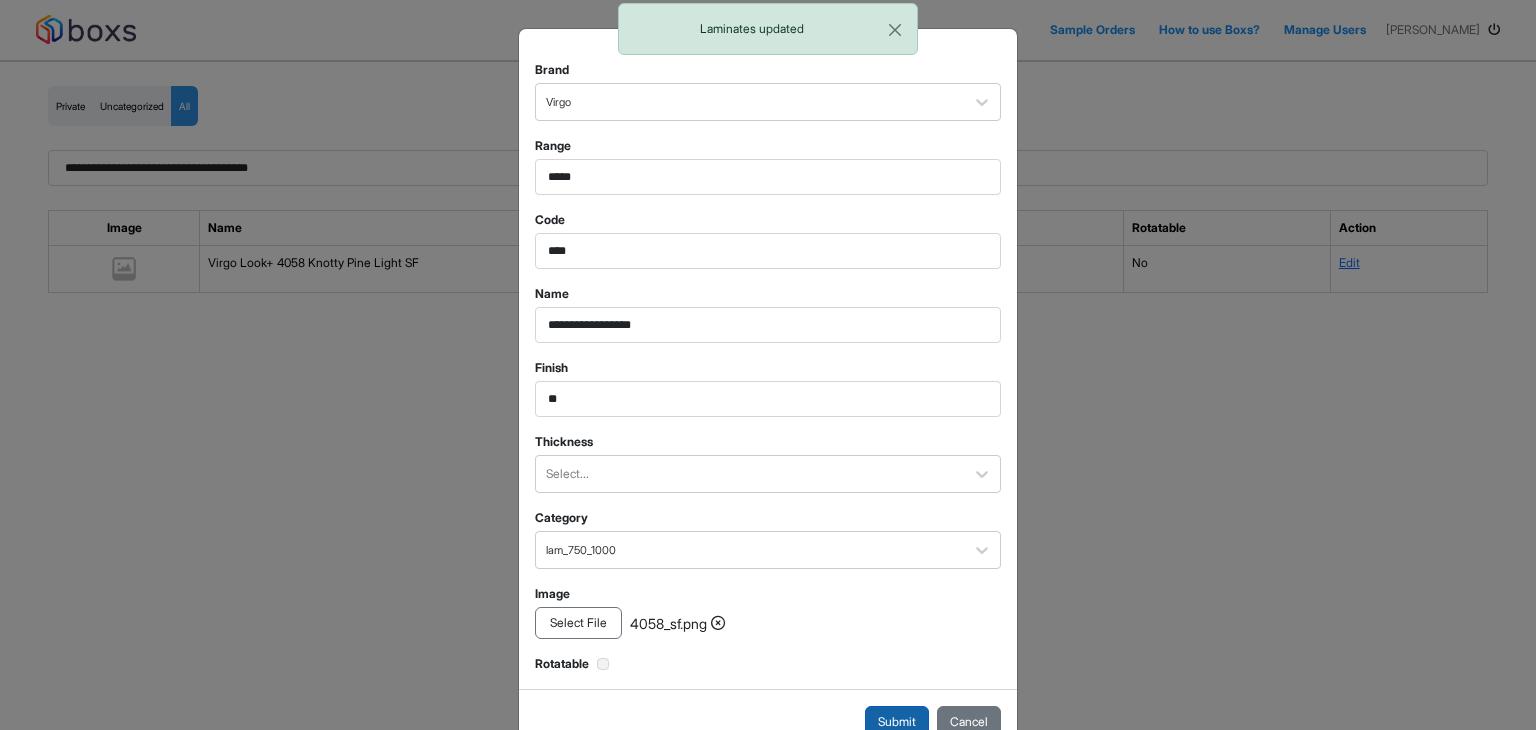 click on "Submit" at bounding box center (897, 722) 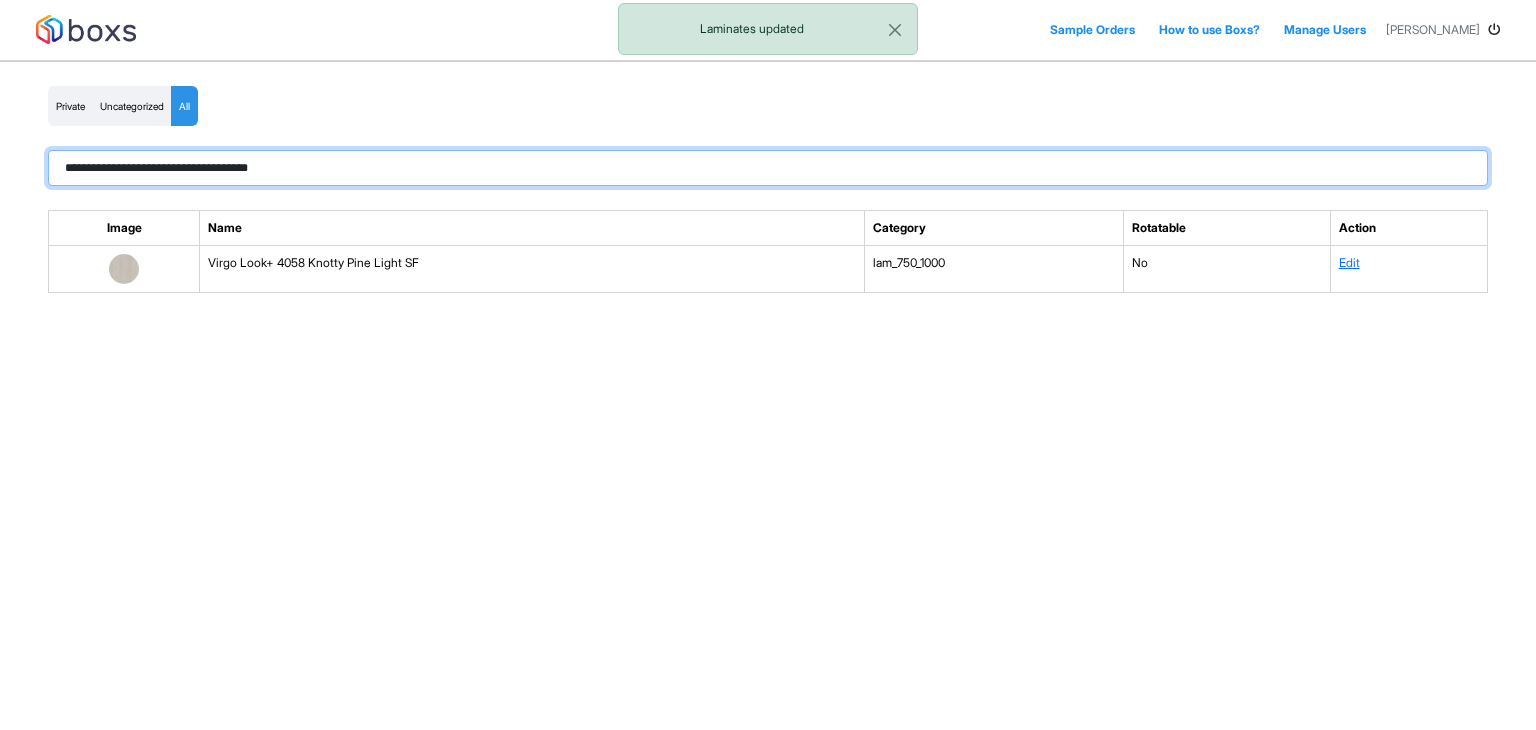 click on "**********" at bounding box center (768, 168) 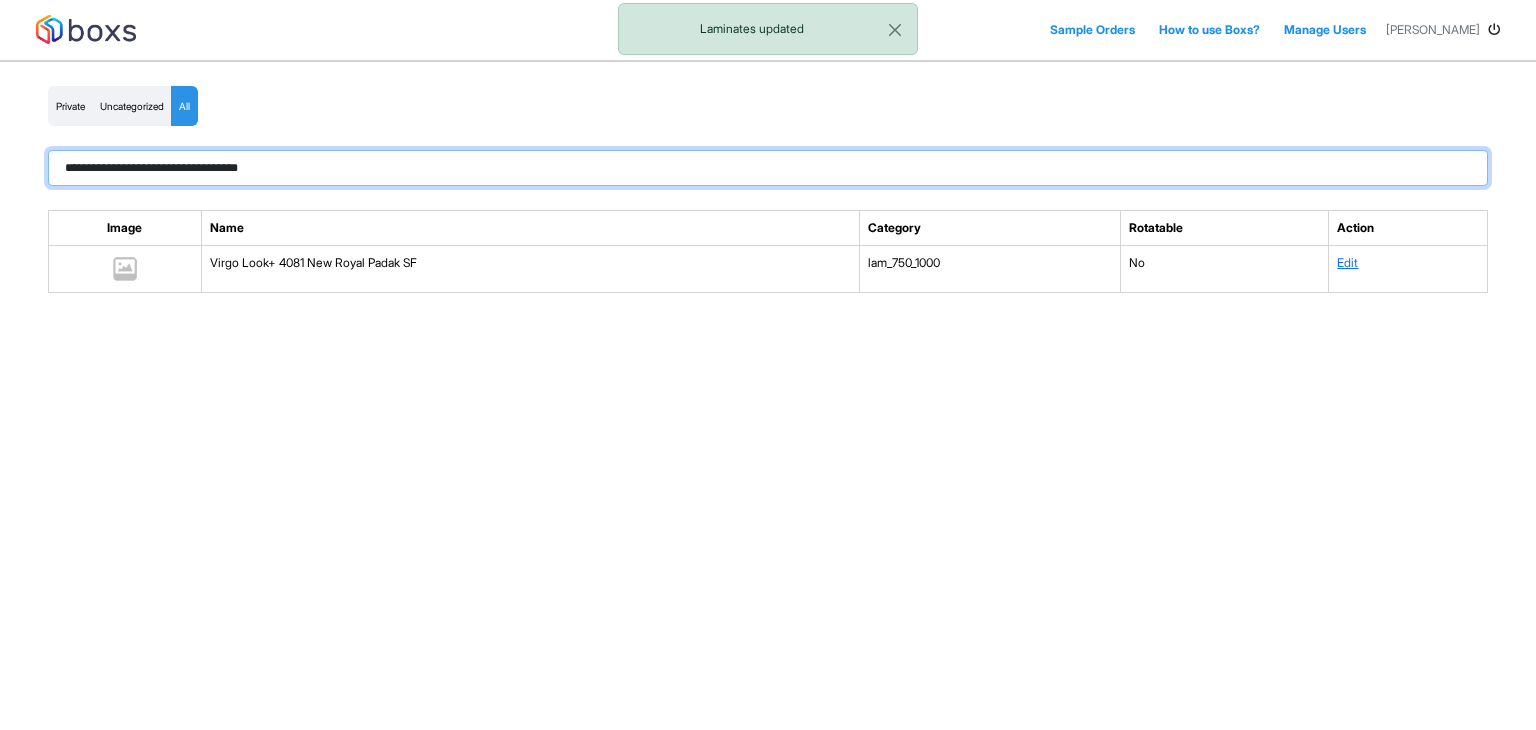 type on "**********" 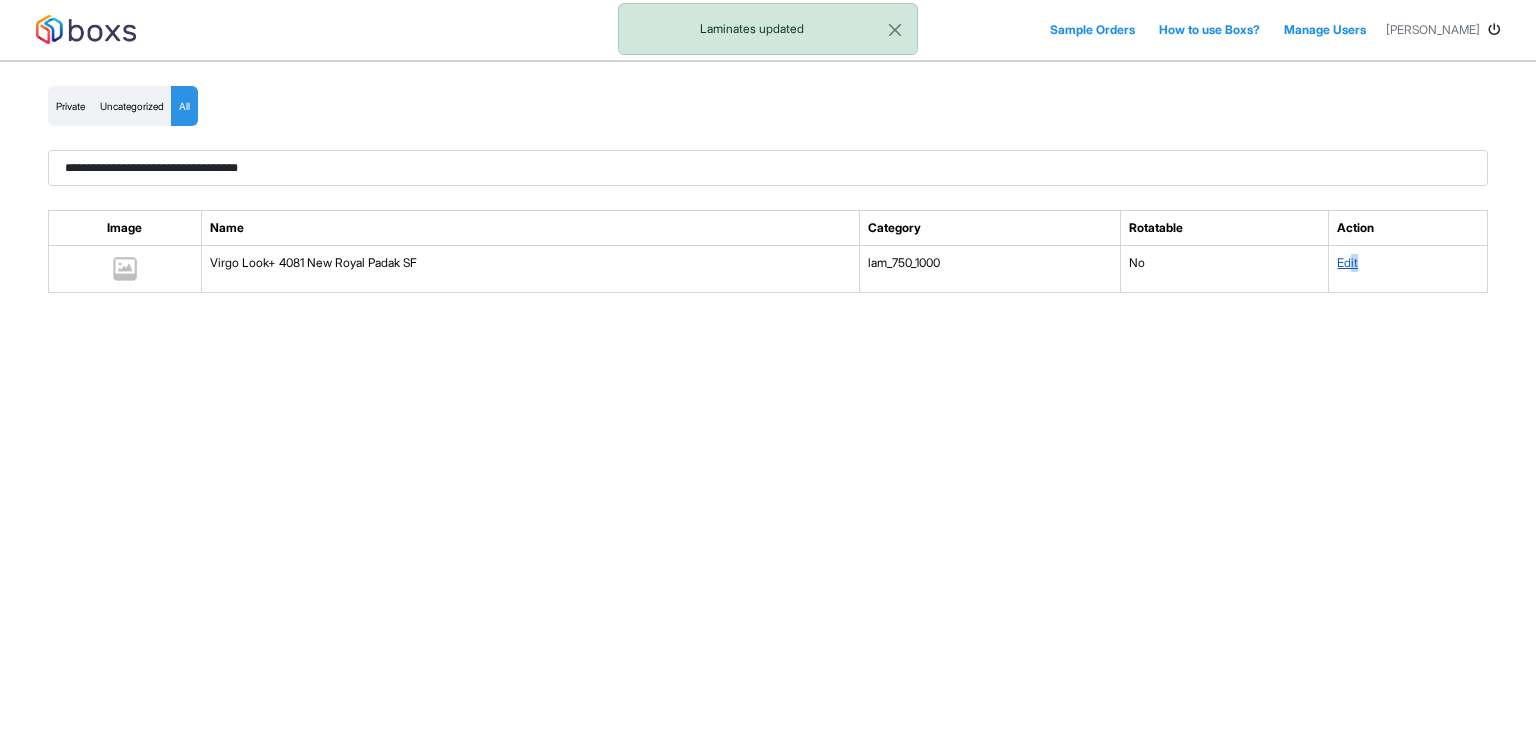 drag, startPoint x: 1370, startPoint y: 260, endPoint x: 1353, endPoint y: 262, distance: 17.117243 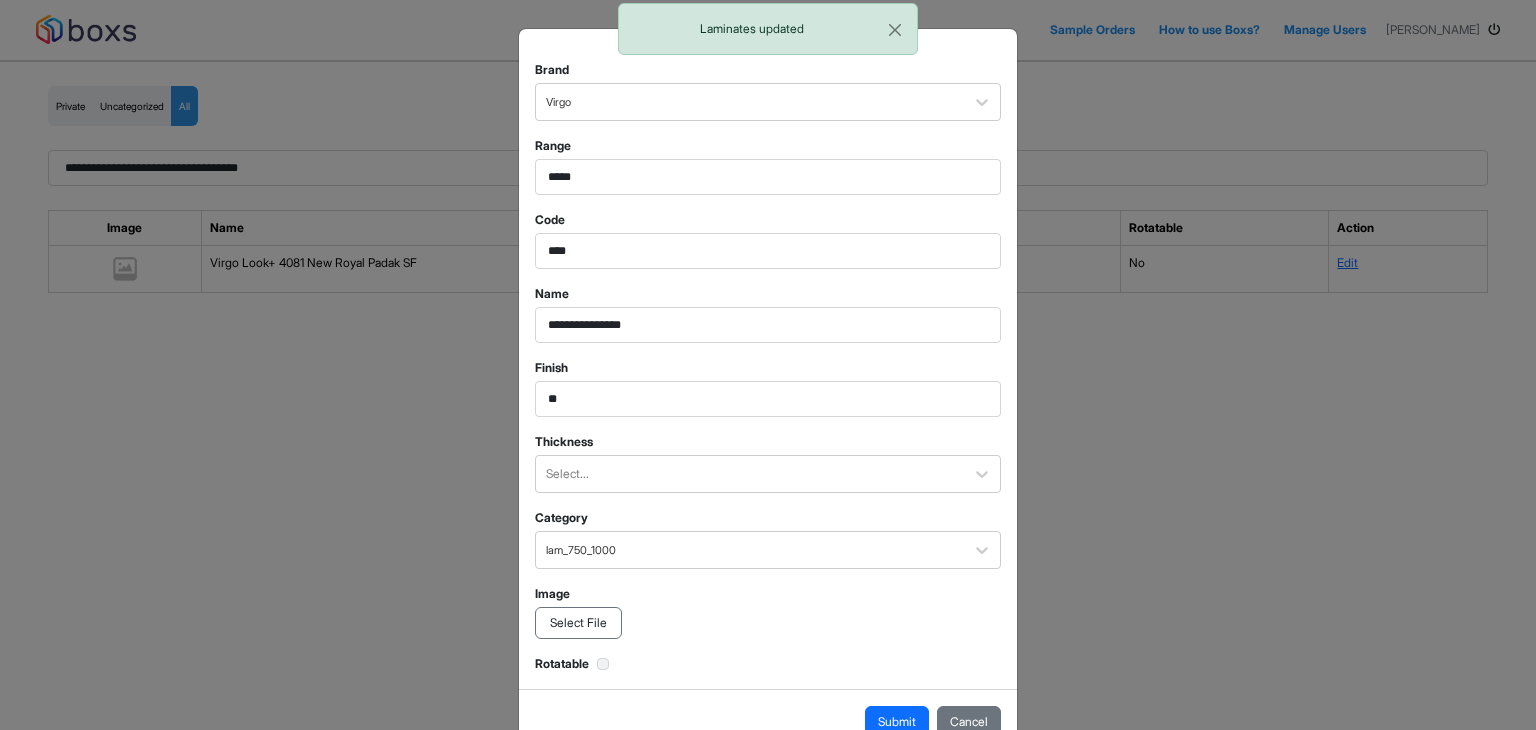 click on "Select File" at bounding box center [578, 623] 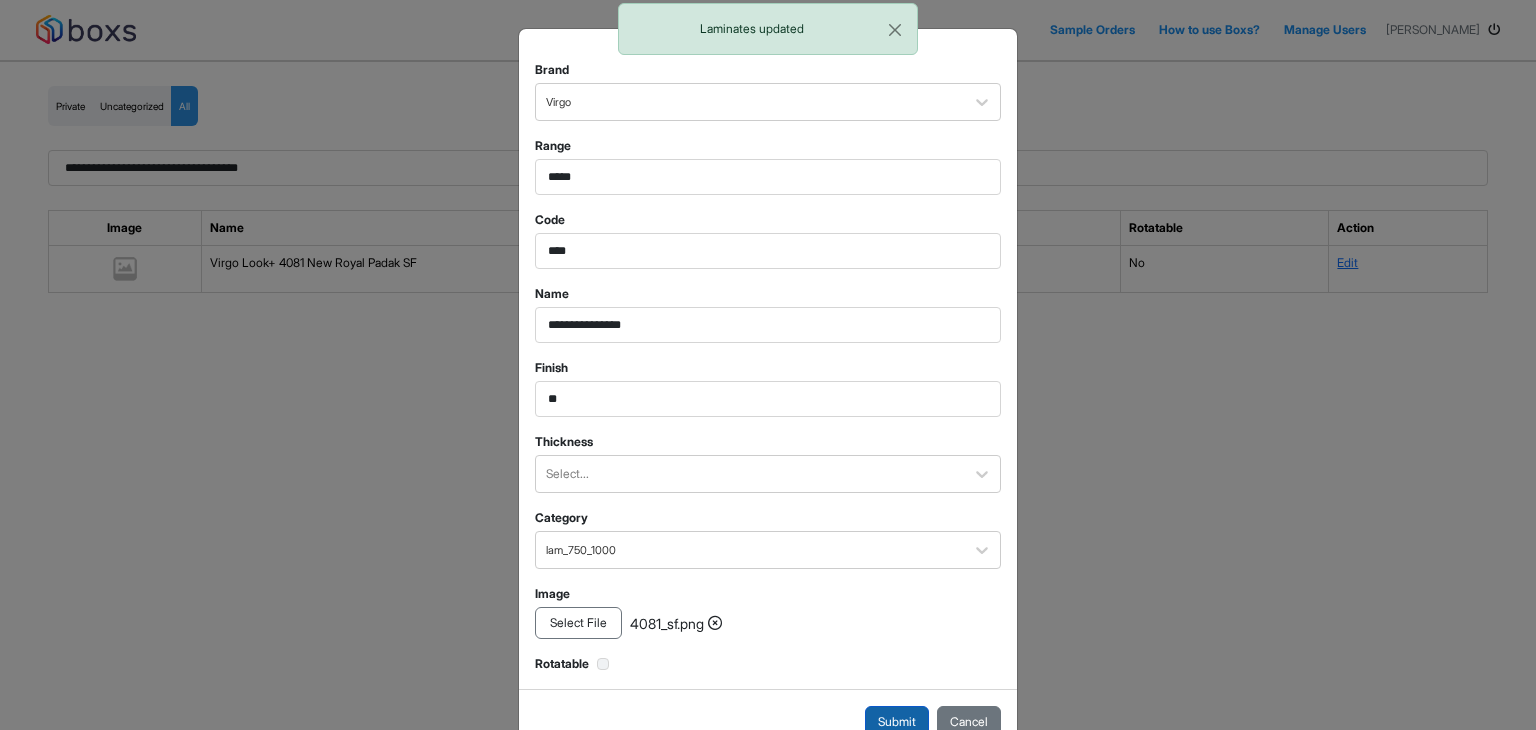 click on "Submit" at bounding box center (897, 722) 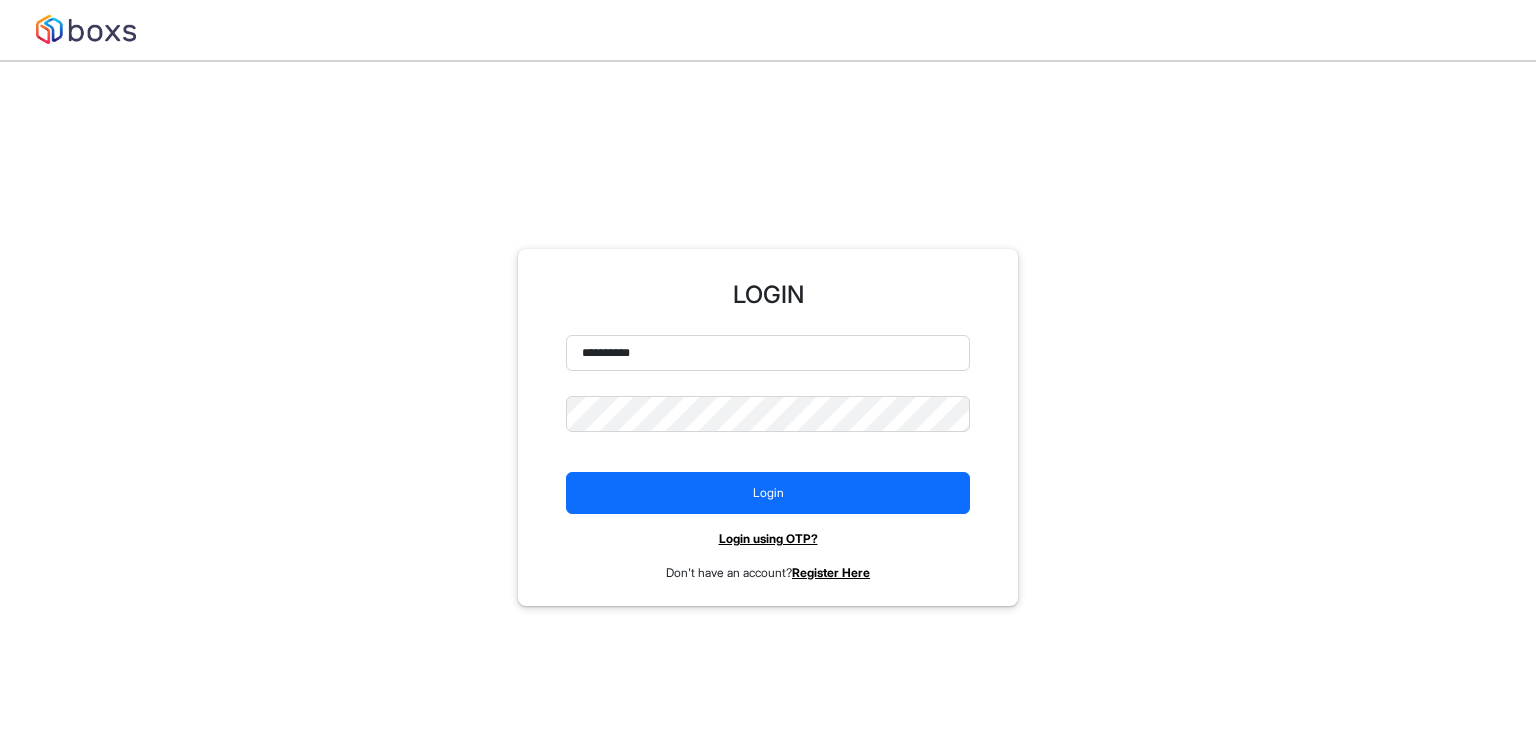 scroll, scrollTop: 0, scrollLeft: 0, axis: both 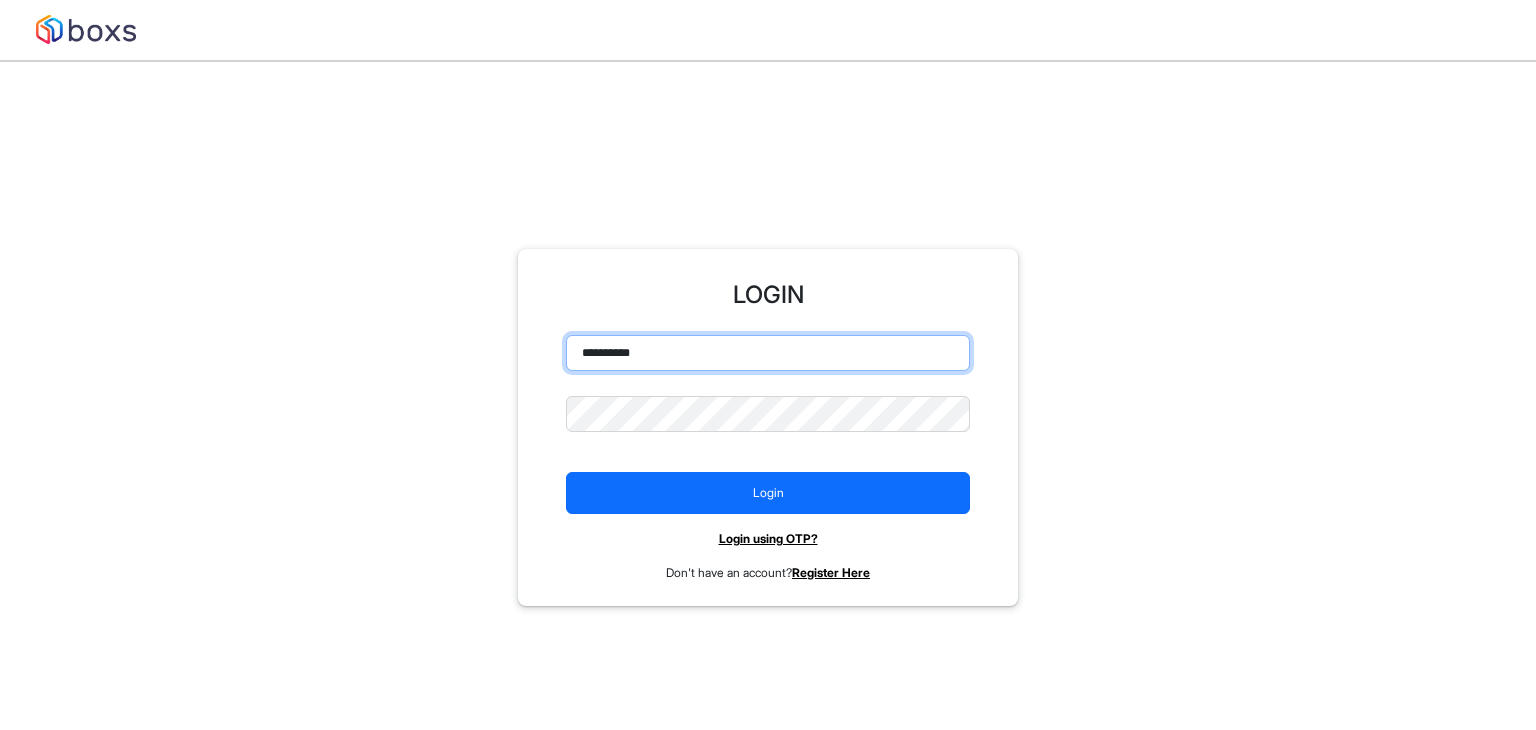 click on "**********" at bounding box center (768, 353) 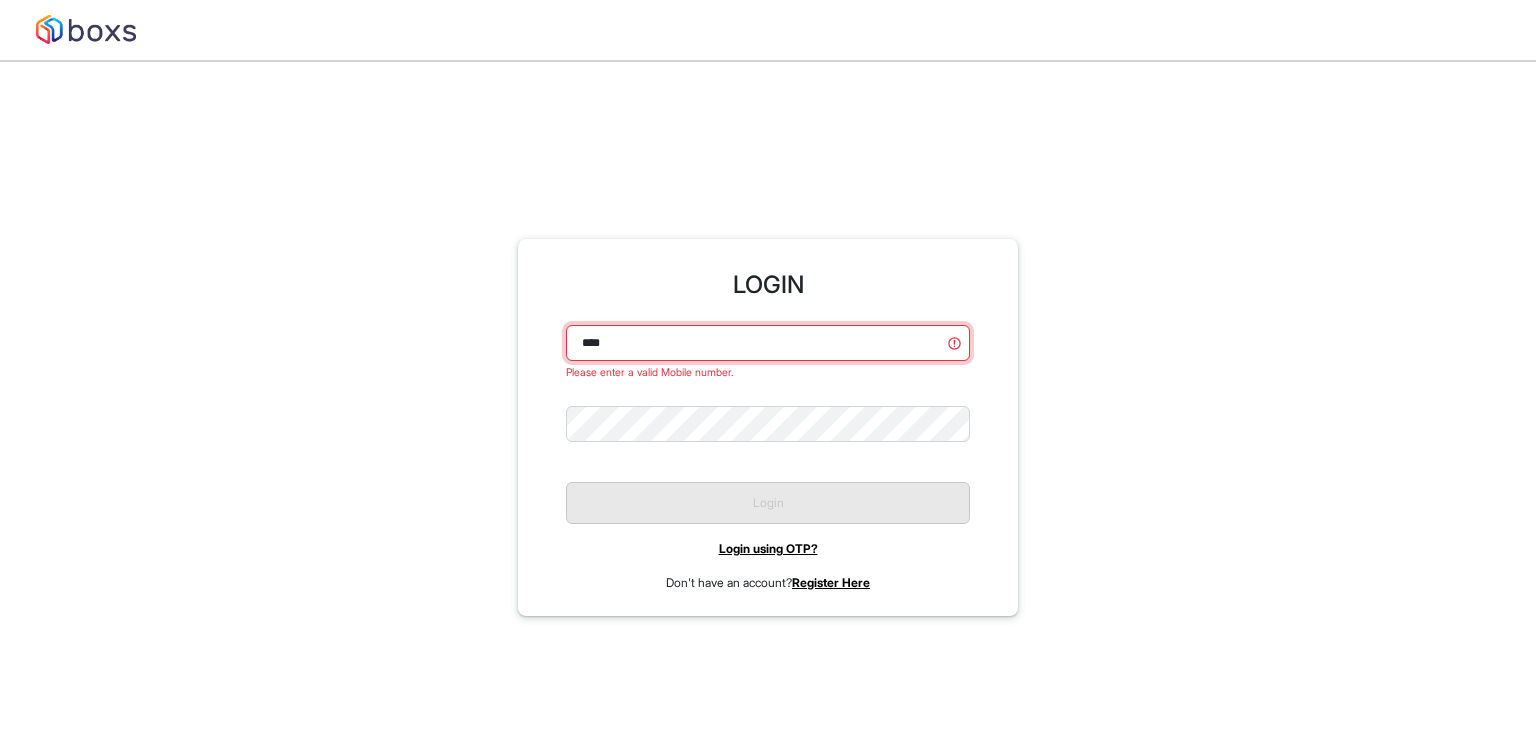 type on "**********" 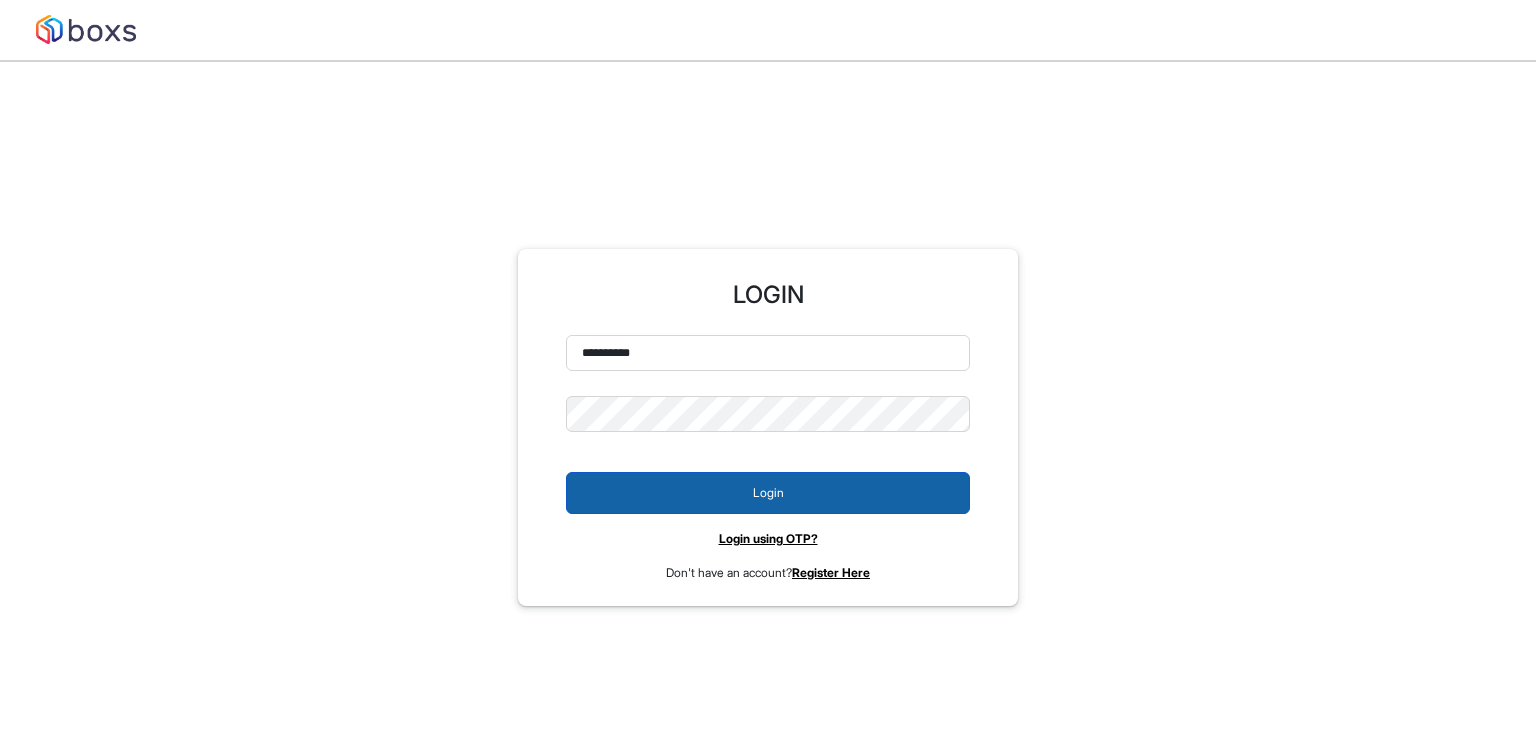 click on "Login" at bounding box center [768, 493] 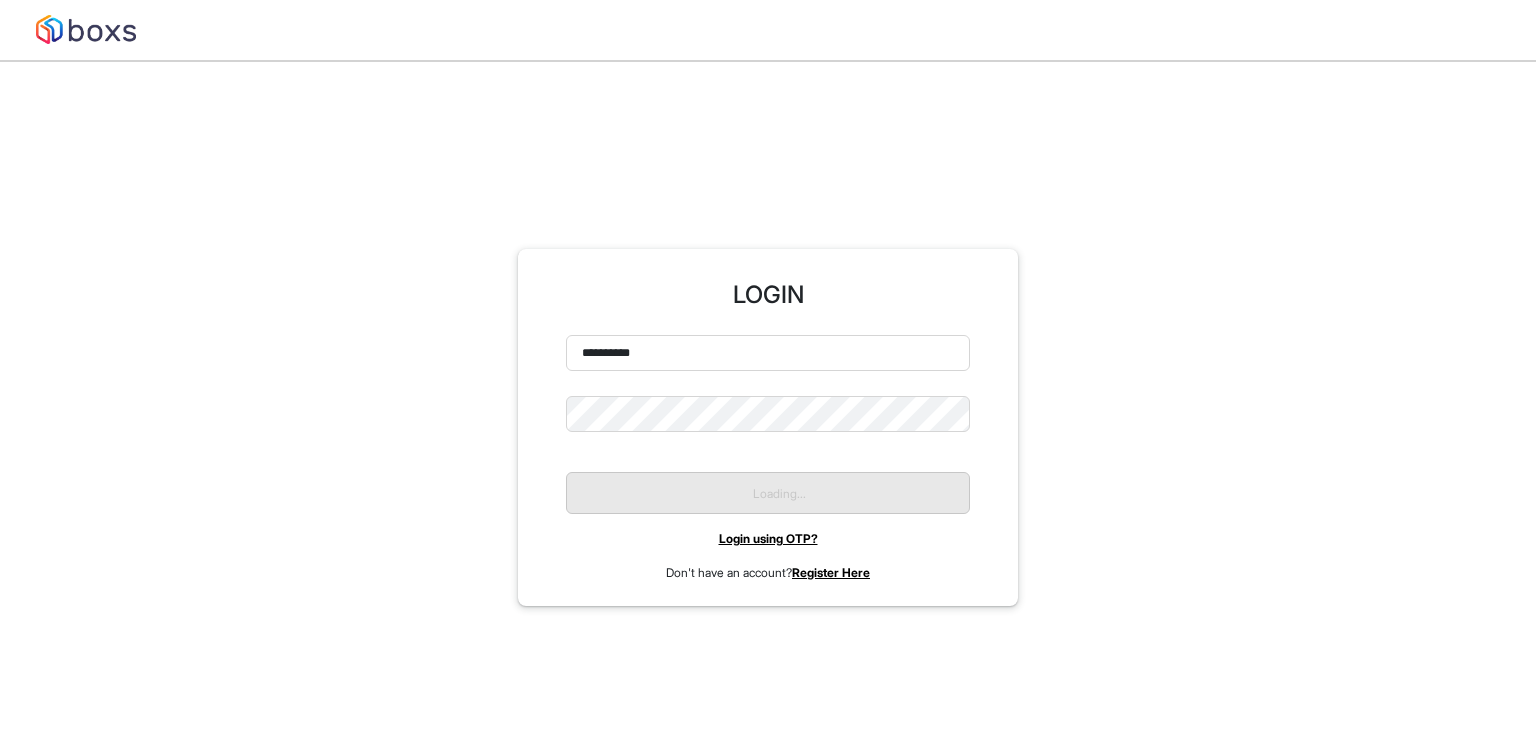 click on "Login using OTP?" at bounding box center (768, 538) 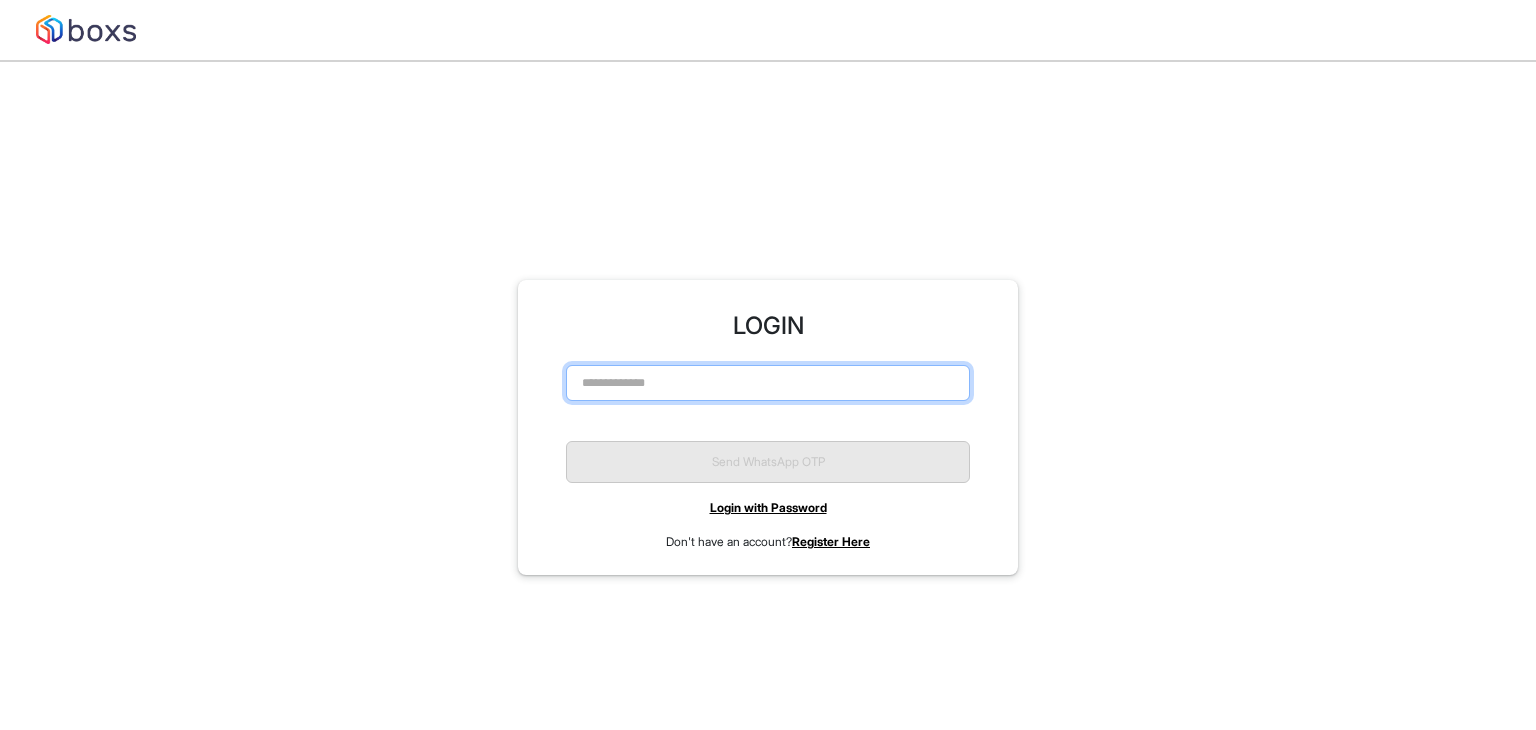 click at bounding box center [768, 383] 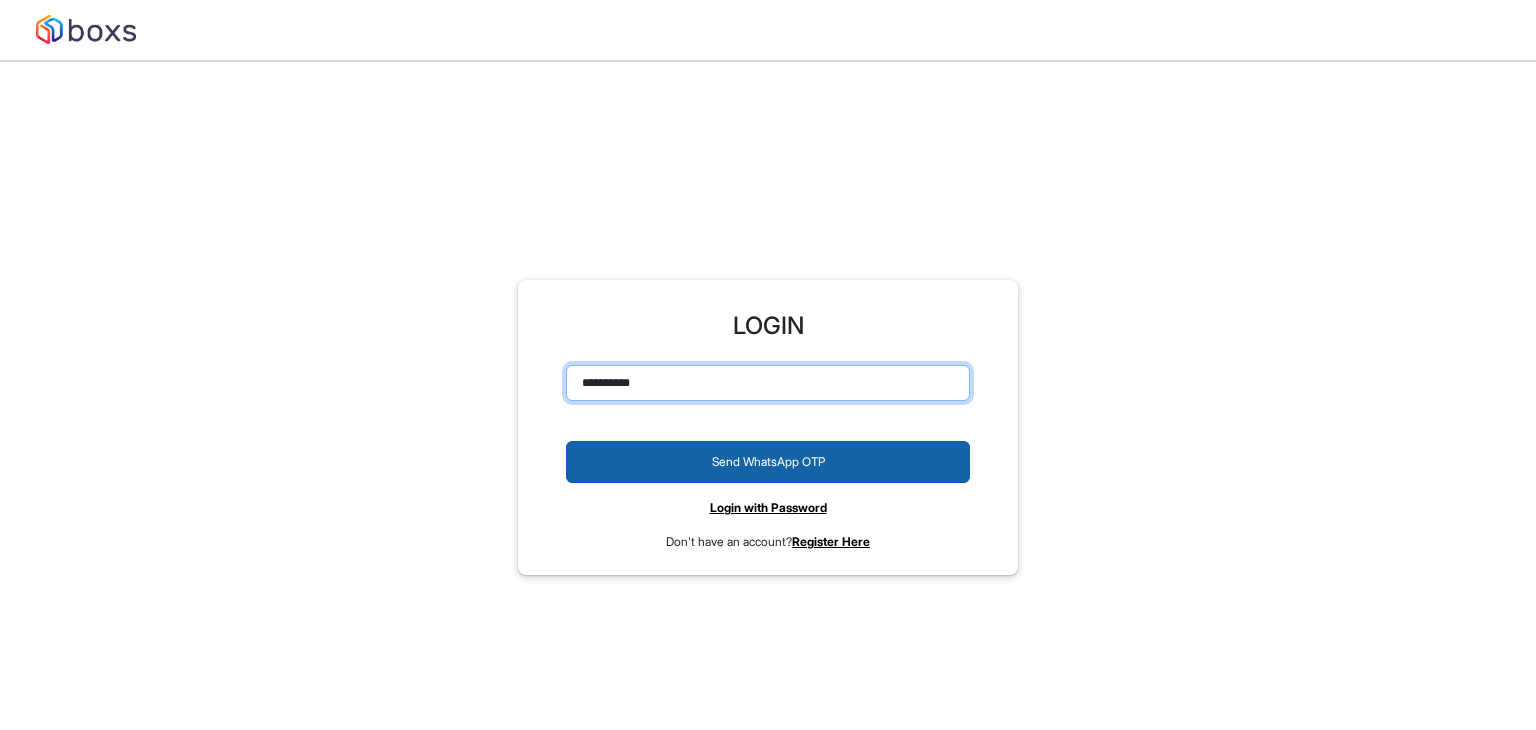 type on "**********" 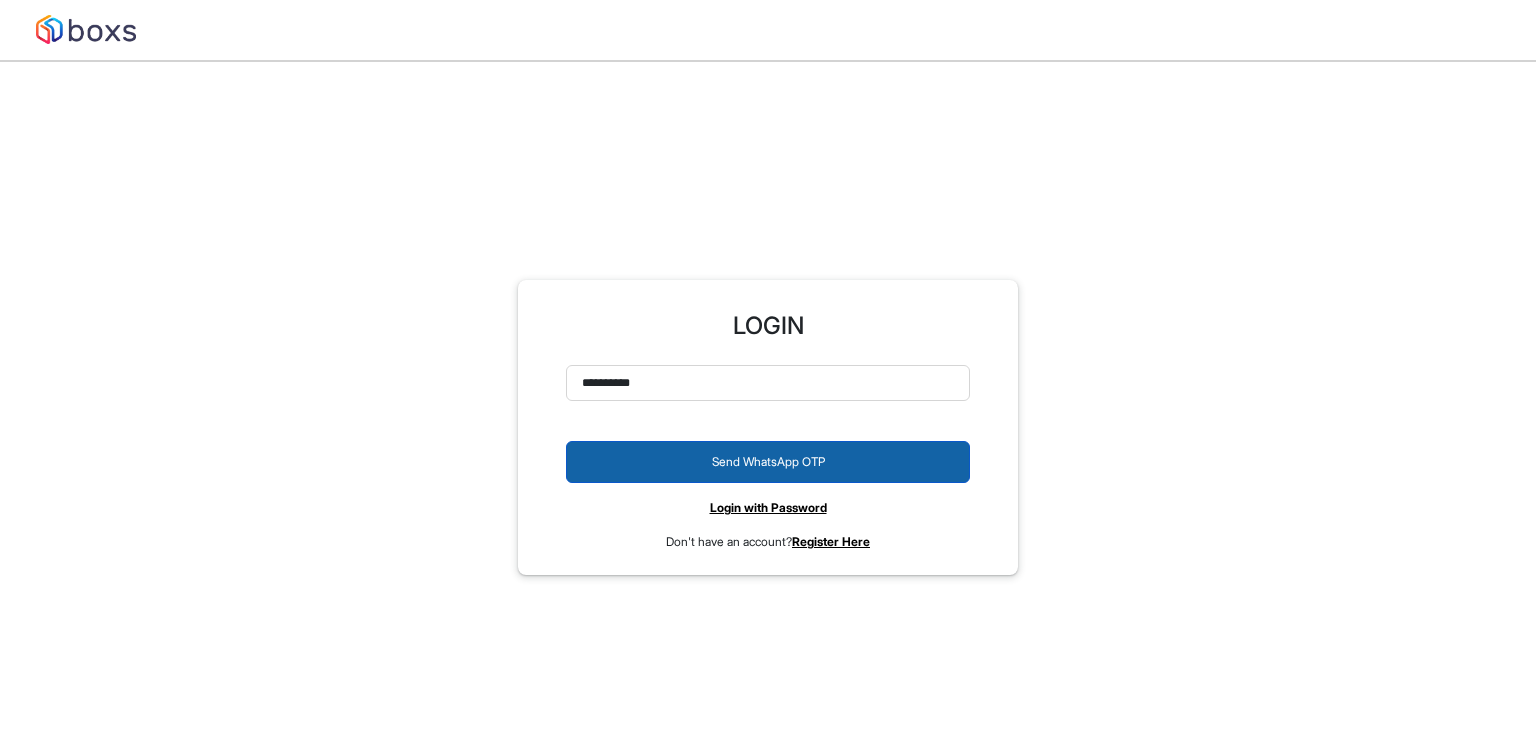 click on "Send WhatsApp OTP" at bounding box center [768, 462] 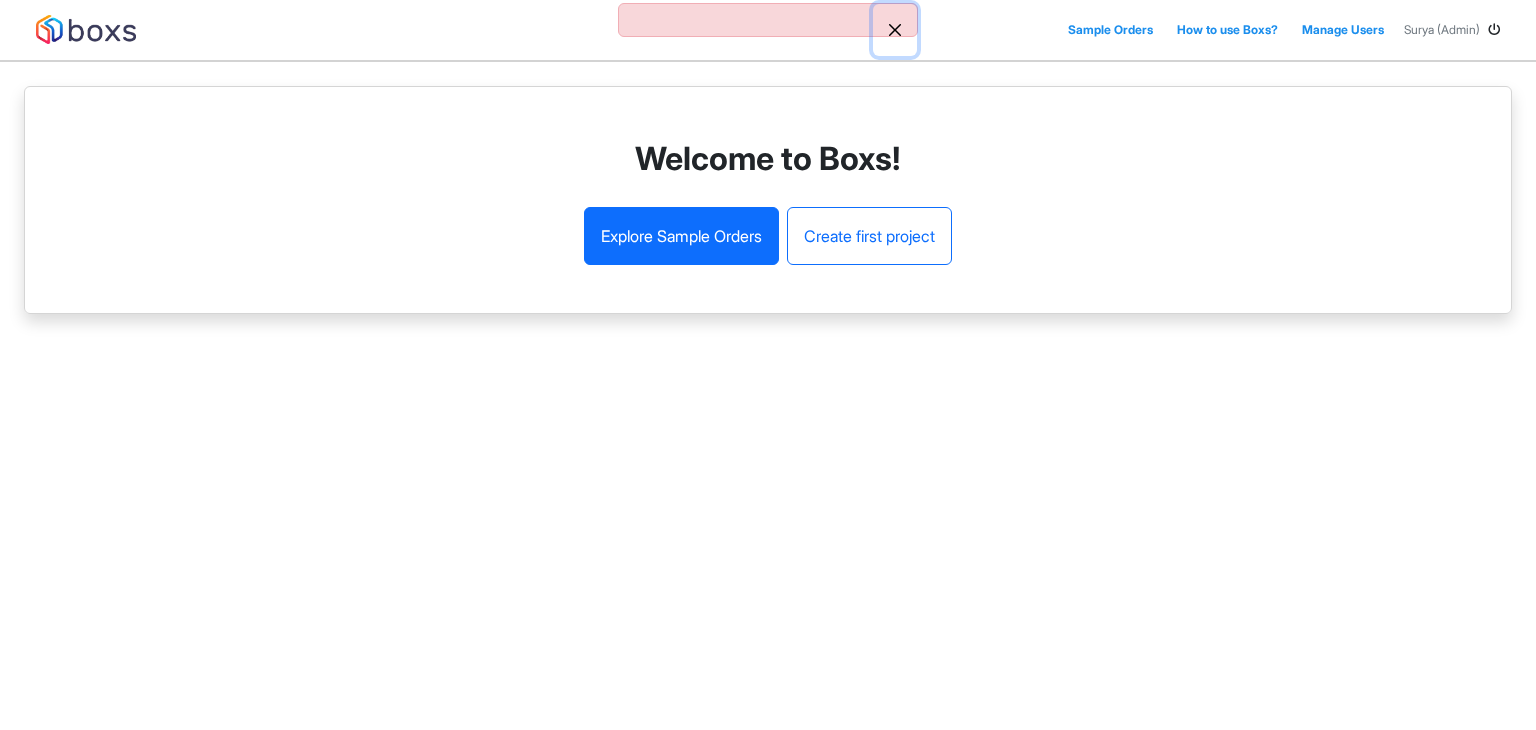 click at bounding box center (895, 30) 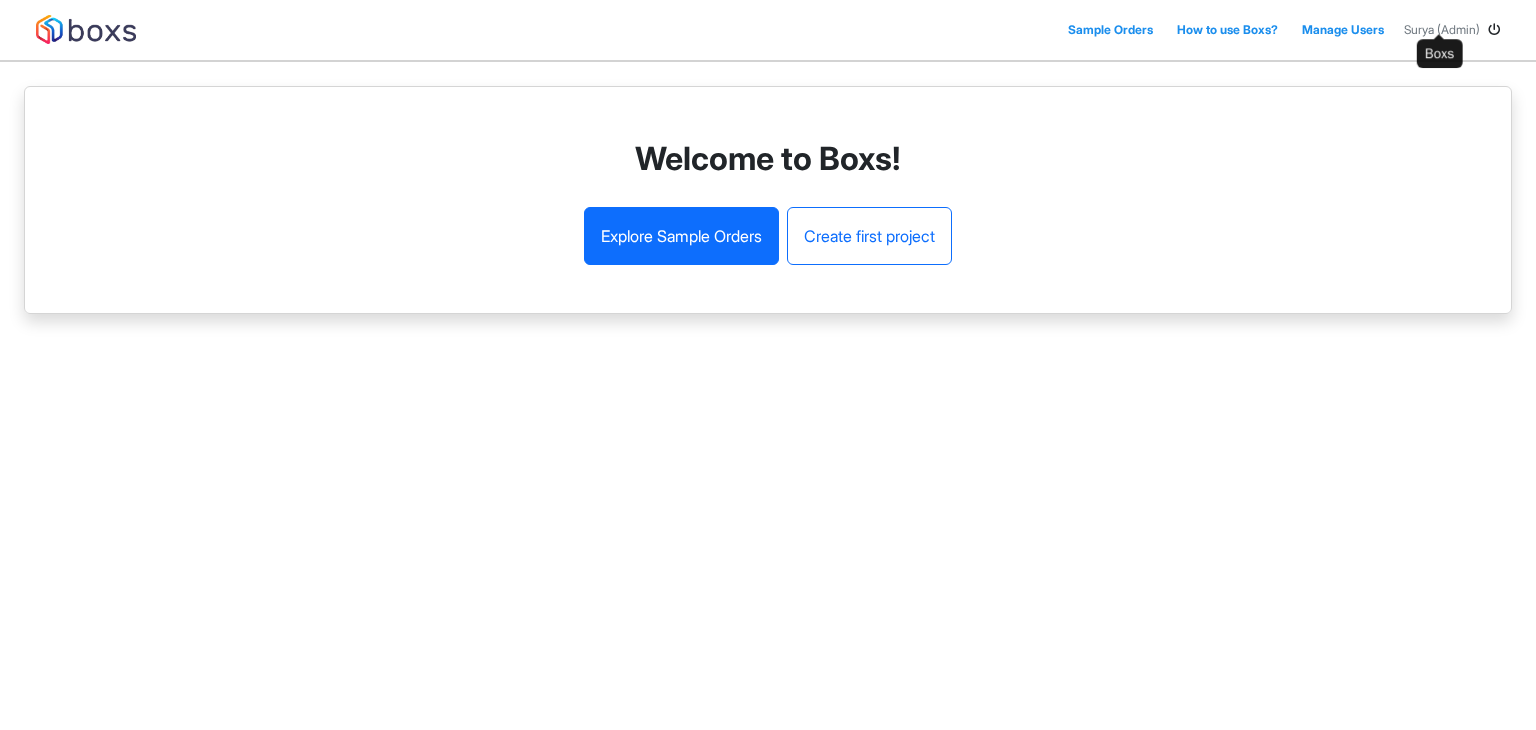 click on "Surya (Admin)" at bounding box center (1442, 30) 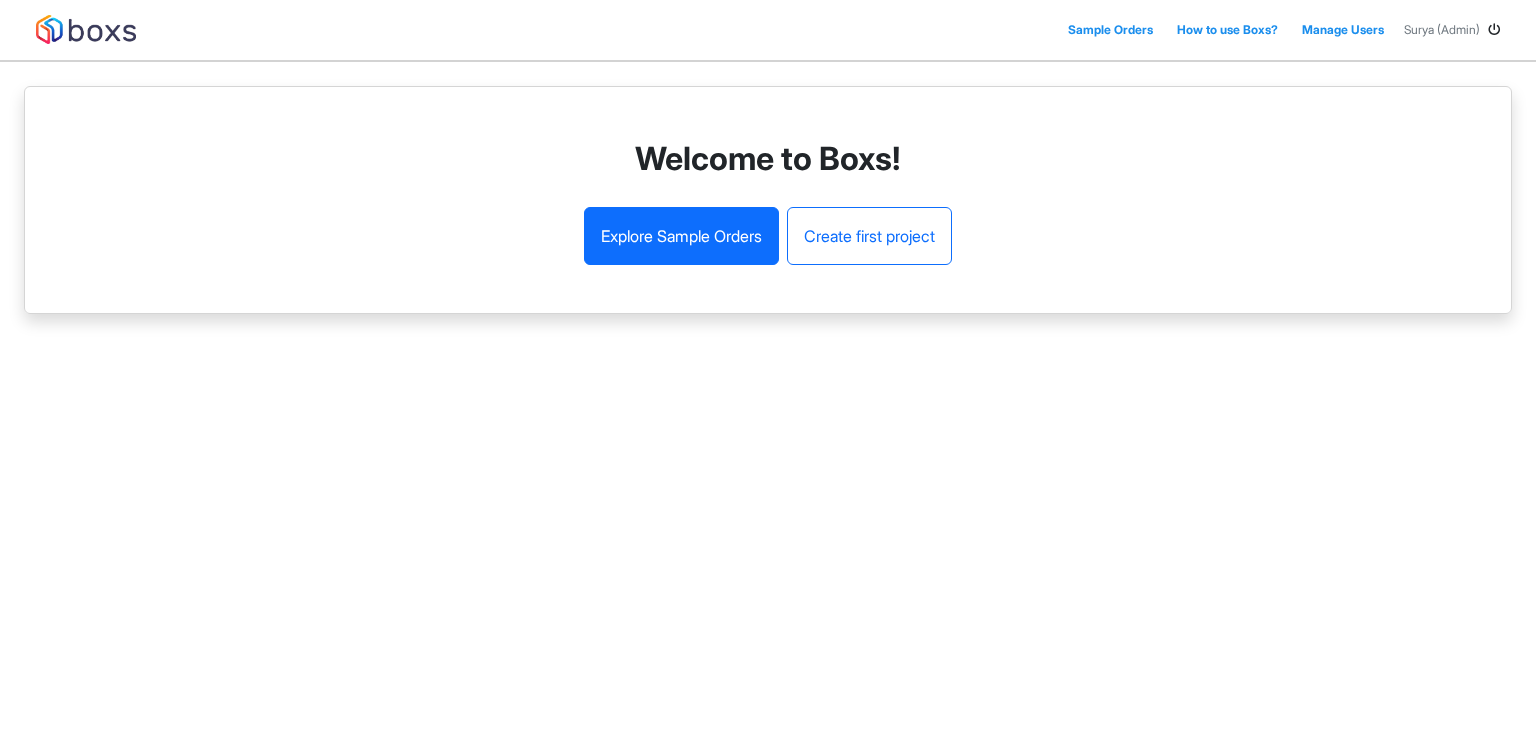 click on "Sample Orders How to use Boxs? Manage Users Surya (Admin) Welcome to Boxs! Explore Sample Orders Create first project" at bounding box center [768, 365] 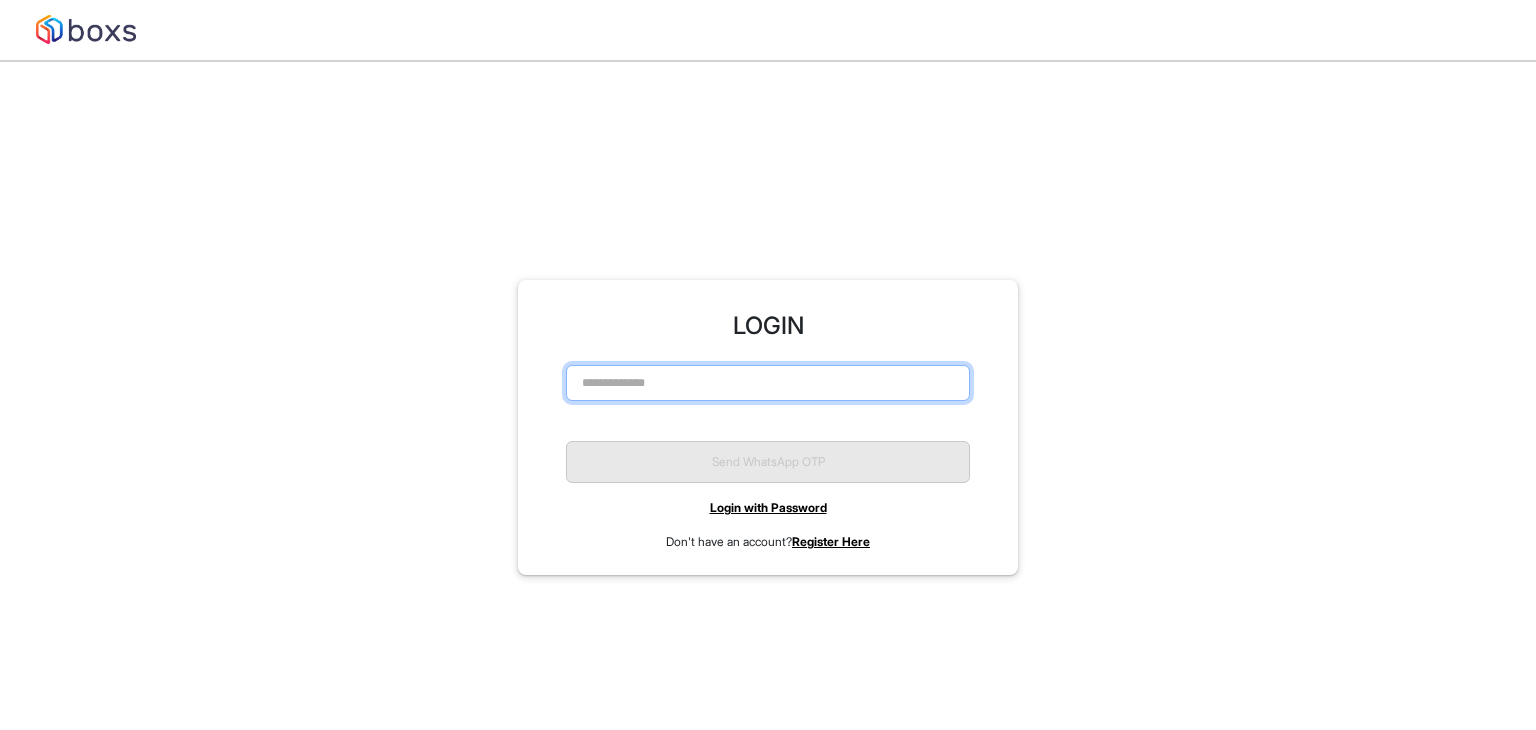 click at bounding box center [768, 383] 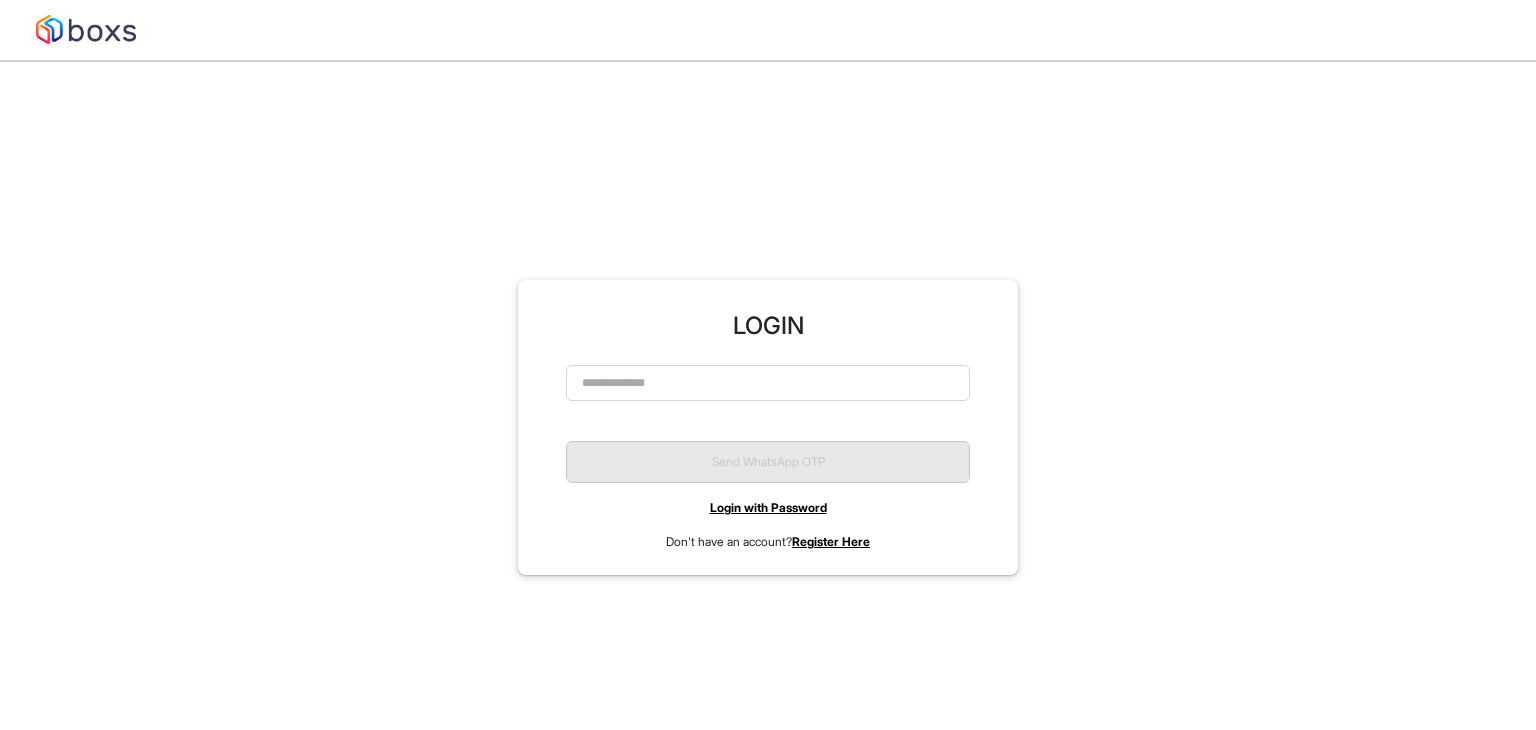 click on "Login with Password" at bounding box center (768, 508) 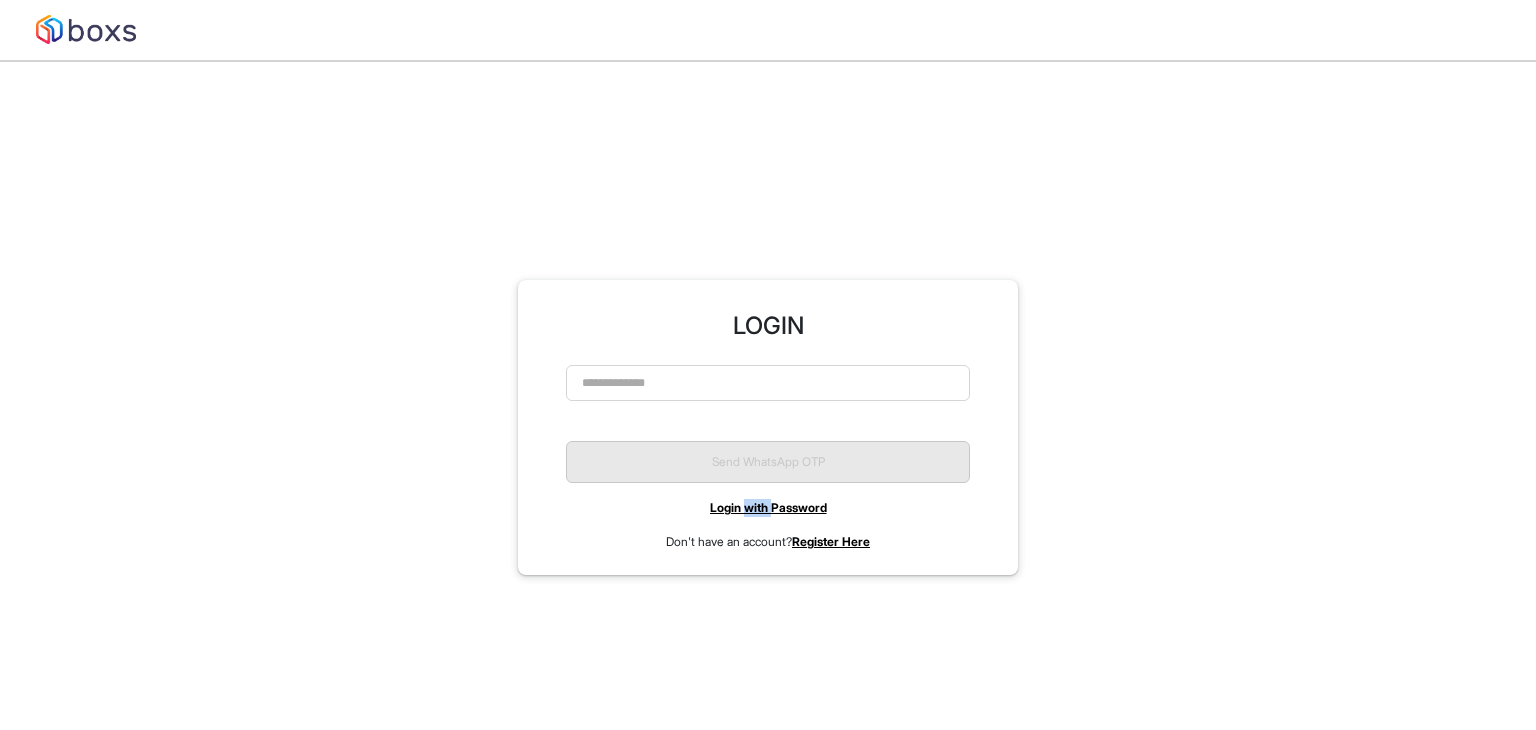 click on "Login with Password" at bounding box center [768, 508] 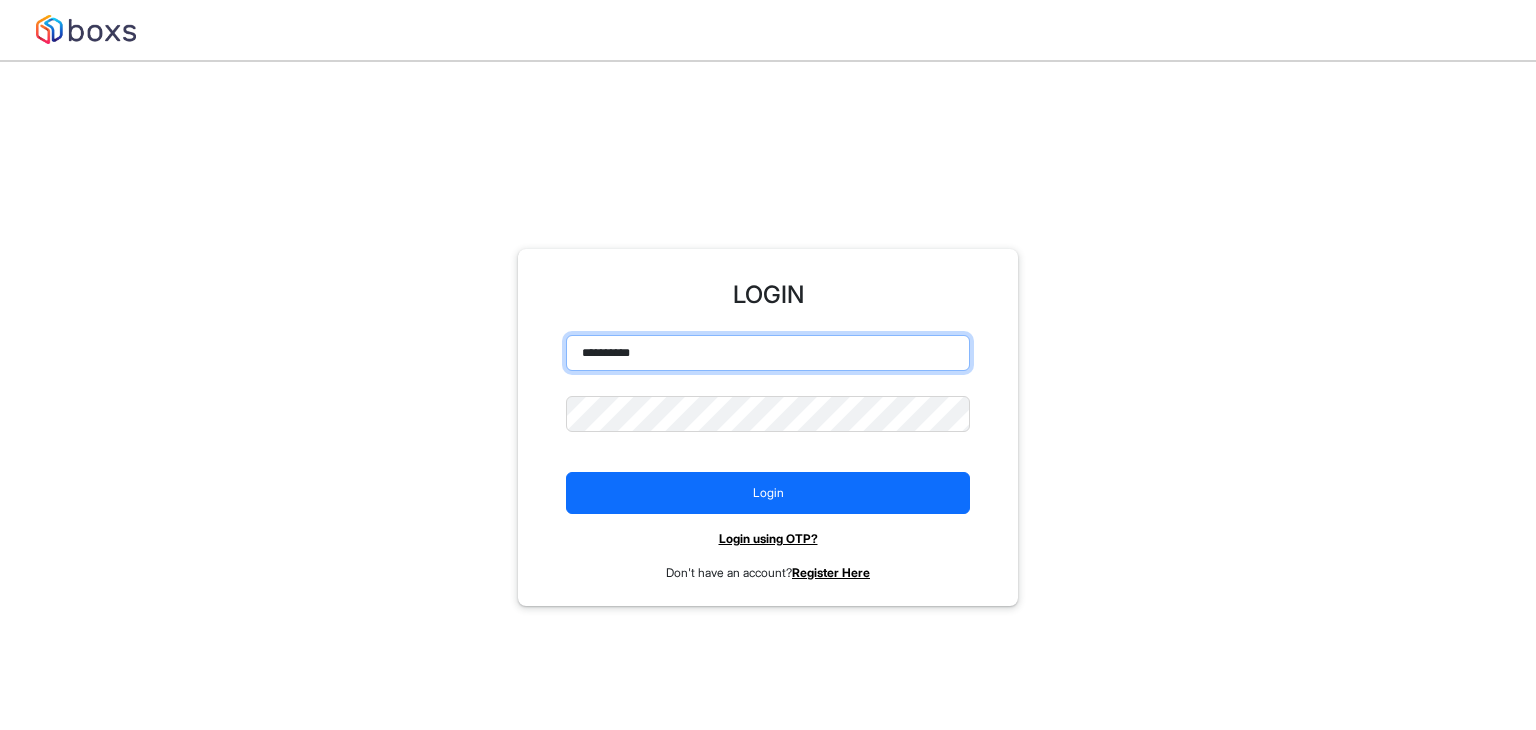 click on "**********" at bounding box center (768, 353) 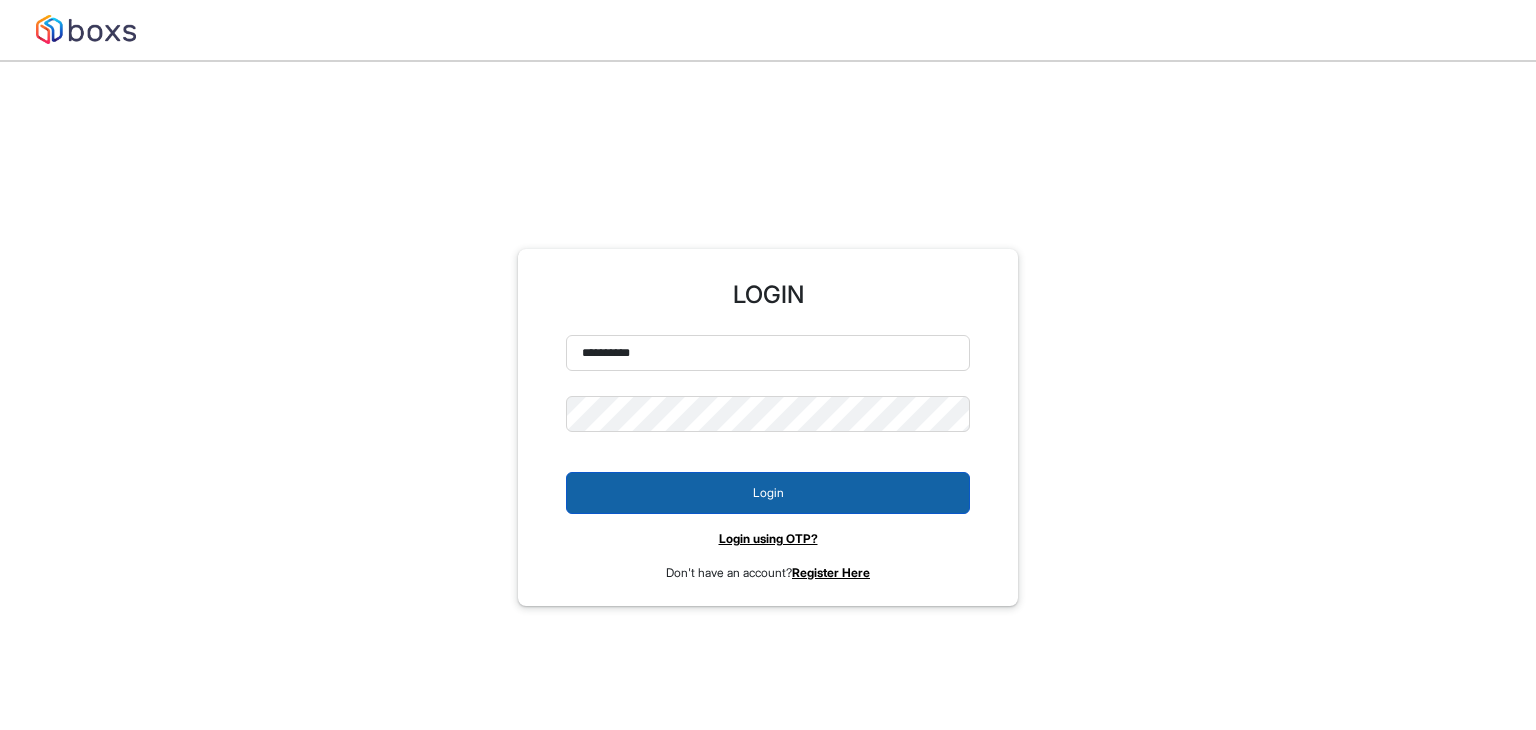 click on "Login" at bounding box center (768, 493) 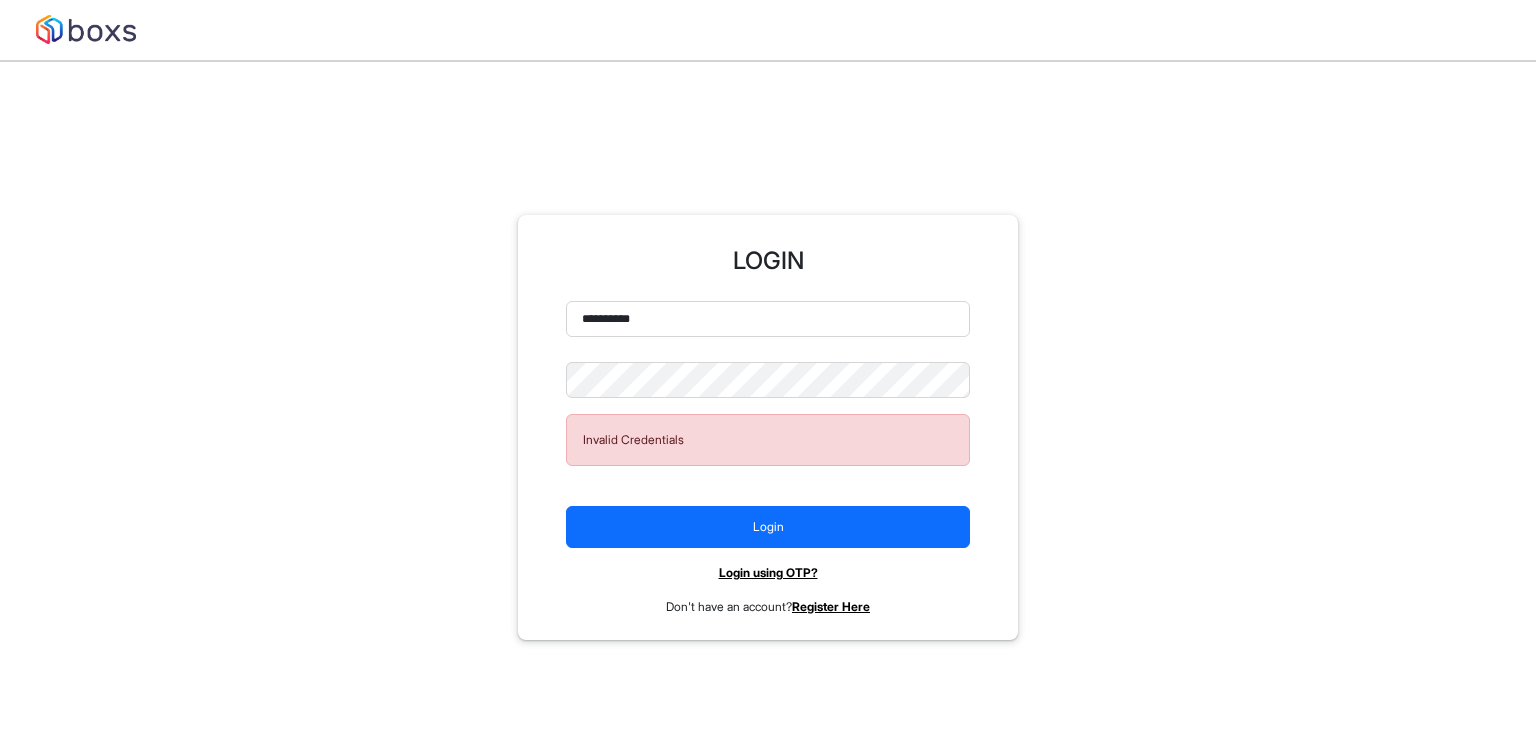 click on "Login using OTP?" at bounding box center [768, 572] 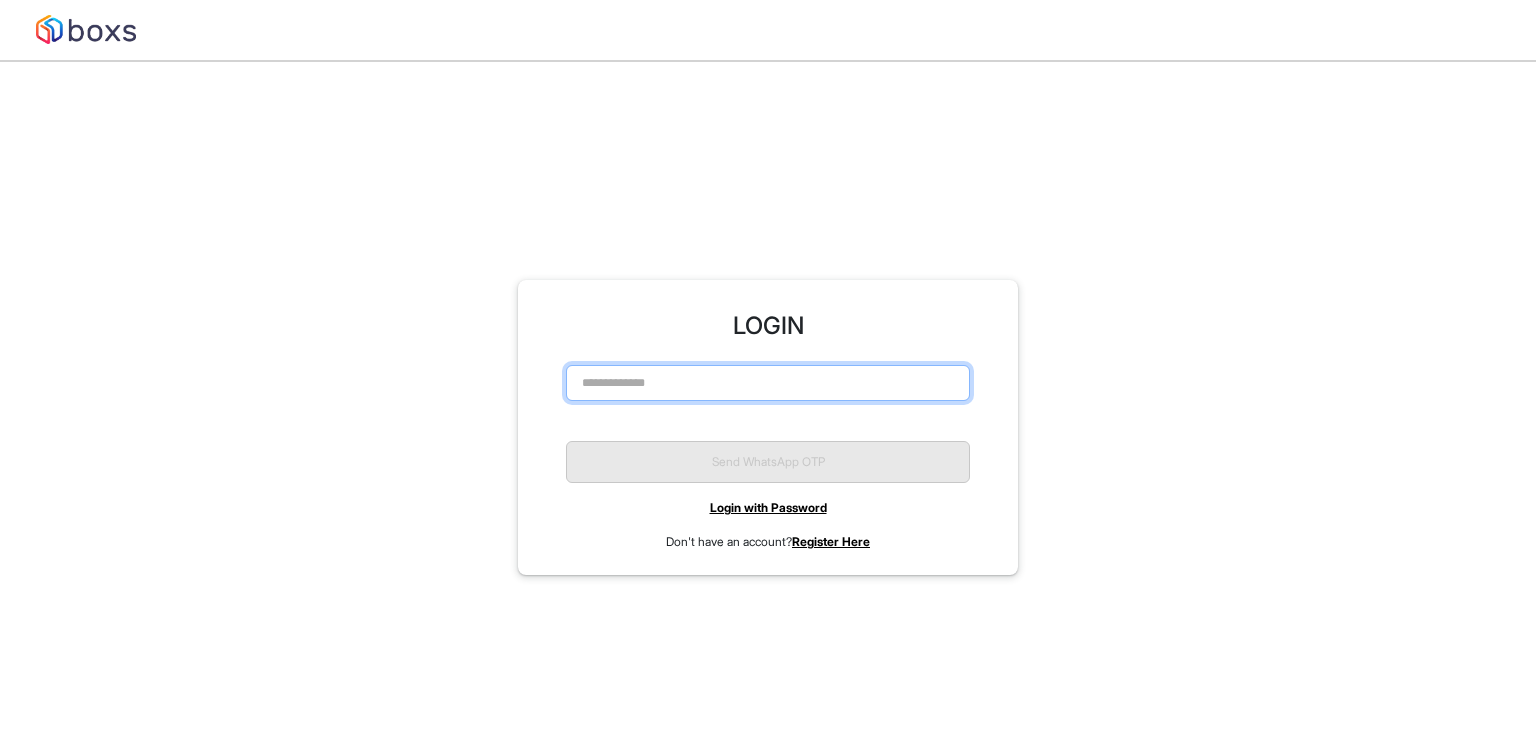 click at bounding box center [768, 383] 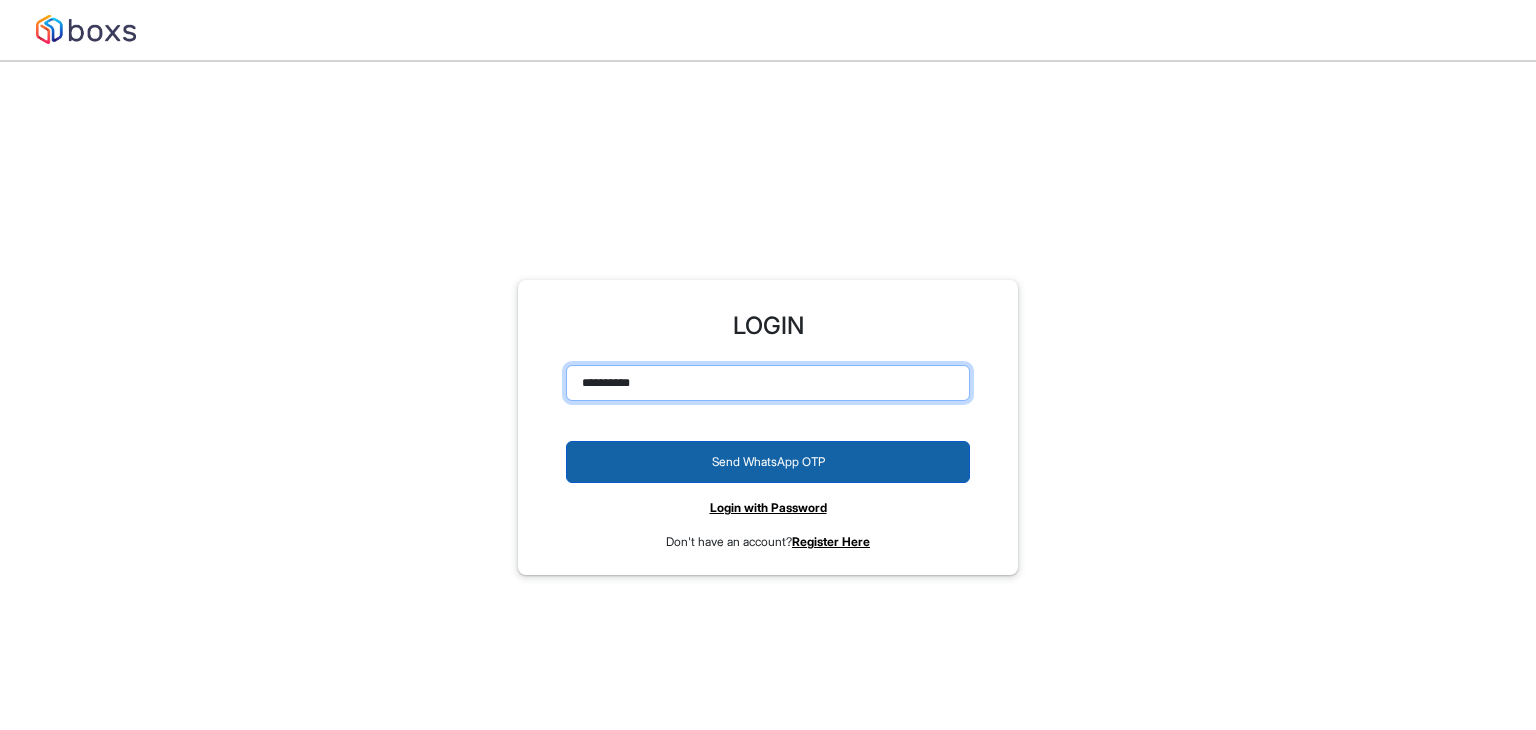 type on "**********" 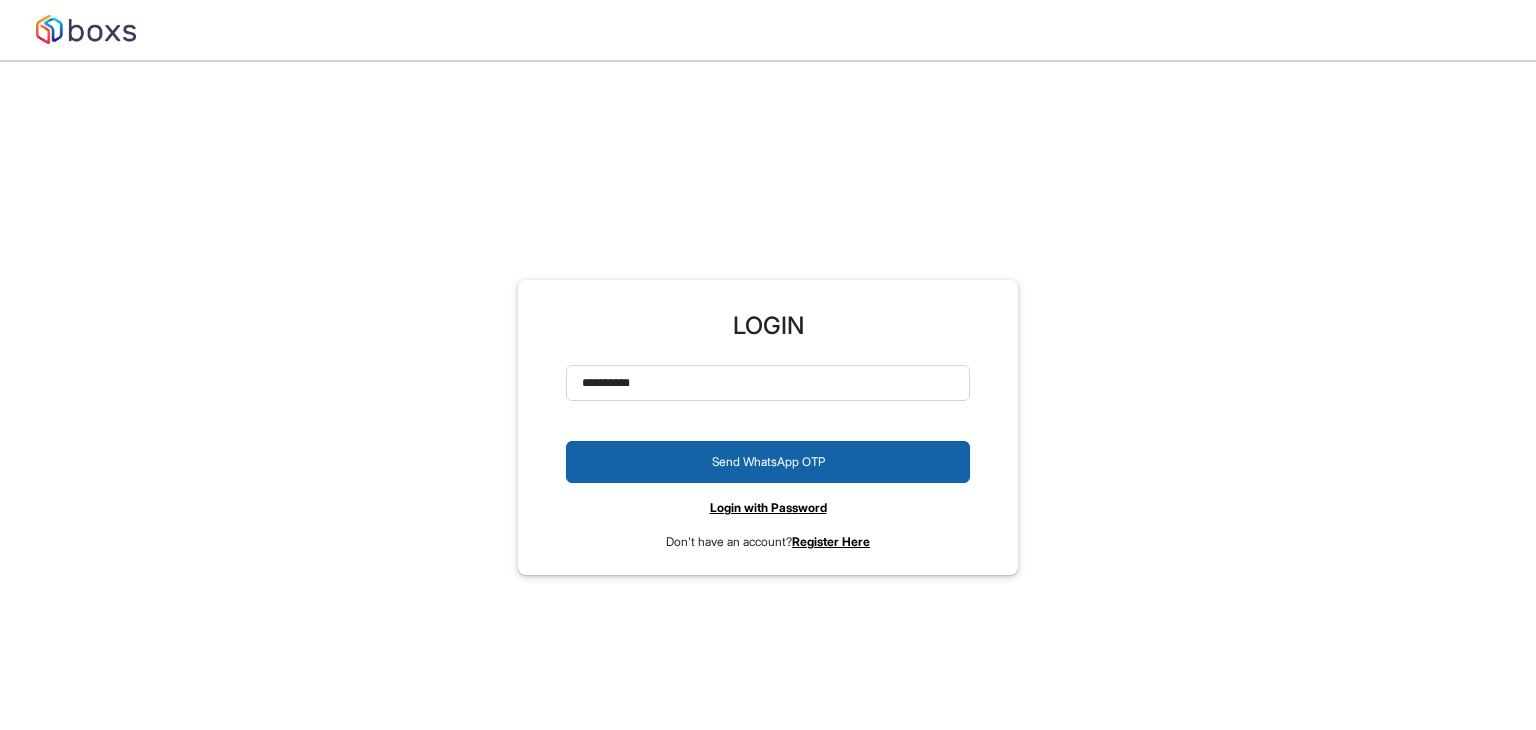 click on "Send WhatsApp OTP" at bounding box center [768, 462] 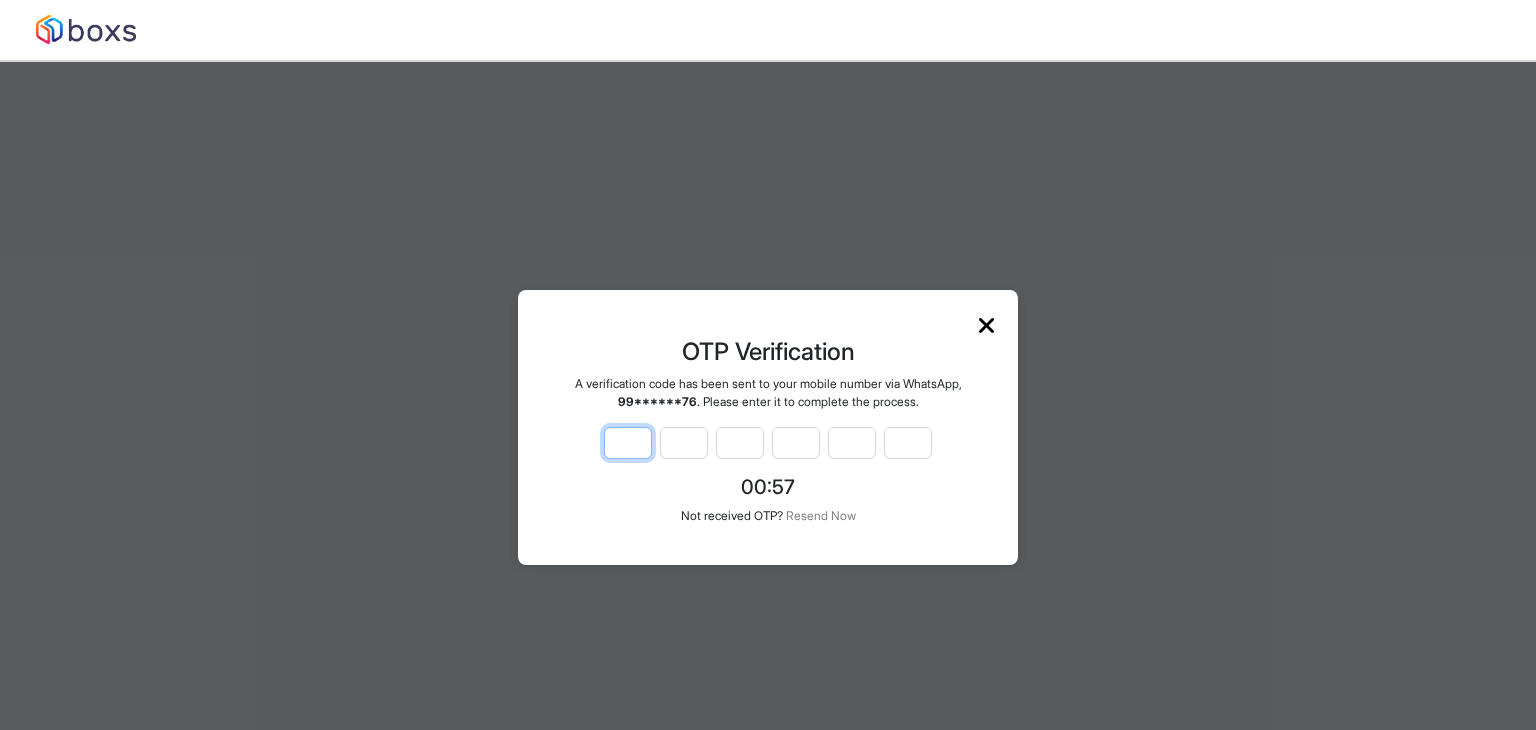 click at bounding box center (628, 443) 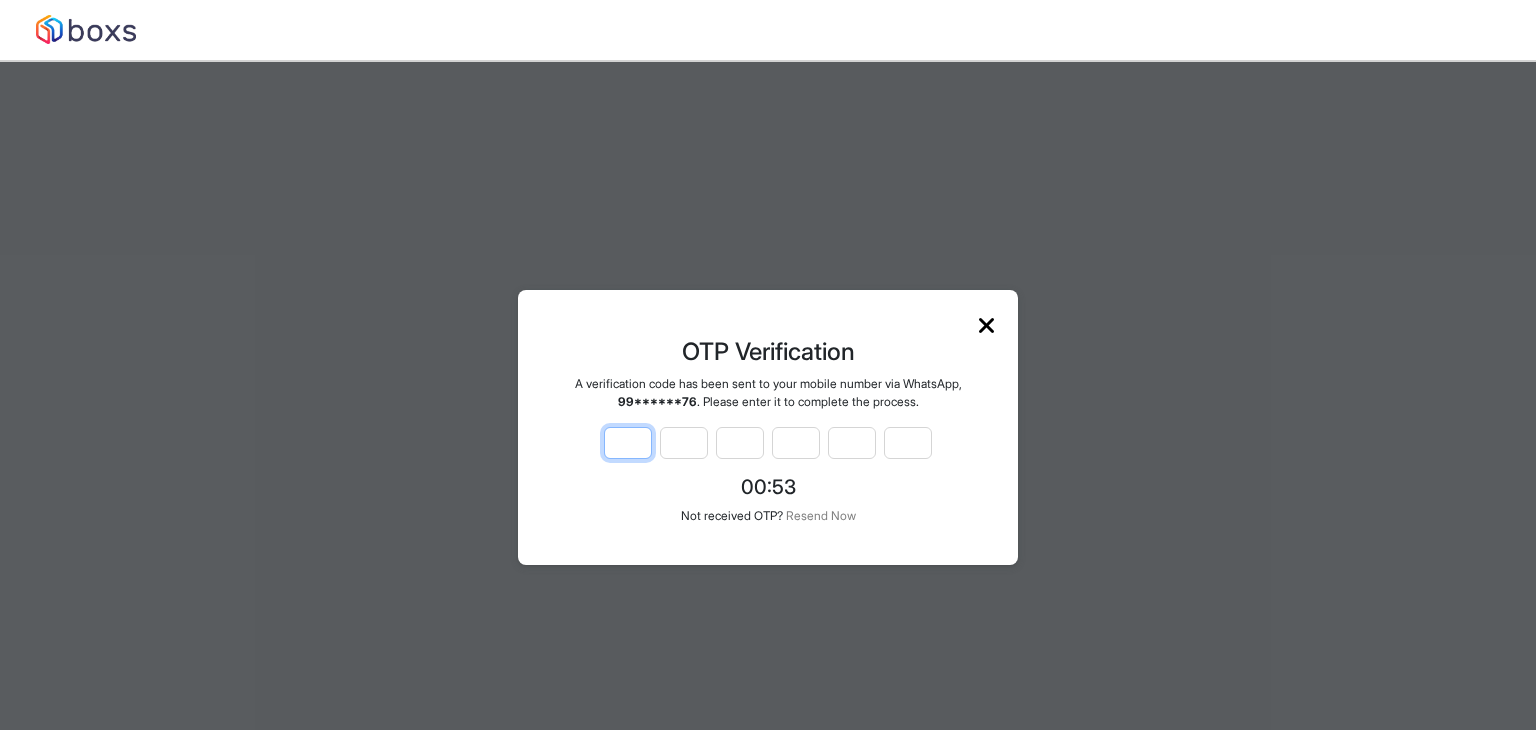 type on "*" 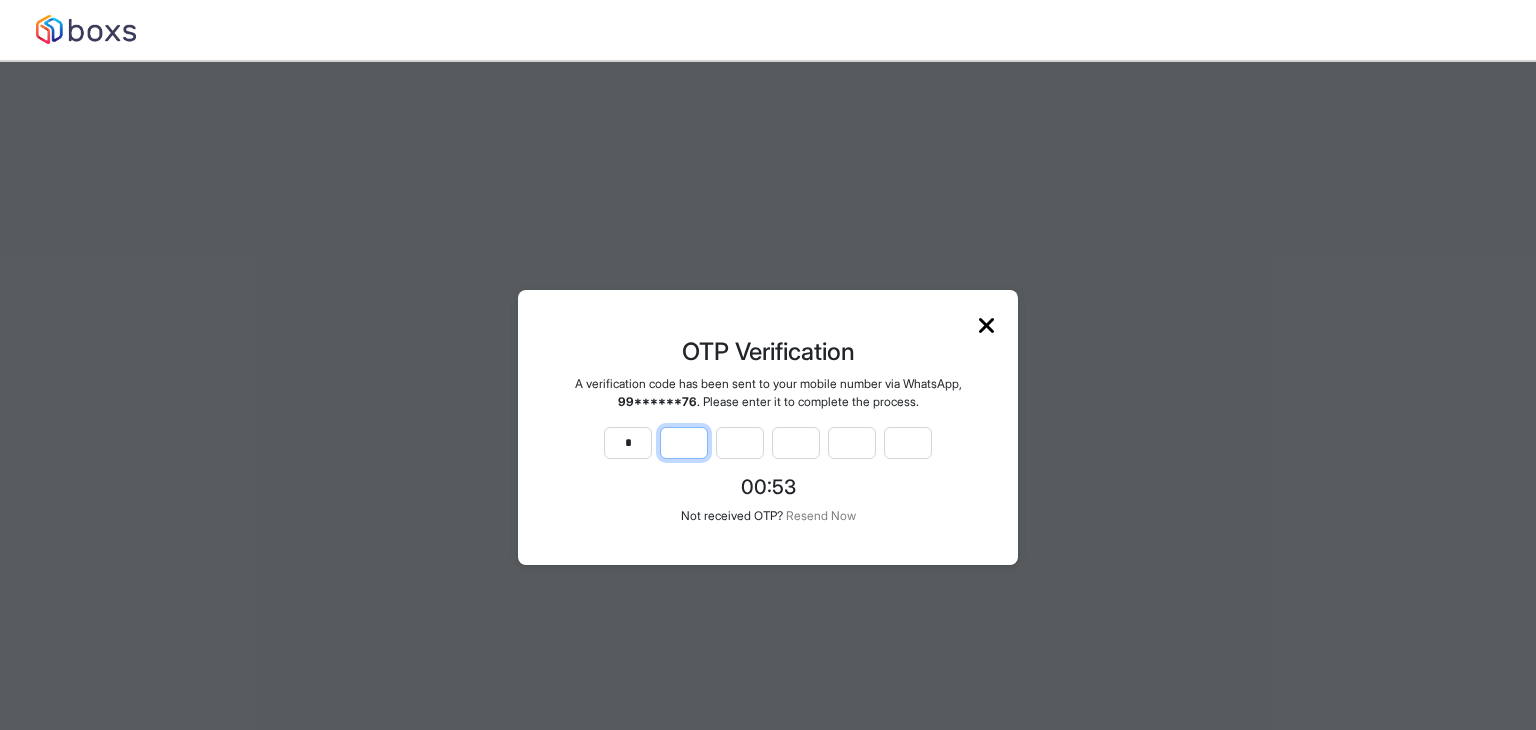 type on "*" 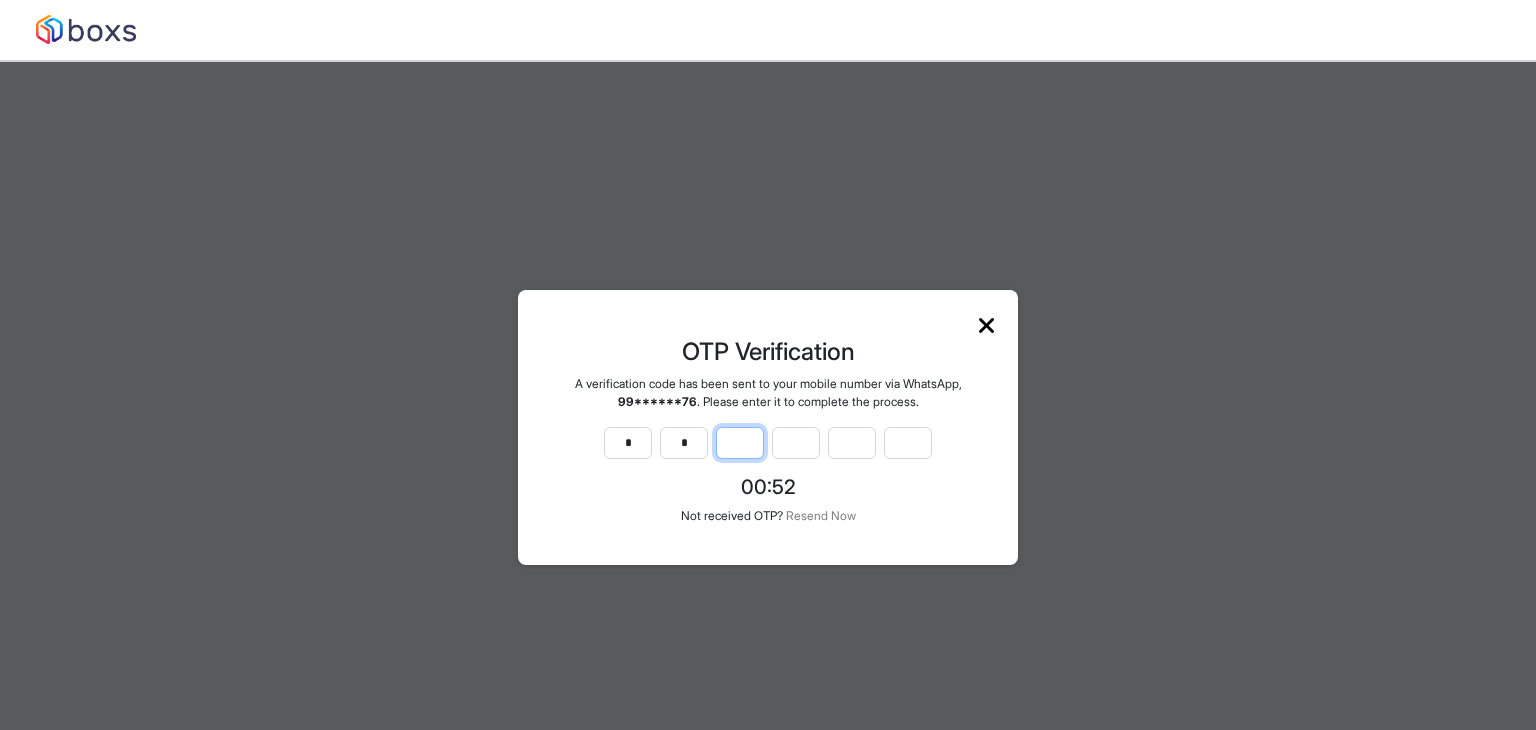 type on "*" 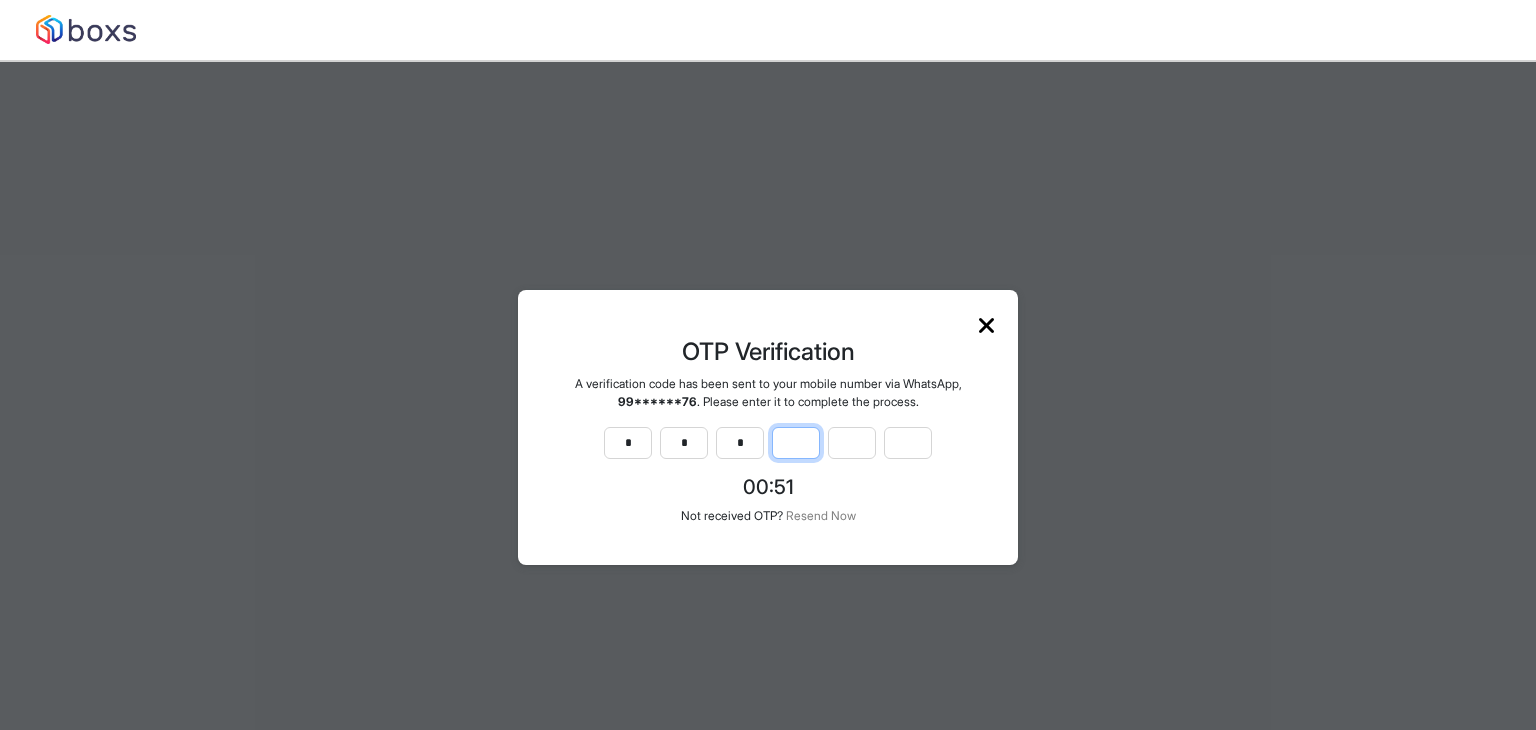 type on "*" 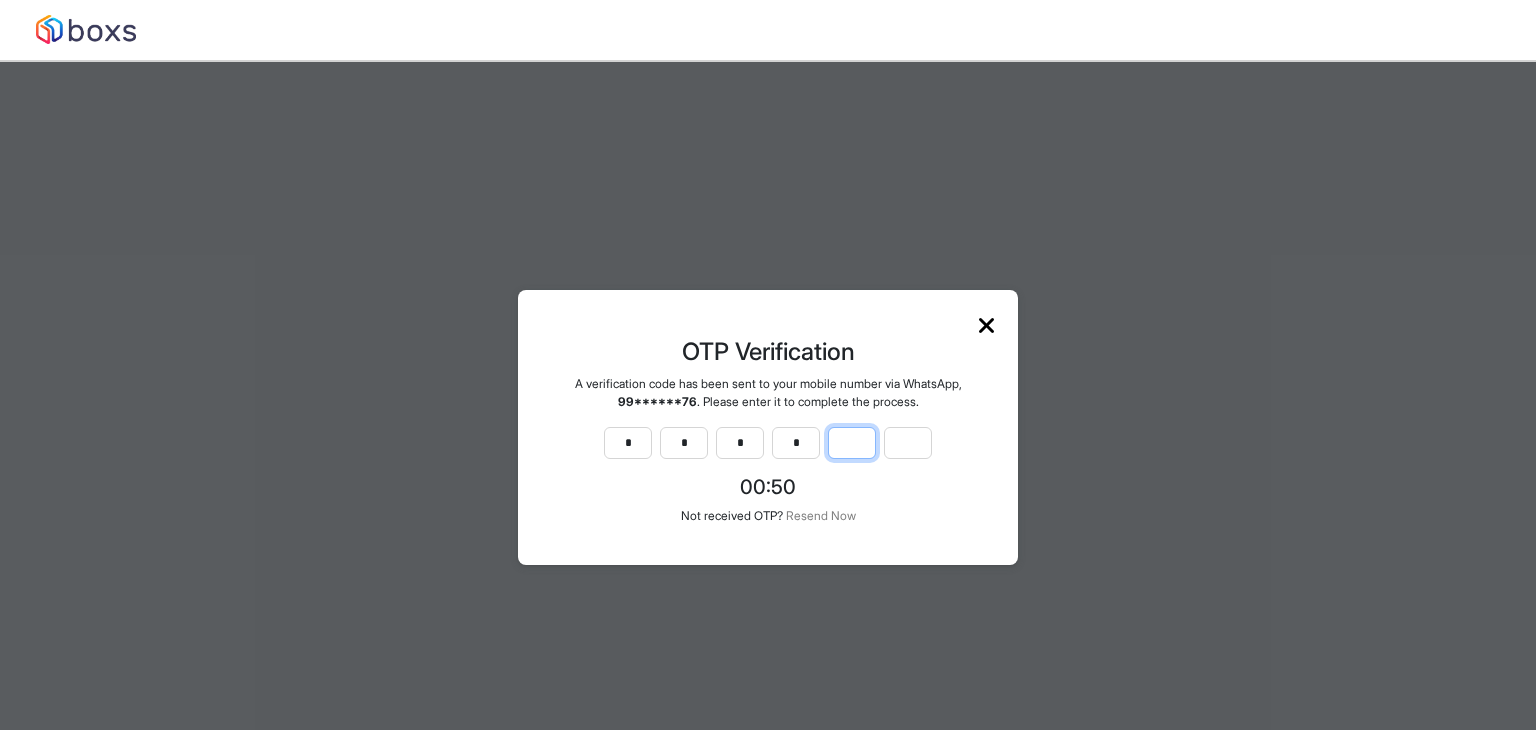 type on "*" 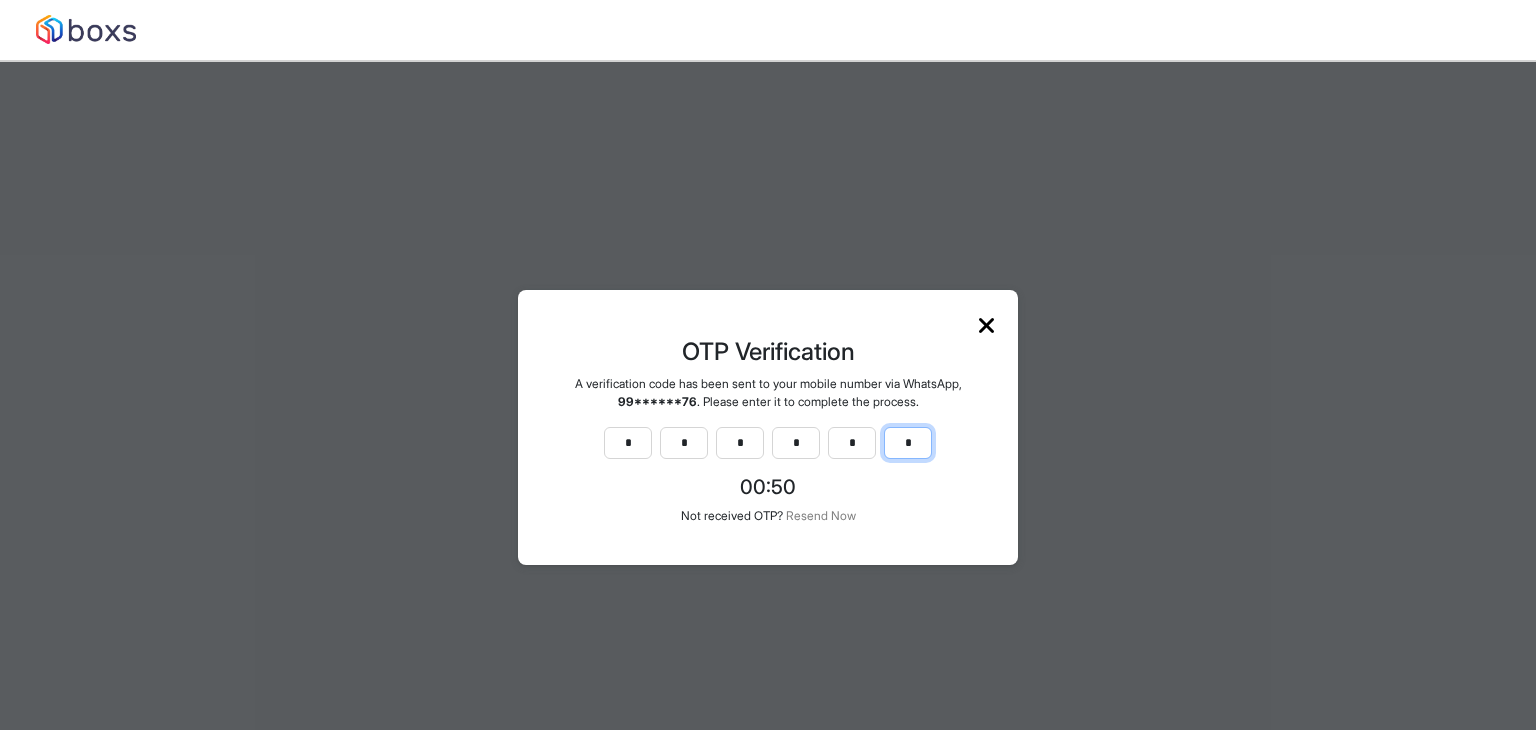 type on "*" 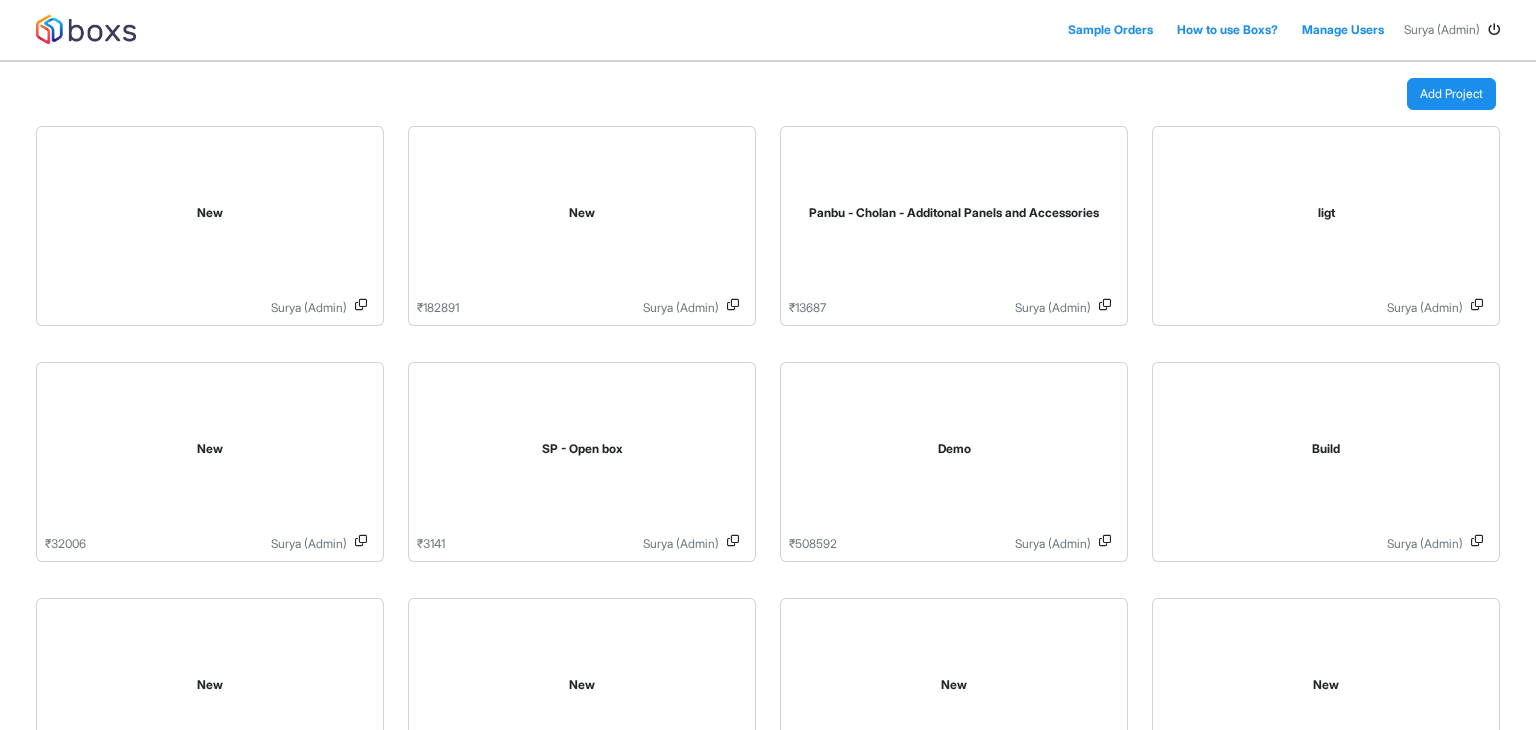 click on "Add Project New Surya (Admin) New ₹ 182891 Surya (Admin) Panbu - Cholan - Additonal Panels and Accessories ₹ 13687 Surya (Admin) ligt Surya (Admin) New ₹ 32006 Surya (Admin) SP - Open box ₹ 3141 Surya (Admin) Demo ₹ 508592 Surya (Admin) Build Surya (Admin) New Surya (Admin) New Surya (Admin) New Surya (Admin) New Surya (Admin) New 1 Surya (Admin) Demo - V2 Surya (Admin) Praveen (1) ₹ 220115 Surya (Admin) Praveen (1) ₹ 233209 Surya (Admin) Demo V2 Surya (Admin) Demo Surya (Admin) 1 BHK Residence (1) ₹ 98060 Surya (Admin) MADIPPAKKAM- KRISHNAN RESIDENCE (1) ₹ 320652 Surya (Admin) Project - [GEOGRAPHIC_DATA] (Admin) Make My Home ₹ 197330 Surya (Admin) [PERSON_NAME] Residence Surya (Admin) Table Test Surya (Admin) KPM - Flagship B4 - A514 (1) ₹ 270830 Surya (Admin) Mohan Residence - [GEOGRAPHIC_DATA]  (1) ₹ 173483 Surya (Admin) Mohan Residence - Porur  (1) ₹ 173352 Surya (Admin) Beewee Interior Surya (Admin) [PERSON_NAME] Residence - Neibo Interiors Surya (Admin) Modules with Internal (1) Surya (Admin) ₹ ₹ 0" at bounding box center (768, 17312) 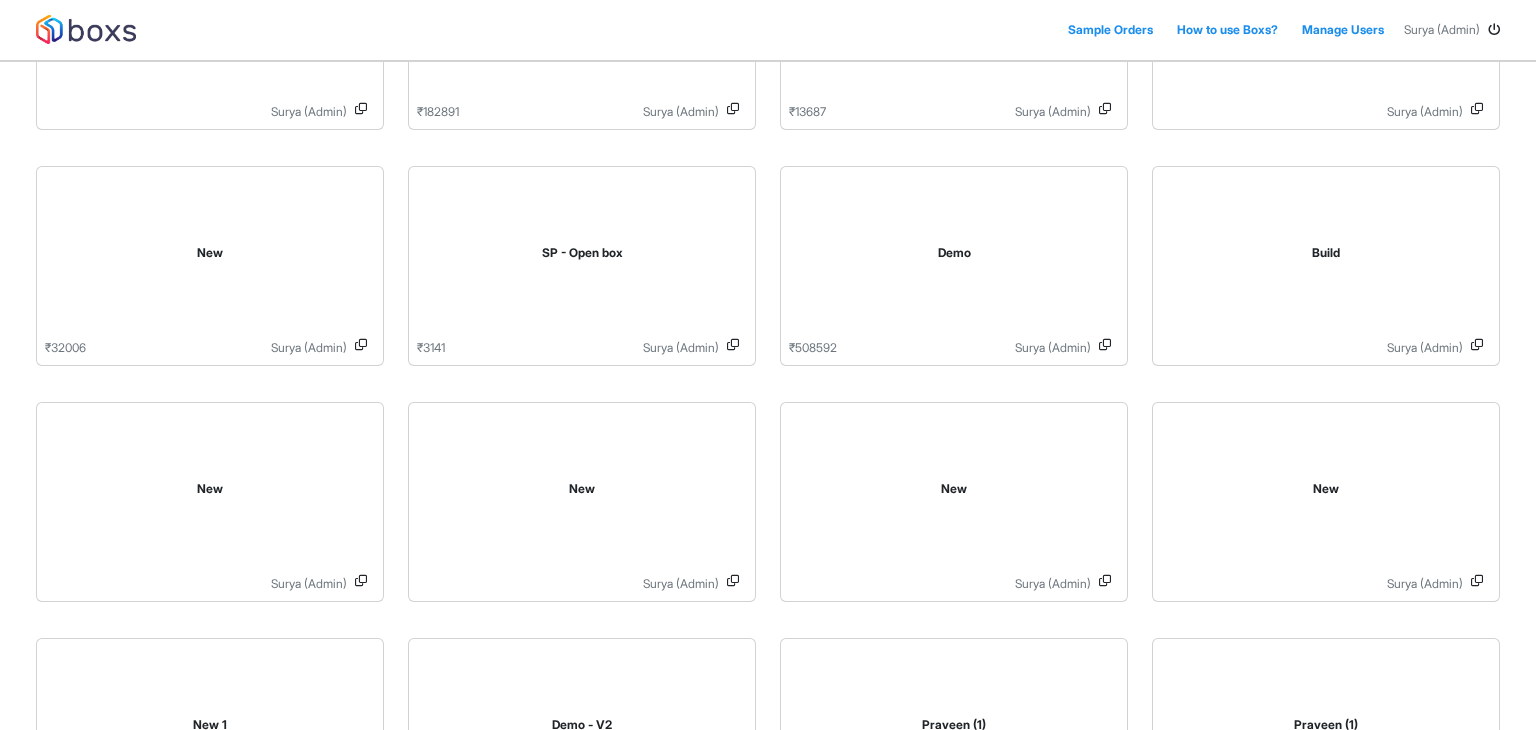 scroll, scrollTop: 200, scrollLeft: 0, axis: vertical 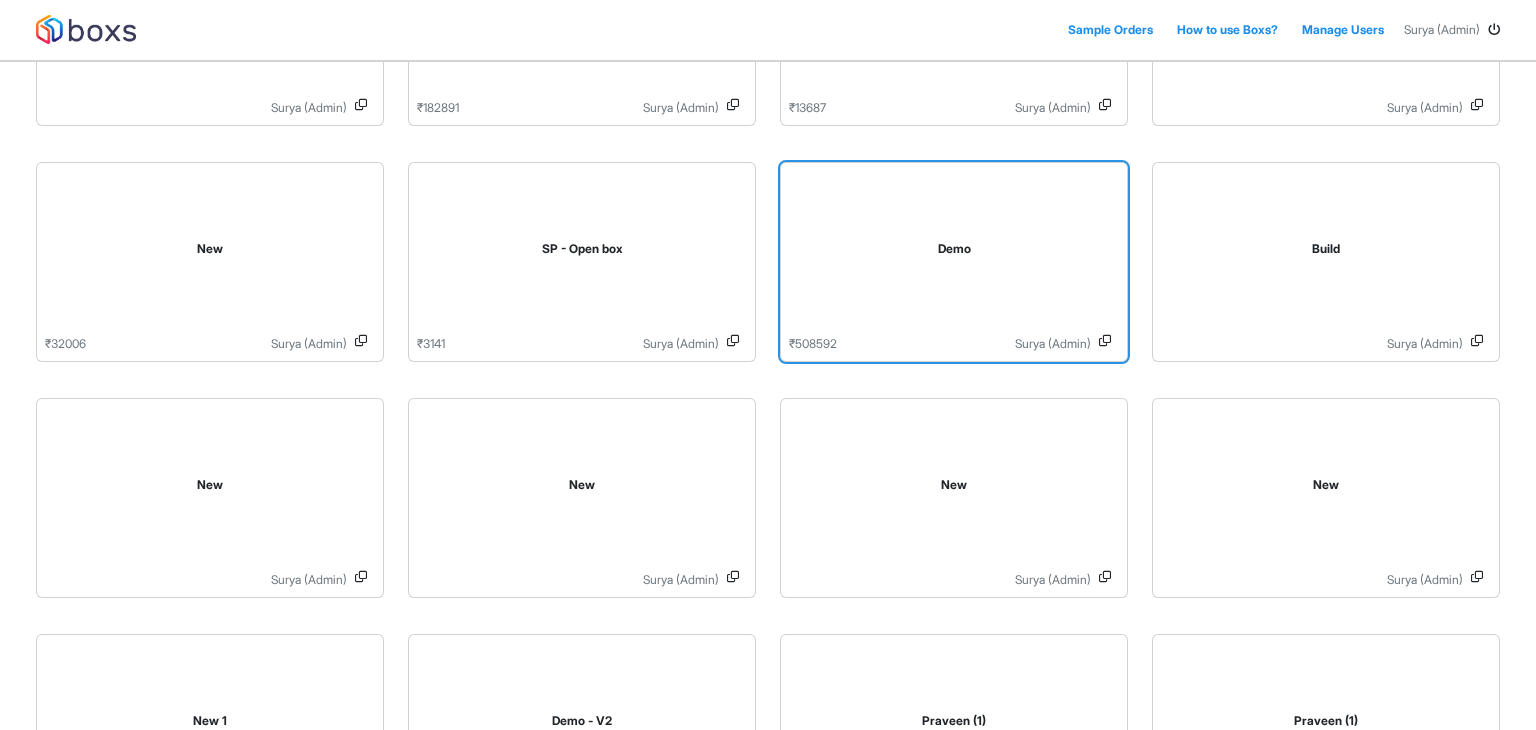 click on "Demo" at bounding box center (954, 253) 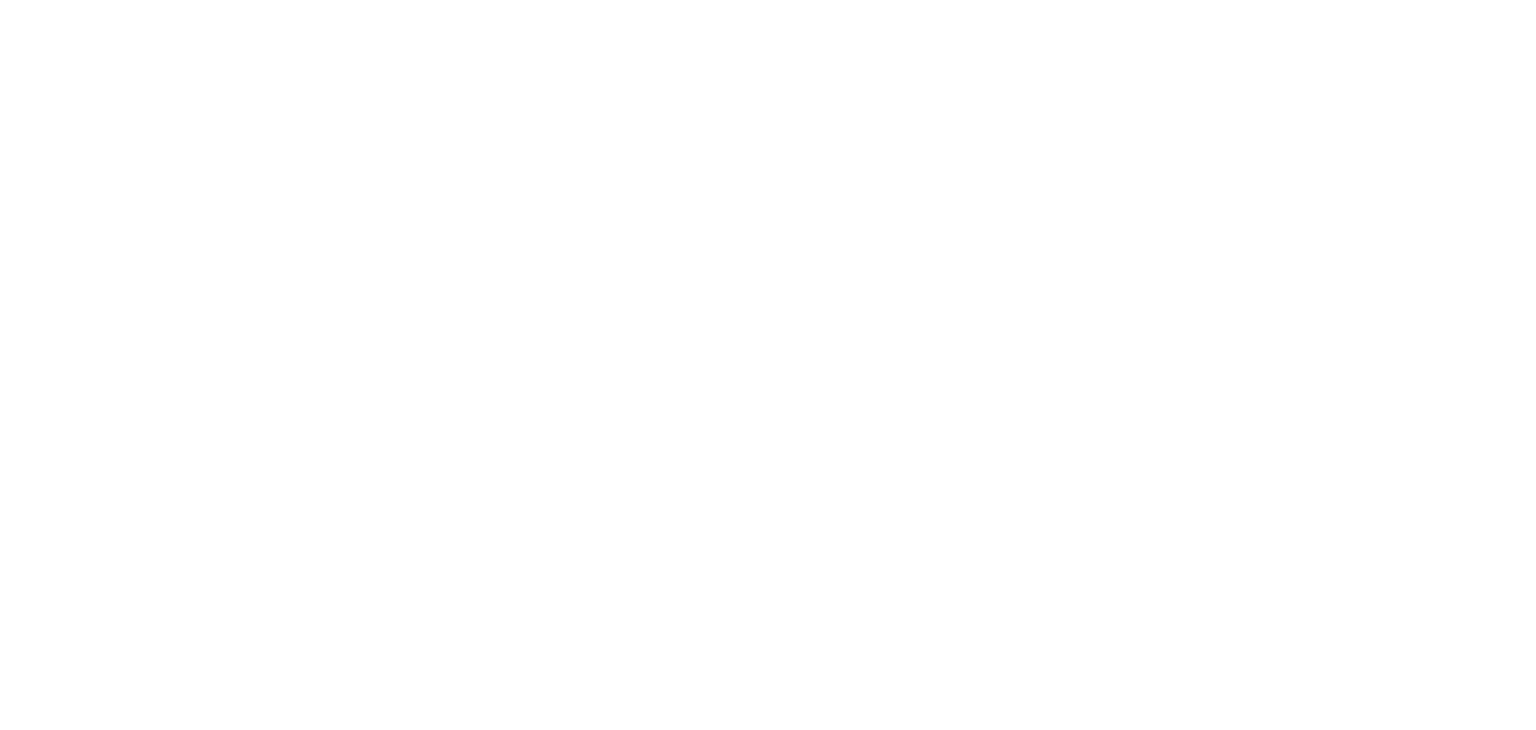 scroll, scrollTop: 0, scrollLeft: 0, axis: both 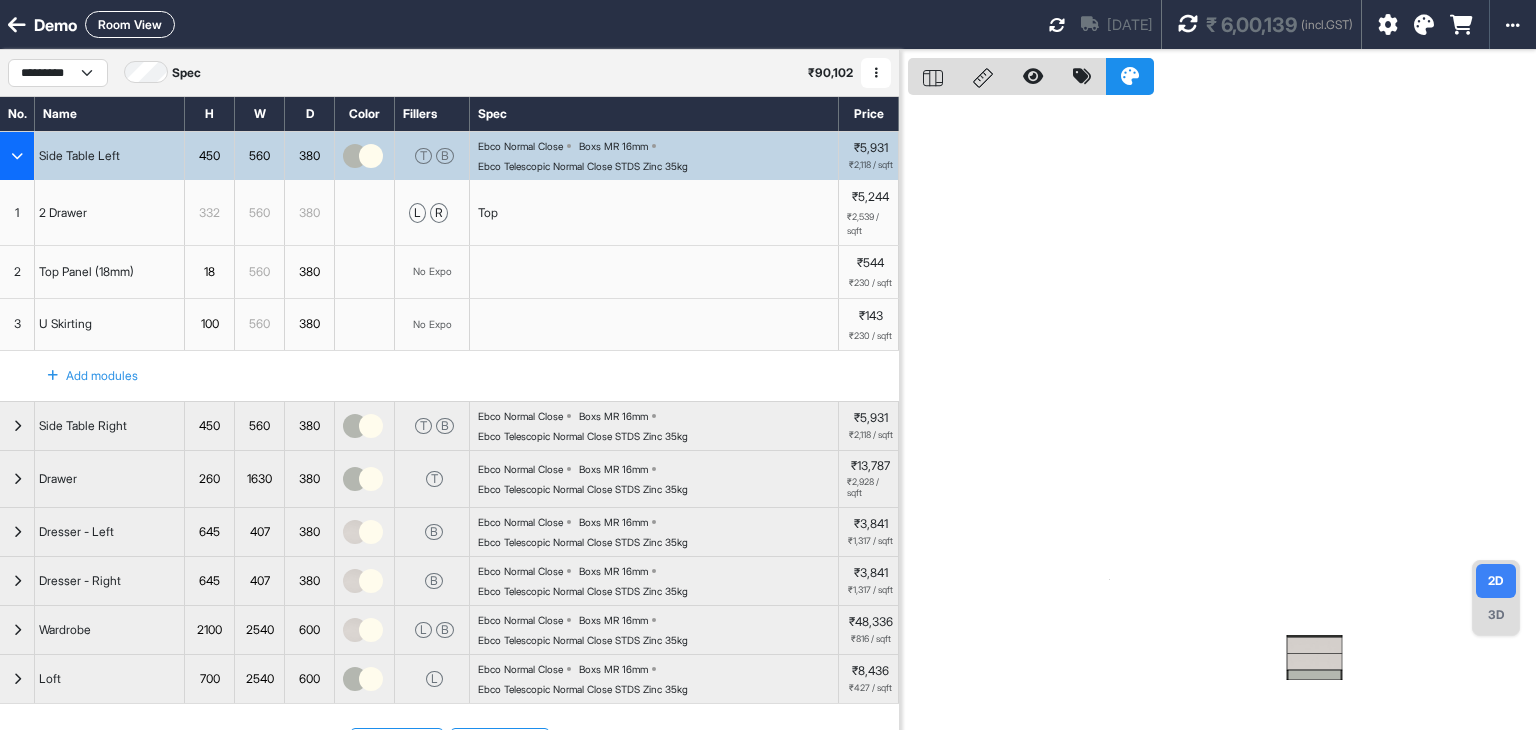 click on "Room View" at bounding box center [130, 24] 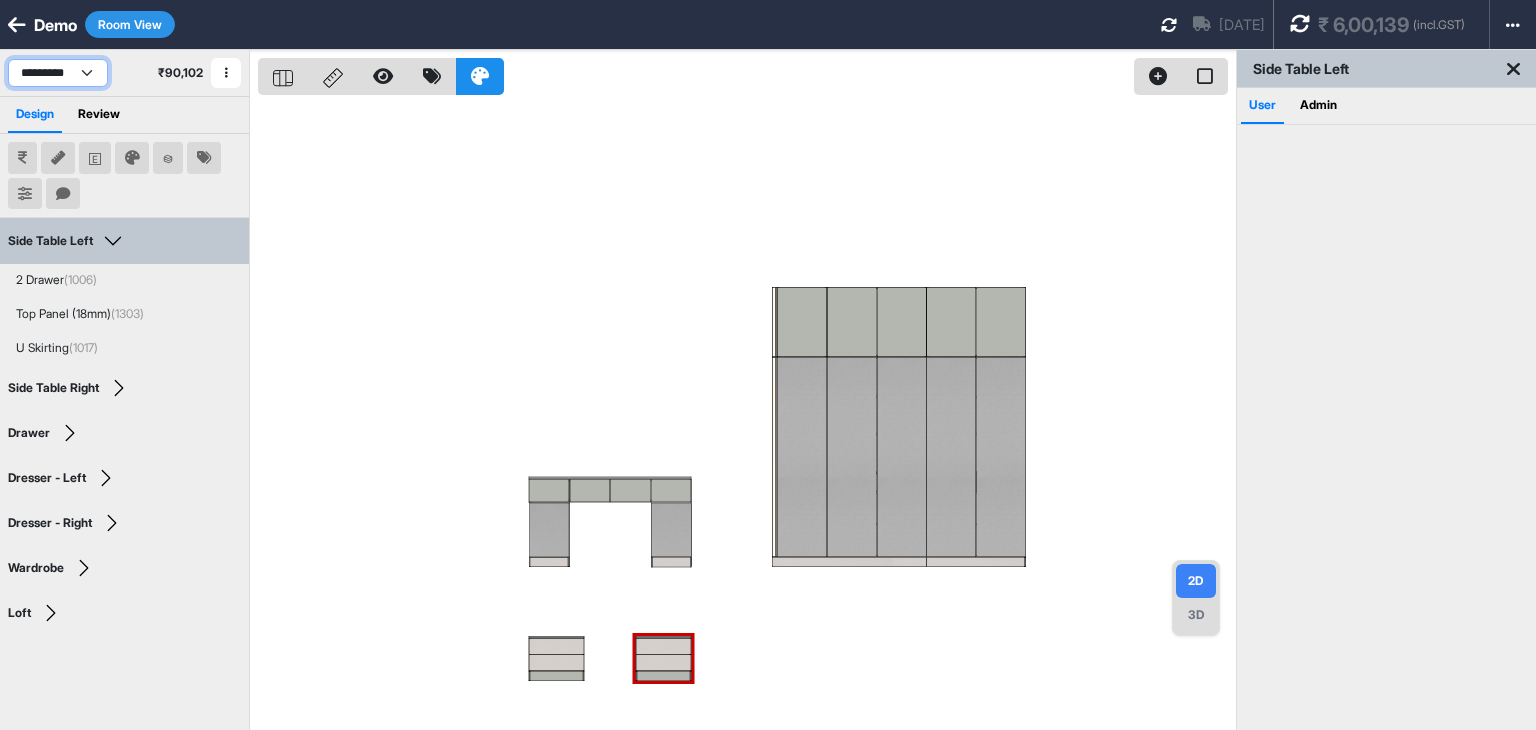 click on "**********" at bounding box center [58, 73] 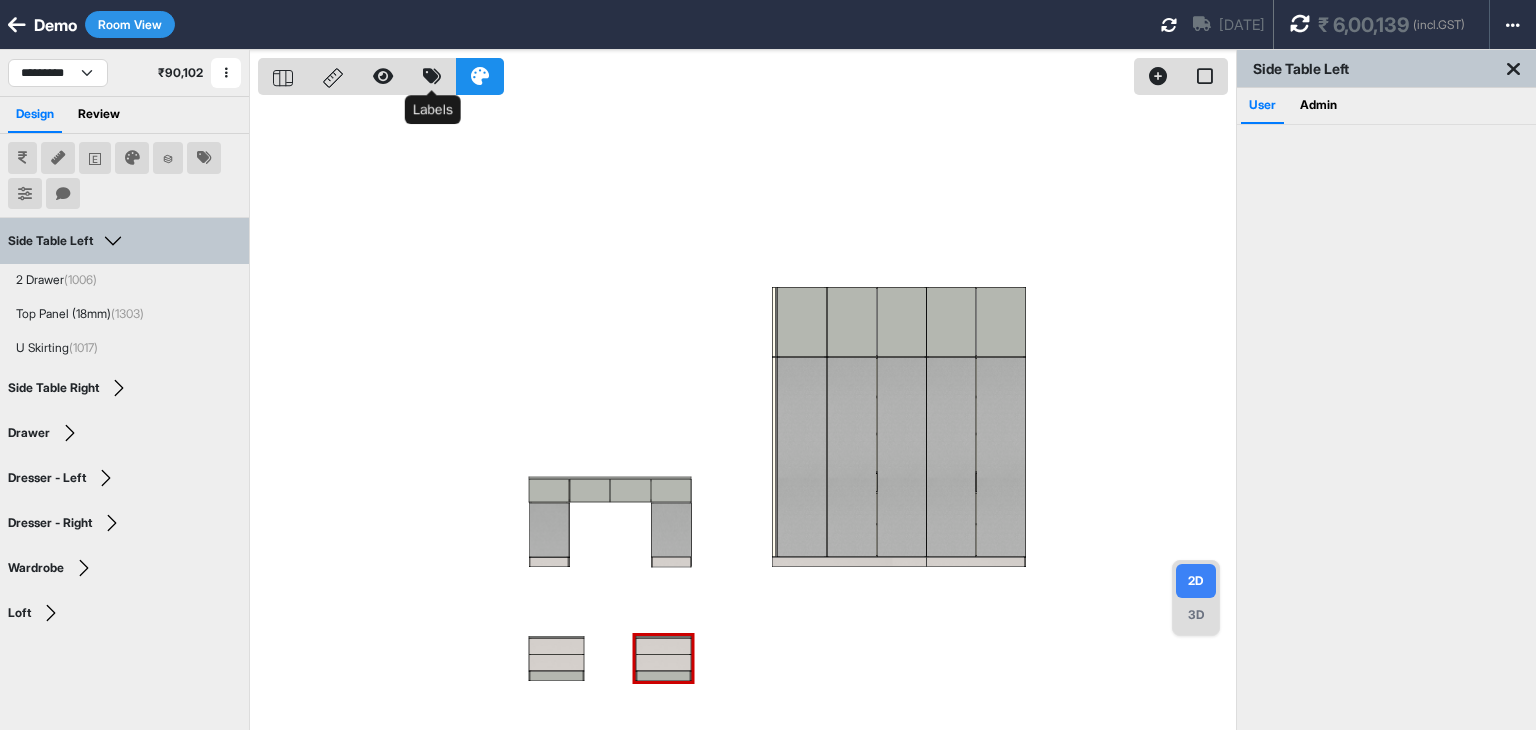 click at bounding box center (432, 76) 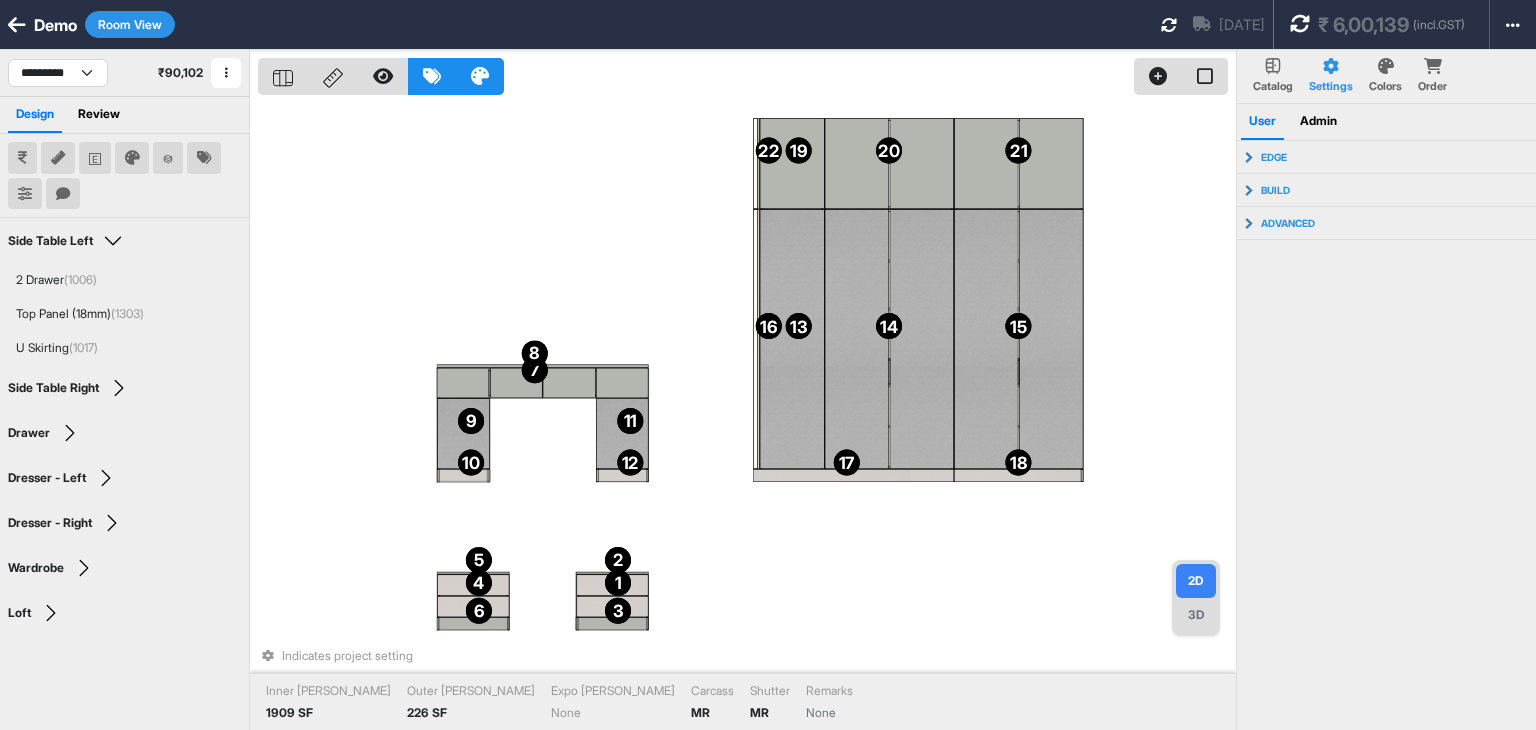 drag, startPoint x: 516, startPoint y: 230, endPoint x: 403, endPoint y: 169, distance: 128.41339 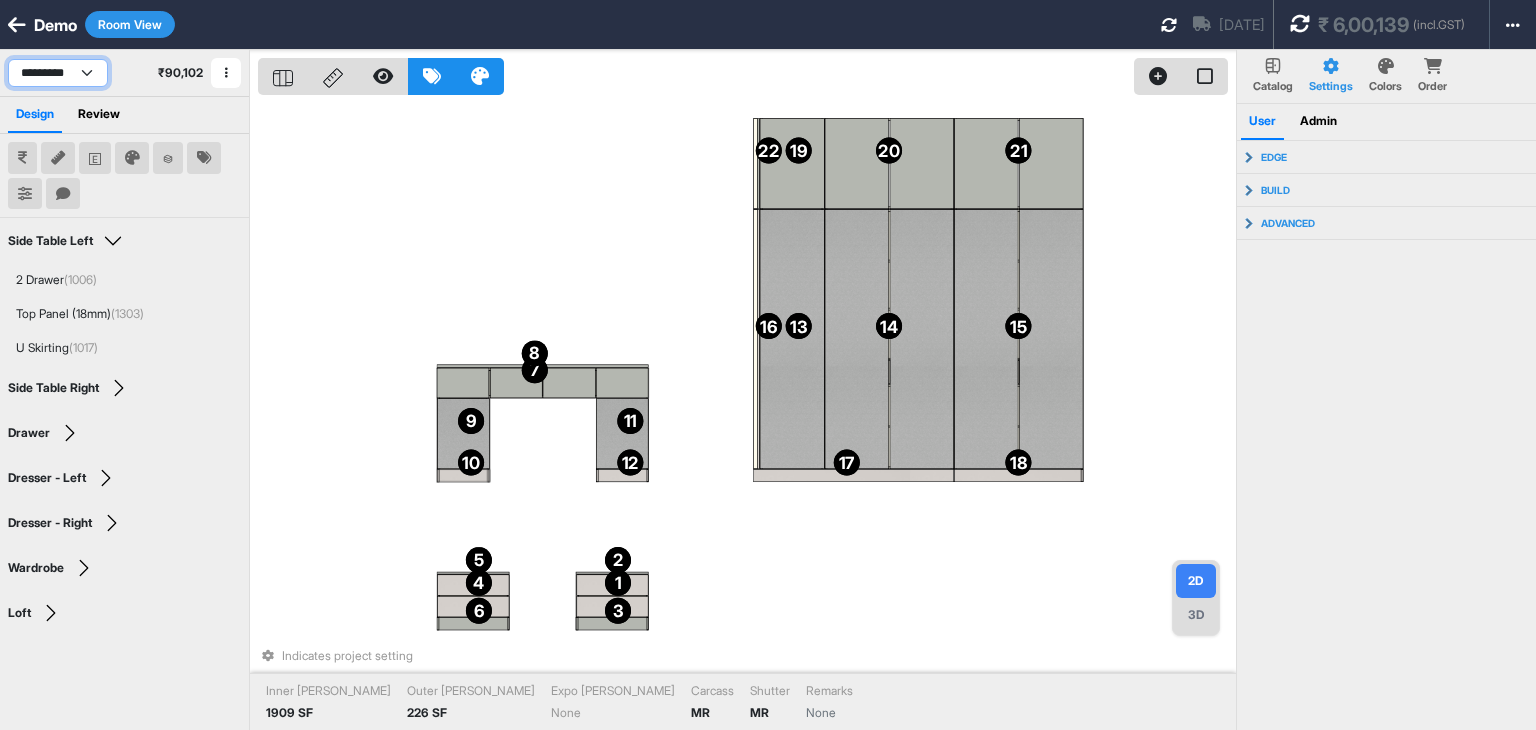 click on "**********" at bounding box center (58, 73) 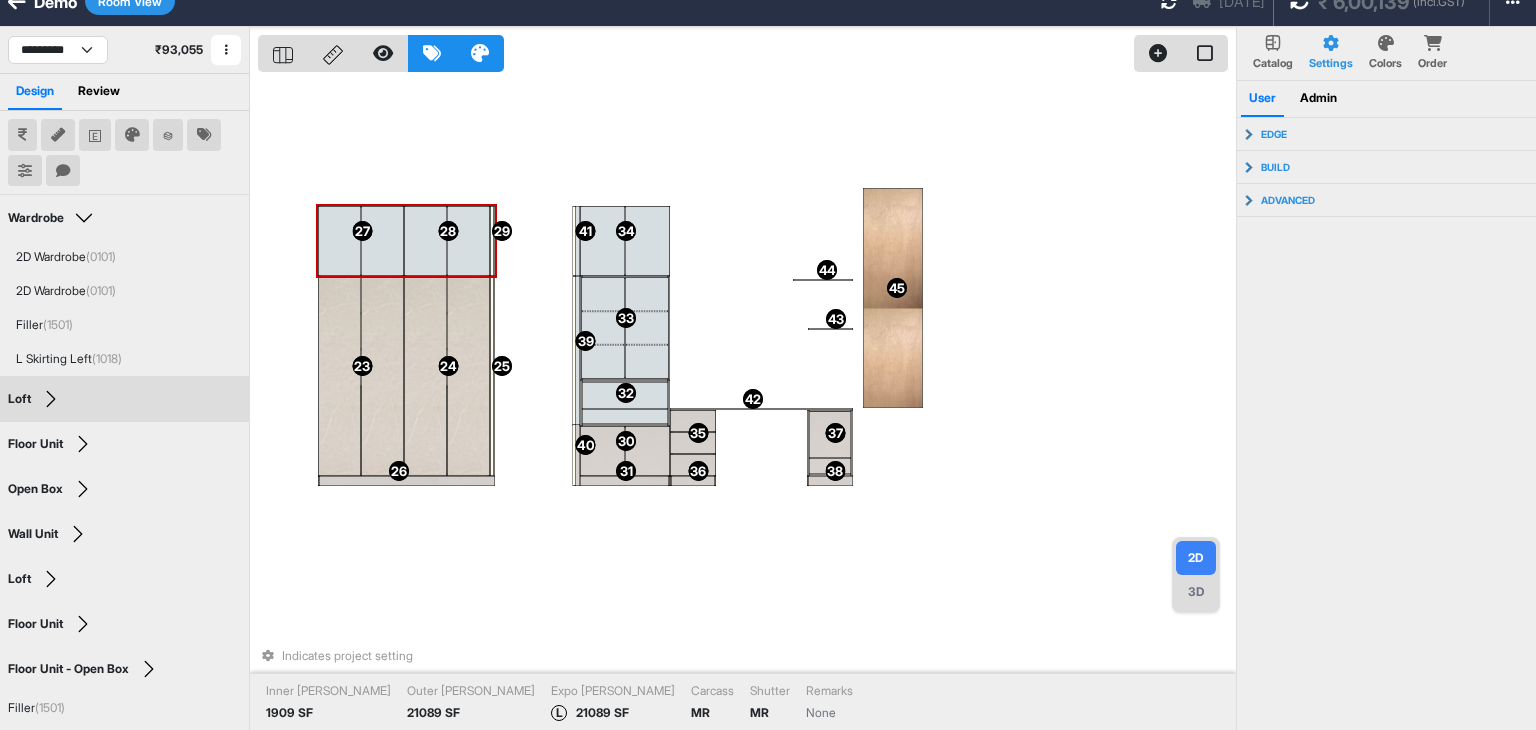 drag, startPoint x: 472, startPoint y: 327, endPoint x: 250, endPoint y: 348, distance: 222.99103 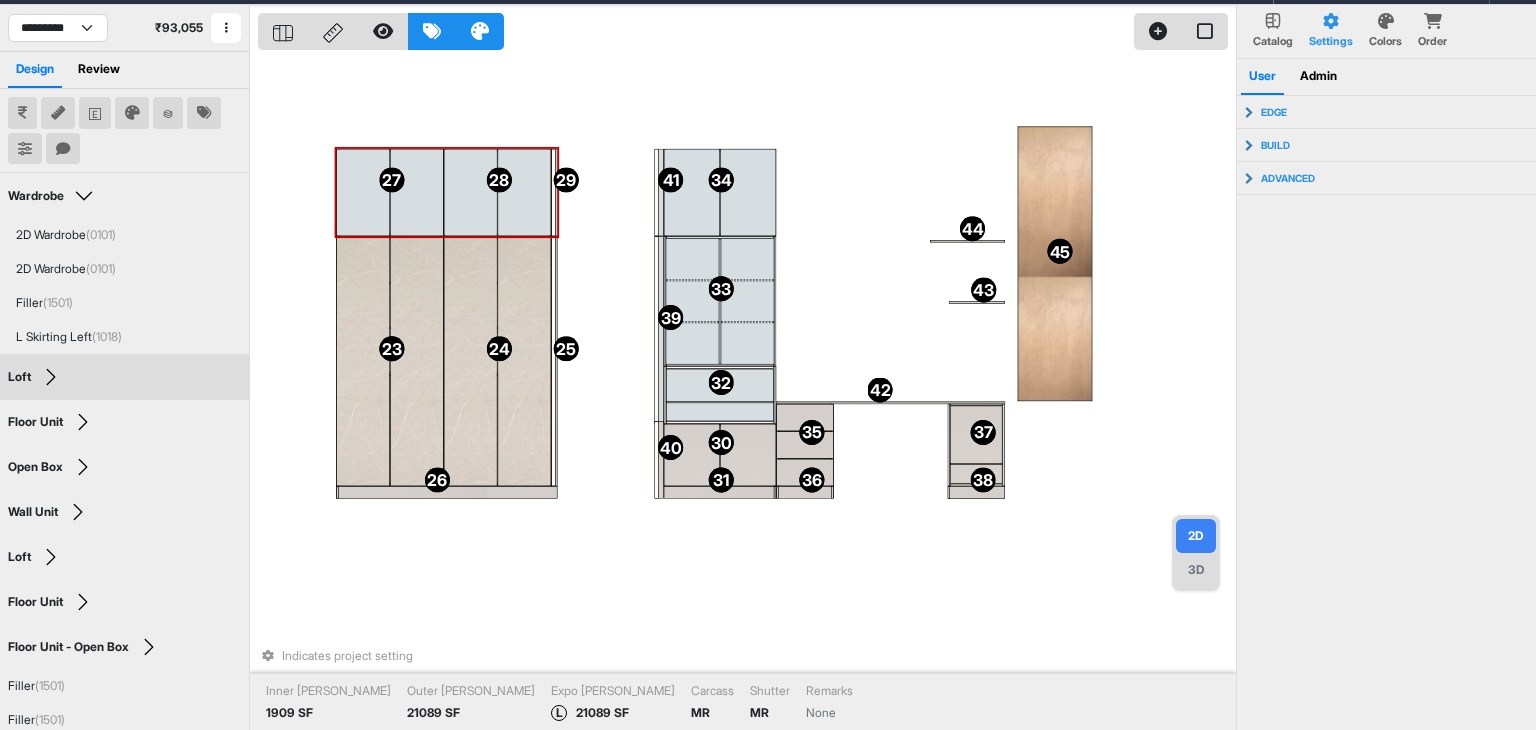 drag, startPoint x: 312, startPoint y: 325, endPoint x: 284, endPoint y: 364, distance: 48.010414 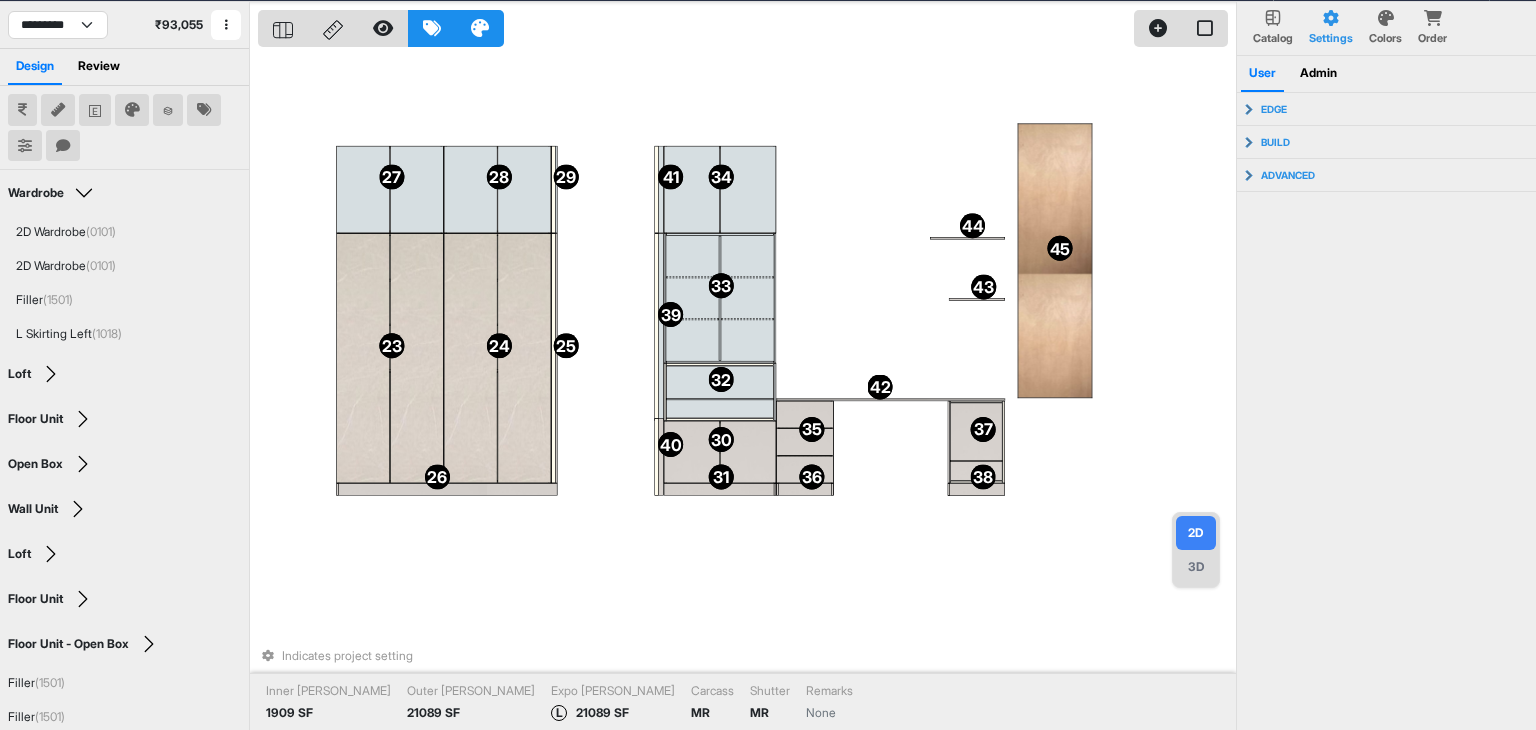 scroll, scrollTop: 0, scrollLeft: 0, axis: both 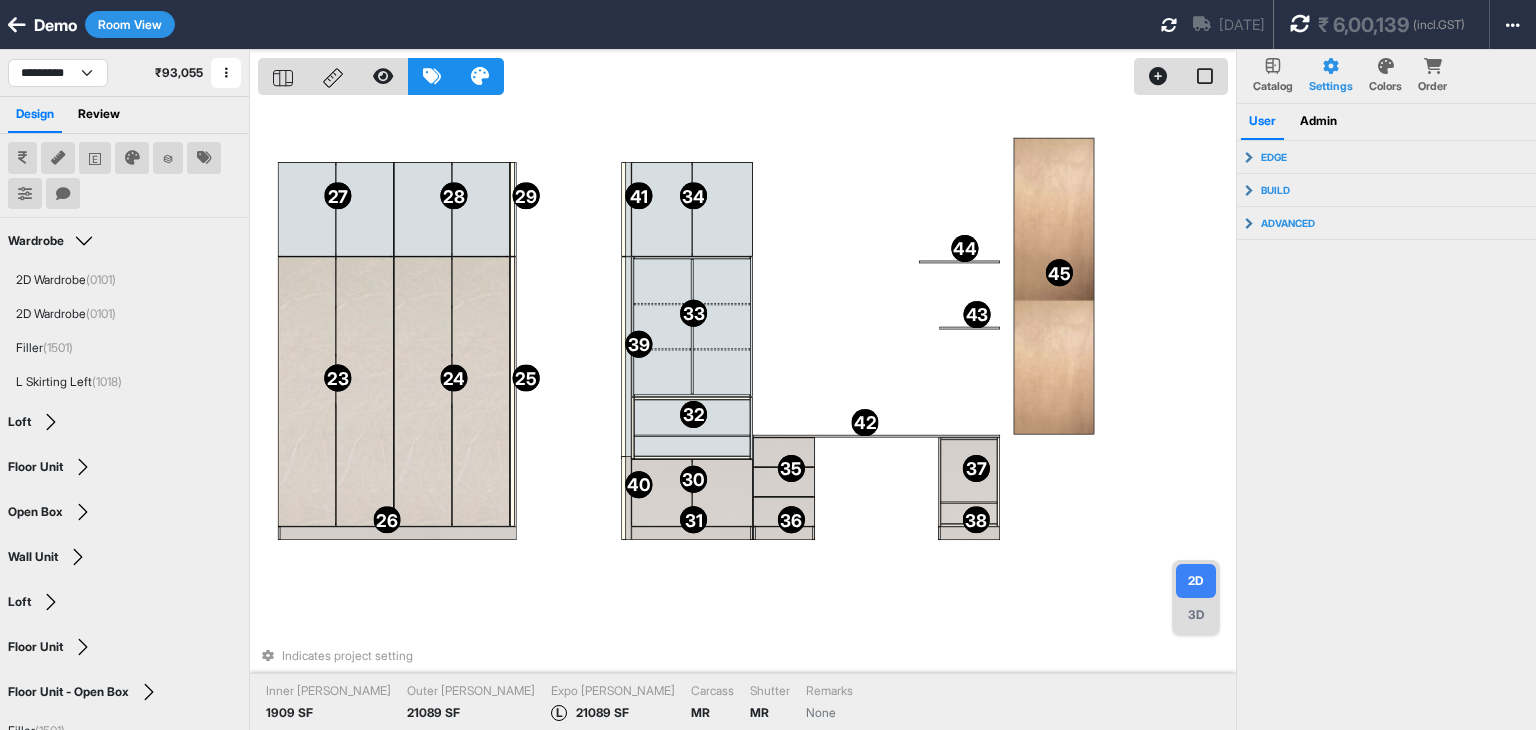 drag, startPoint x: 1201, startPoint y: 388, endPoint x: 1124, endPoint y: 386, distance: 77.02597 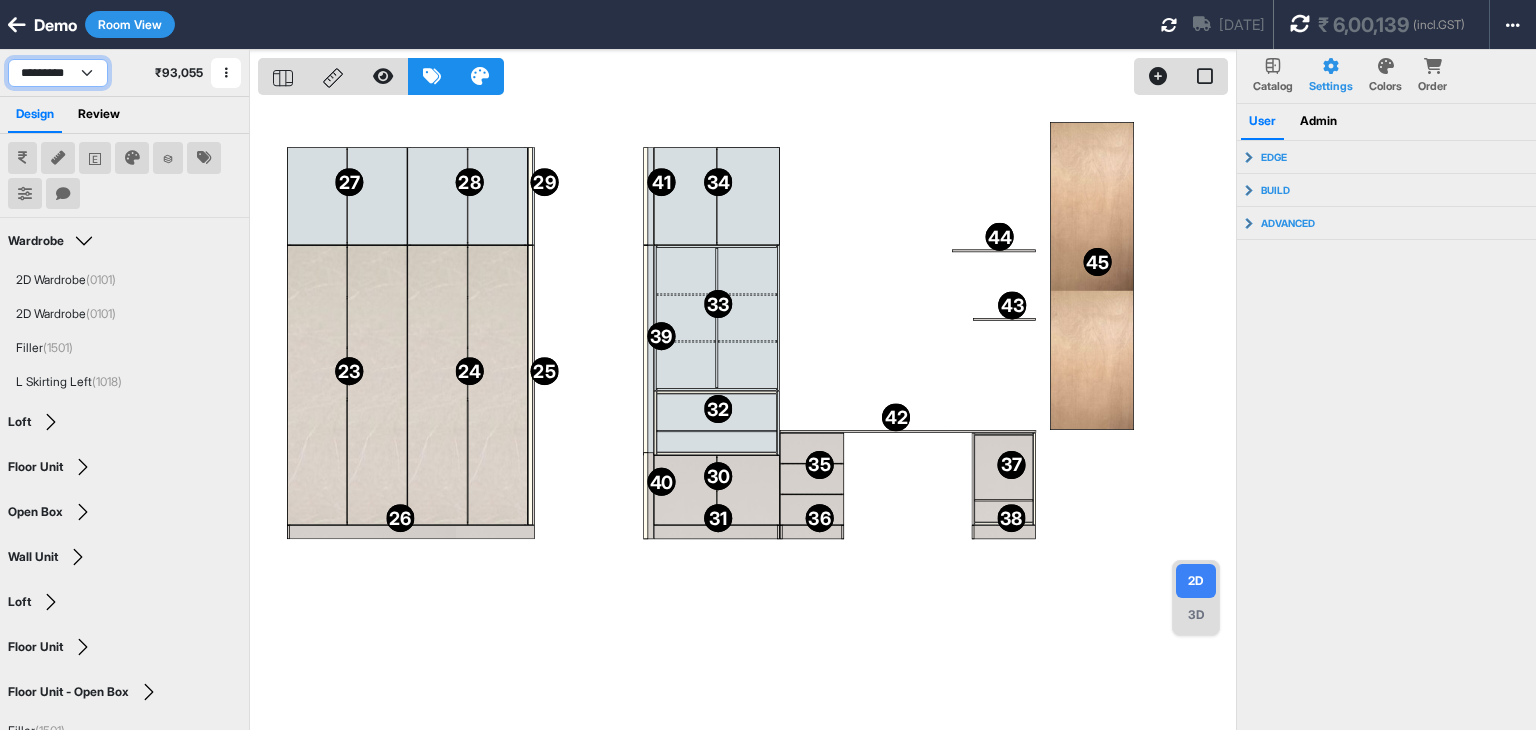 click on "**********" at bounding box center (58, 73) 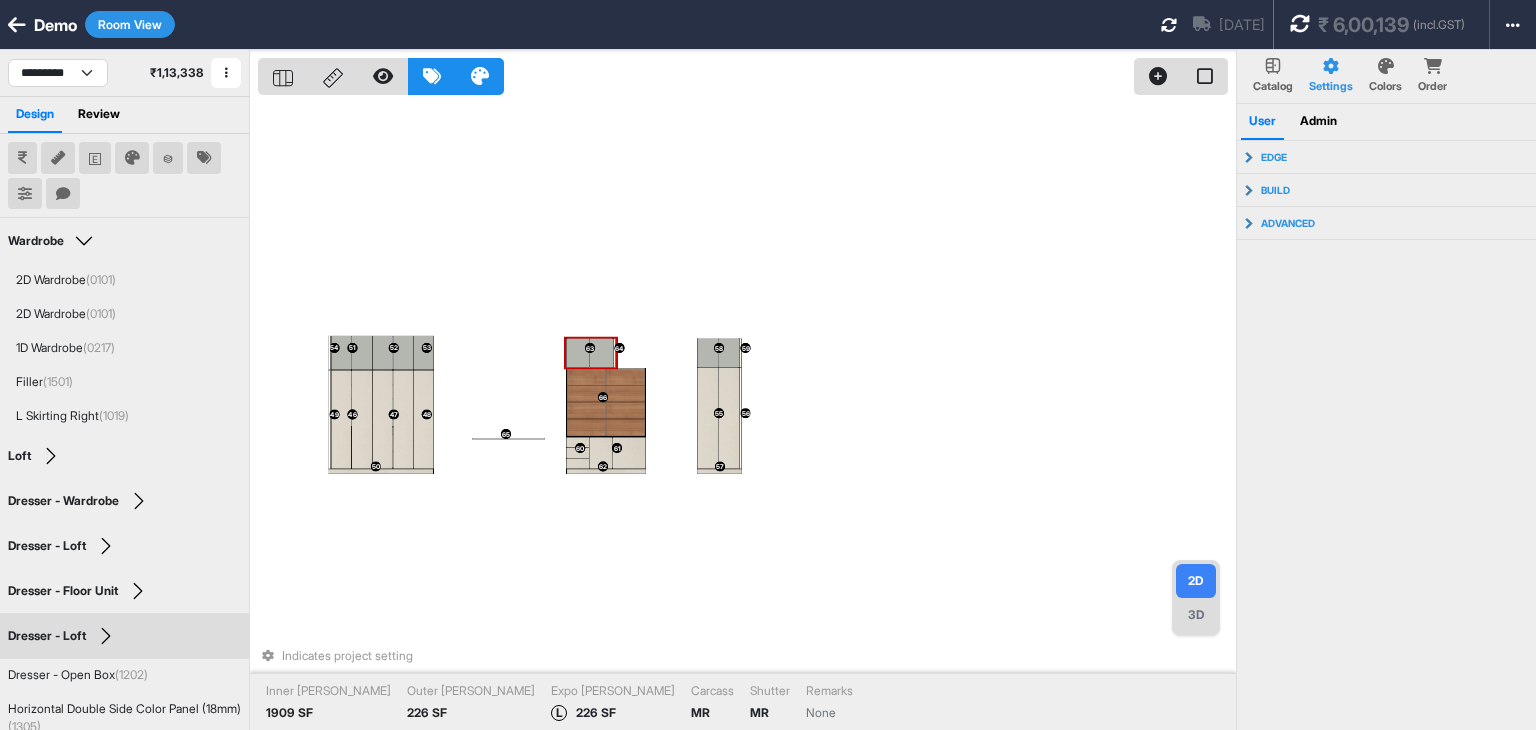 drag, startPoint x: 735, startPoint y: 321, endPoint x: 831, endPoint y: 291, distance: 100.57833 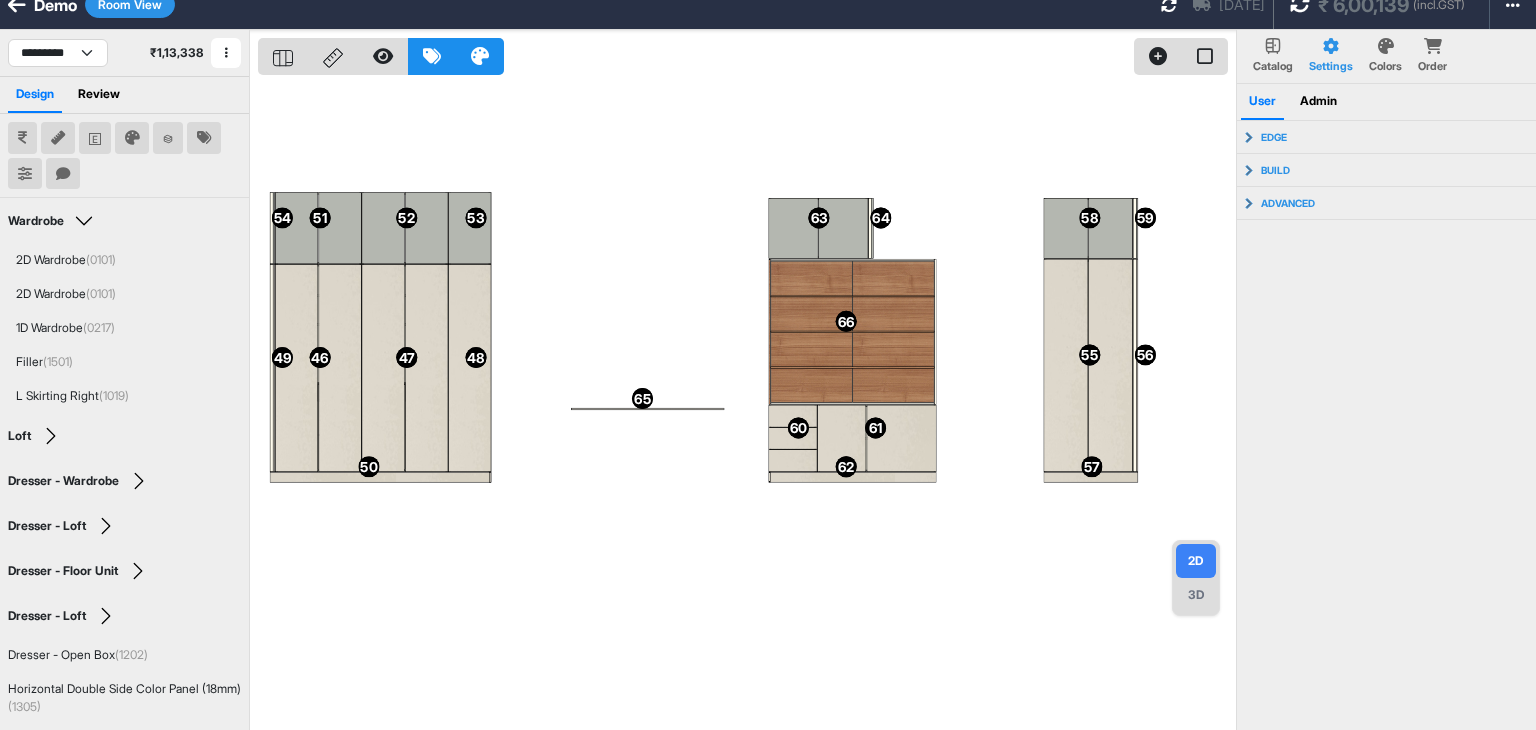 drag, startPoint x: 785, startPoint y: 255, endPoint x: 732, endPoint y: 278, distance: 57.77543 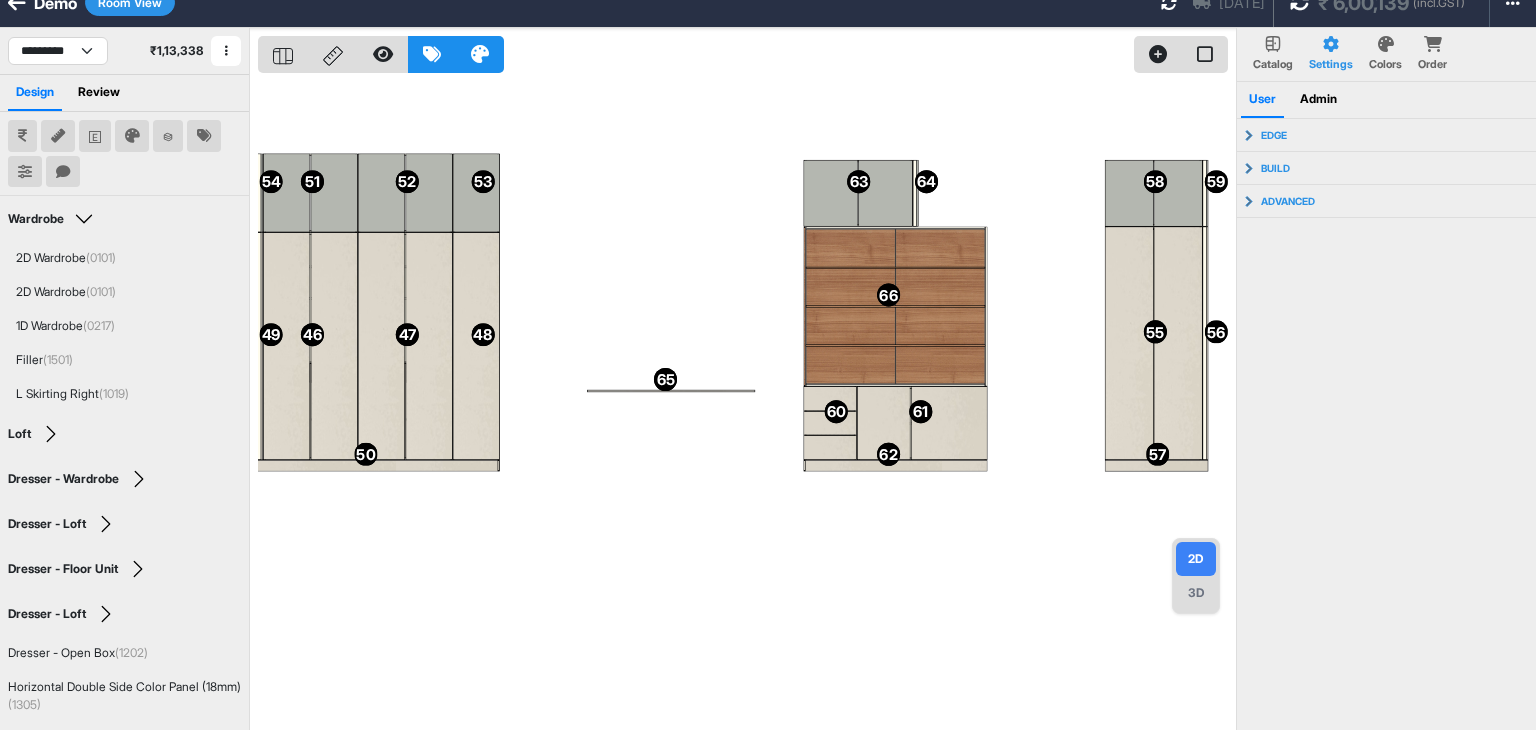 drag, startPoint x: 752, startPoint y: 271, endPoint x: 740, endPoint y: 261, distance: 15.6205 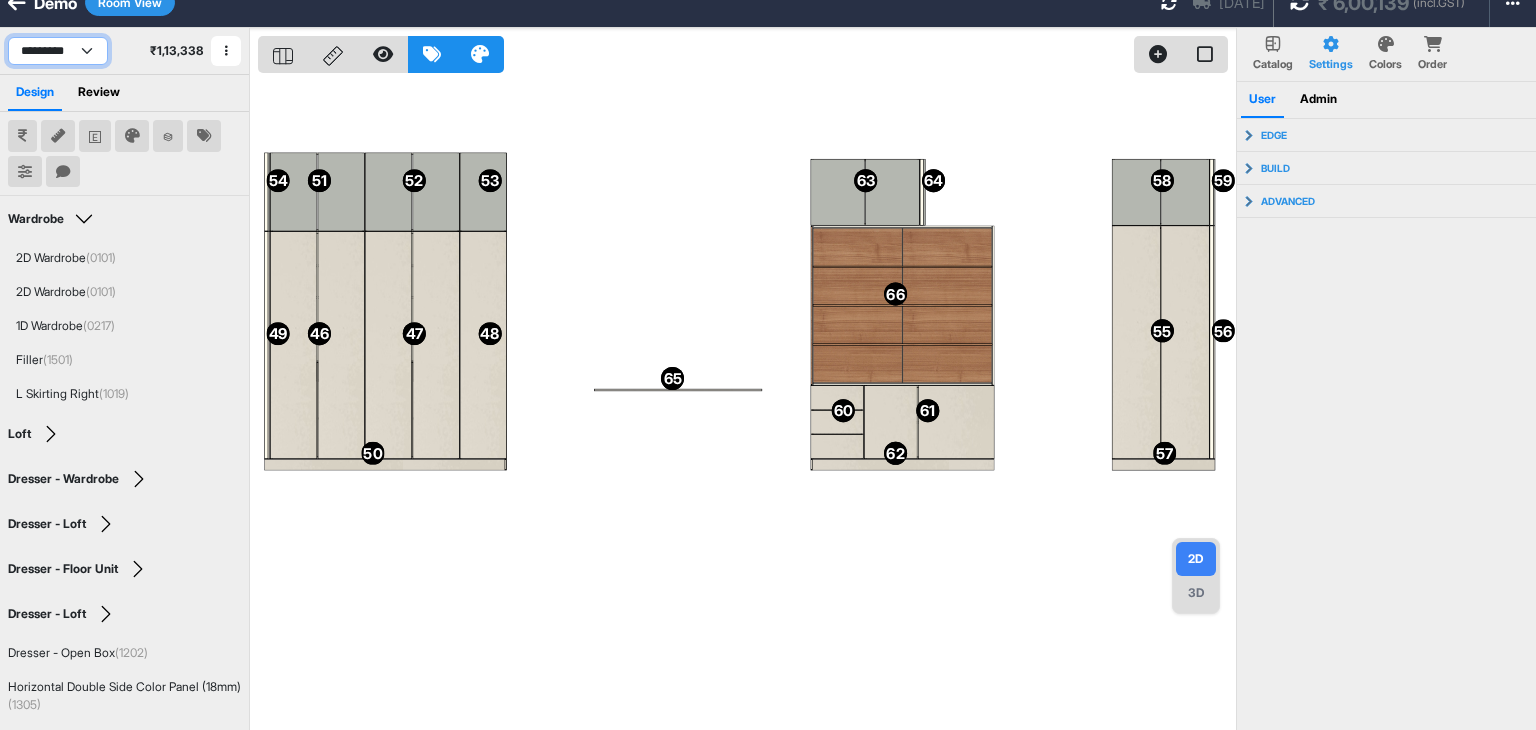 click on "**********" at bounding box center [58, 51] 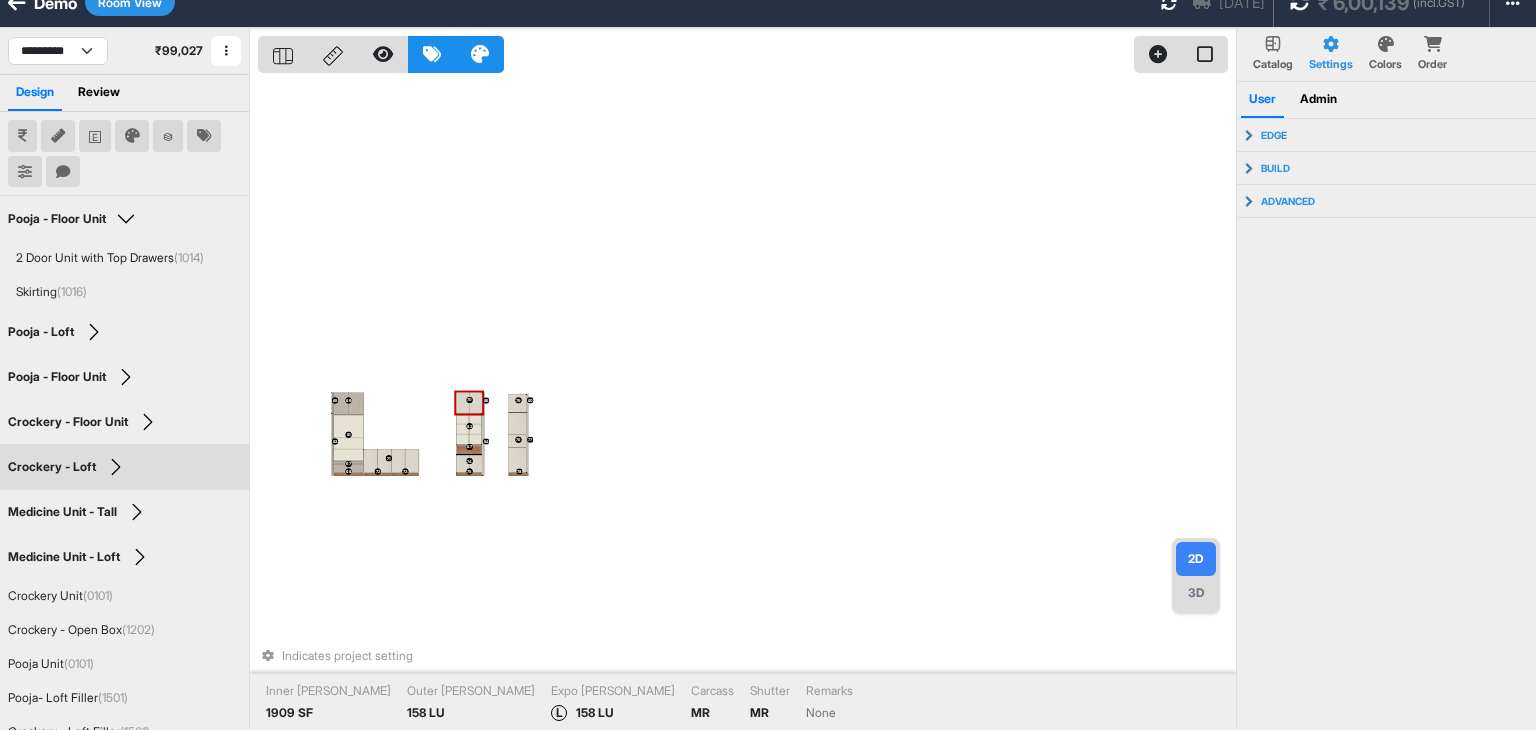 scroll, scrollTop: 0, scrollLeft: 0, axis: both 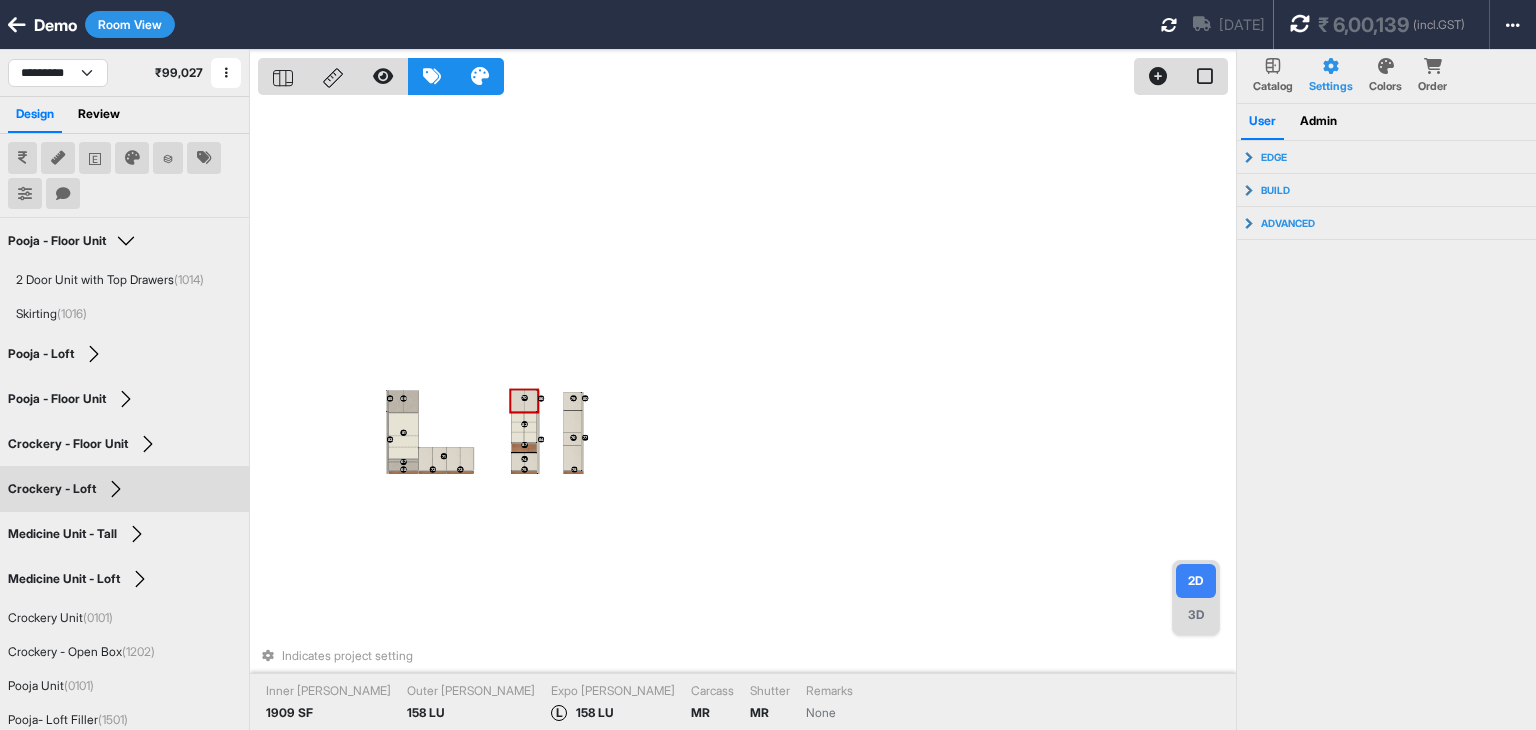 drag, startPoint x: 492, startPoint y: 425, endPoint x: 611, endPoint y: 375, distance: 129.0775 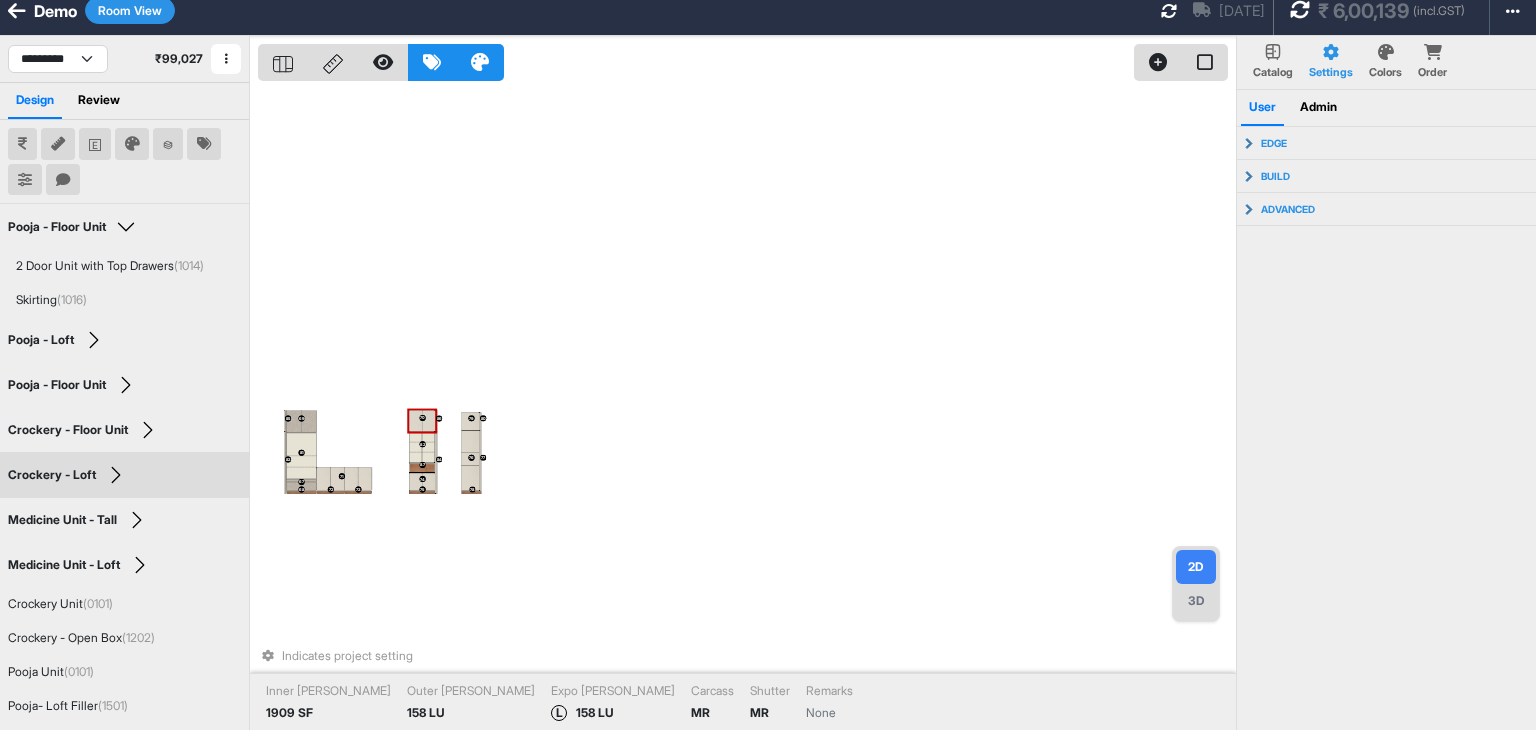 drag, startPoint x: 610, startPoint y: 375, endPoint x: 508, endPoint y: 409, distance: 107.51744 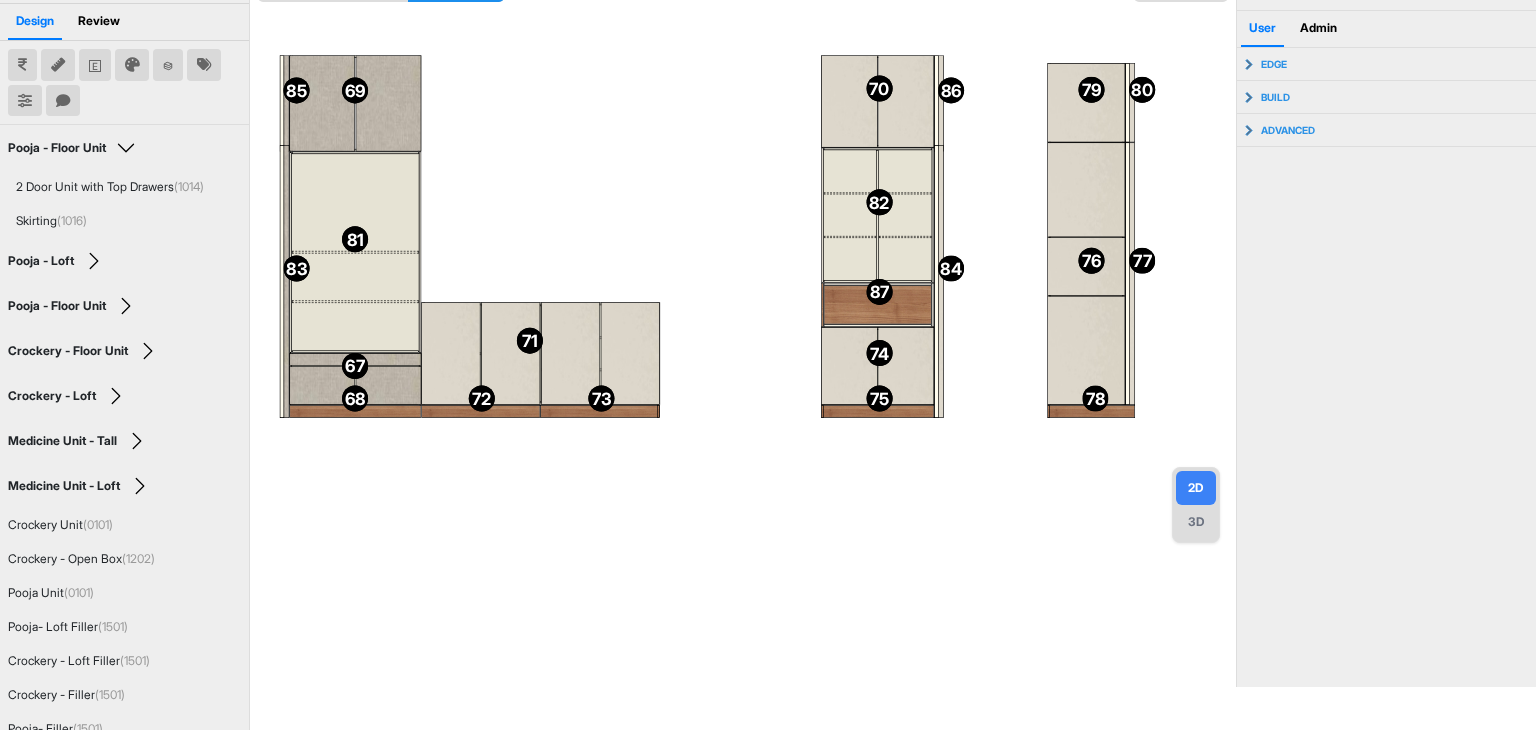 scroll, scrollTop: 0, scrollLeft: 0, axis: both 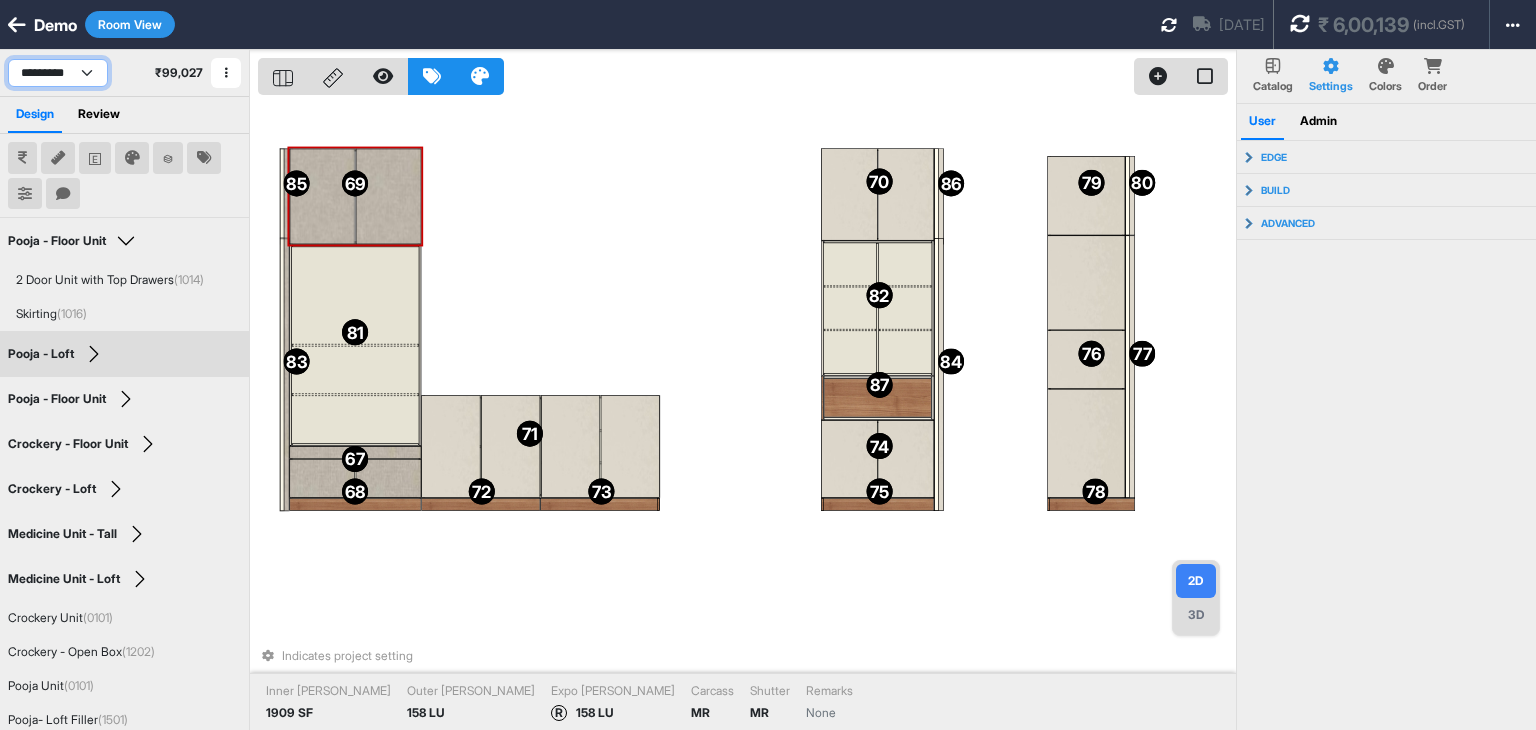 click on "**********" at bounding box center (58, 73) 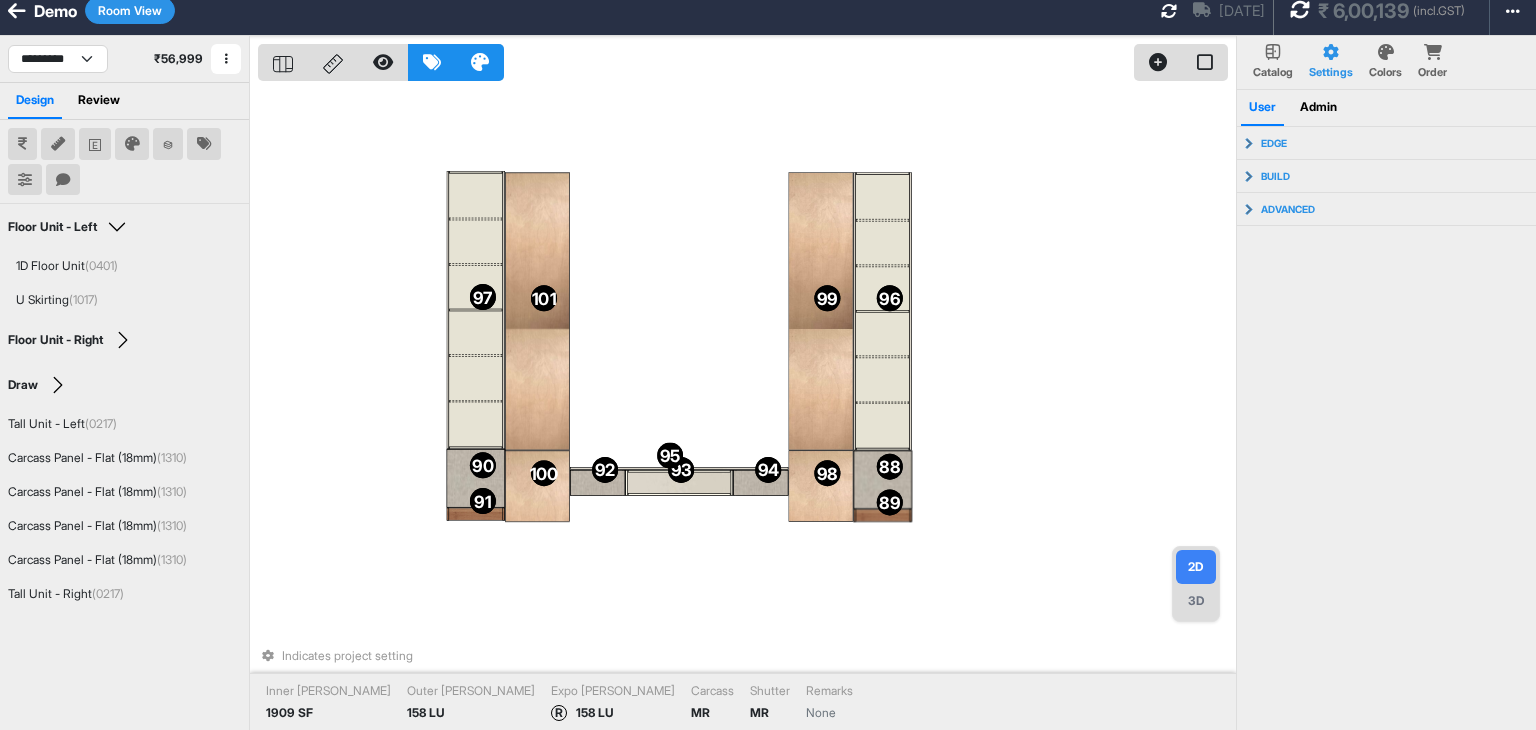 scroll, scrollTop: 23, scrollLeft: 0, axis: vertical 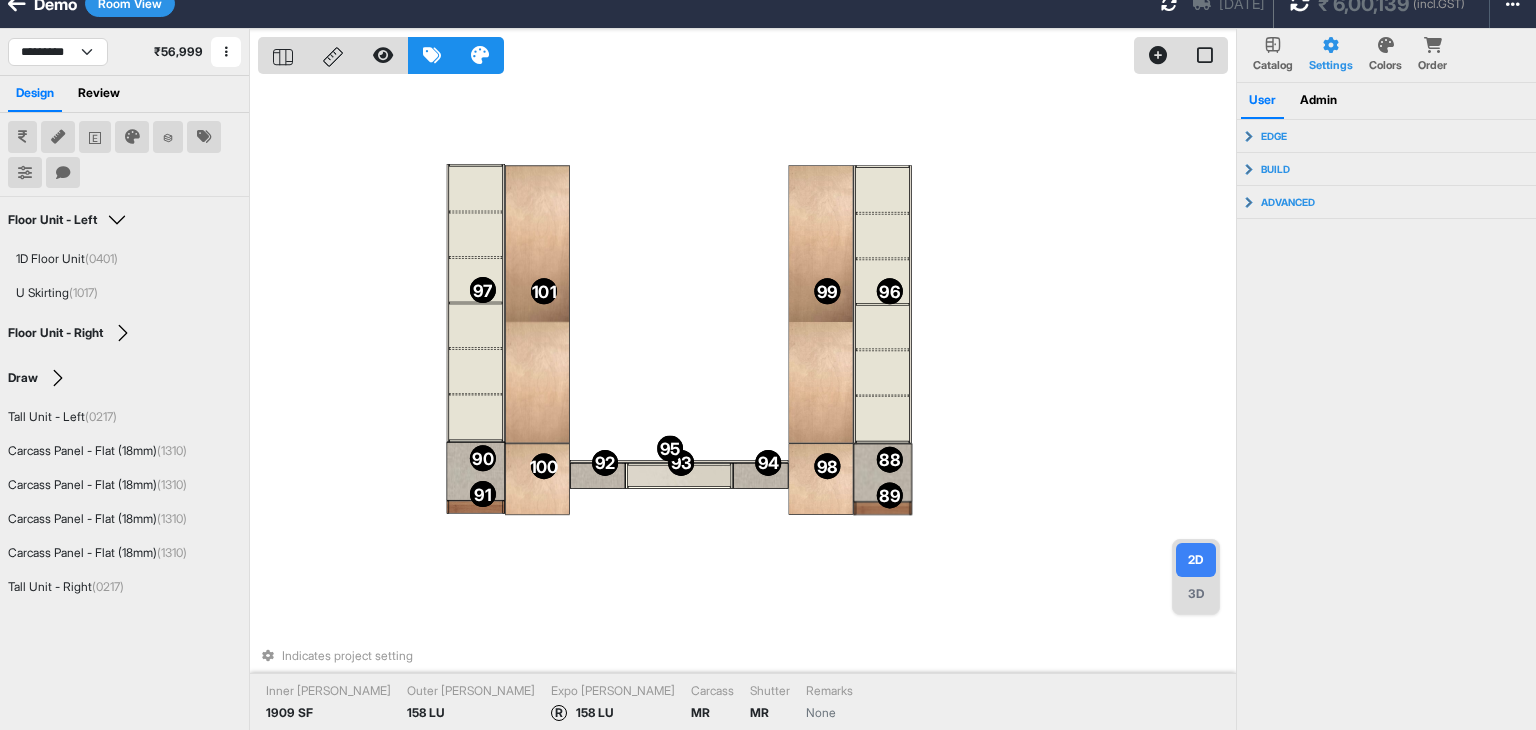 drag, startPoint x: 366, startPoint y: 280, endPoint x: 694, endPoint y: 312, distance: 329.55728 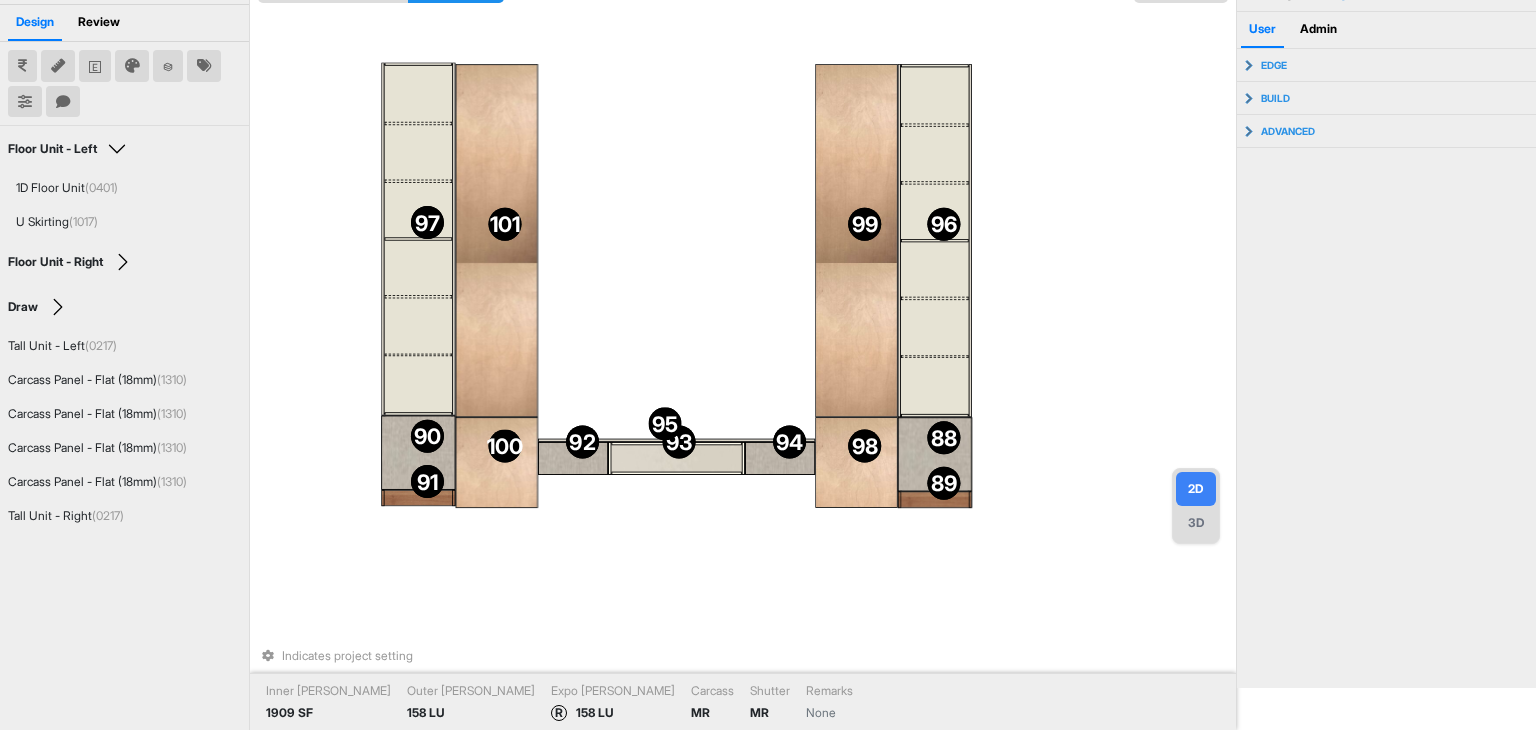 scroll, scrollTop: 115, scrollLeft: 0, axis: vertical 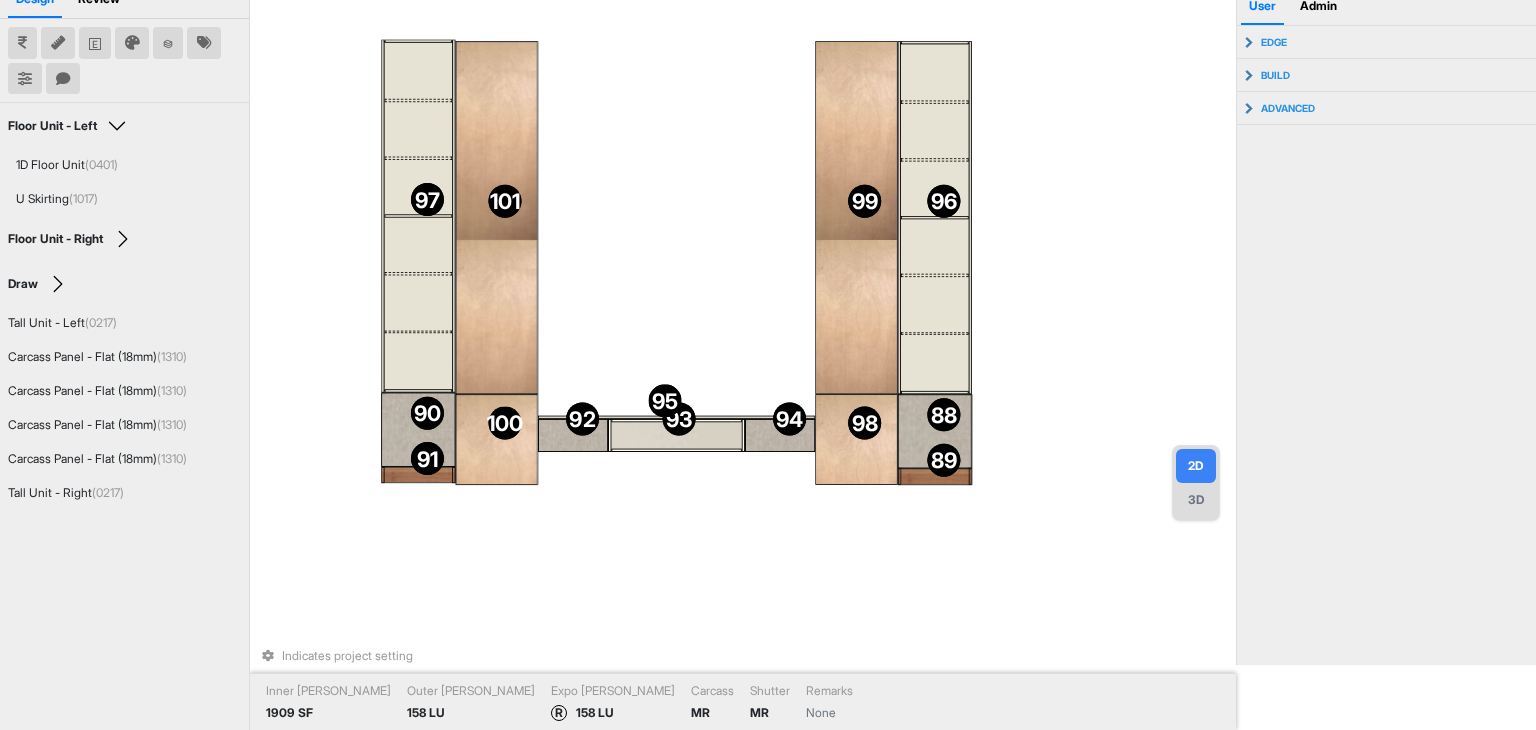drag, startPoint x: 704, startPoint y: 225, endPoint x: 686, endPoint y: 288, distance: 65.52099 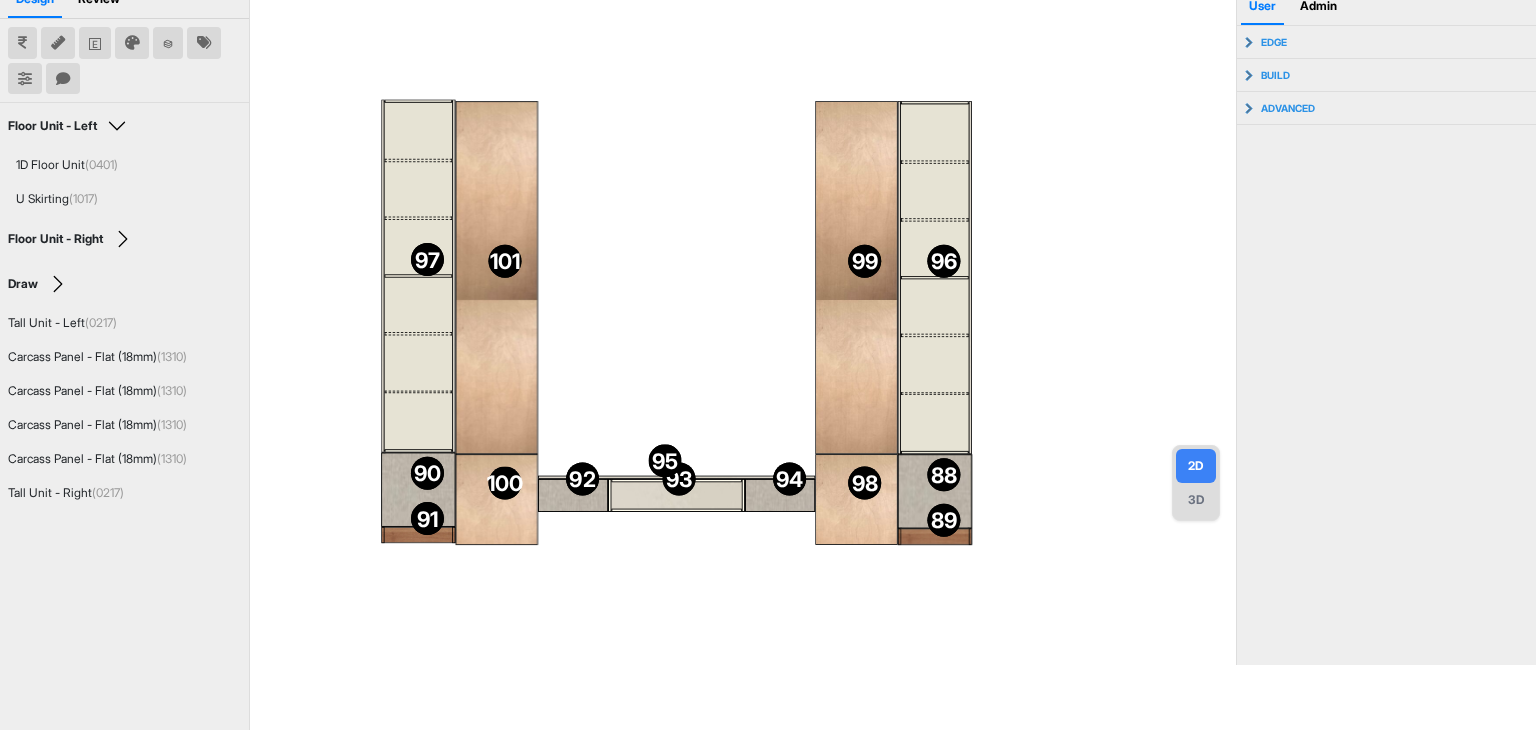 scroll, scrollTop: 0, scrollLeft: 0, axis: both 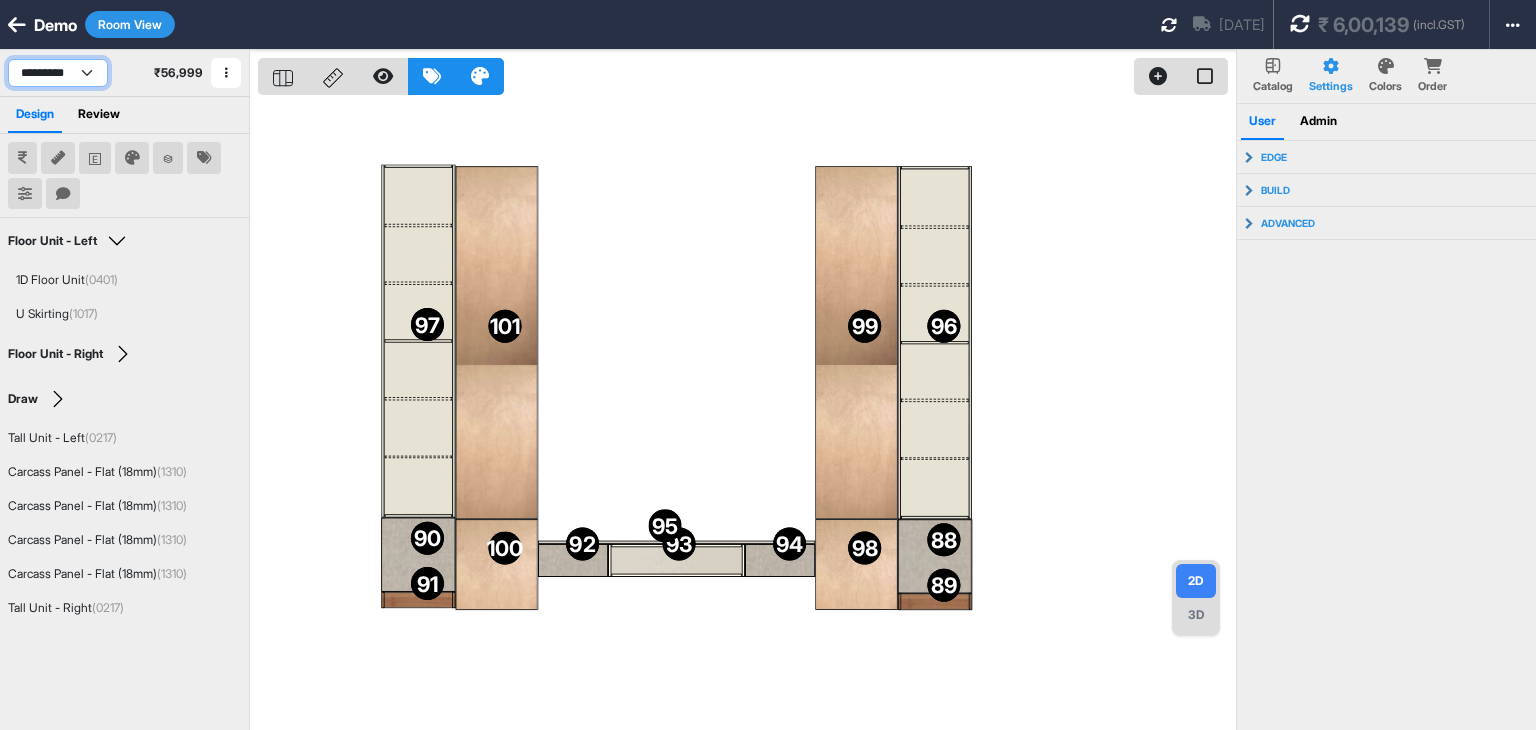 click on "**********" at bounding box center (58, 73) 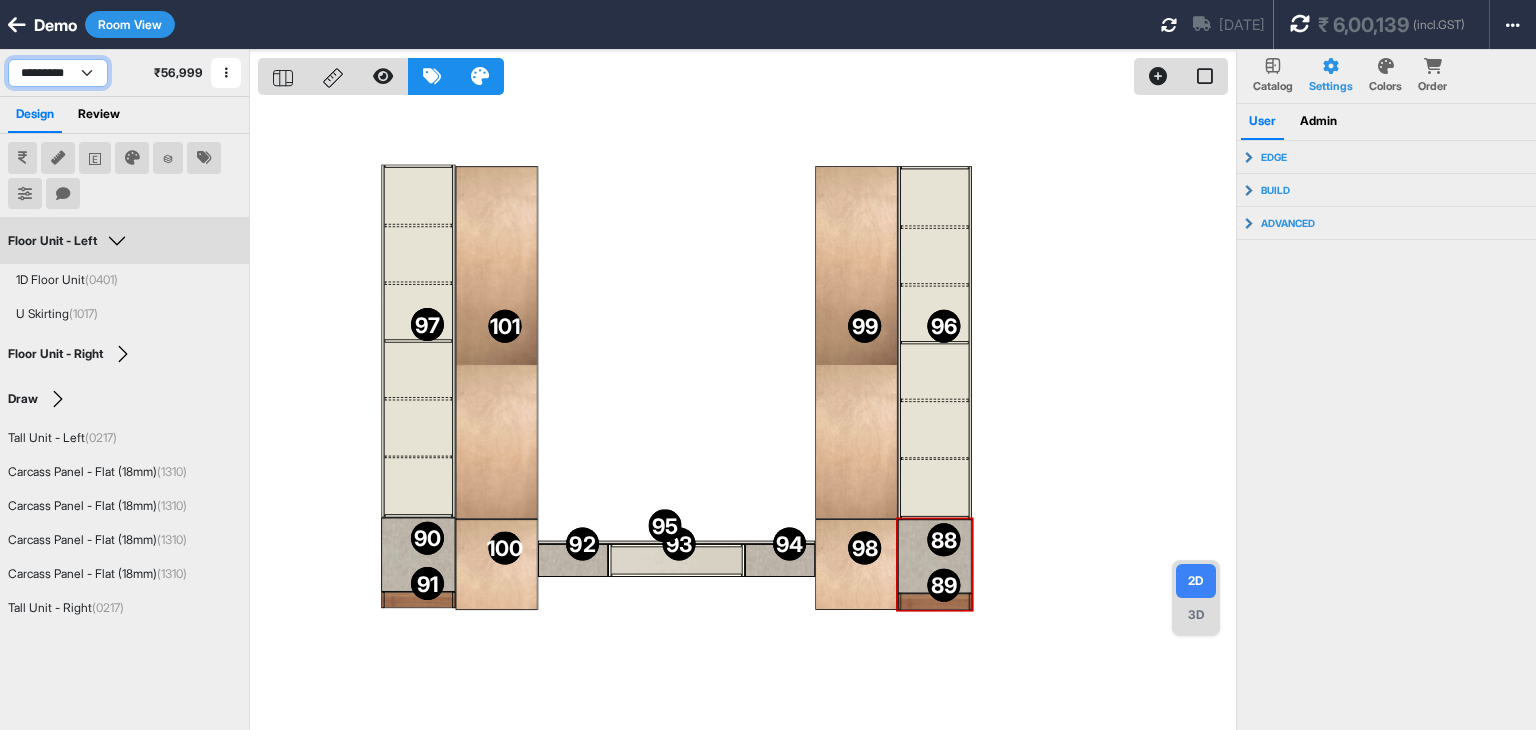 click on "**********" at bounding box center [58, 73] 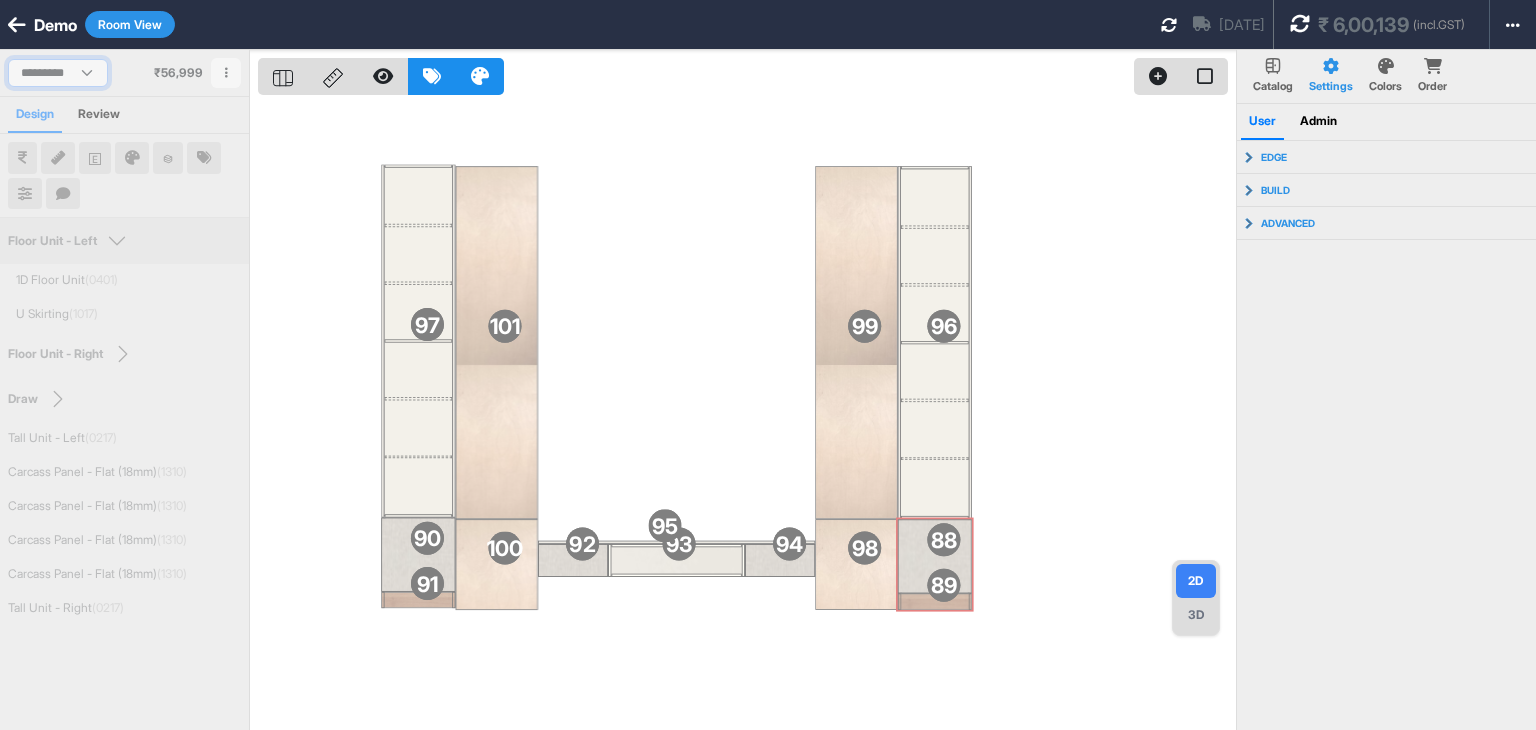 select on "****" 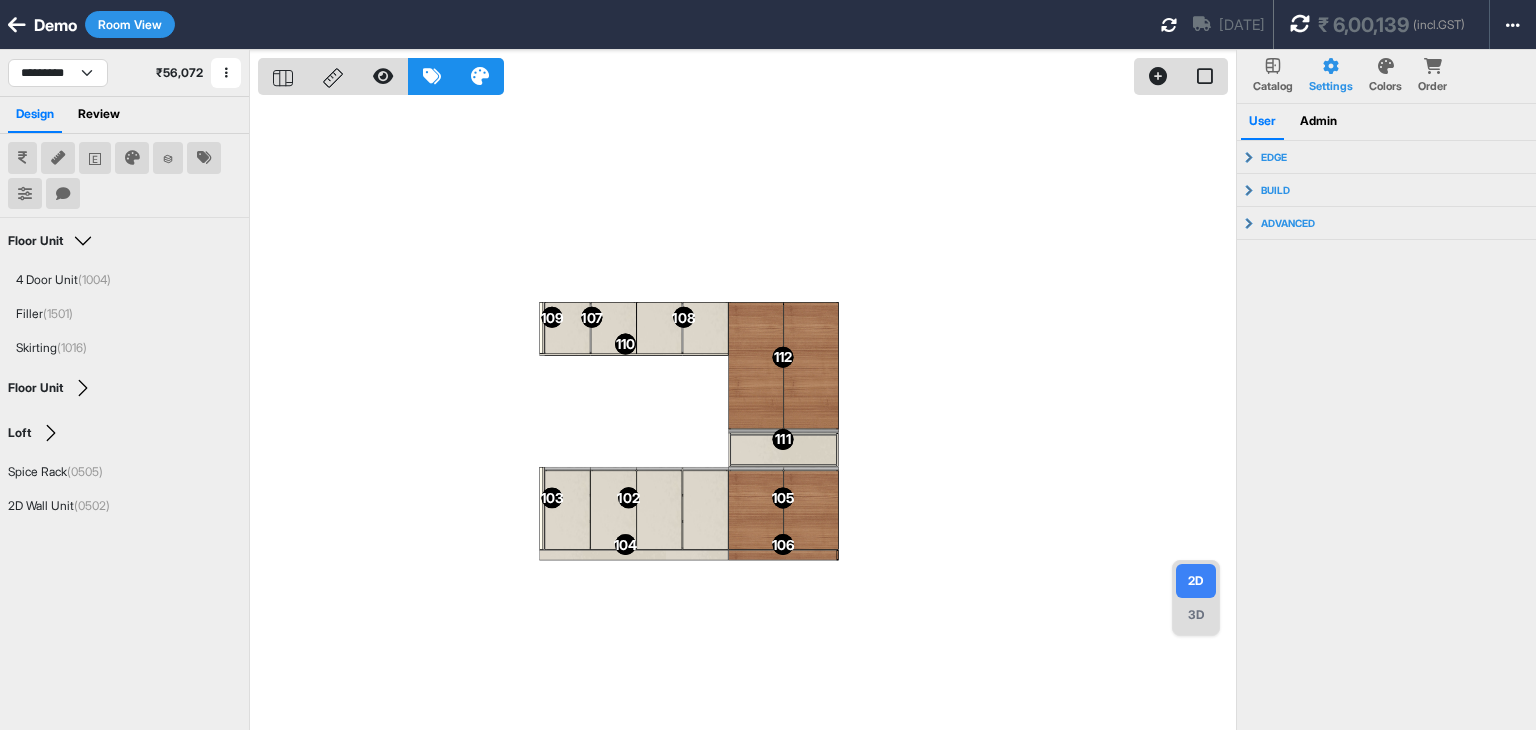 drag, startPoint x: 687, startPoint y: 369, endPoint x: 425, endPoint y: 317, distance: 267.11047 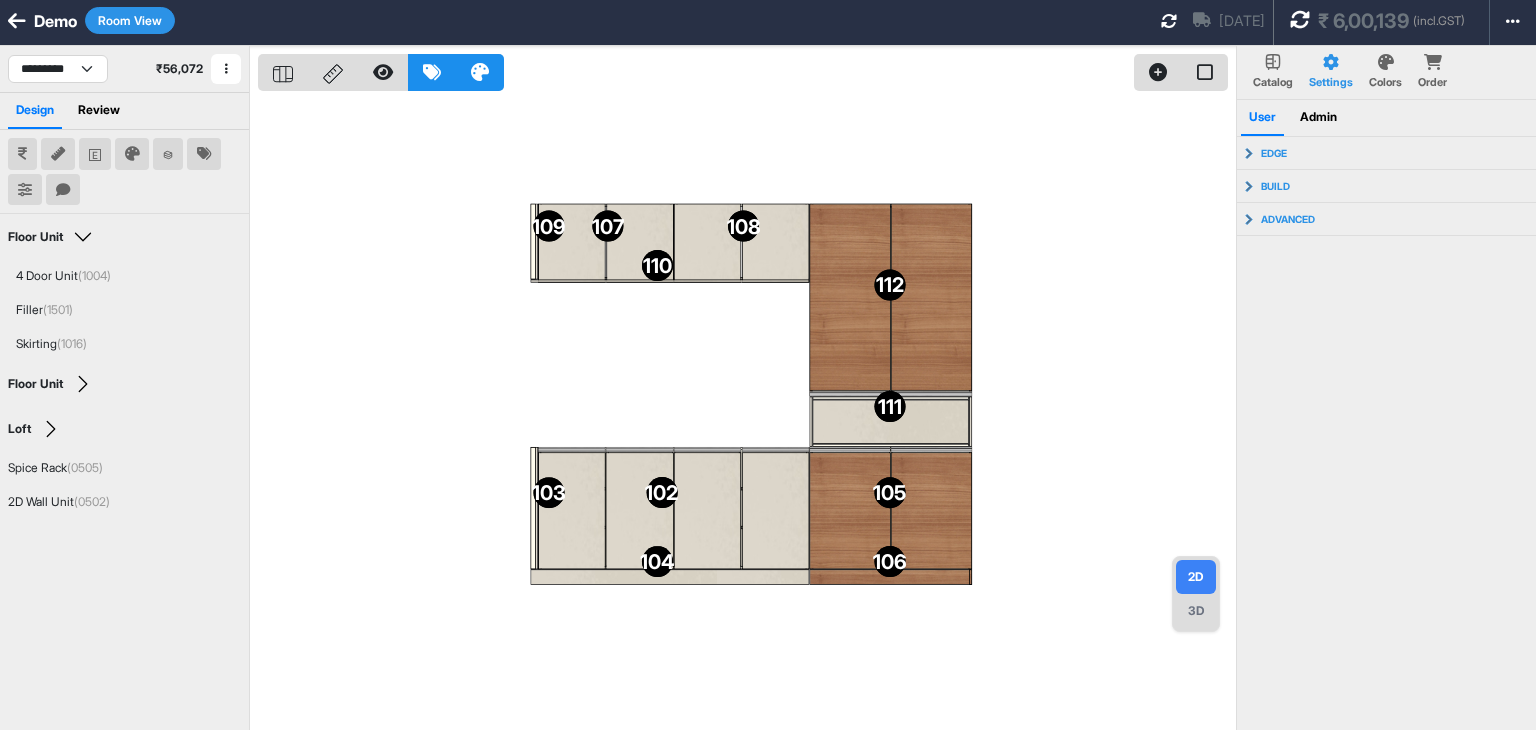 drag, startPoint x: 592, startPoint y: 320, endPoint x: 489, endPoint y: 345, distance: 105.99056 